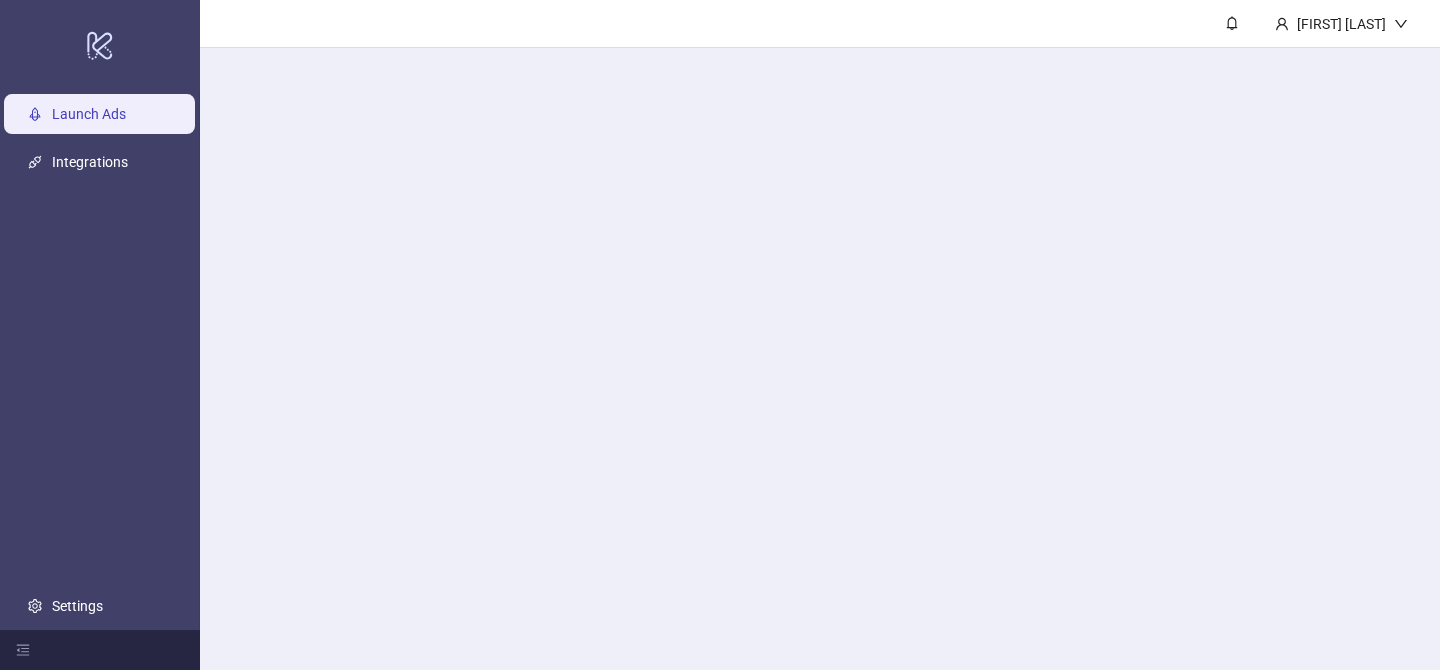 scroll, scrollTop: 0, scrollLeft: 0, axis: both 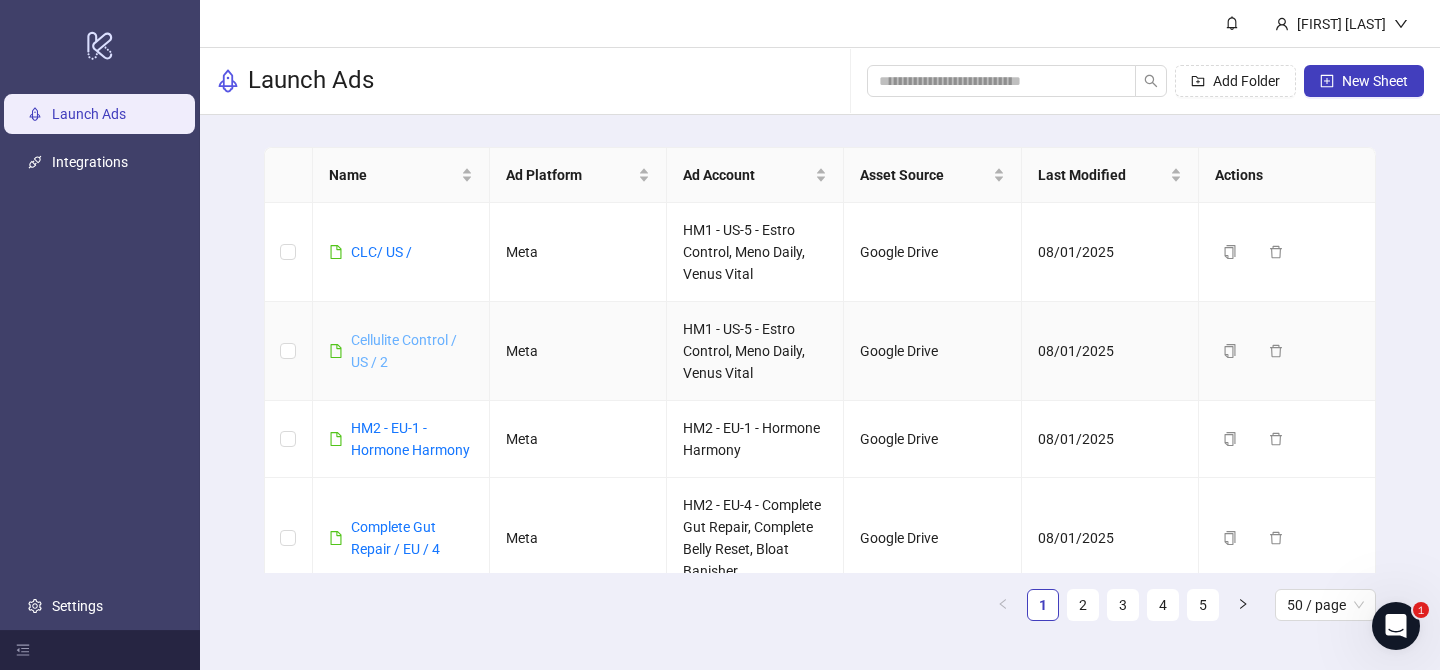 click on "Cellulite Control / US / 2" at bounding box center (404, 351) 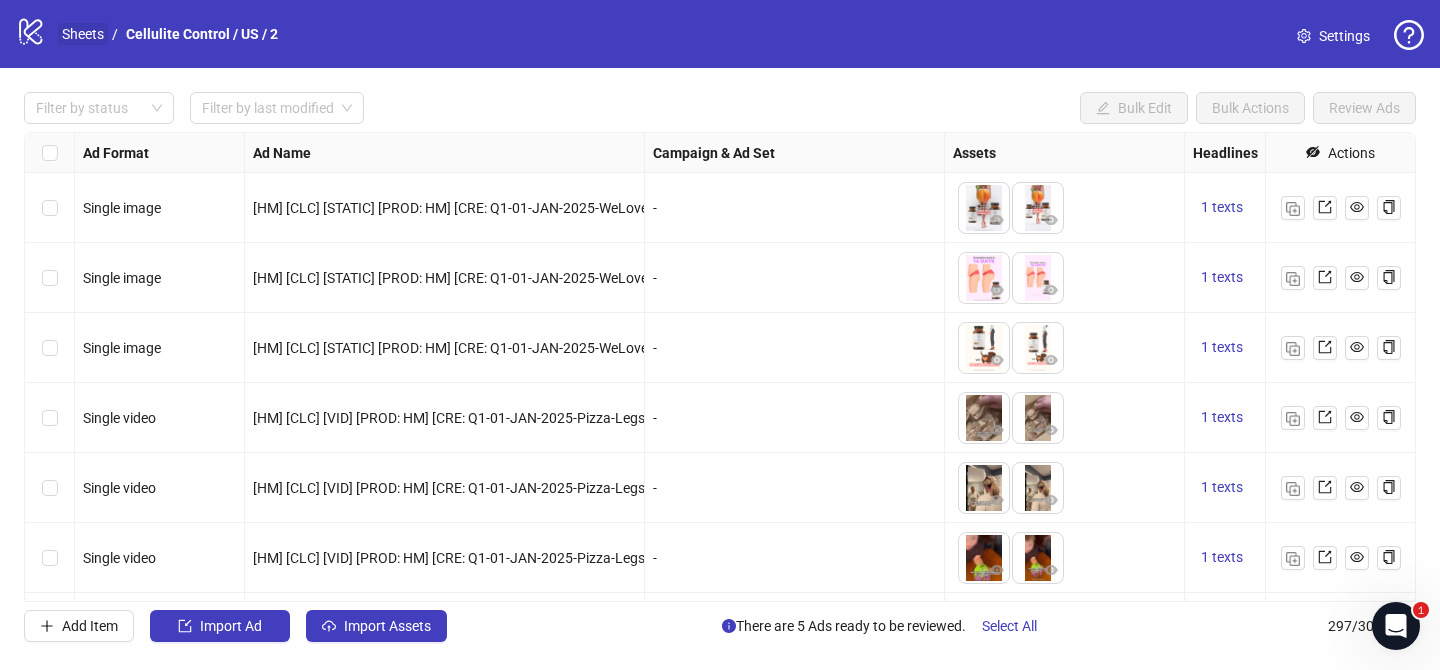 click on "Sheets" at bounding box center [83, 34] 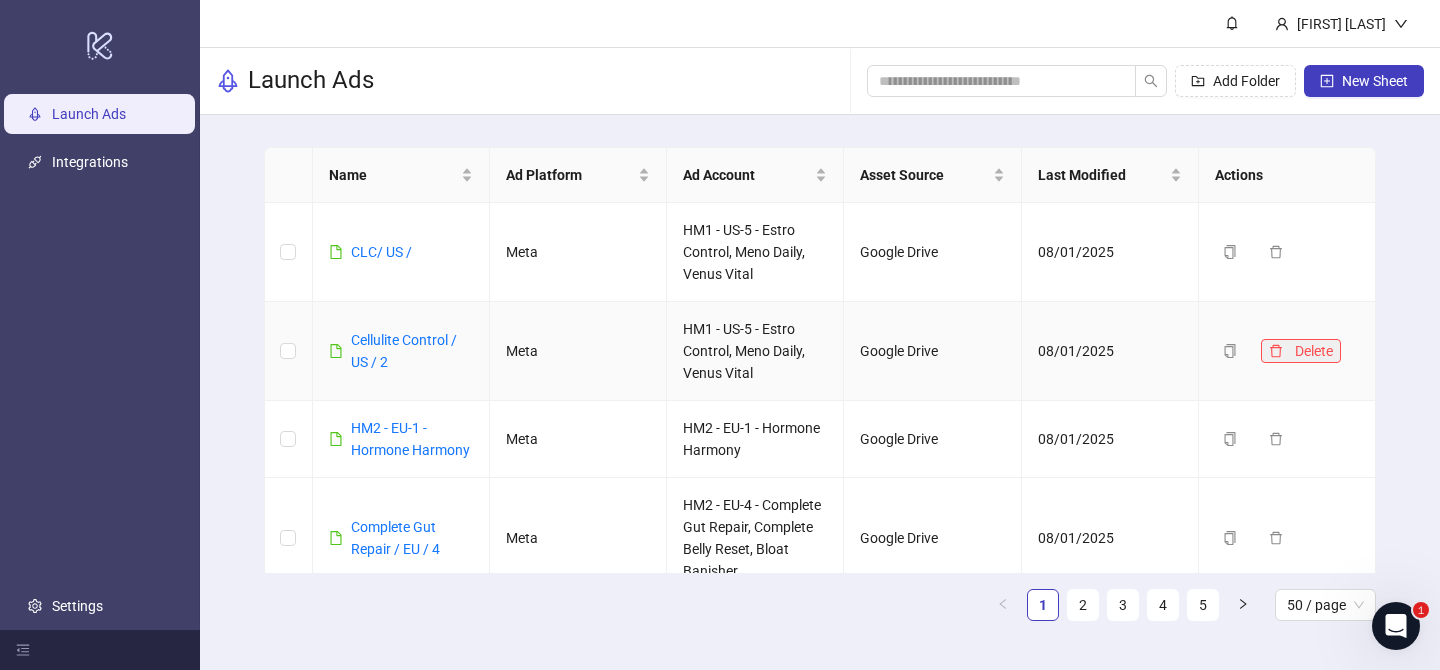 click on "Delete" at bounding box center [1301, 351] 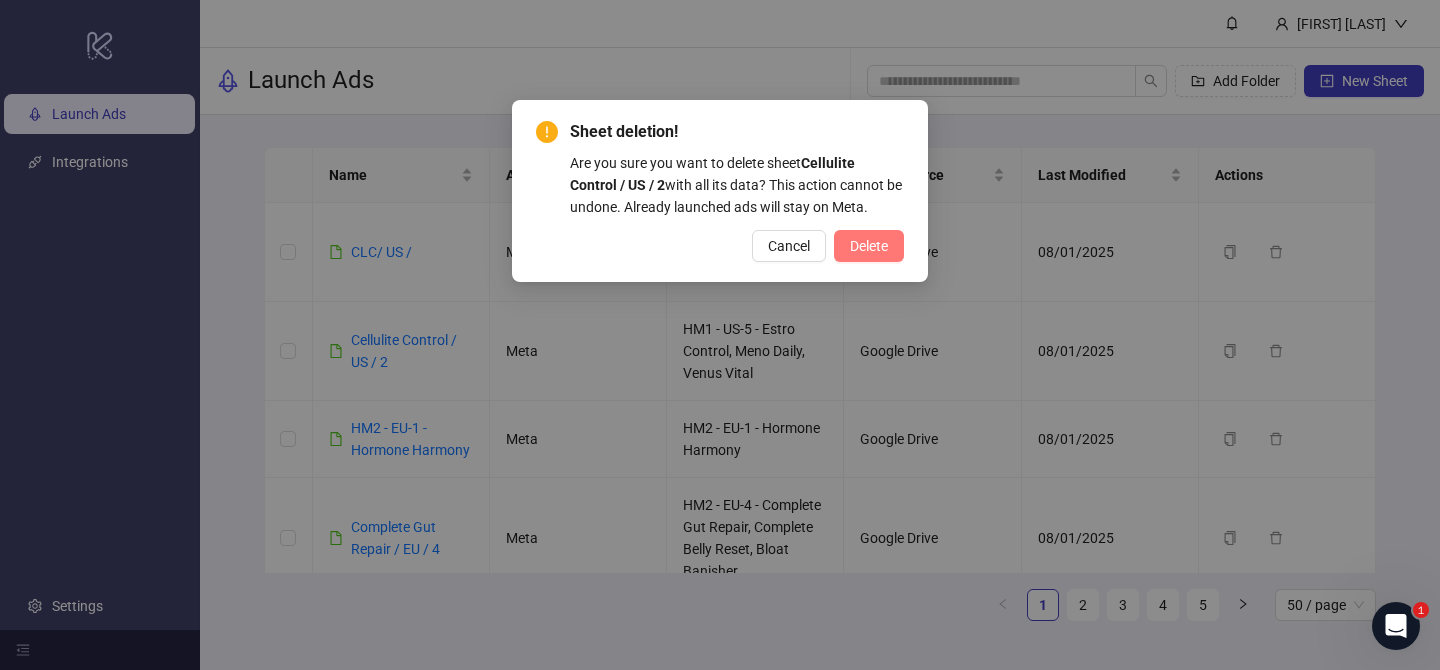 click on "Delete" at bounding box center [869, 246] 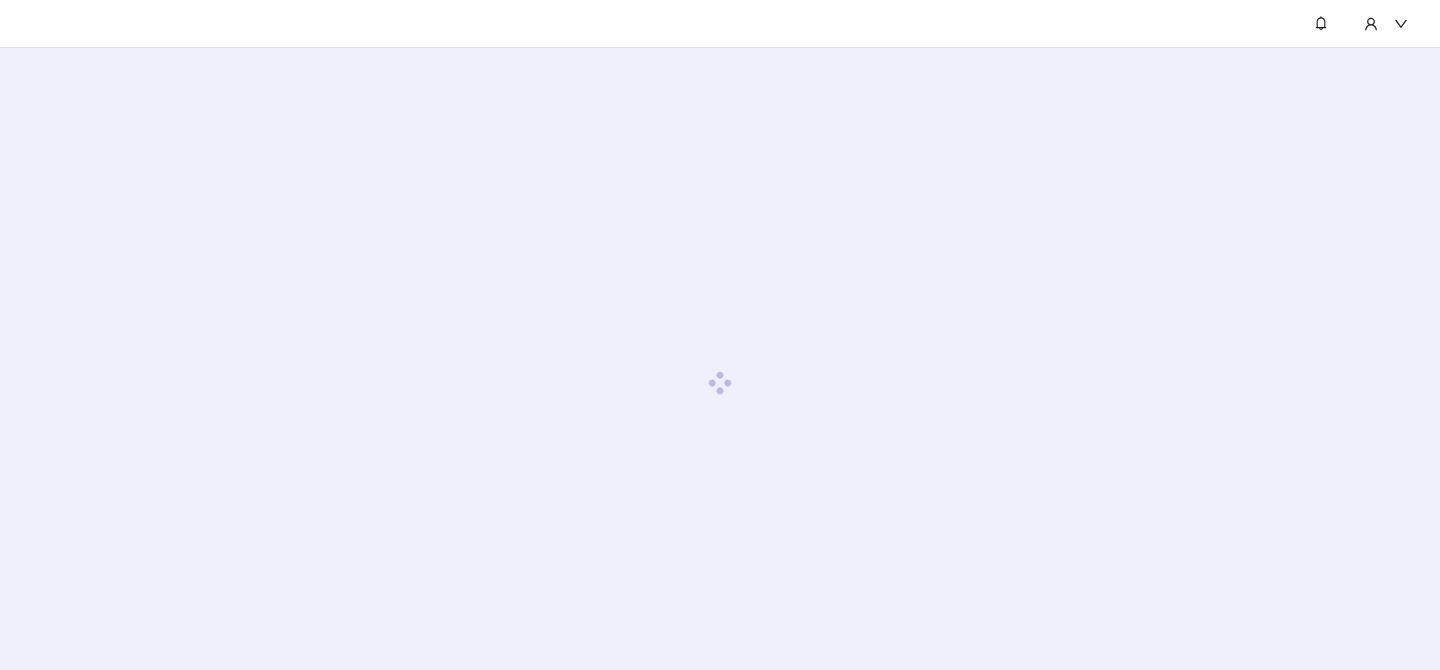 scroll, scrollTop: 0, scrollLeft: 0, axis: both 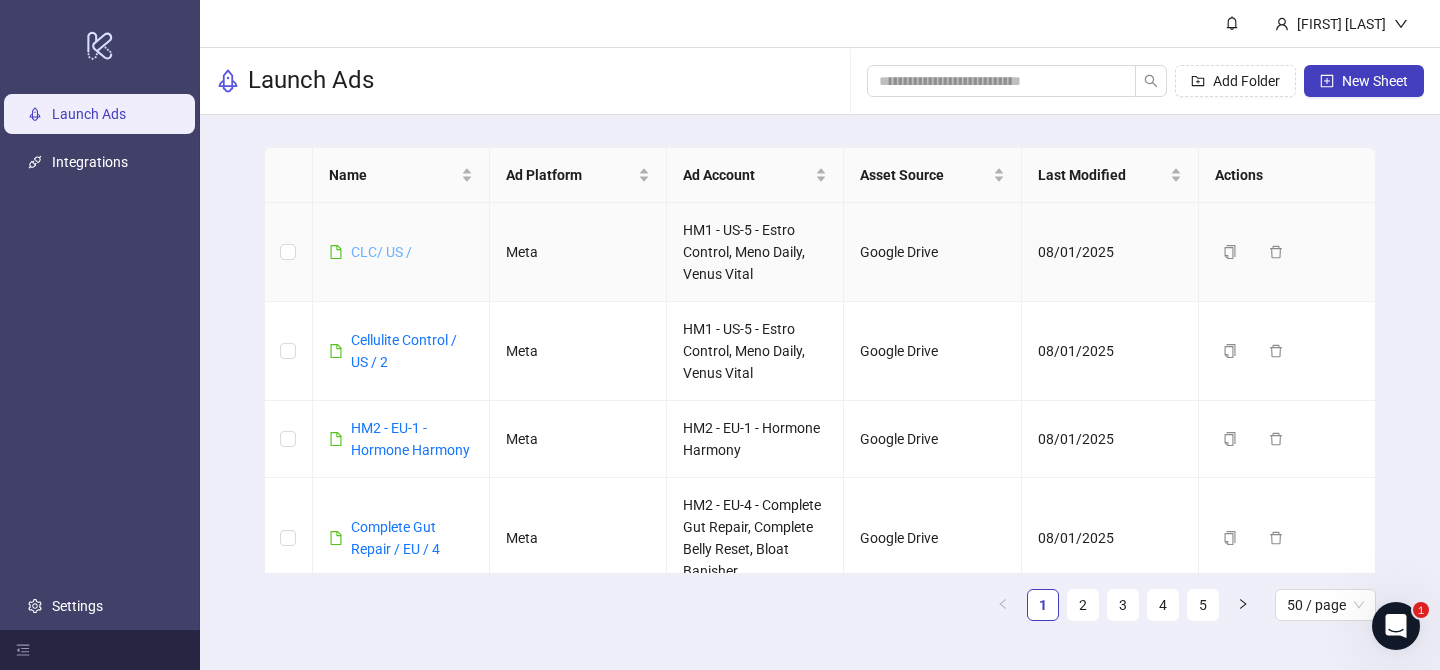 click on "CLC/ US /" at bounding box center (381, 252) 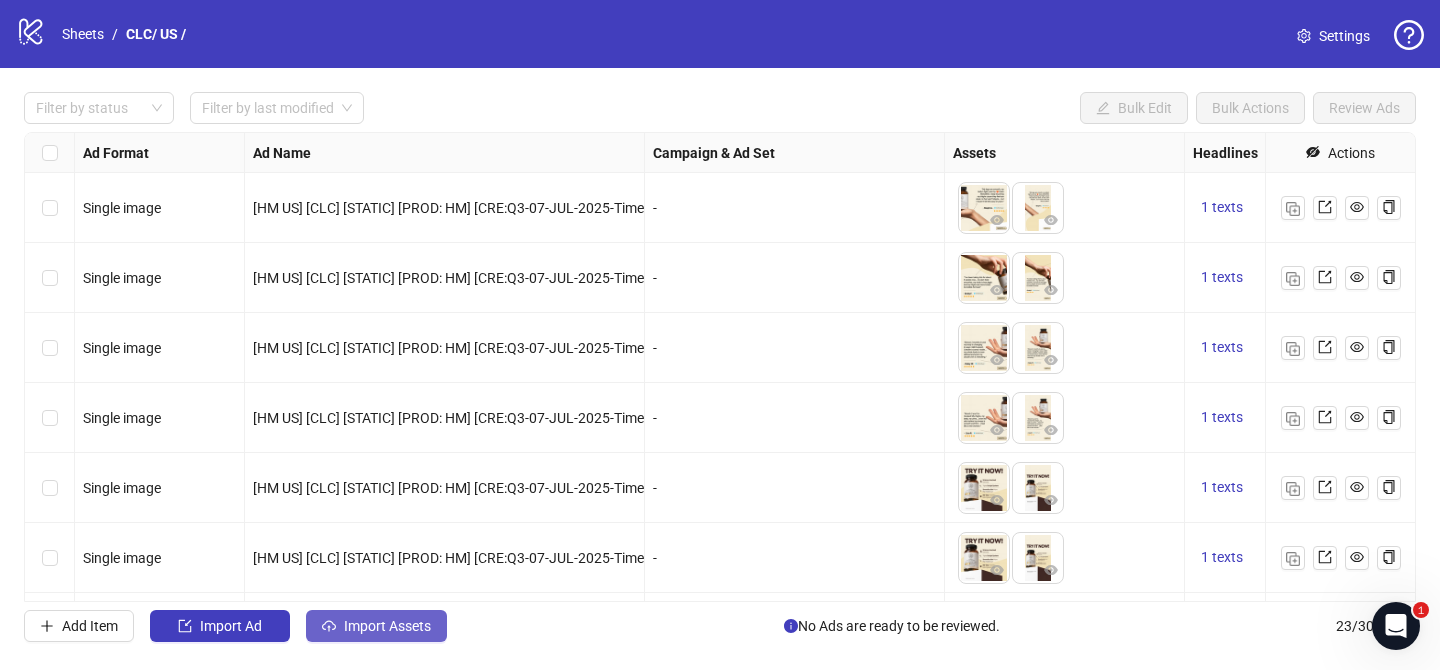 click on "Import Assets" at bounding box center (387, 626) 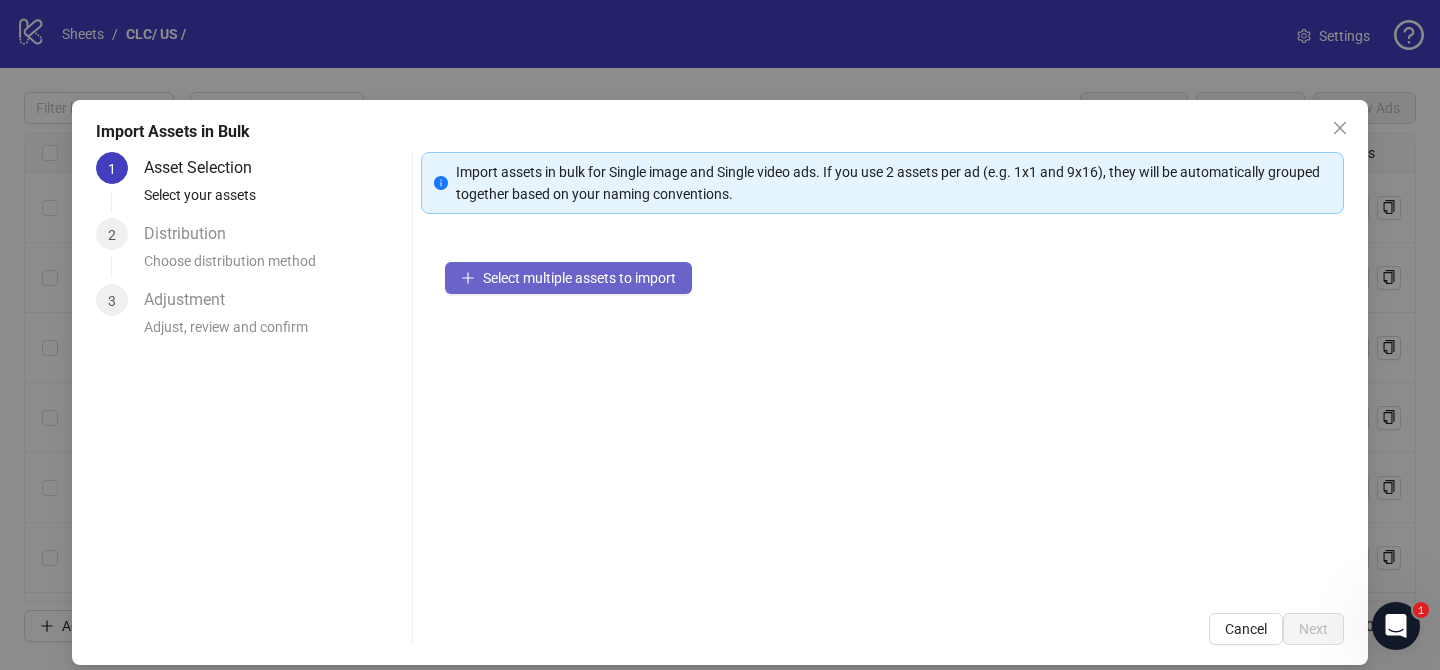 click on "Select multiple assets to import" at bounding box center (568, 278) 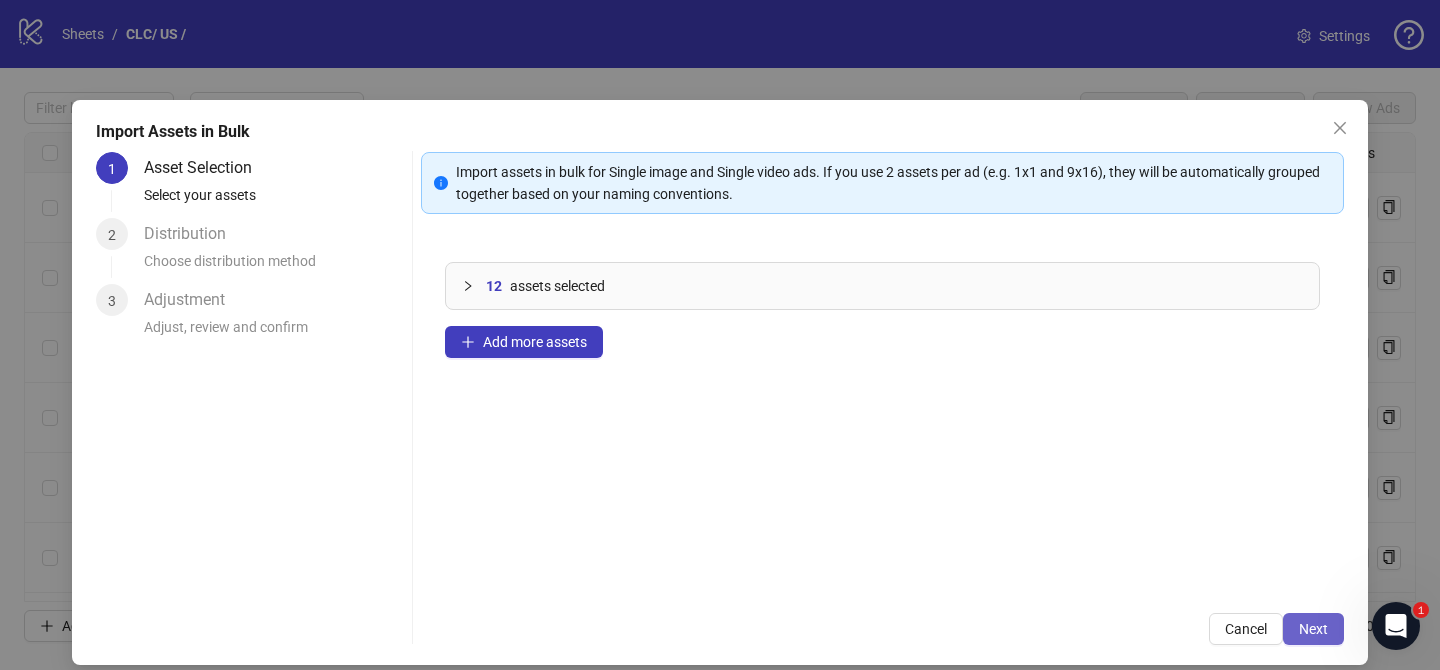 click on "Next" at bounding box center (1313, 629) 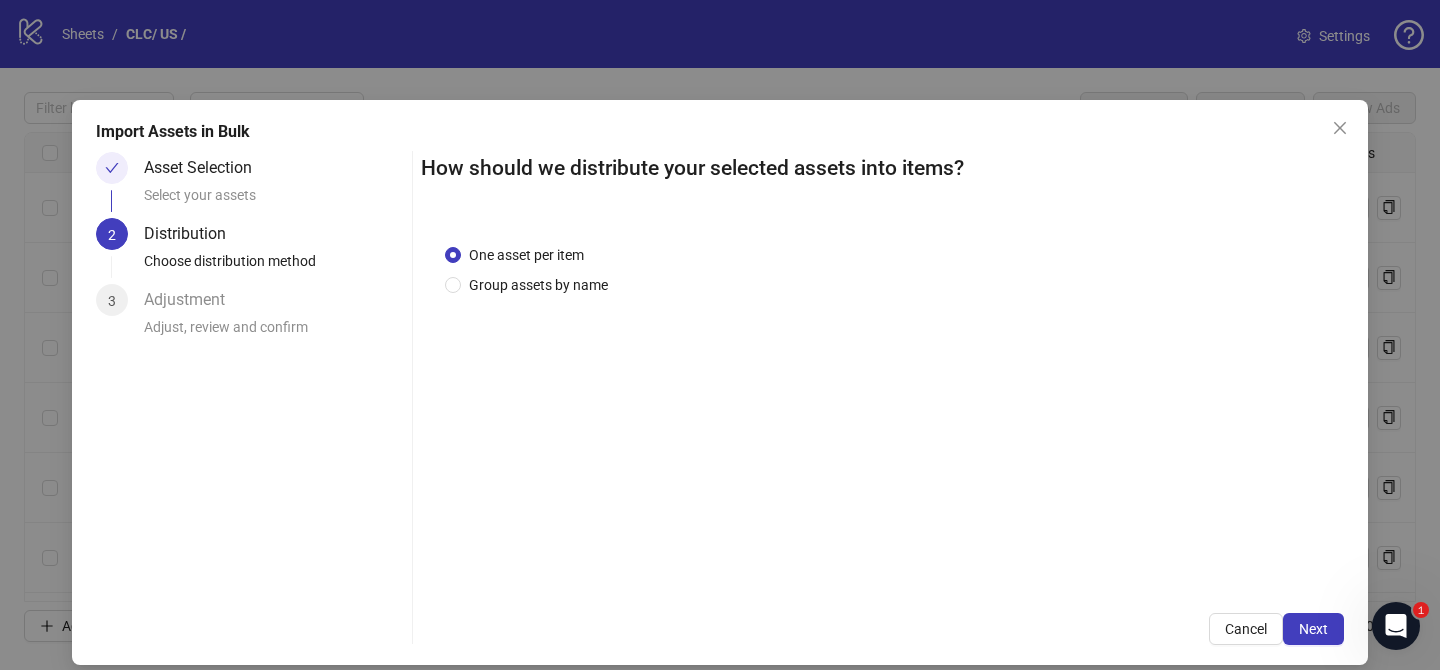 drag, startPoint x: 520, startPoint y: 284, endPoint x: 539, endPoint y: 312, distance: 33.83785 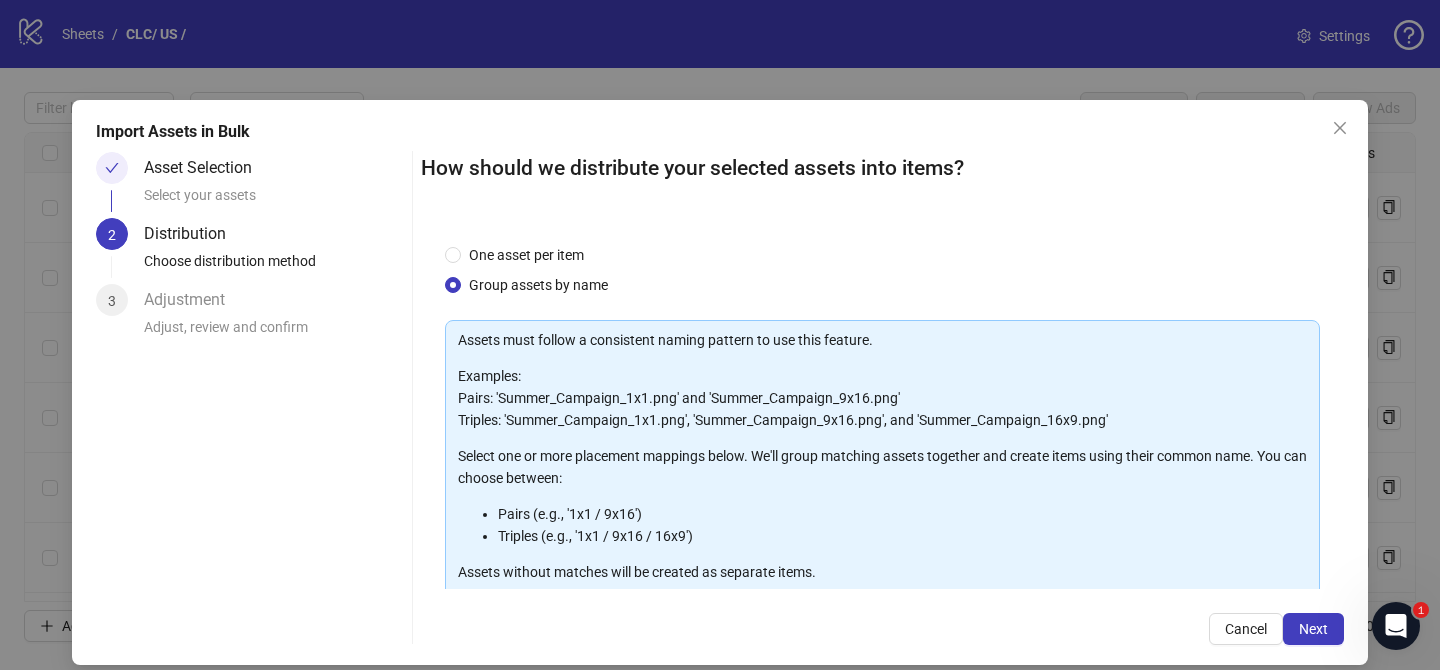 scroll, scrollTop: 216, scrollLeft: 0, axis: vertical 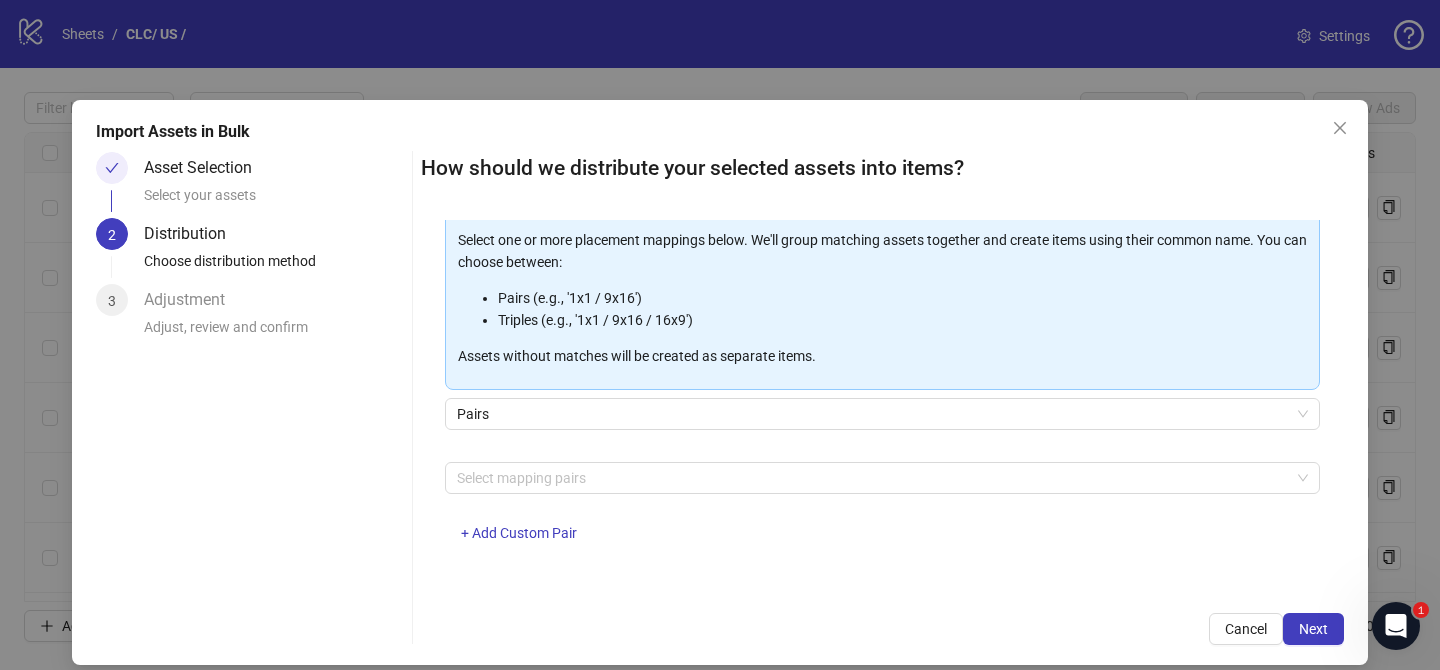 click on "Assets must follow a consistent naming pattern to use this feature. Examples: Pairs: 'Summer_Campaign_1x1.png' and 'Summer_Campaign_9x16.png' Triples: 'Summer_Campaign_1x1.png', 'Summer_Campaign_9x16.png', and 'Summer_Campaign_16x9.png' Select one or more placement mappings below. We'll group matching assets together and create items using their common name. You can choose between: Pairs (e.g., '1x1 / 9x16') Triples (e.g., '1x1 / 9x16 / 16x9') Assets without matches will be created as separate items. Pairs   Select mapping pairs + Add Custom Pair" at bounding box center [882, 335] 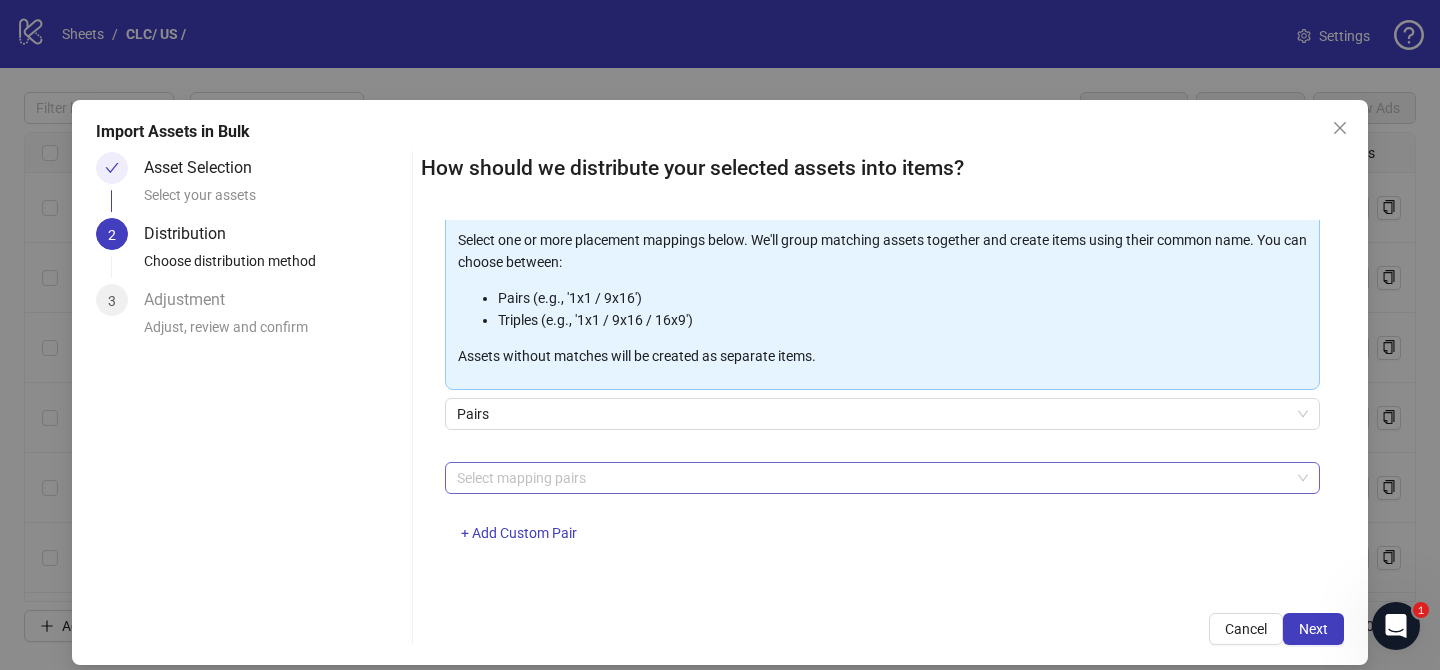 click at bounding box center [872, 478] 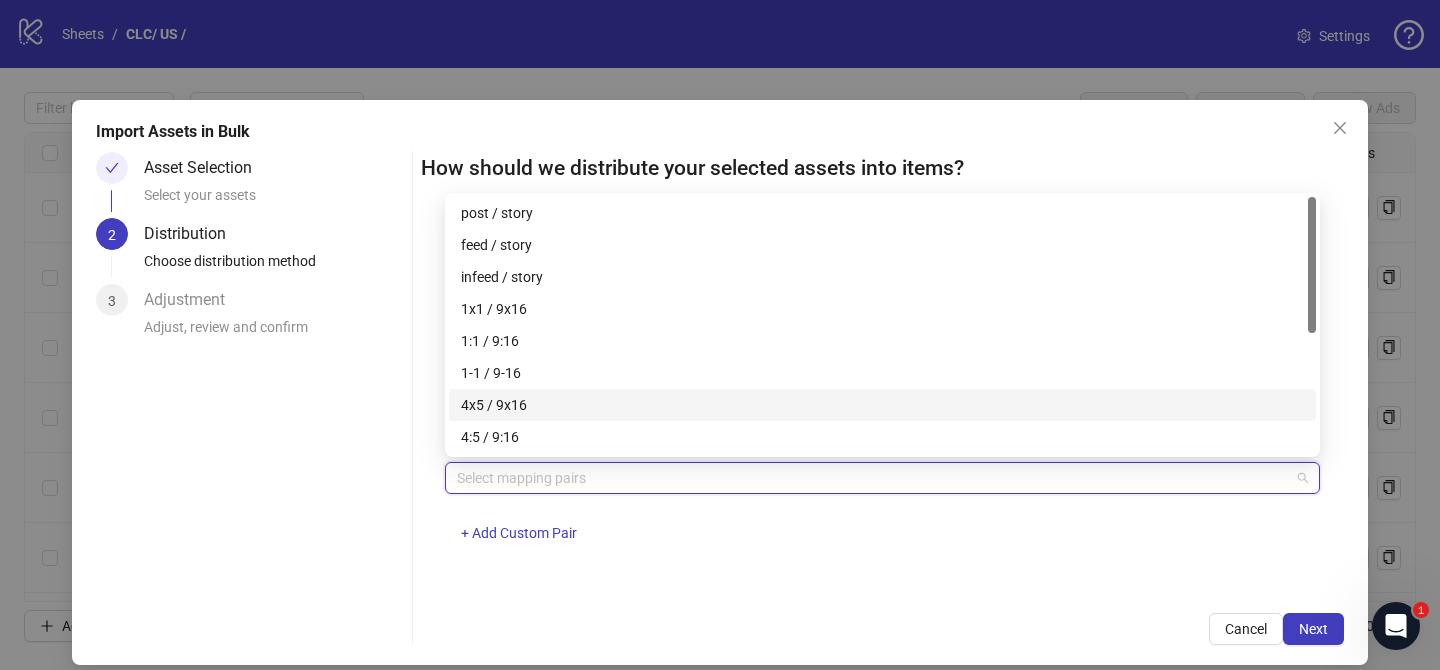 click on "4x5 / 9x16" at bounding box center (882, 405) 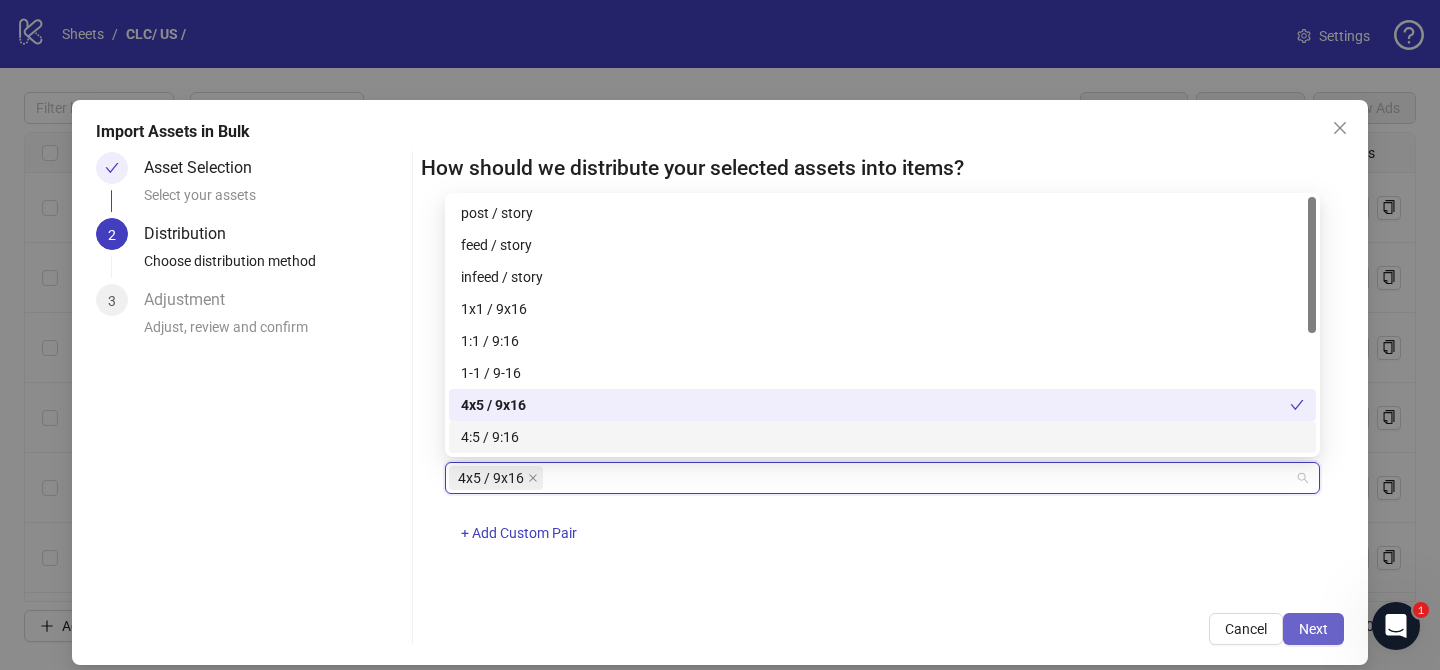 click on "Next" at bounding box center [1313, 629] 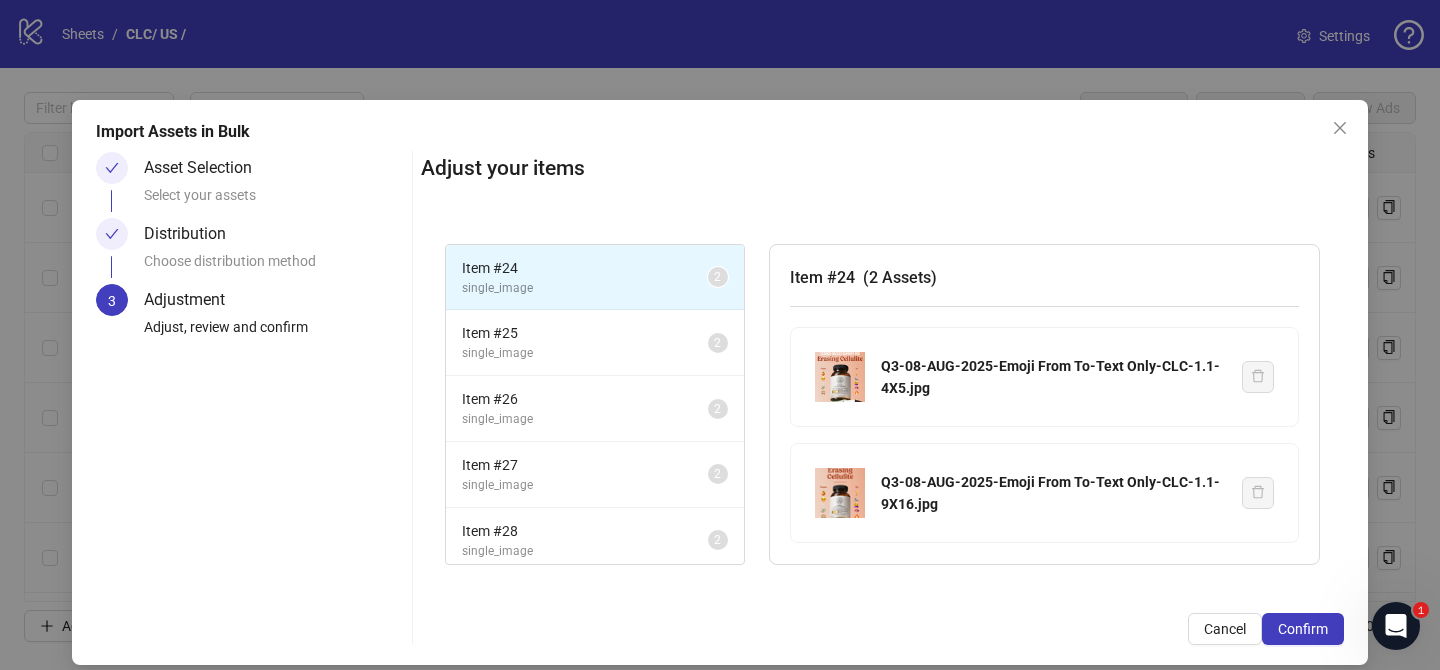 click on "Confirm" at bounding box center [1303, 629] 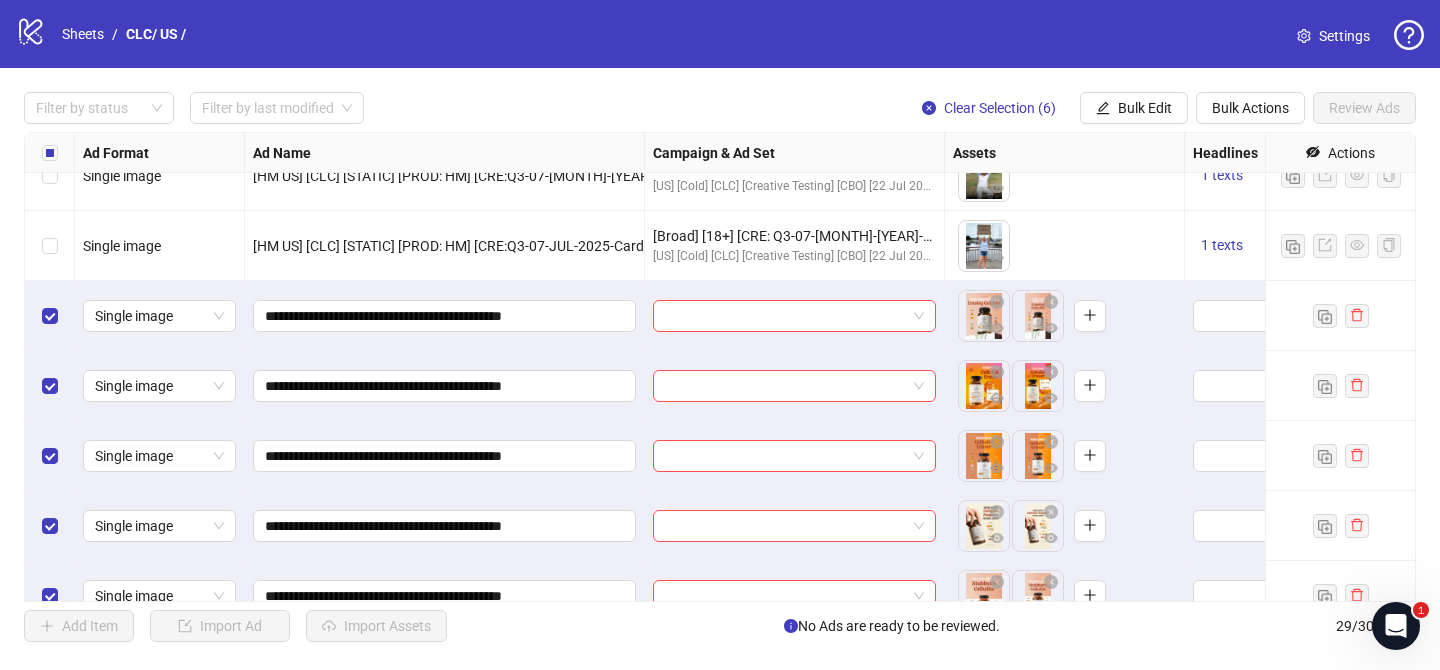 scroll, scrollTop: 1500, scrollLeft: 0, axis: vertical 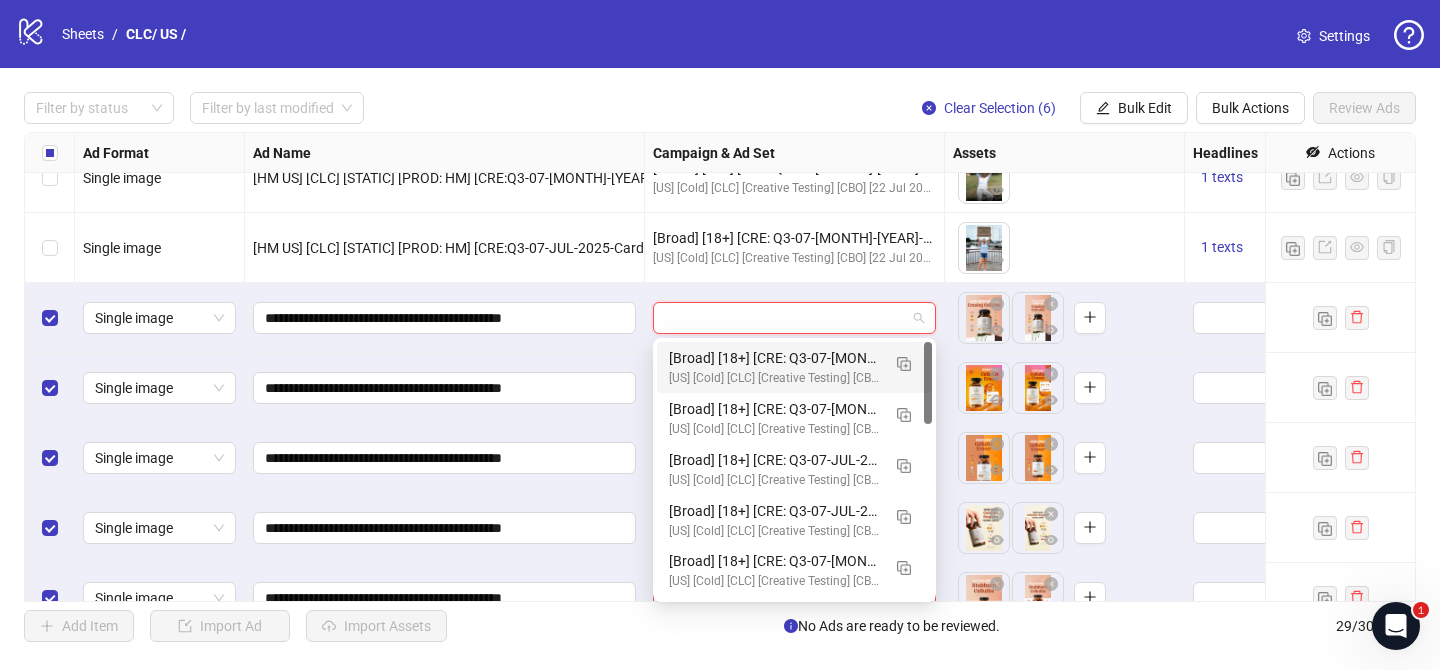 click at bounding box center (785, 318) 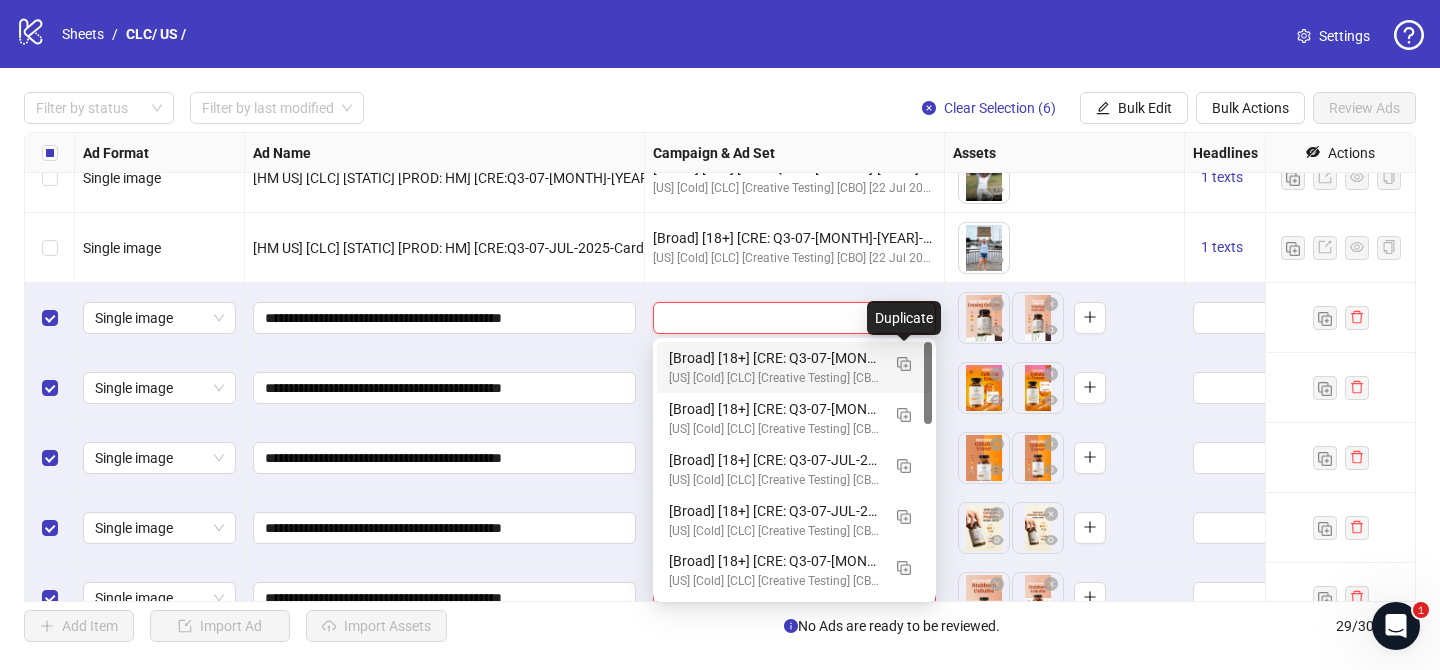 drag, startPoint x: 904, startPoint y: 364, endPoint x: 783, endPoint y: 378, distance: 121.80723 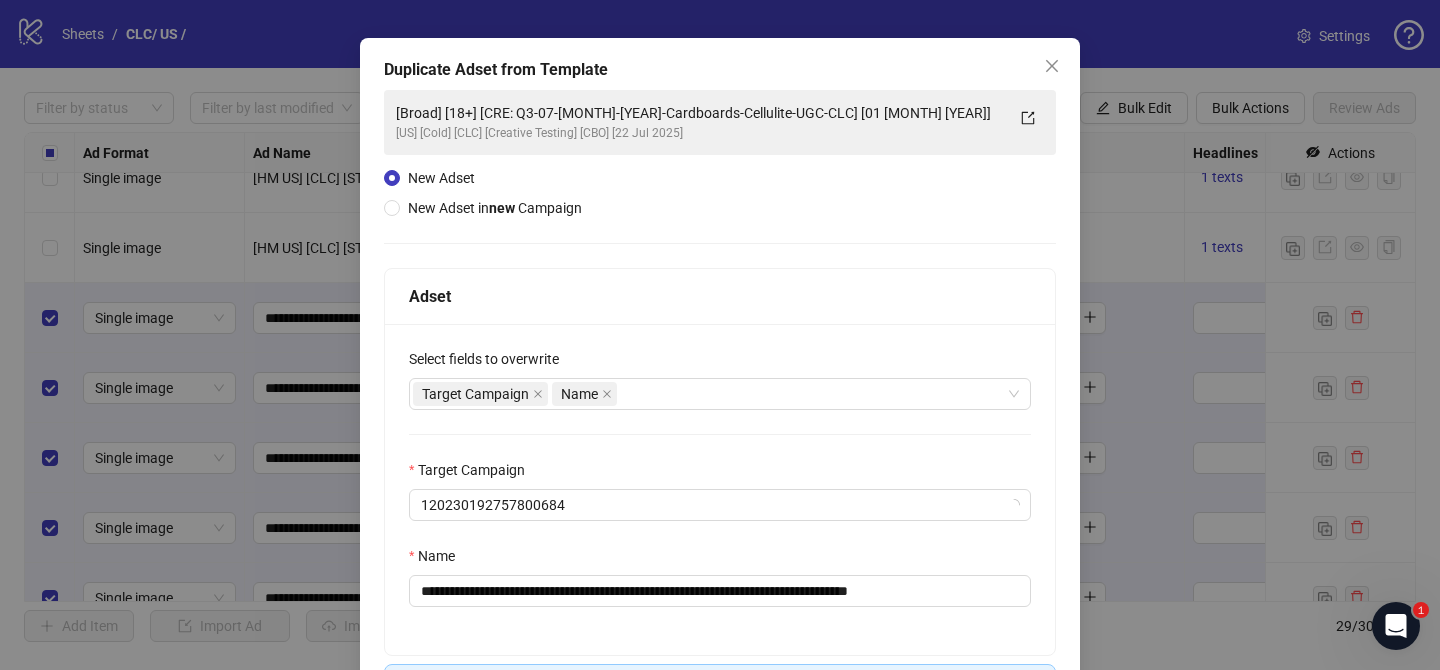 scroll, scrollTop: 67, scrollLeft: 0, axis: vertical 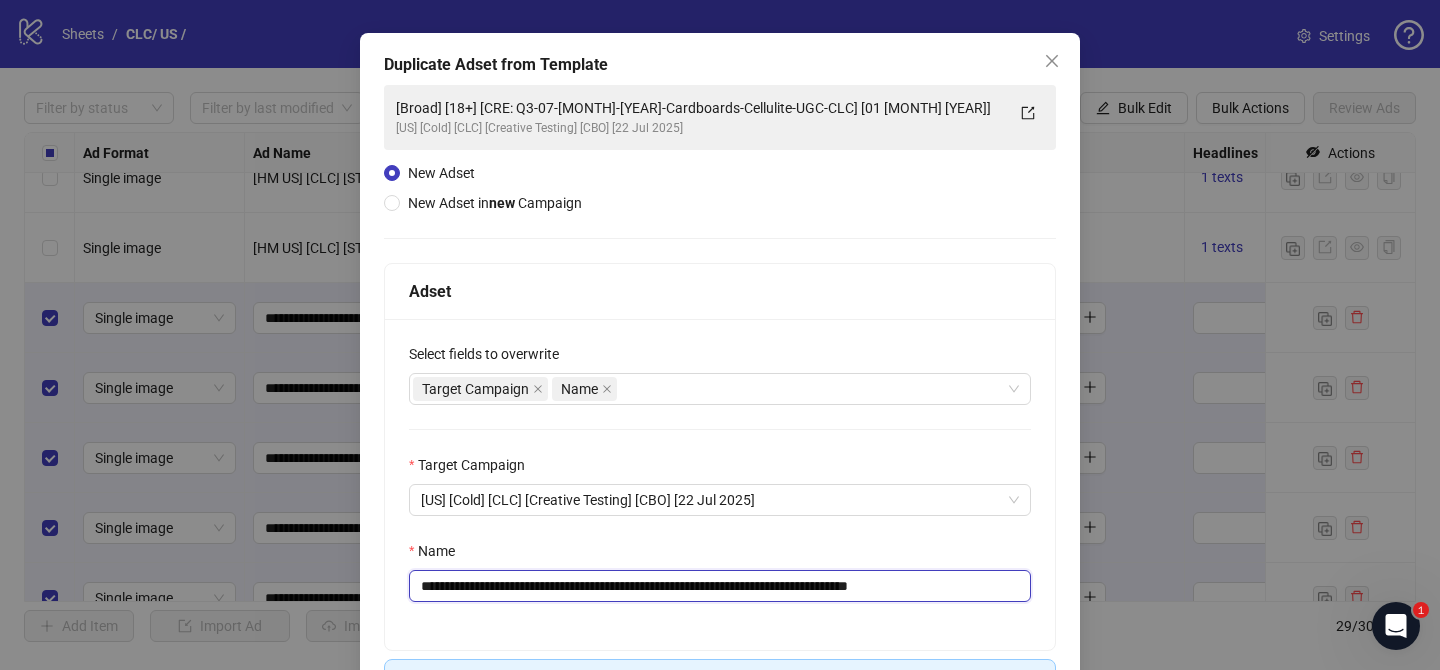 drag, startPoint x: 542, startPoint y: 589, endPoint x: 825, endPoint y: 585, distance: 283.02826 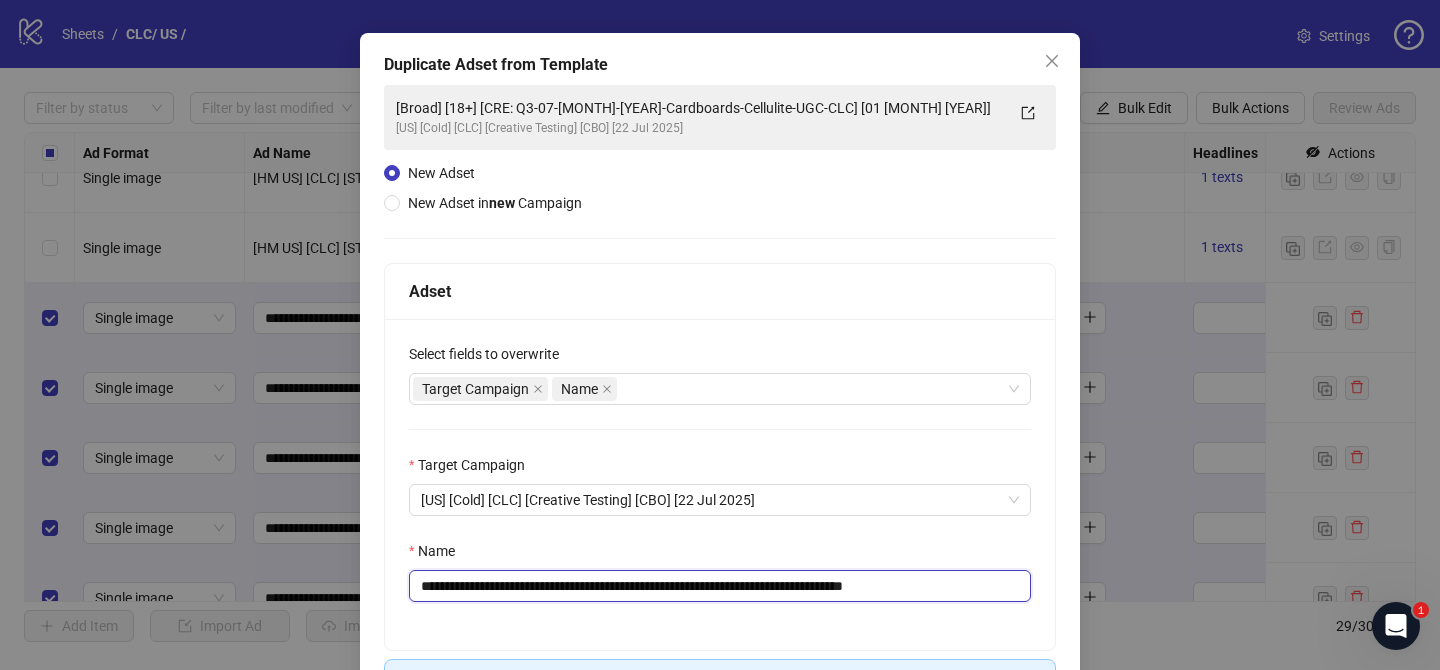 click on "**********" at bounding box center (720, 586) 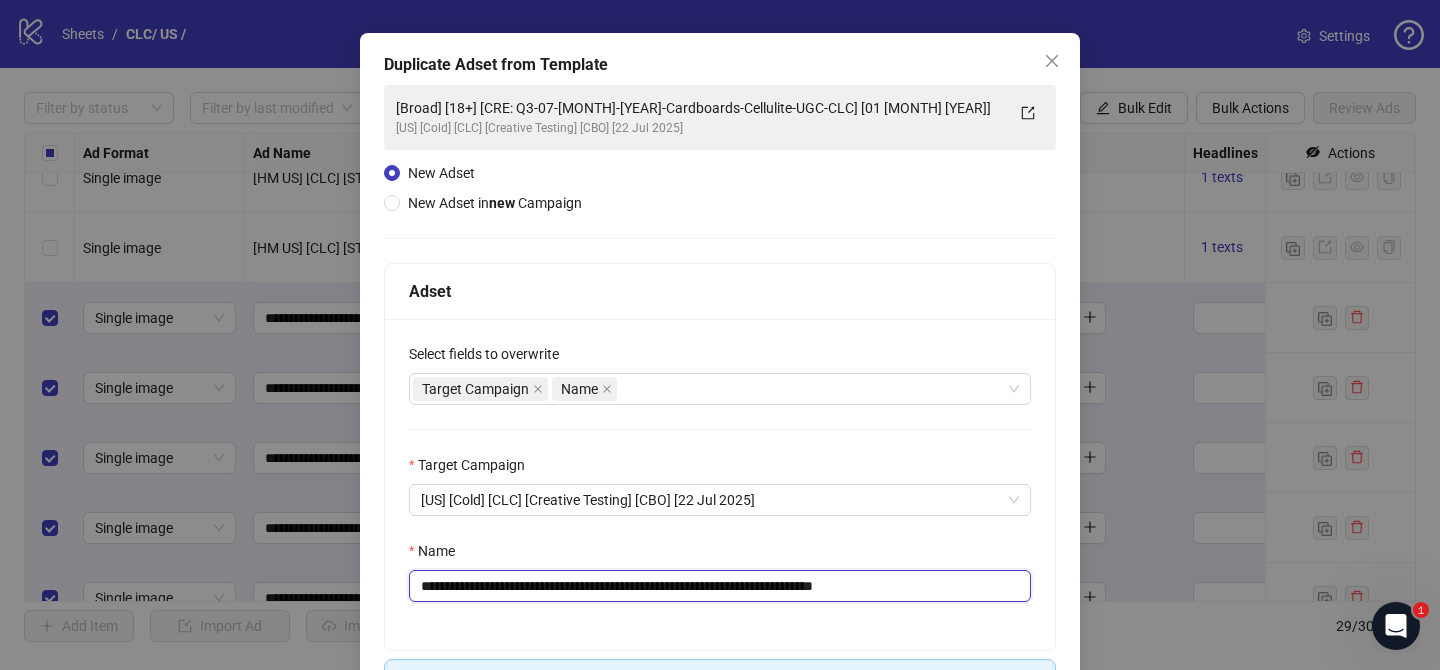 scroll, scrollTop: 207, scrollLeft: 0, axis: vertical 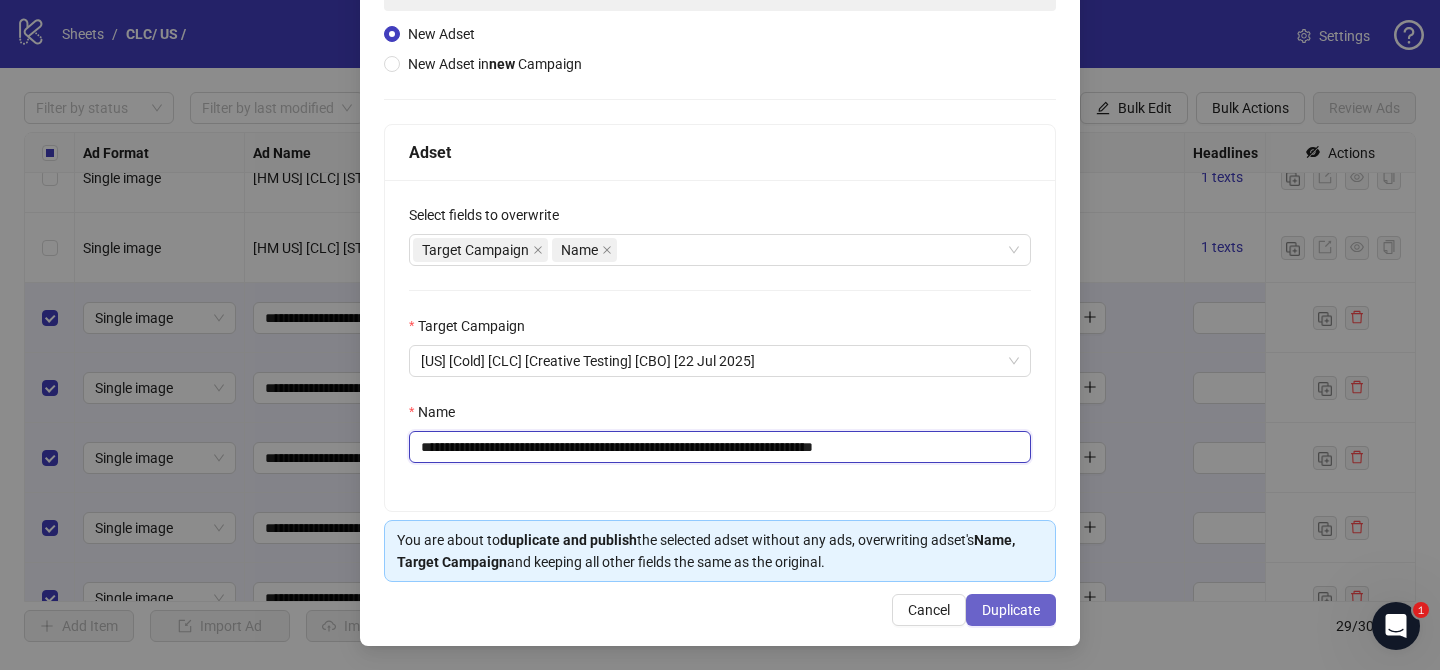 type on "**********" 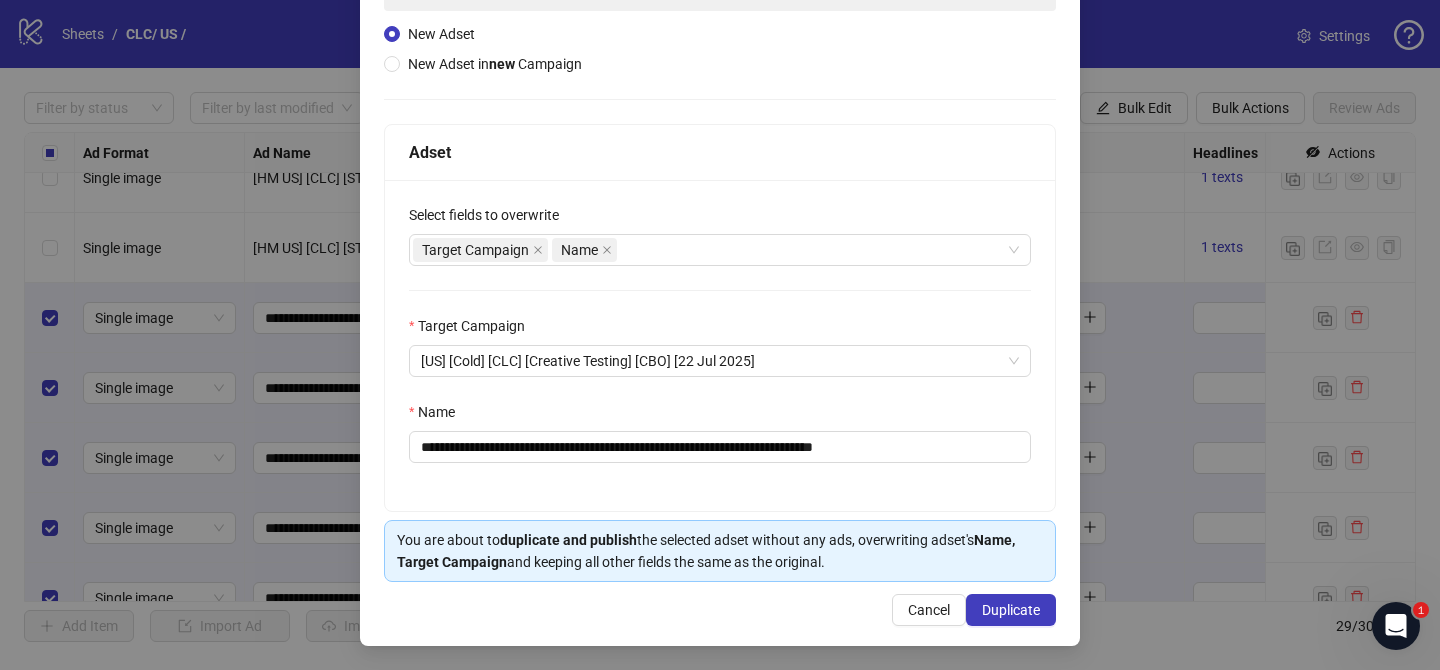 drag, startPoint x: 1009, startPoint y: 618, endPoint x: 1022, endPoint y: 478, distance: 140.60228 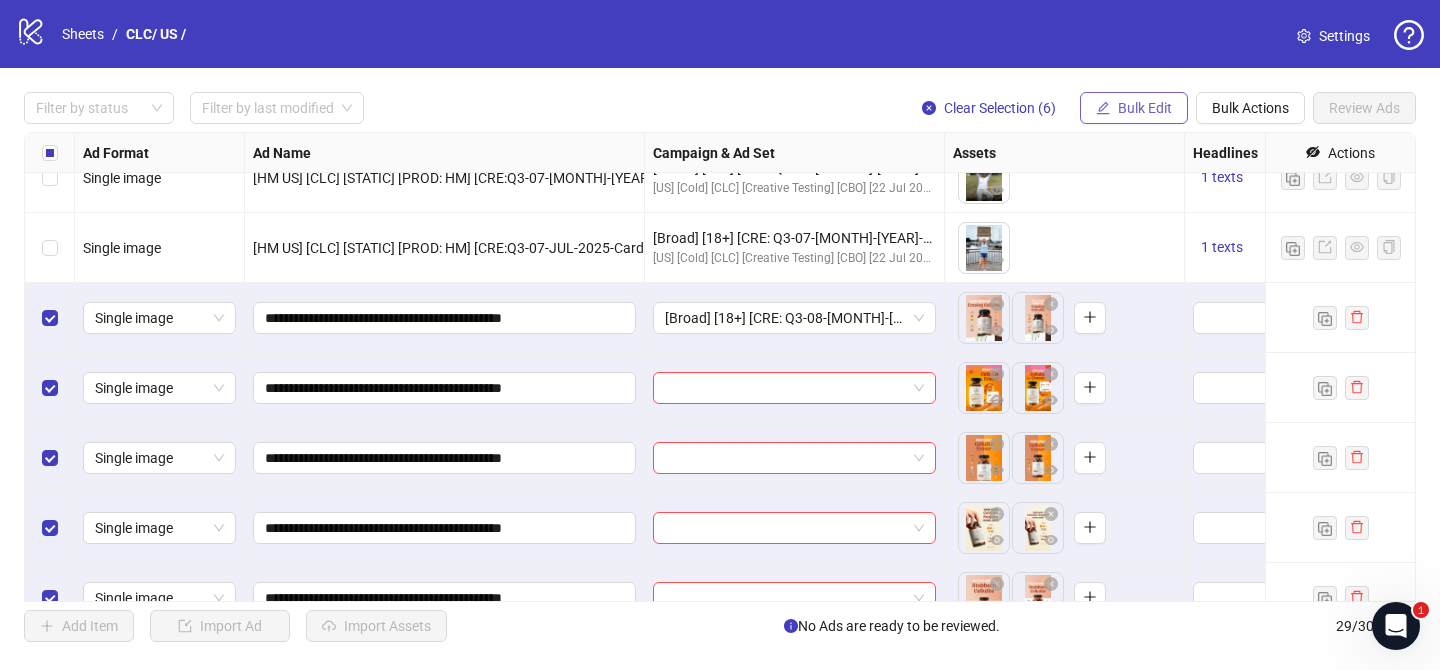 click on "Bulk Edit" at bounding box center (1145, 108) 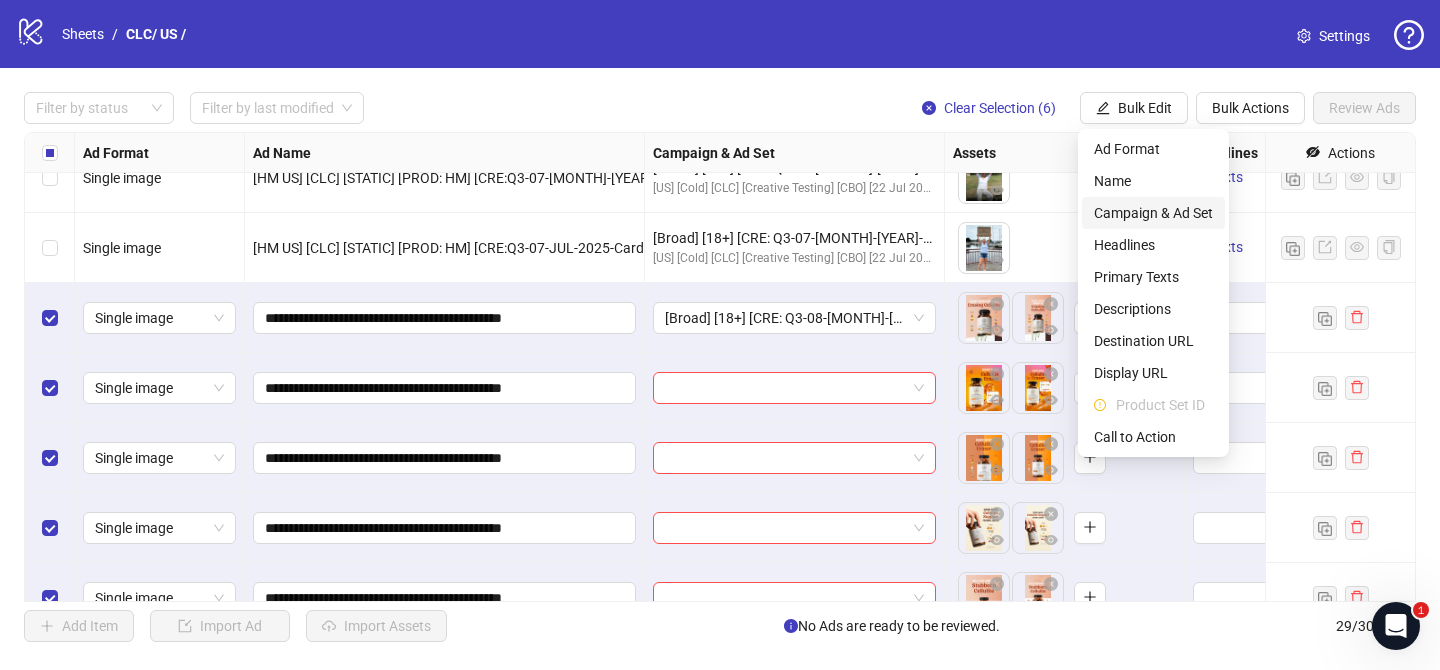 click on "Campaign & Ad Set" at bounding box center (1153, 213) 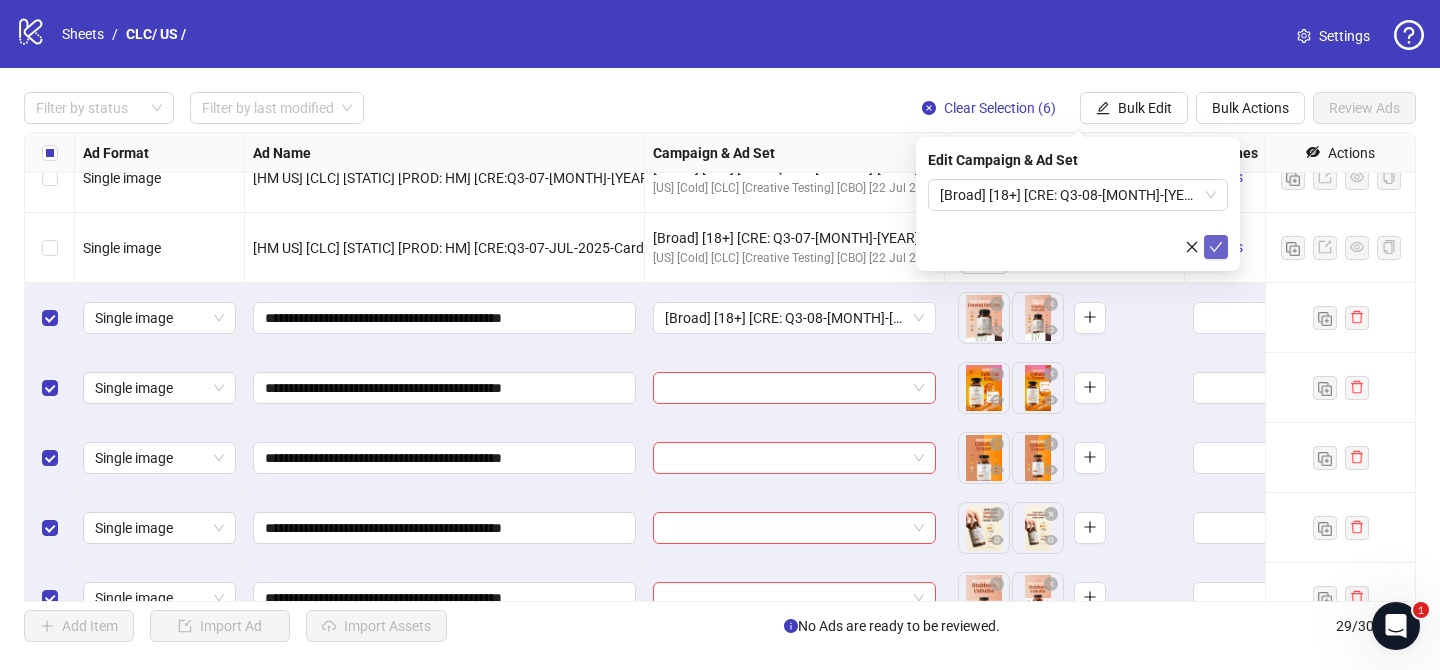 click 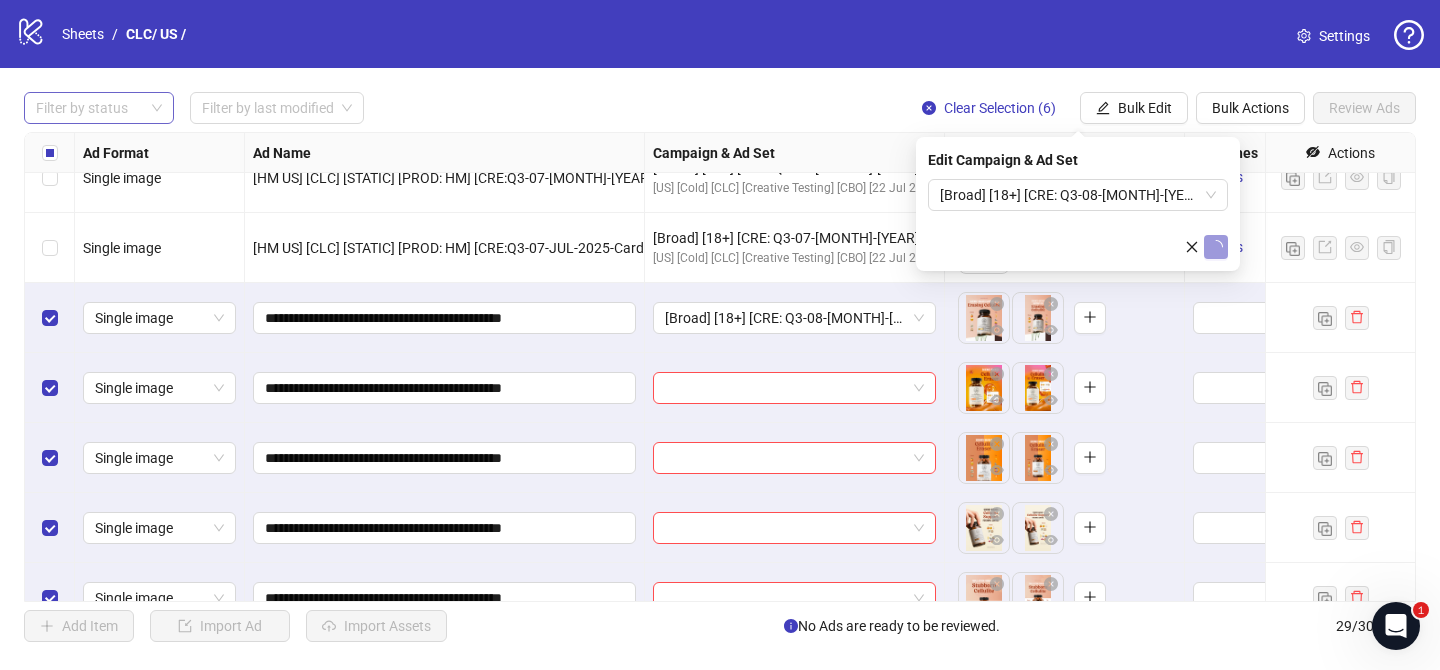 click at bounding box center [88, 108] 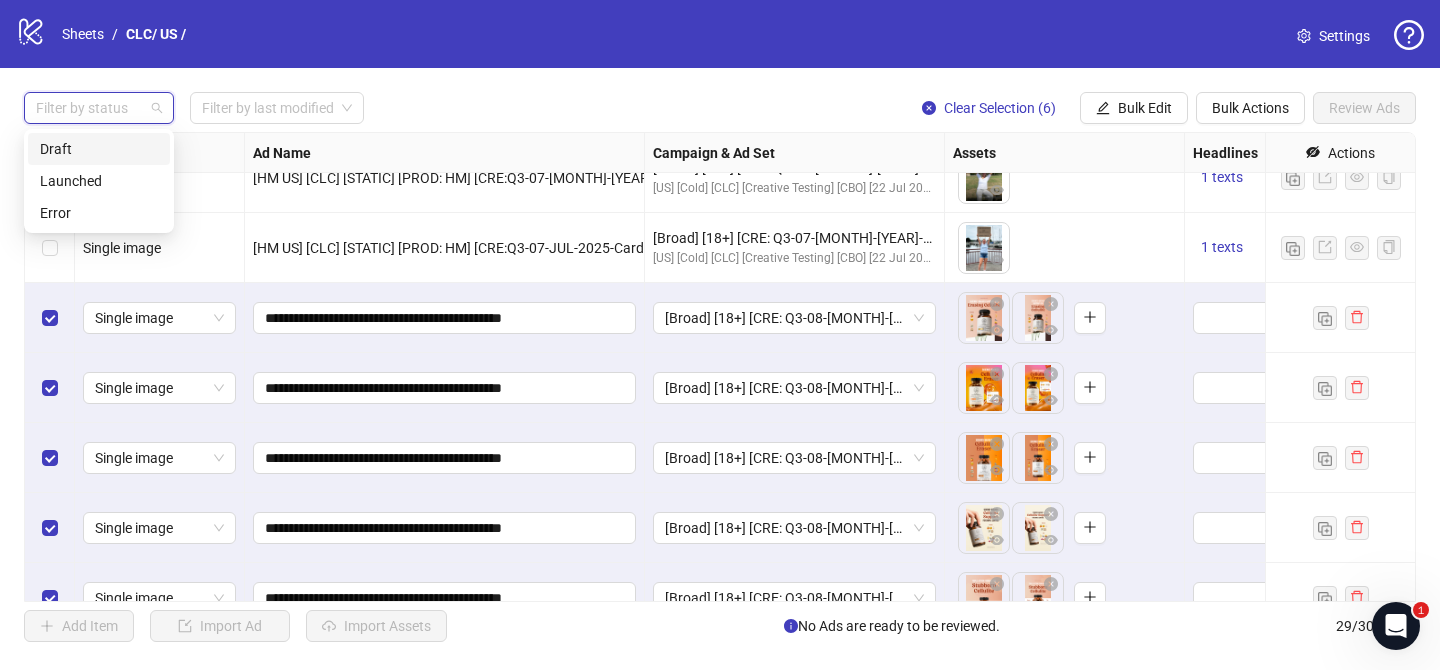 click on "Draft" at bounding box center (99, 149) 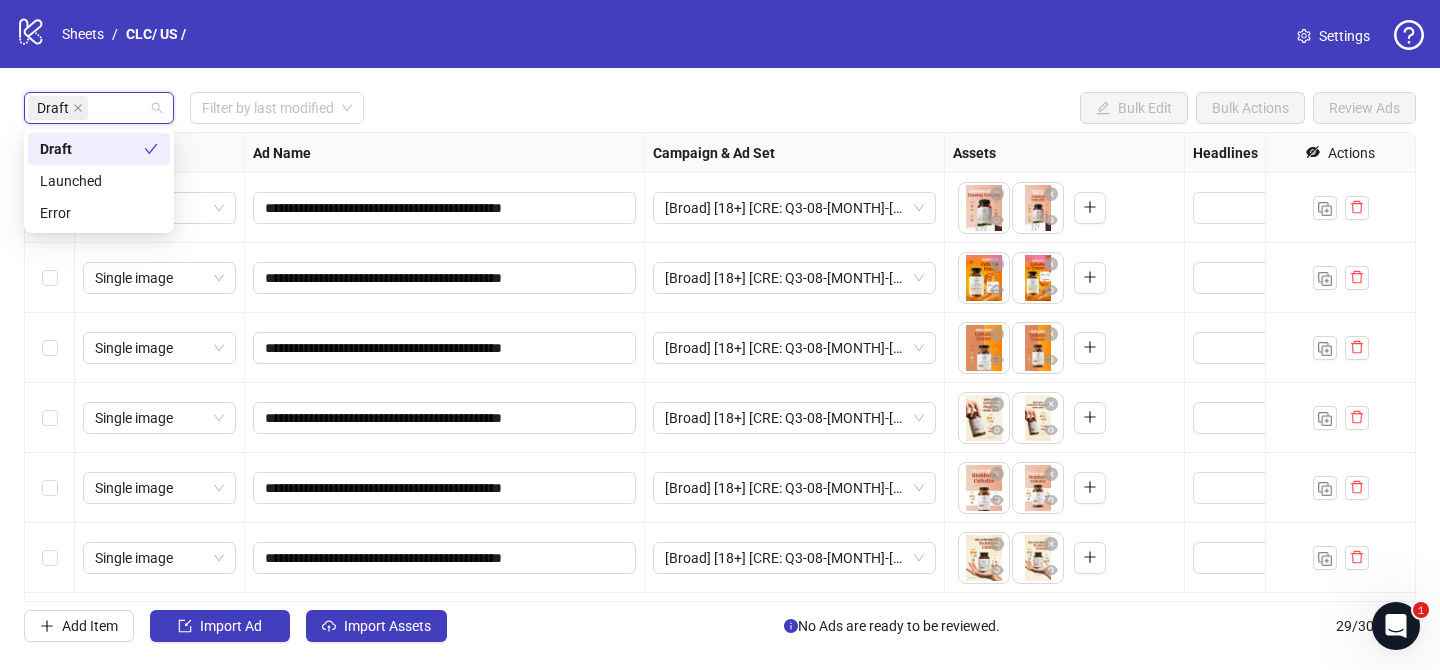 scroll, scrollTop: 0, scrollLeft: 0, axis: both 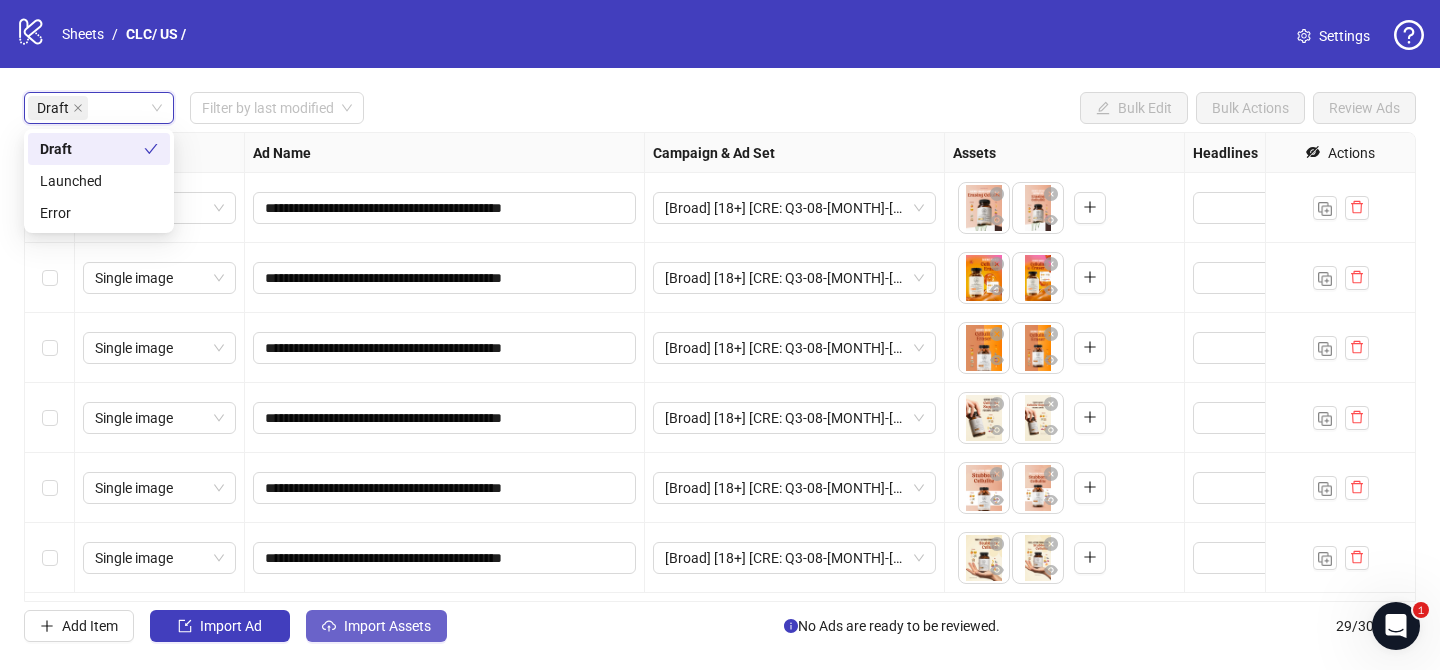 click on "Import Assets" at bounding box center [387, 626] 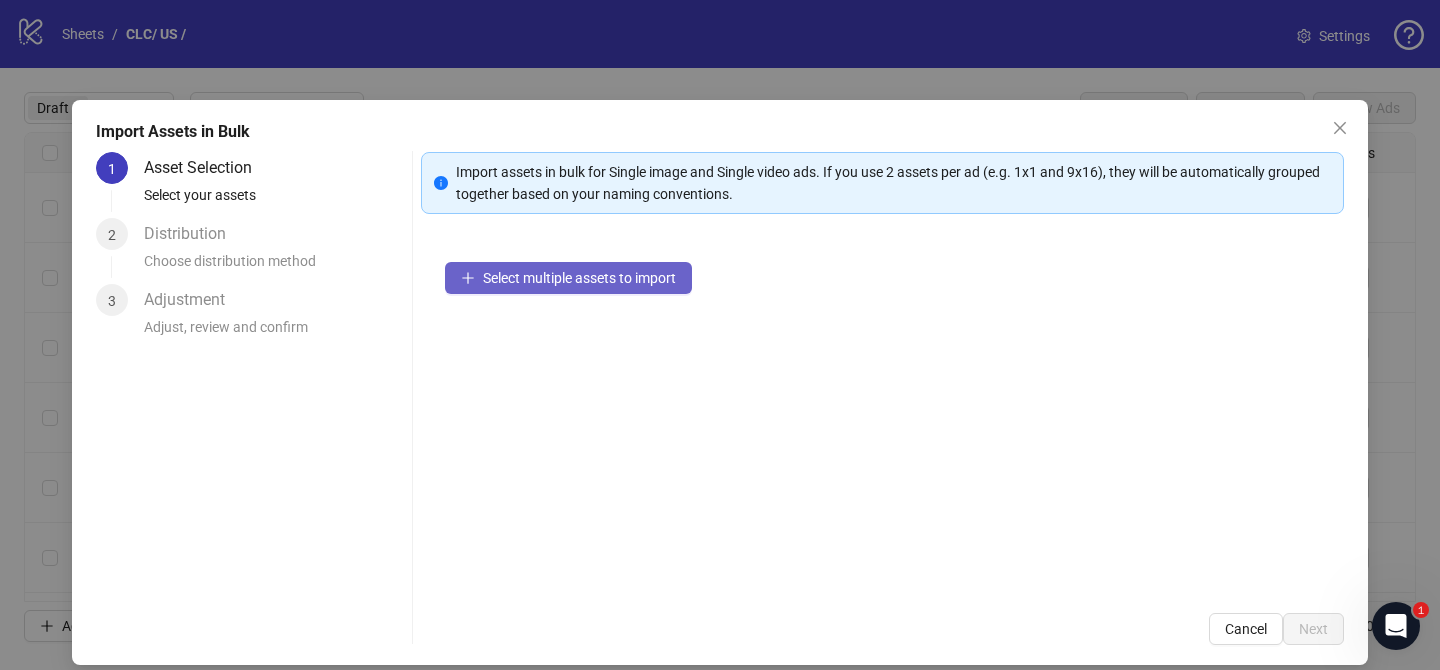 click on "Select multiple assets to import" at bounding box center (579, 278) 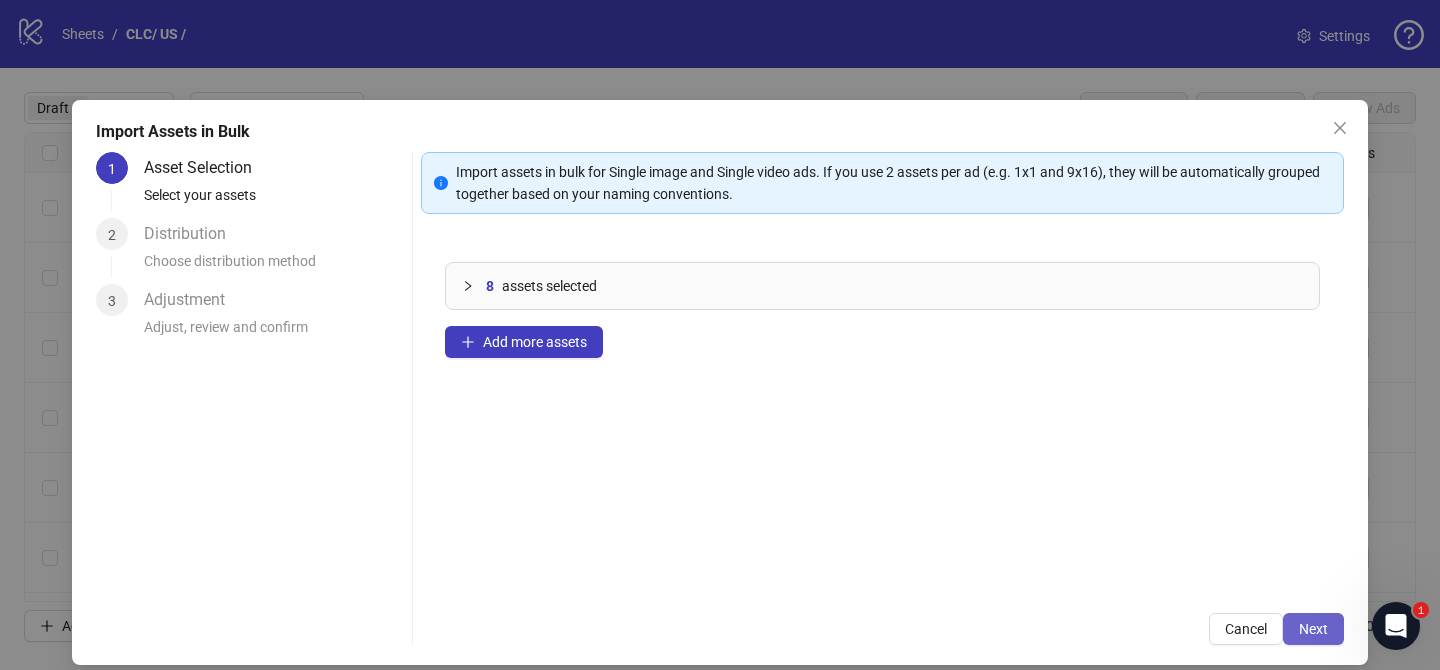 click on "Next" at bounding box center [1313, 629] 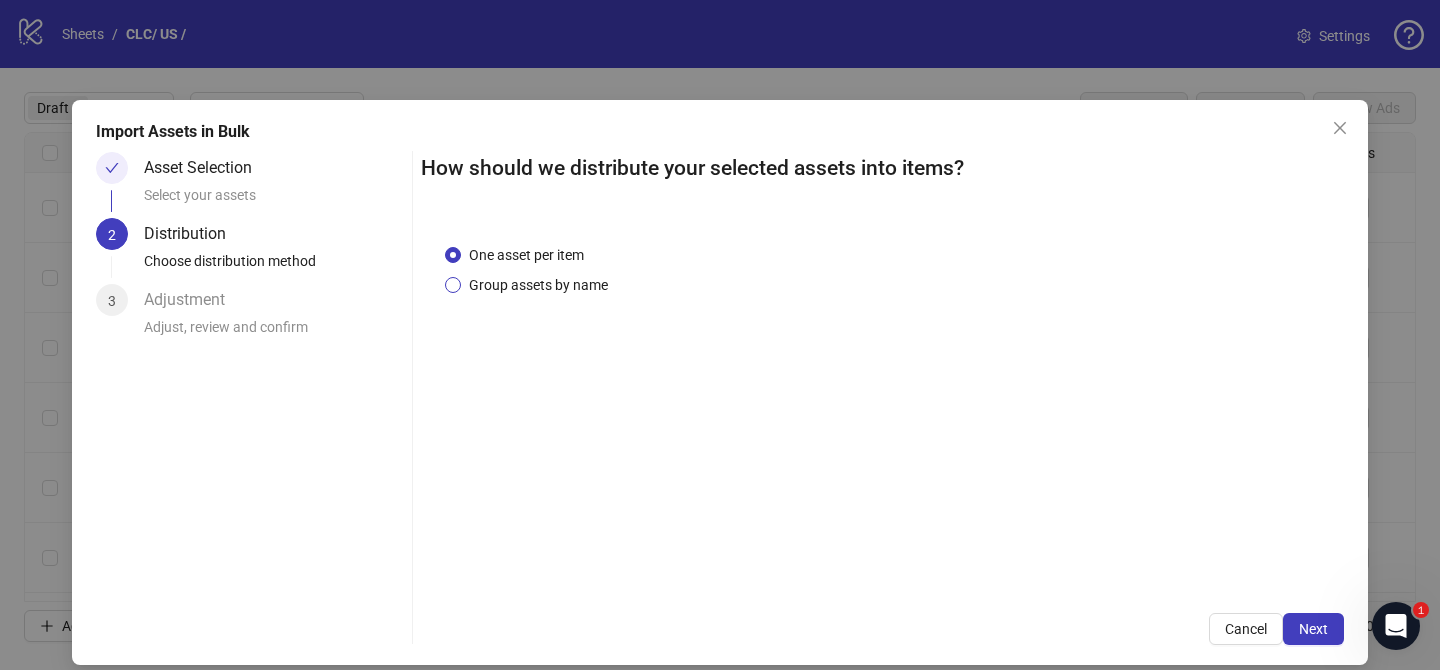 drag, startPoint x: 574, startPoint y: 281, endPoint x: 576, endPoint y: 291, distance: 10.198039 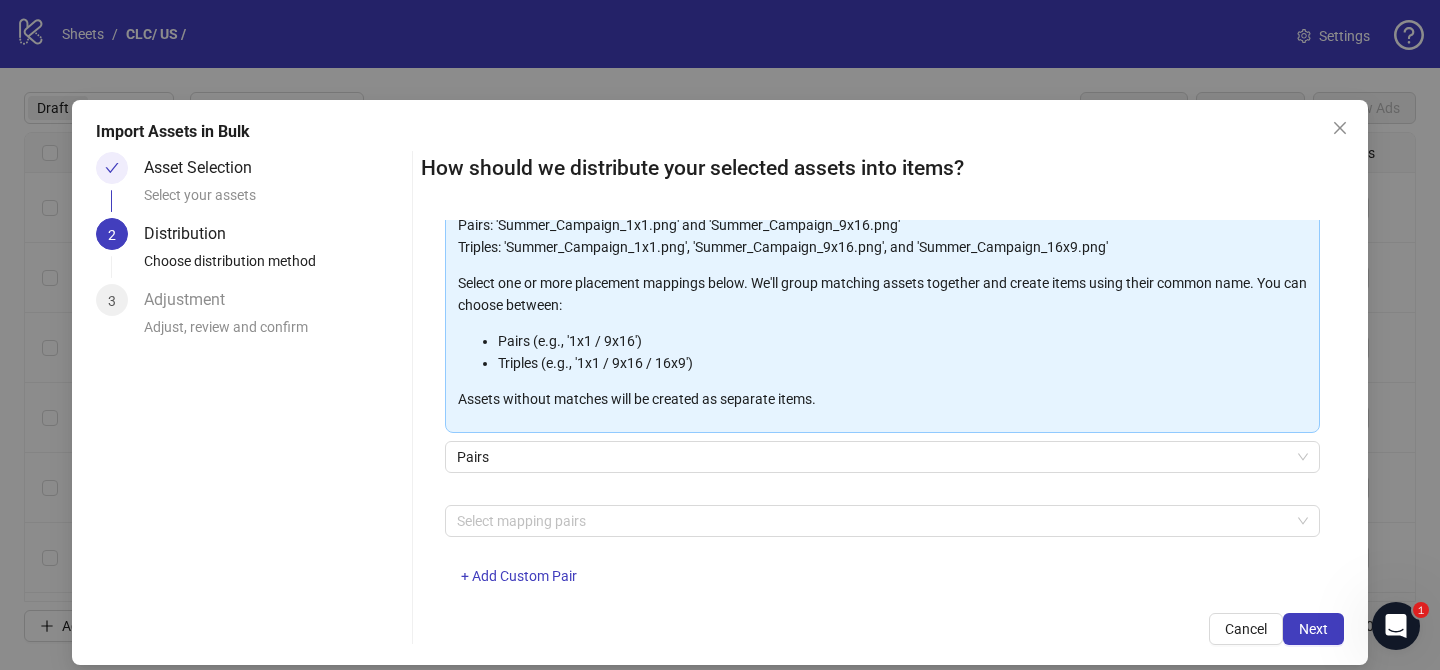 scroll, scrollTop: 216, scrollLeft: 0, axis: vertical 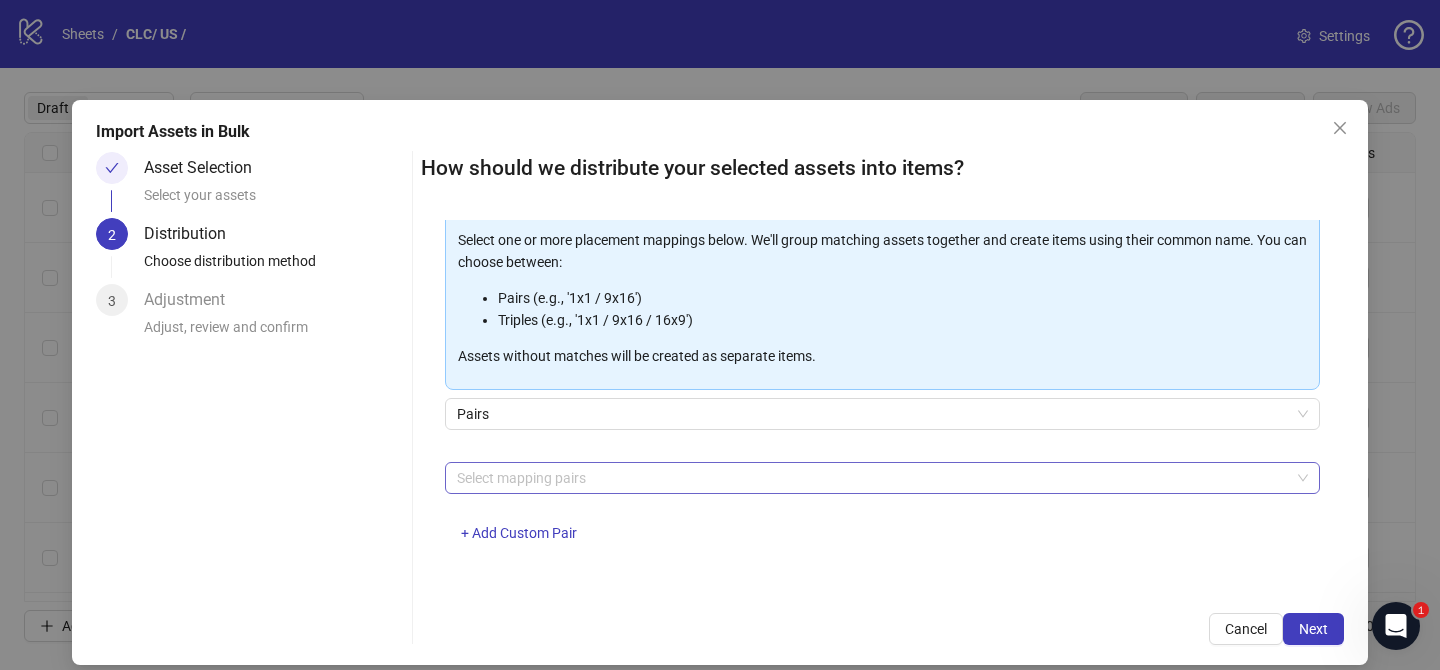drag, startPoint x: 592, startPoint y: 482, endPoint x: 567, endPoint y: 470, distance: 27.730848 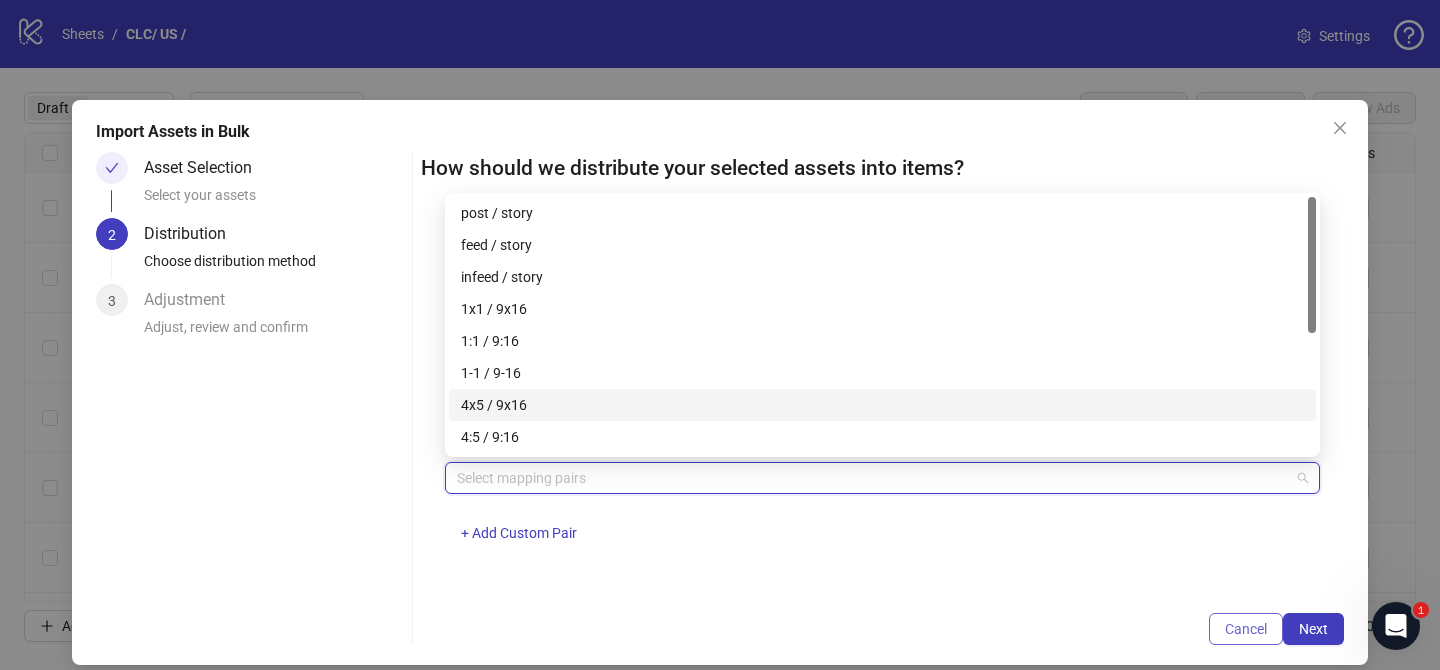 drag, startPoint x: 533, startPoint y: 405, endPoint x: 1228, endPoint y: 627, distance: 729.5951 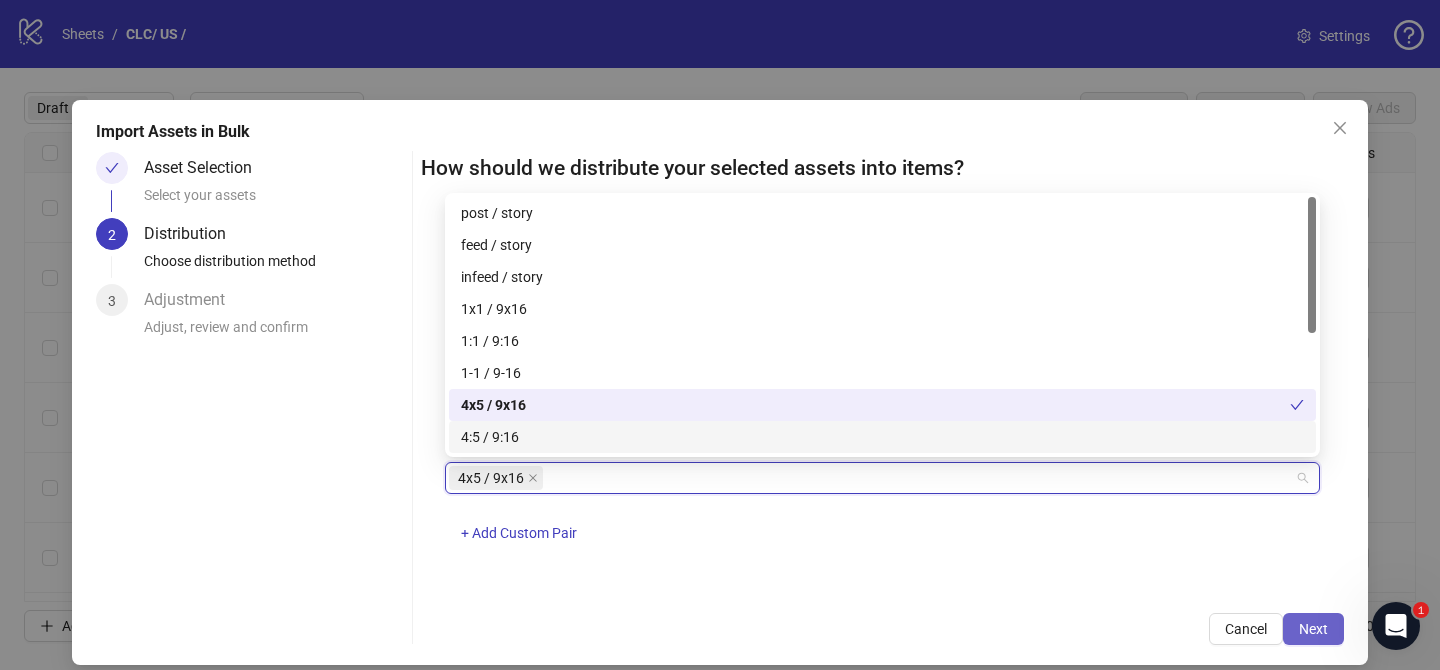 click on "Next" at bounding box center [1313, 629] 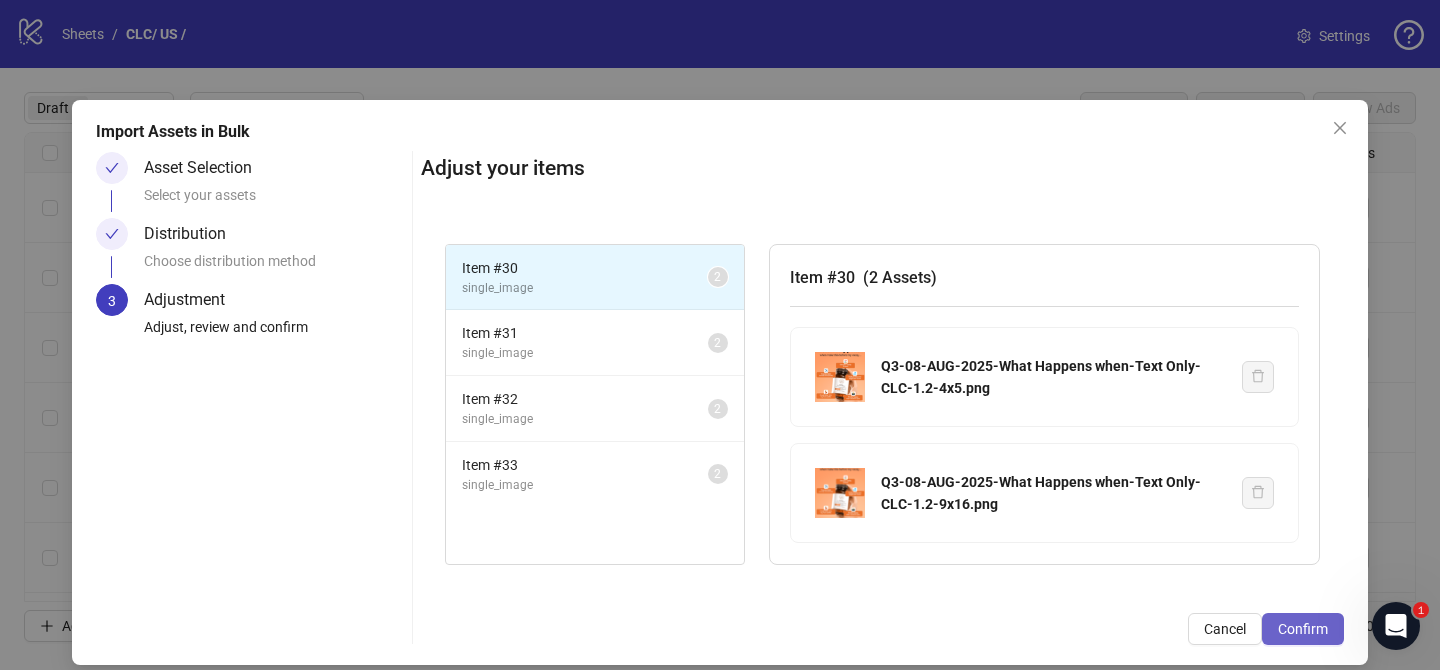click on "Confirm" at bounding box center [1303, 629] 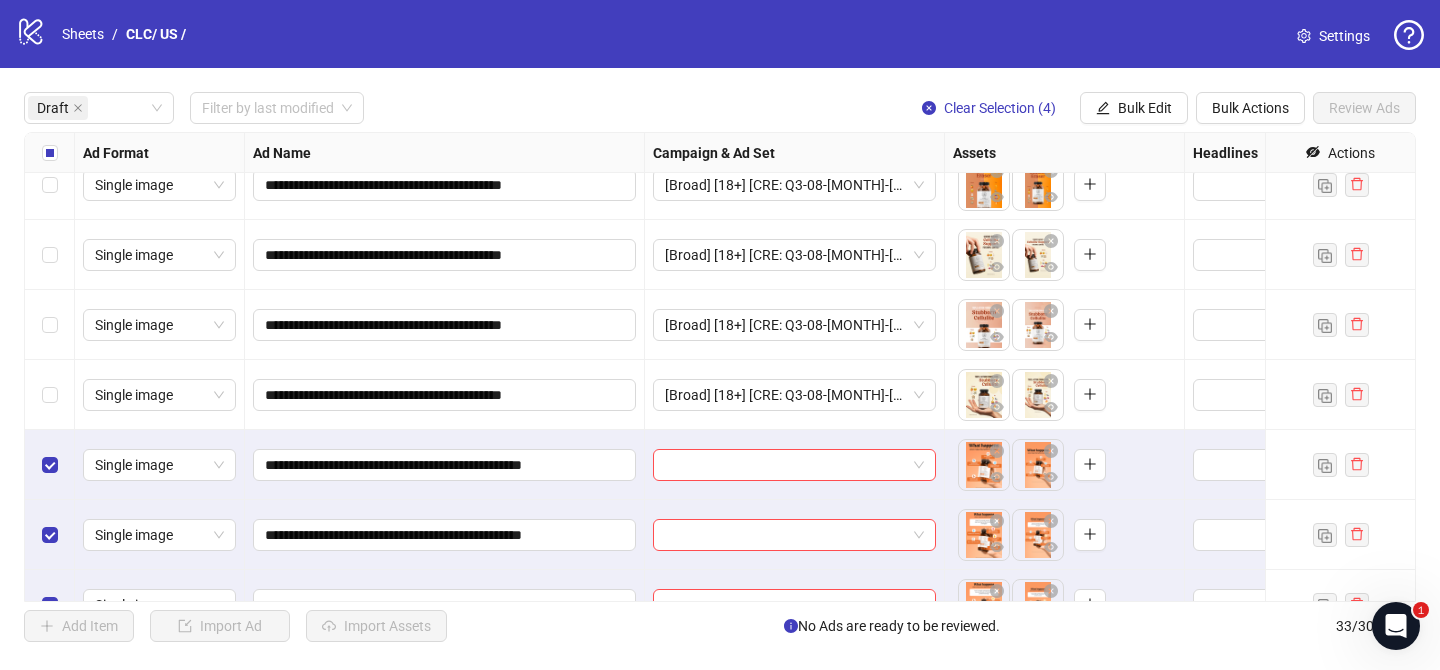 scroll, scrollTop: 272, scrollLeft: 0, axis: vertical 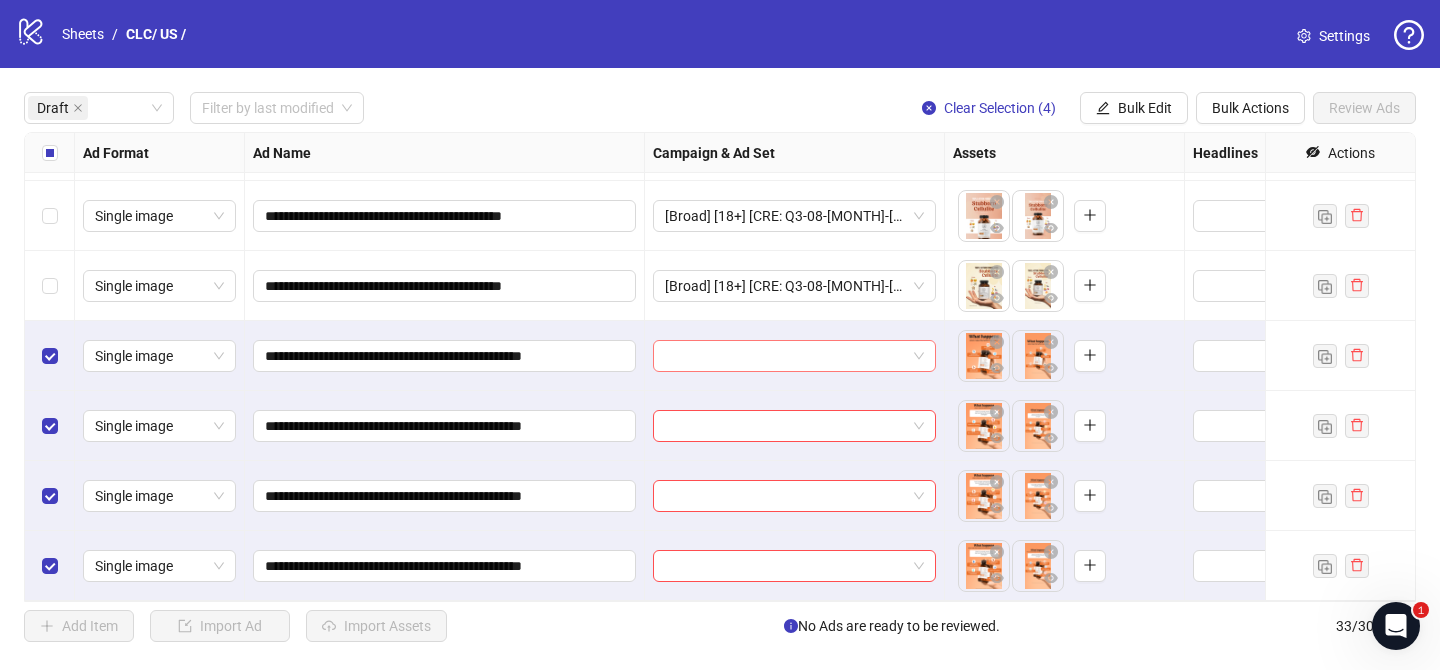 click at bounding box center (785, 356) 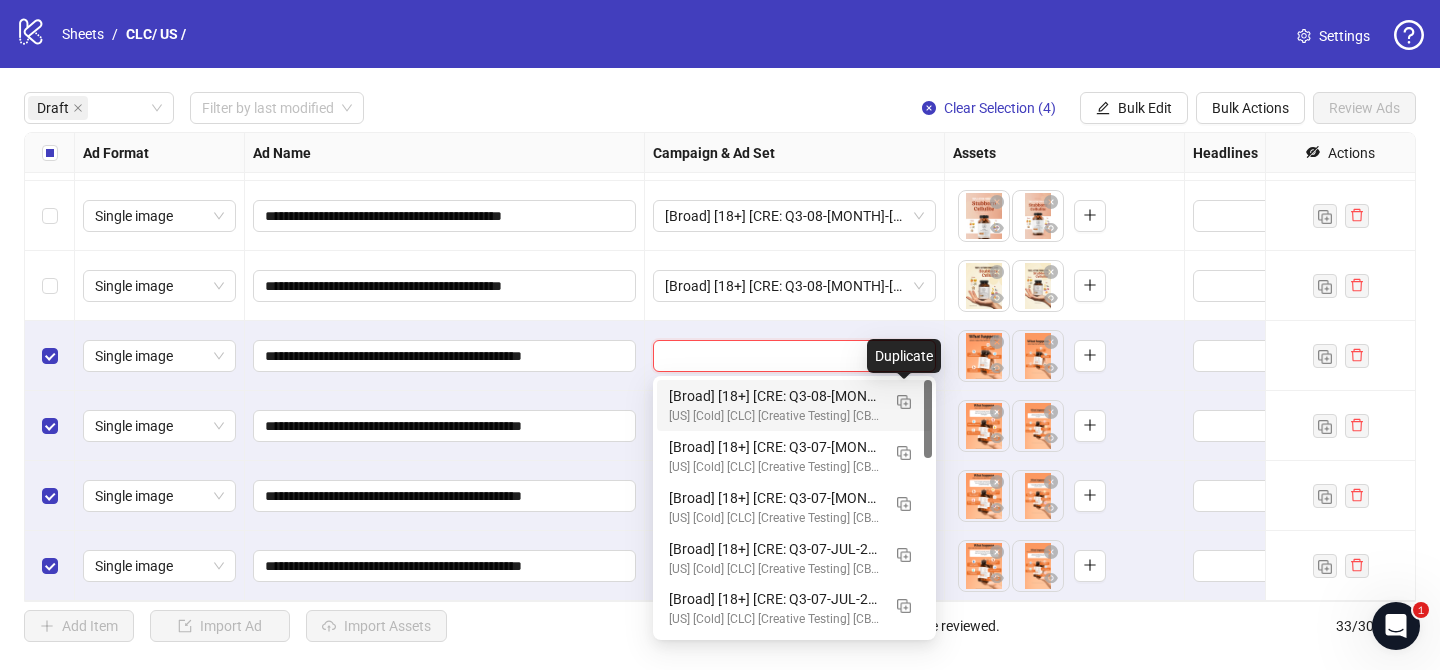 click at bounding box center [904, 401] 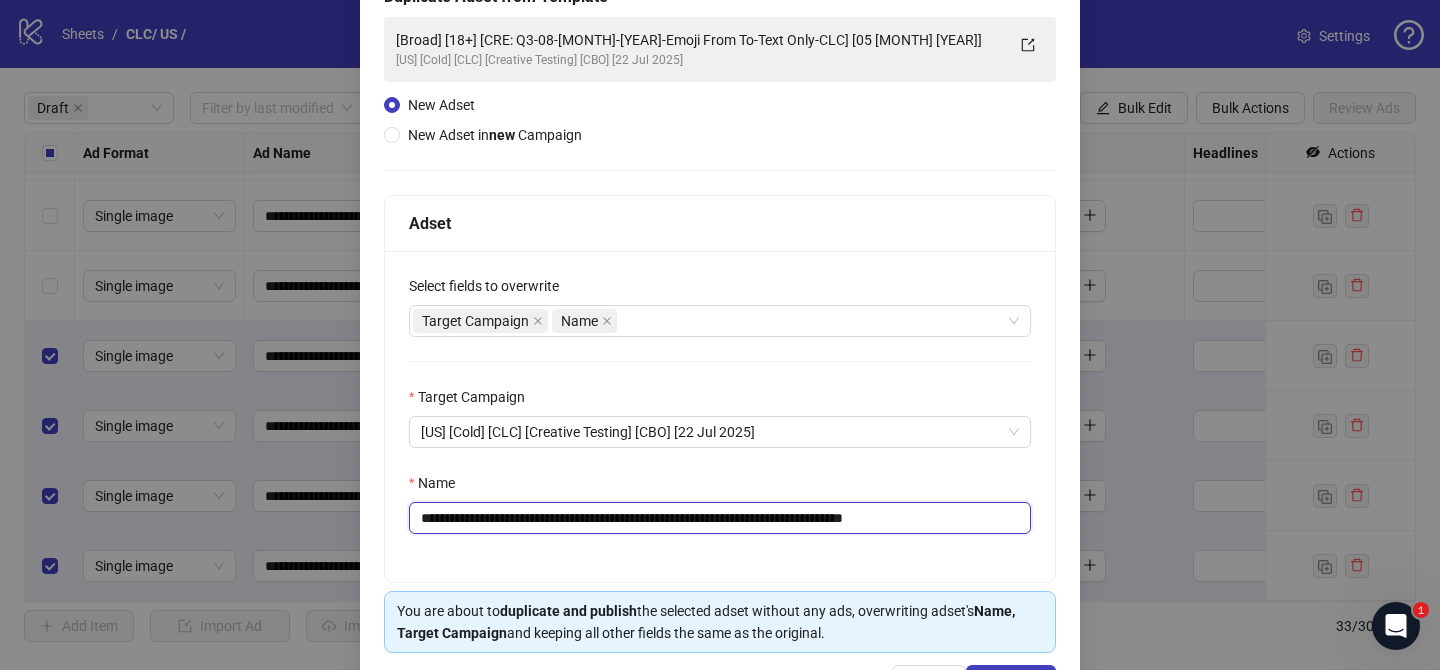 scroll, scrollTop: 141, scrollLeft: 0, axis: vertical 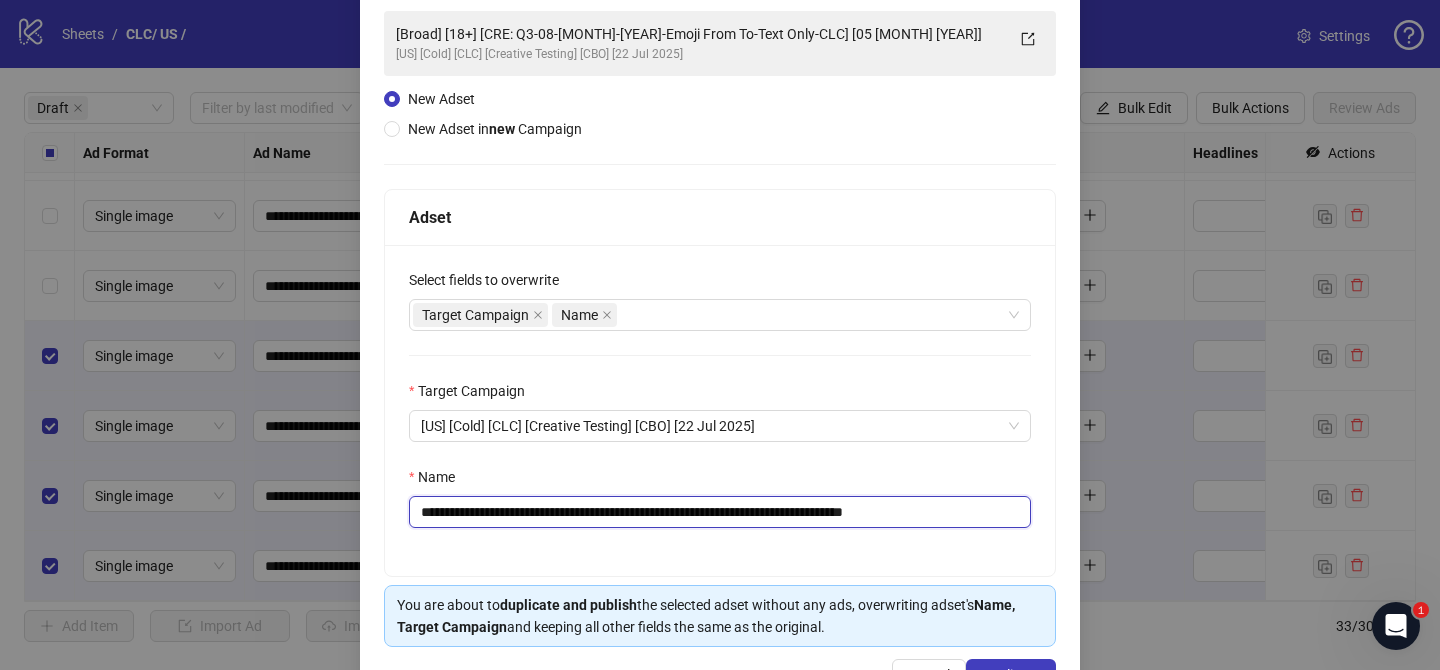 drag, startPoint x: 545, startPoint y: 522, endPoint x: 861, endPoint y: 526, distance: 316.02533 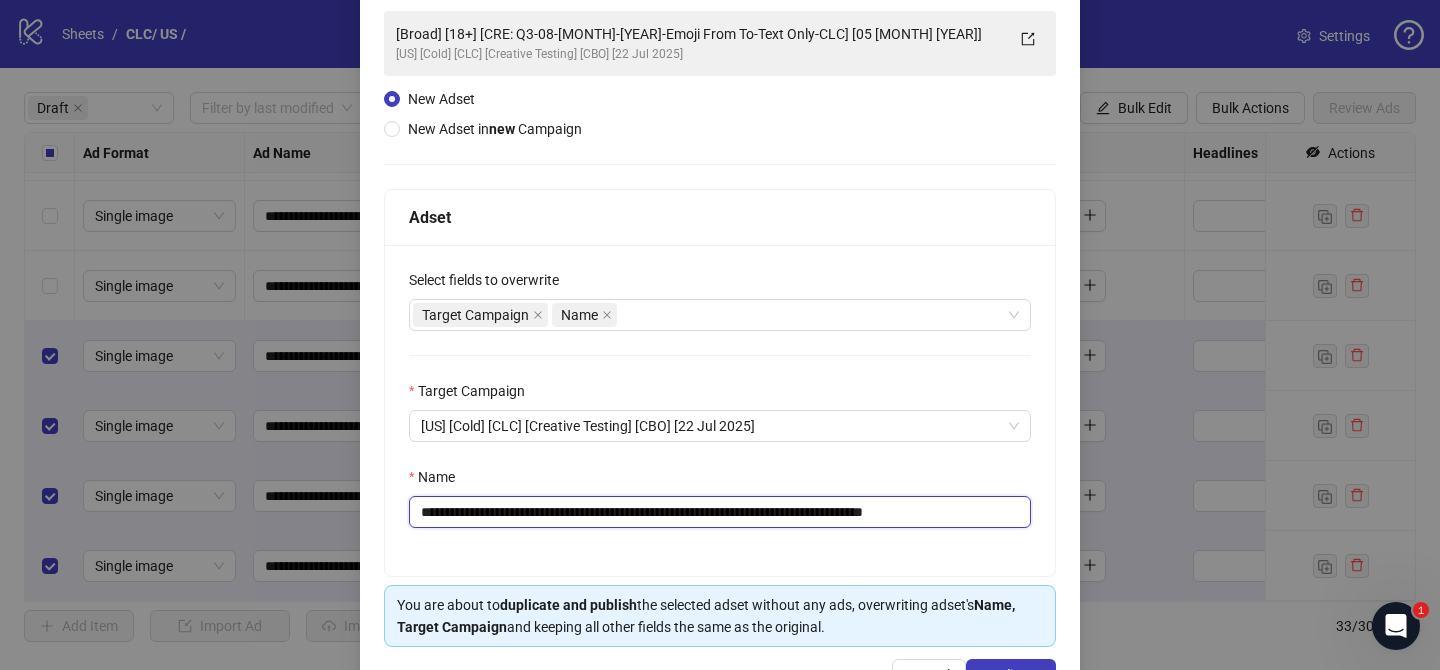 drag, startPoint x: 960, startPoint y: 516, endPoint x: 1046, endPoint y: 515, distance: 86.00581 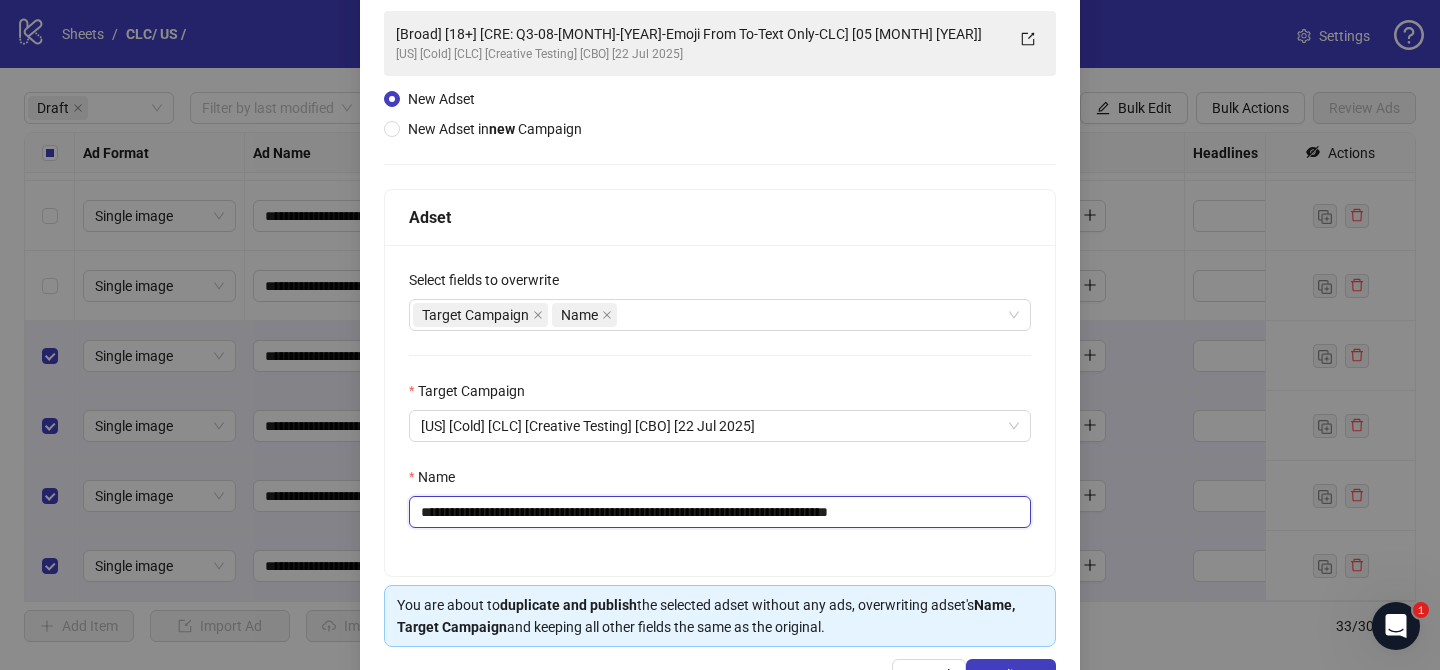 scroll, scrollTop: 207, scrollLeft: 0, axis: vertical 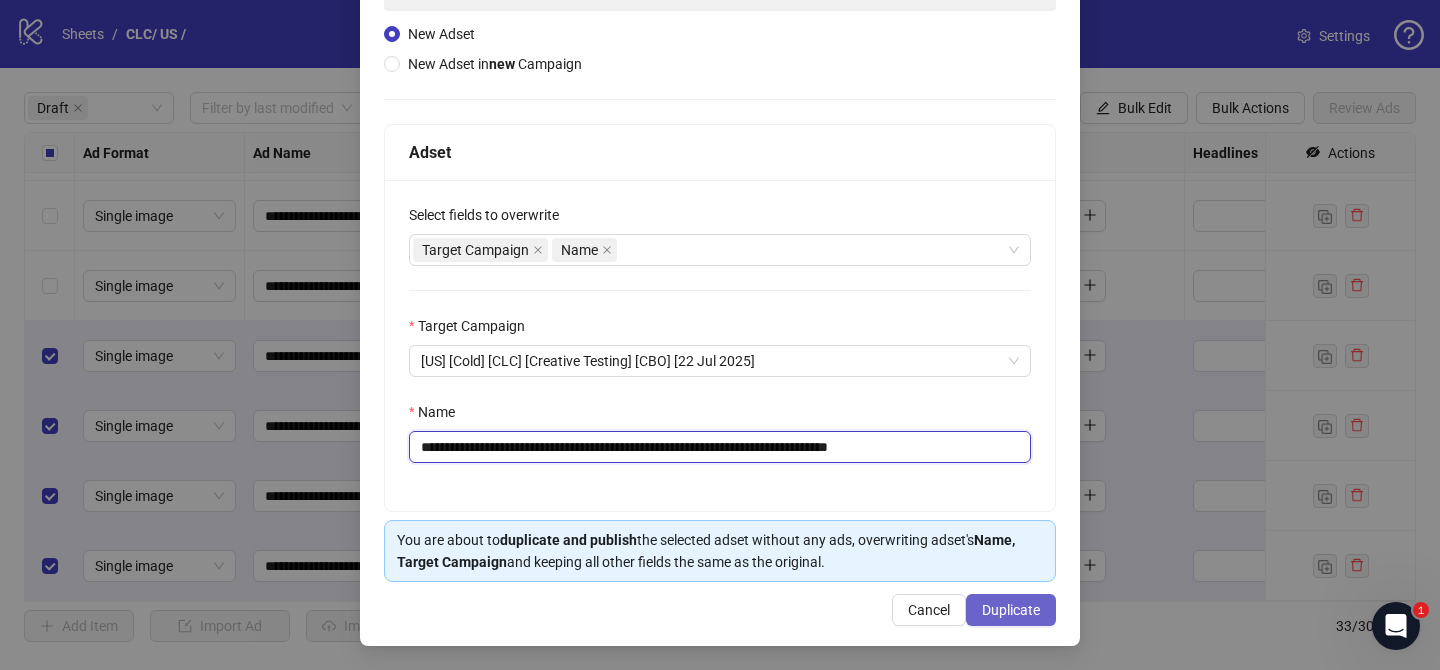 type on "**********" 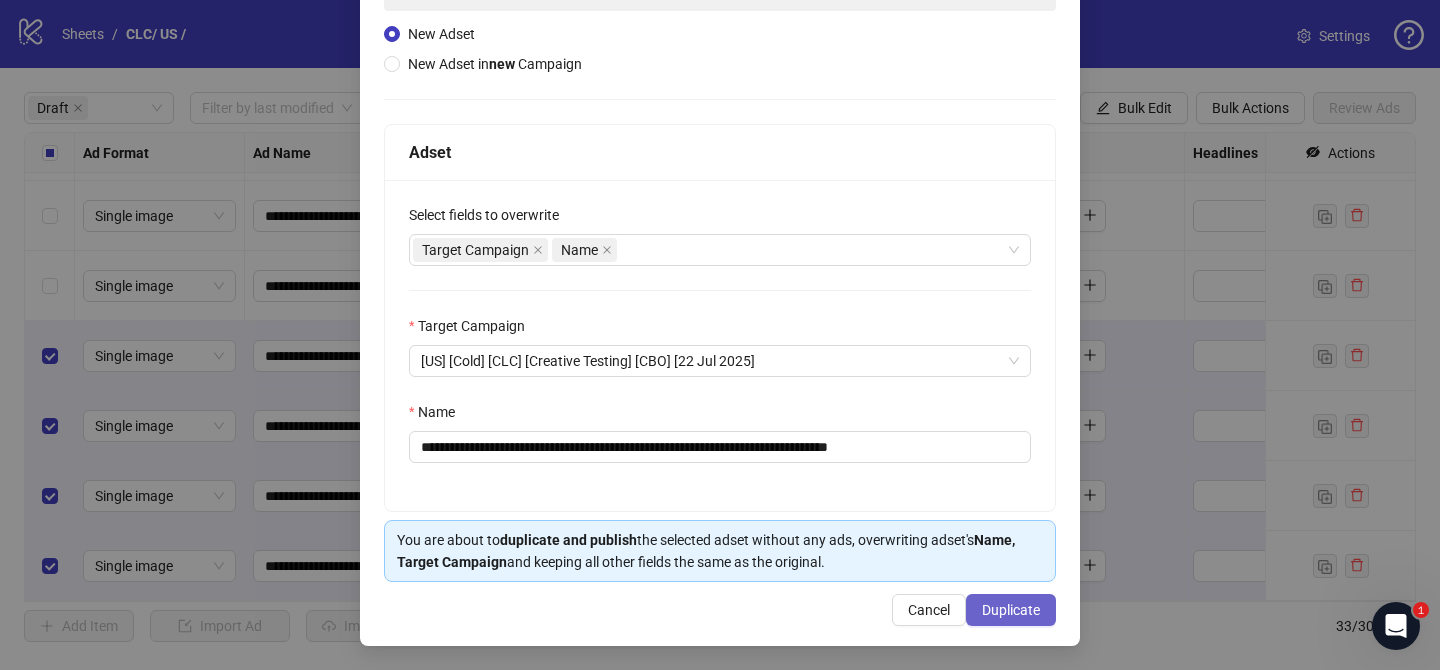 click on "Duplicate" at bounding box center [1011, 610] 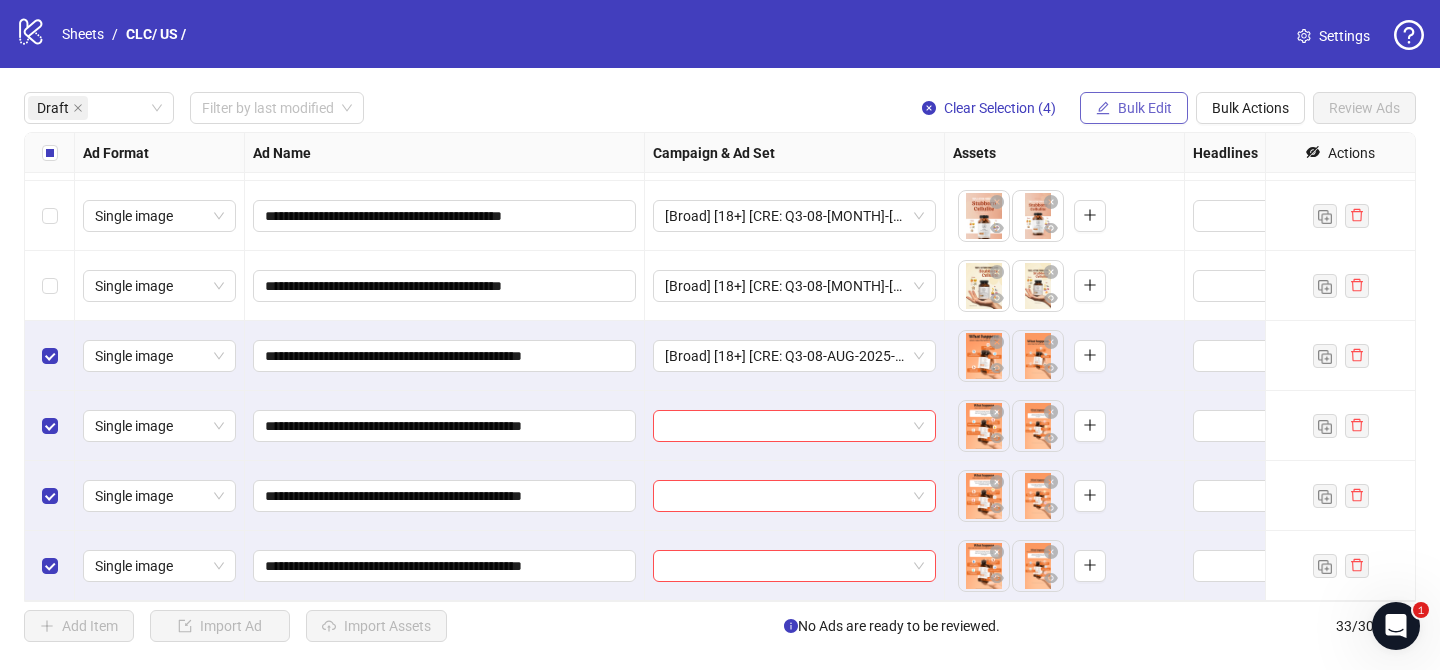 click on "Bulk Edit" at bounding box center [1134, 108] 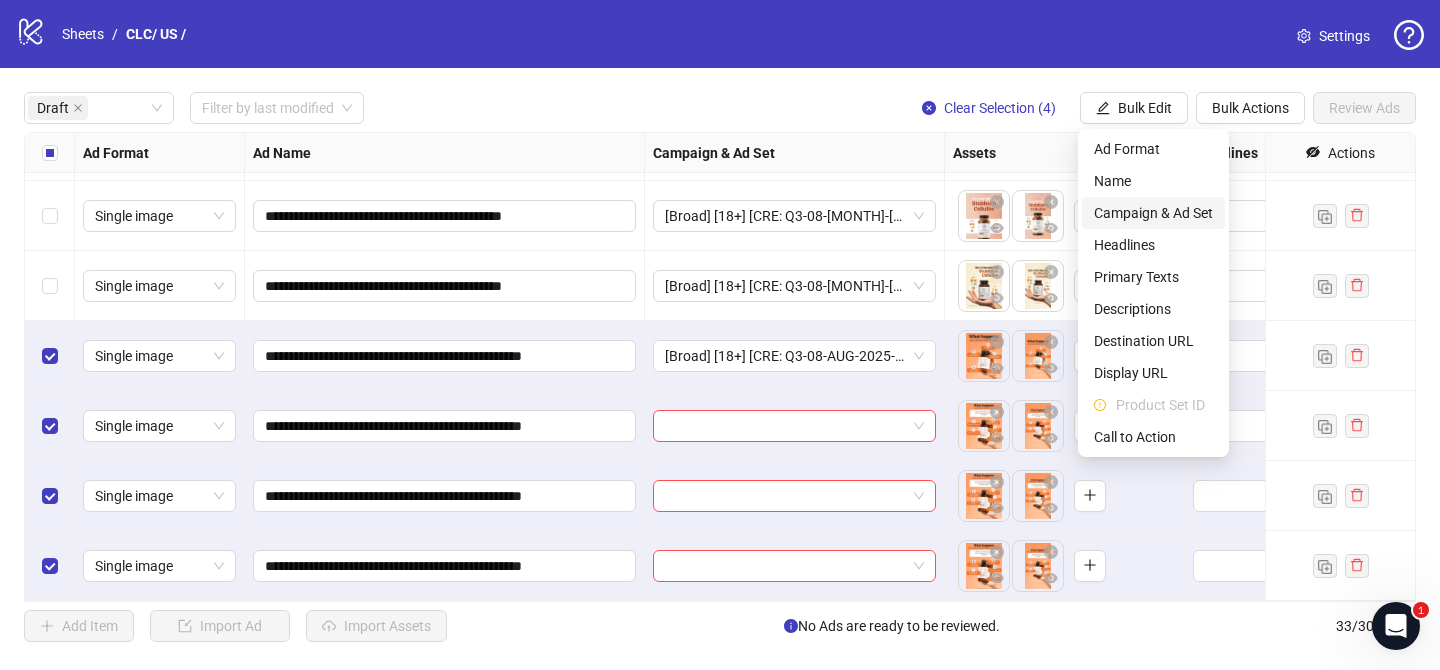 click on "Campaign & Ad Set" at bounding box center (1153, 213) 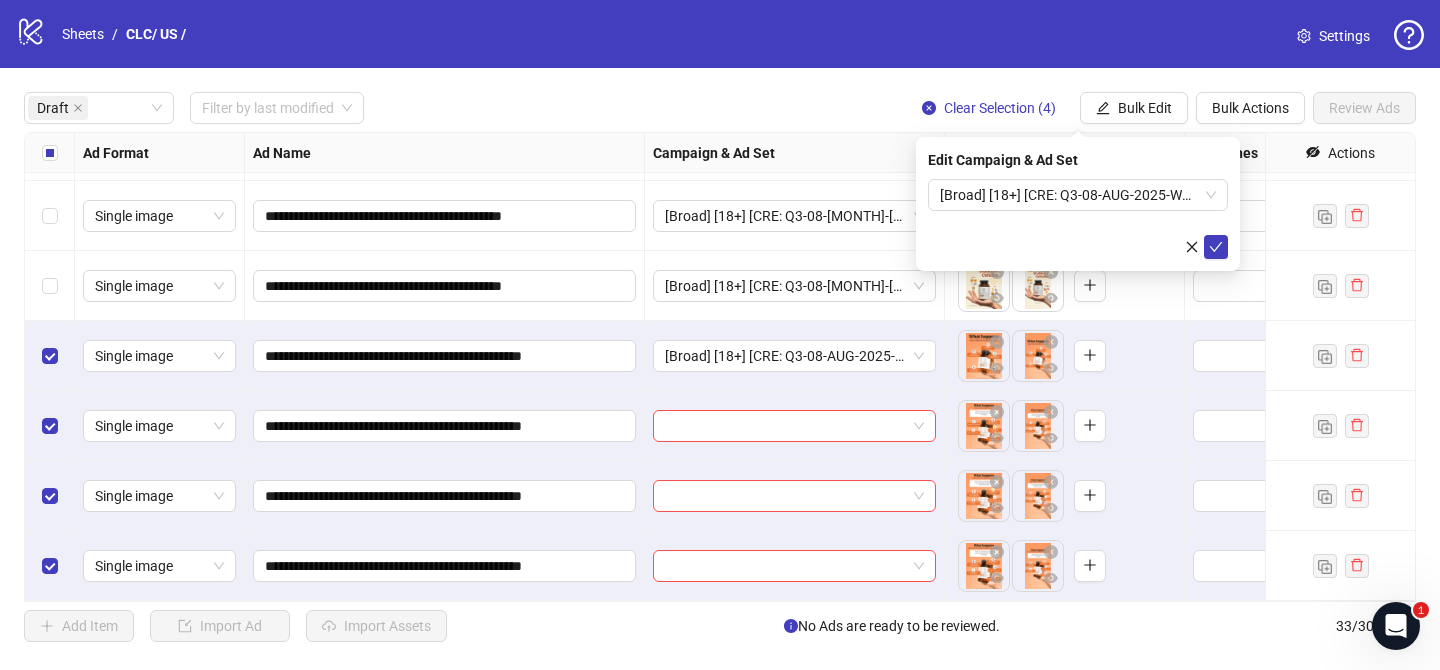 drag, startPoint x: 1213, startPoint y: 250, endPoint x: 1080, endPoint y: 257, distance: 133.18408 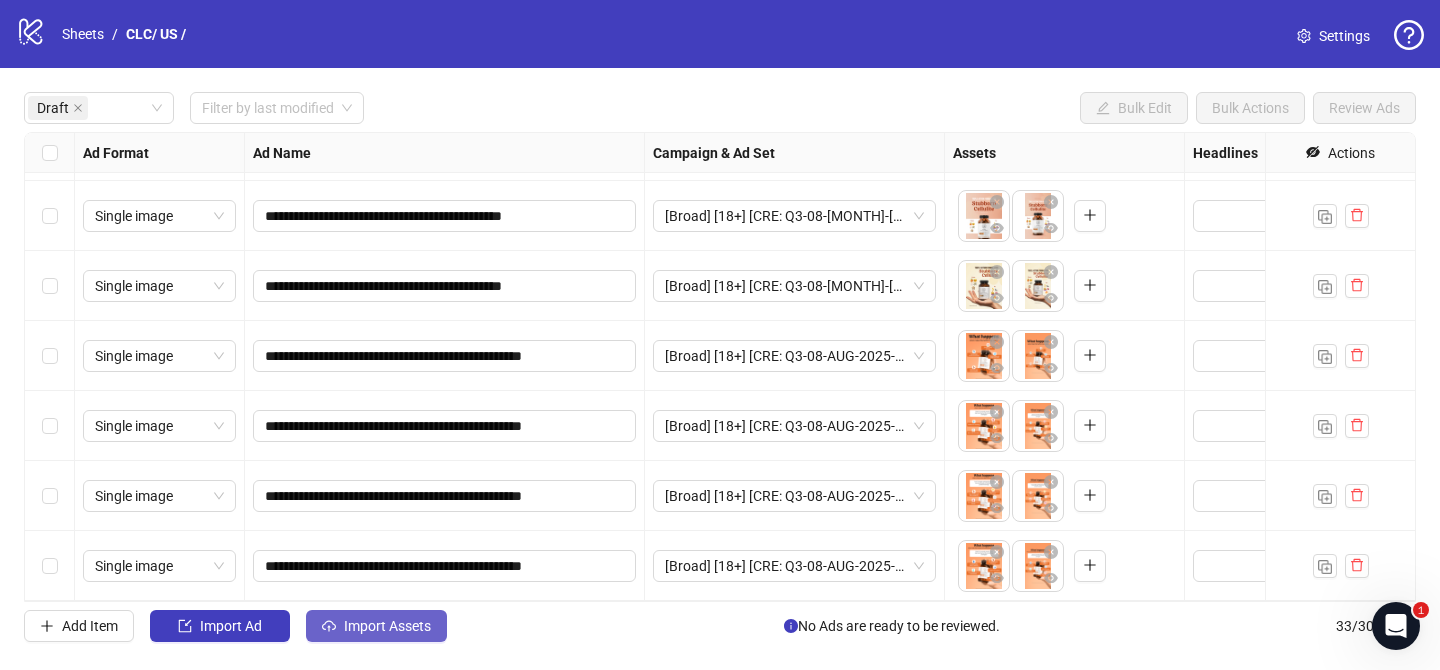 click on "Import Assets" at bounding box center [376, 626] 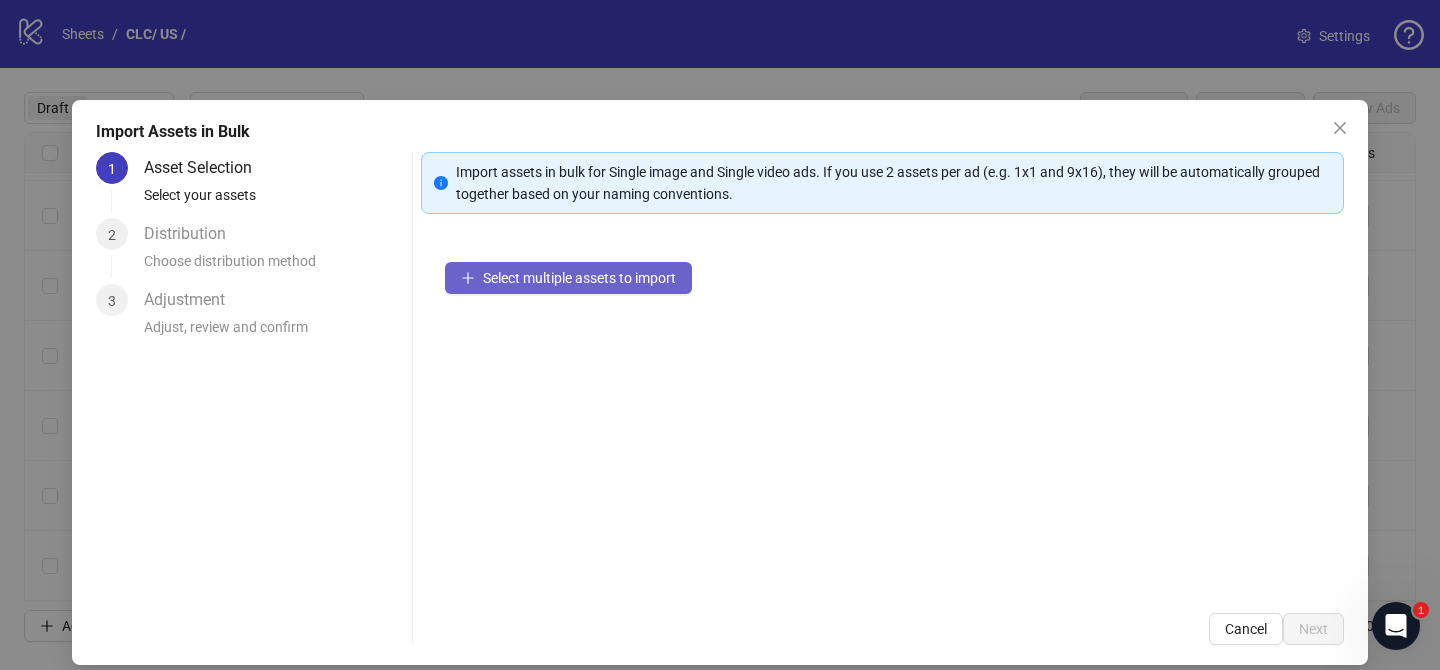 click on "Select multiple assets to import" at bounding box center [579, 278] 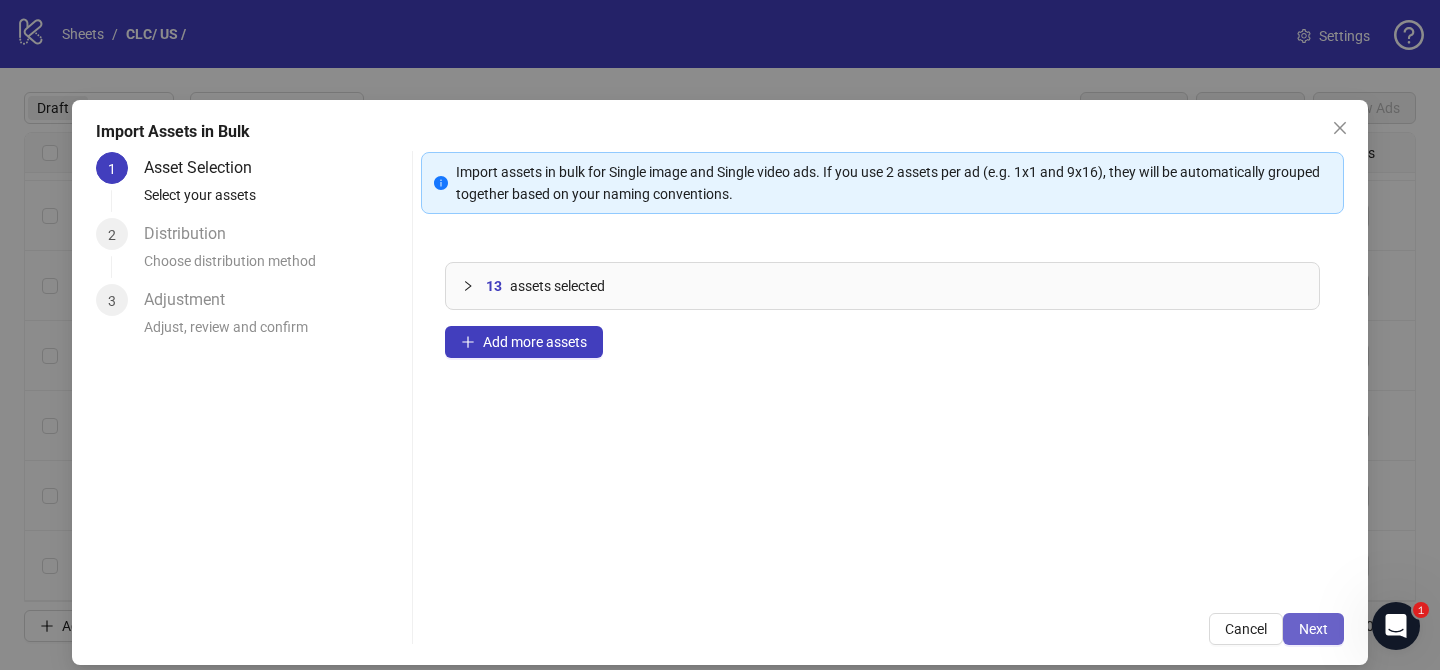 click on "Next" at bounding box center (1313, 629) 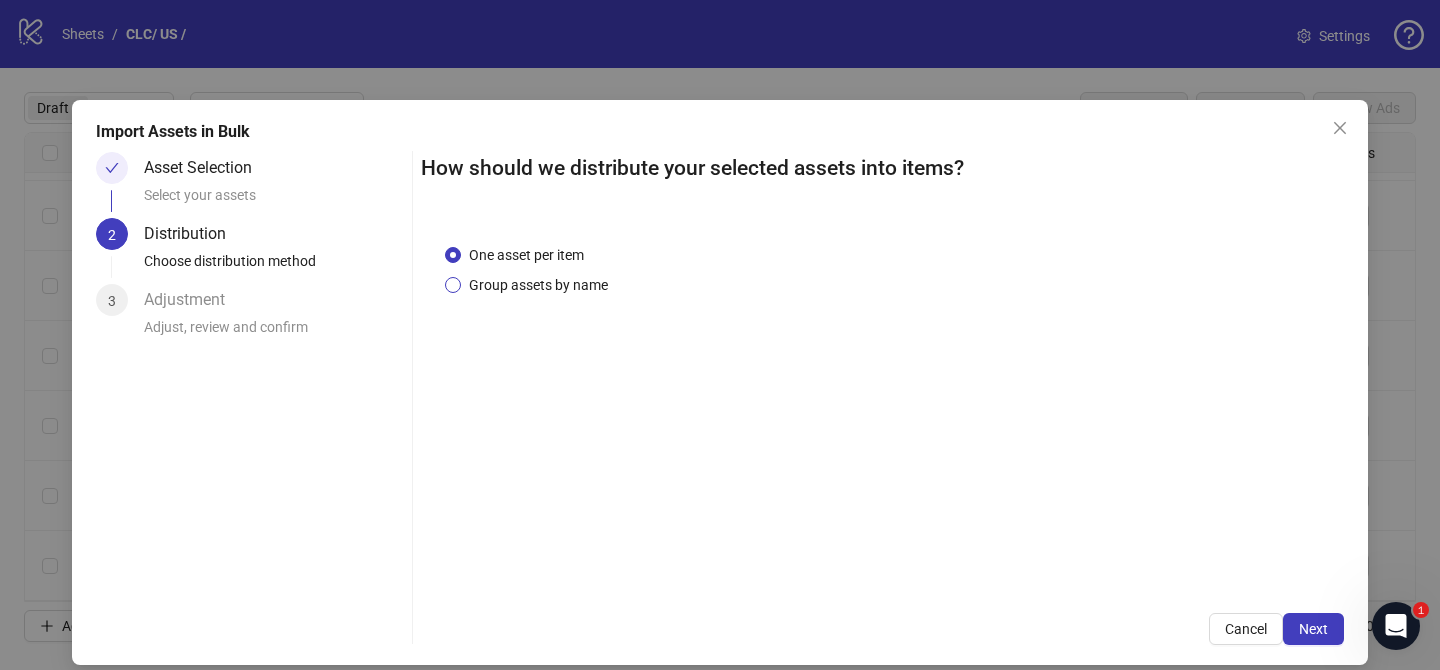 click on "Group assets by name" at bounding box center (538, 285) 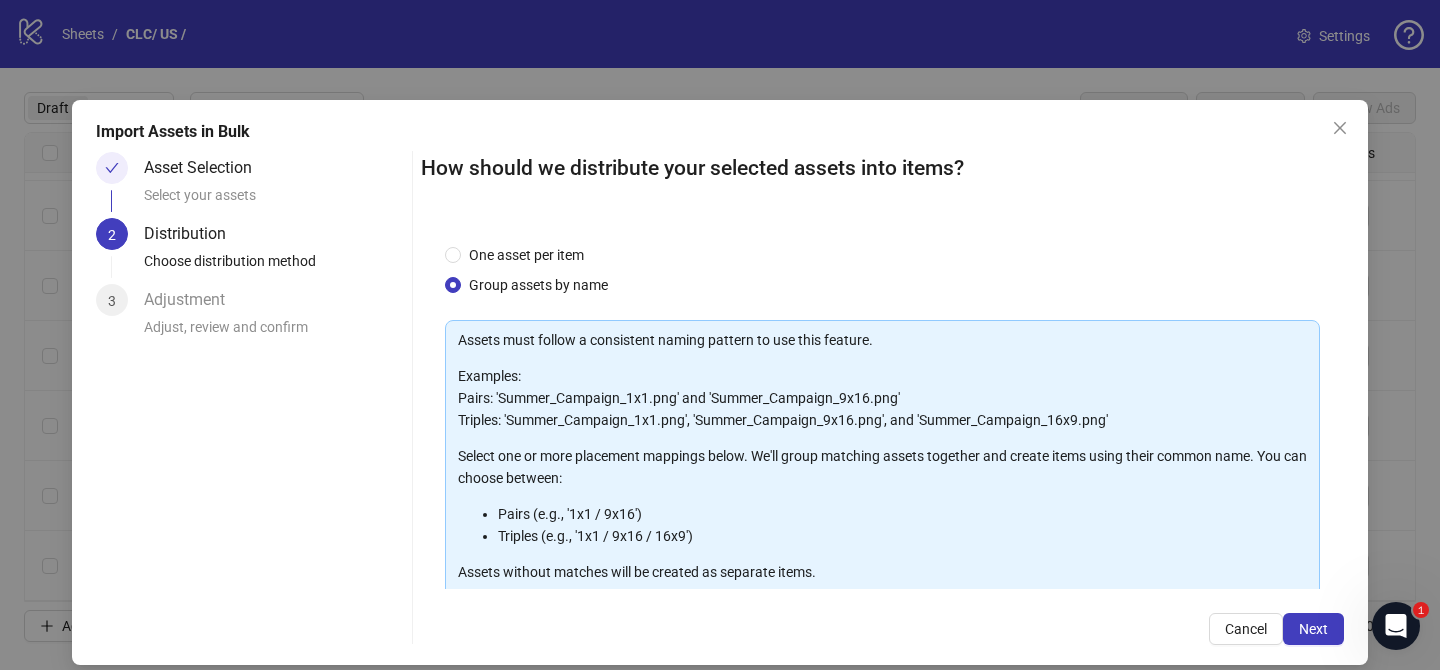 scroll, scrollTop: 216, scrollLeft: 0, axis: vertical 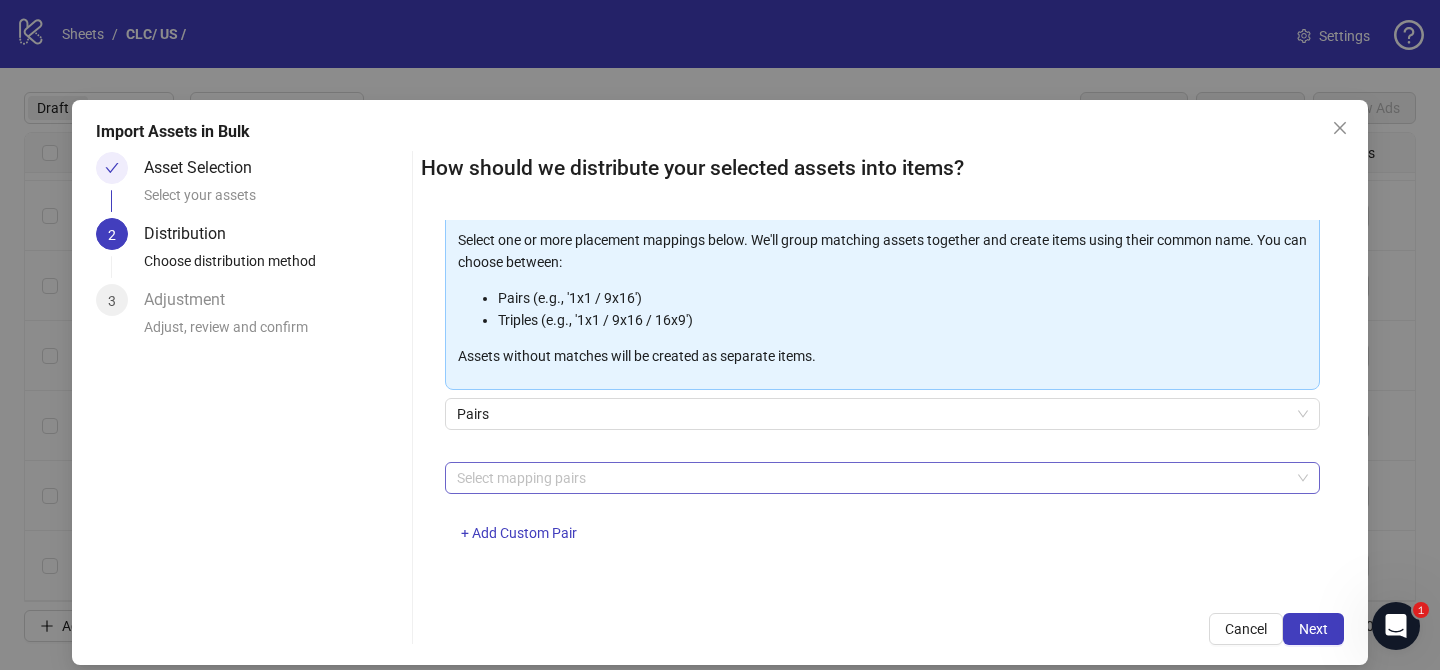 click at bounding box center (872, 478) 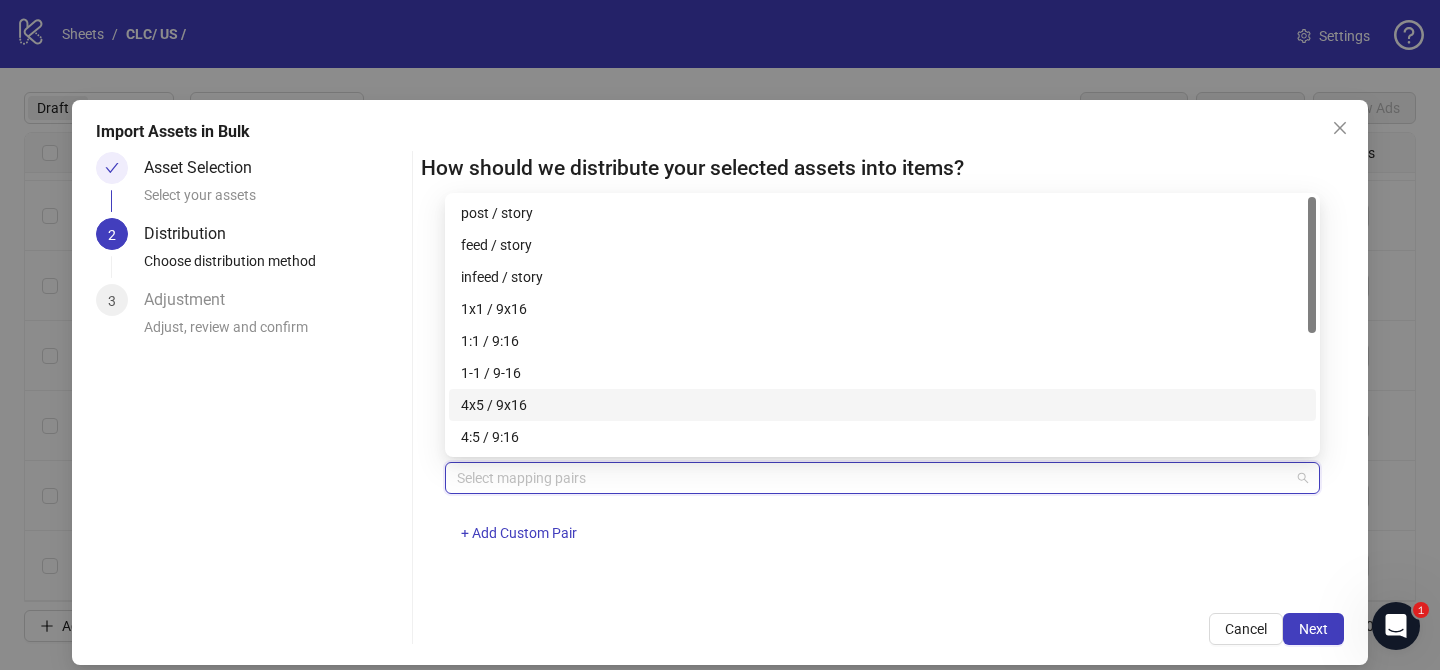 drag, startPoint x: 540, startPoint y: 407, endPoint x: 880, endPoint y: 466, distance: 345.08115 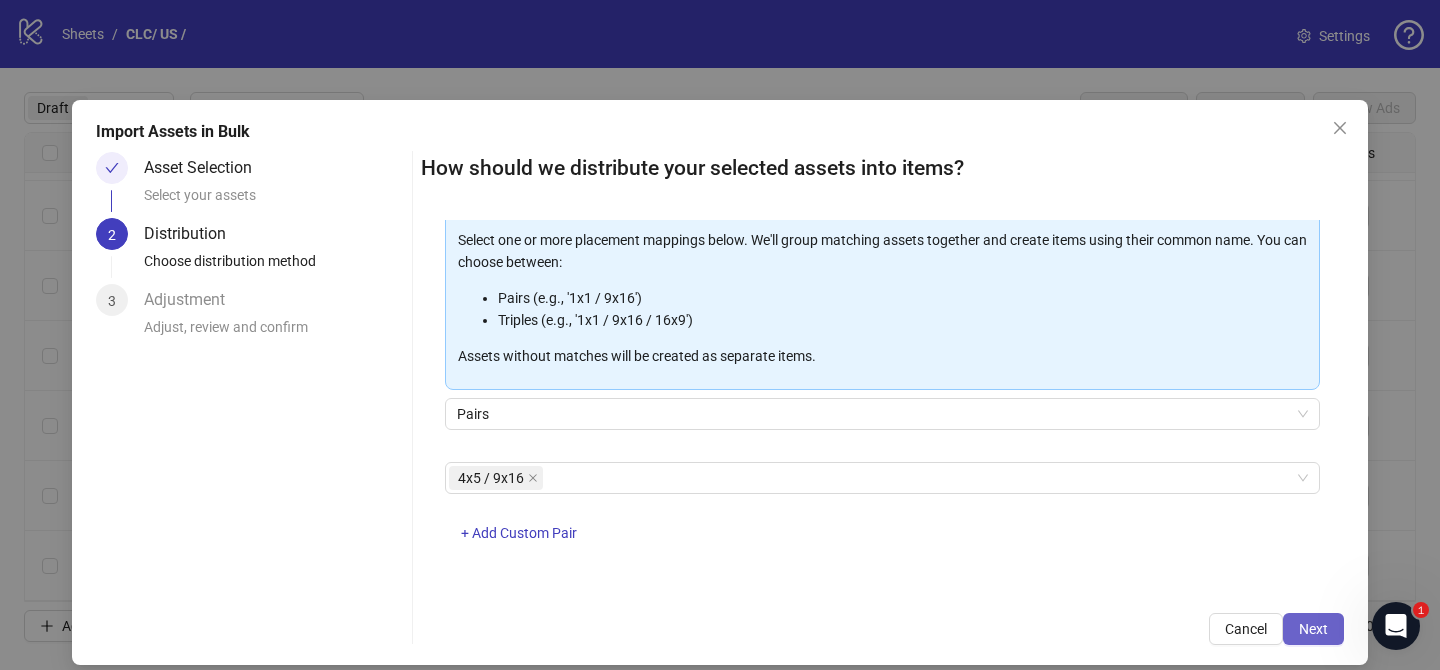 click on "Next" at bounding box center [1313, 629] 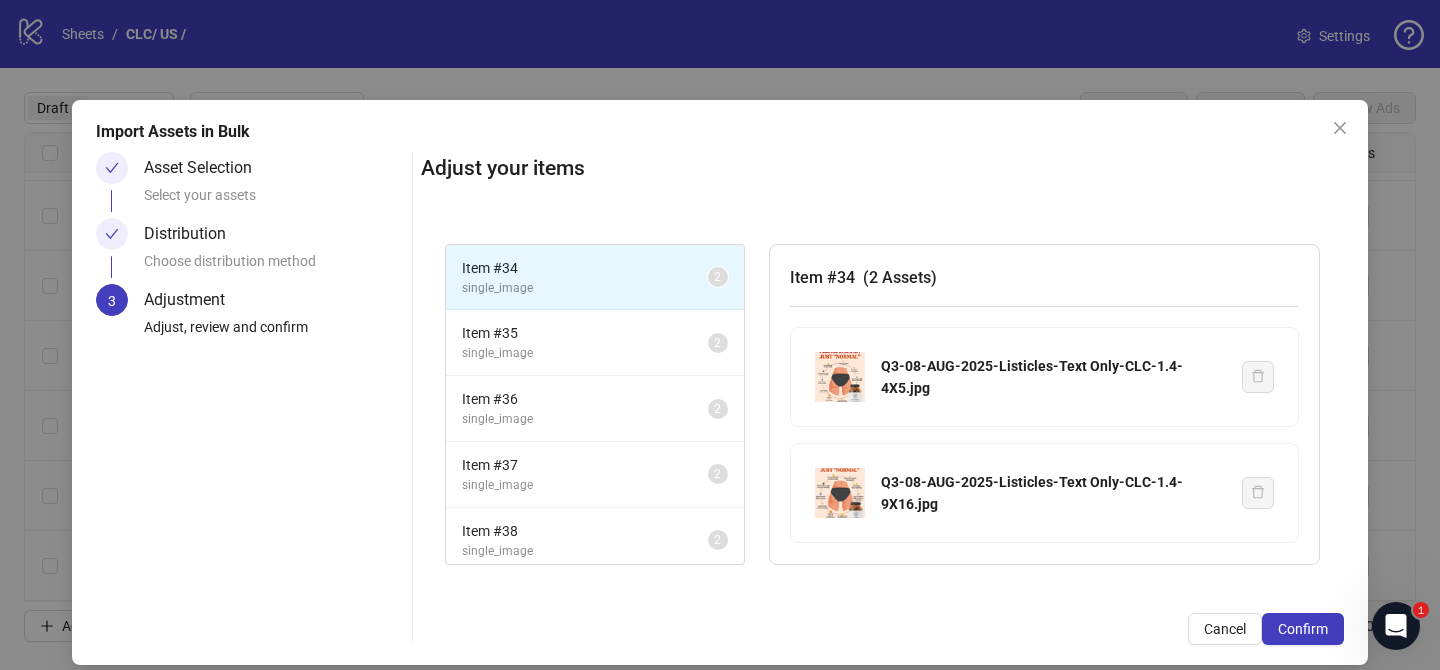 click on "Confirm" at bounding box center (1303, 629) 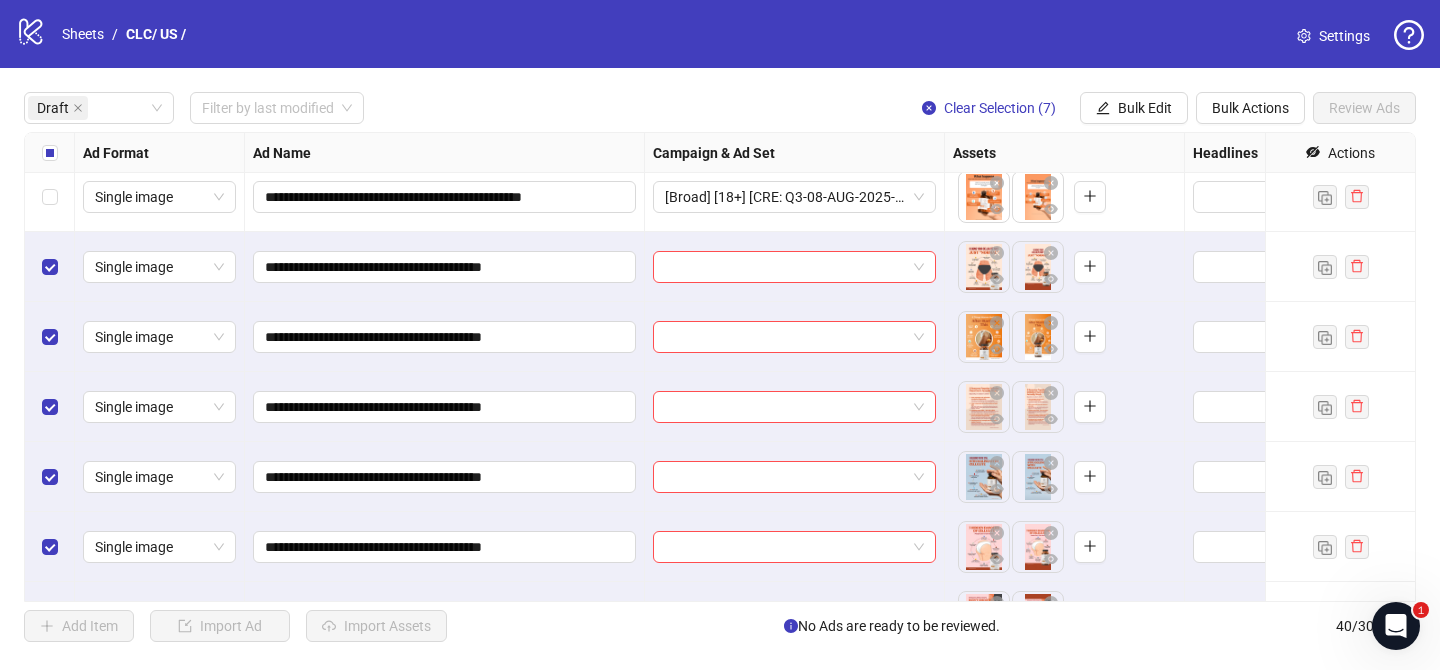 scroll, scrollTop: 598, scrollLeft: 0, axis: vertical 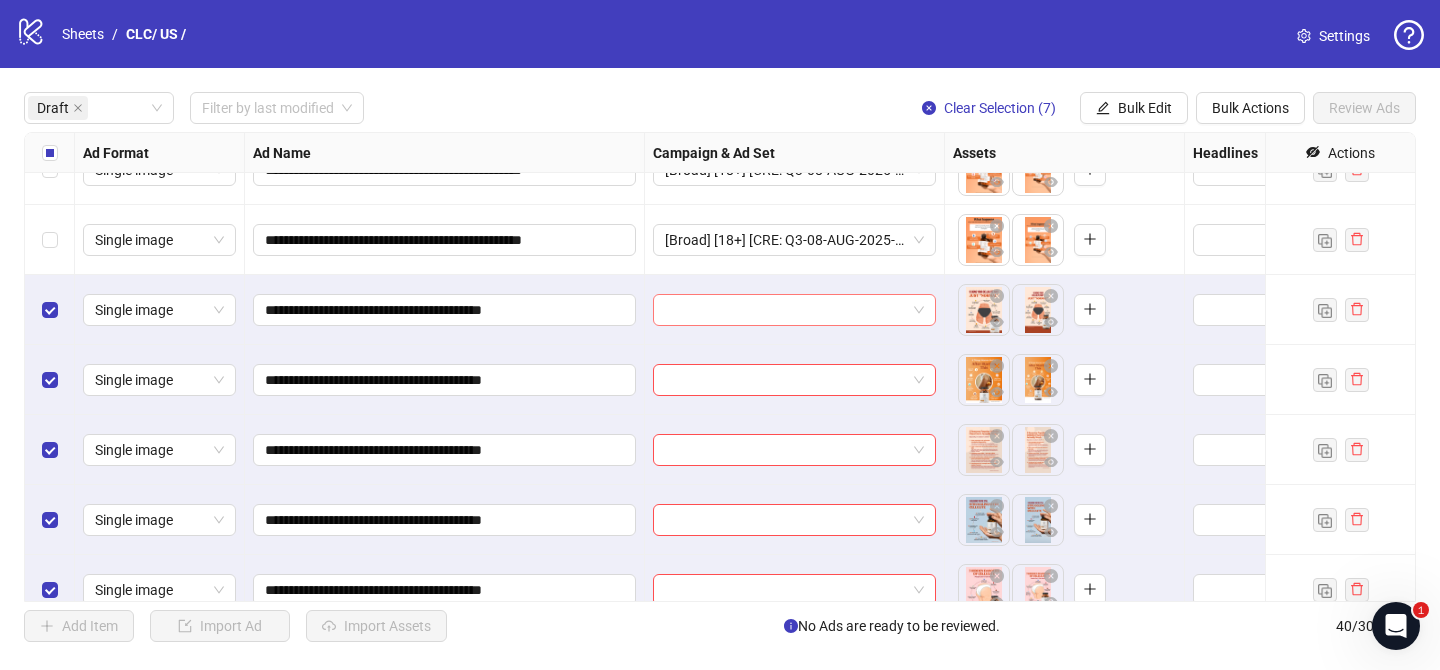 click at bounding box center (785, 310) 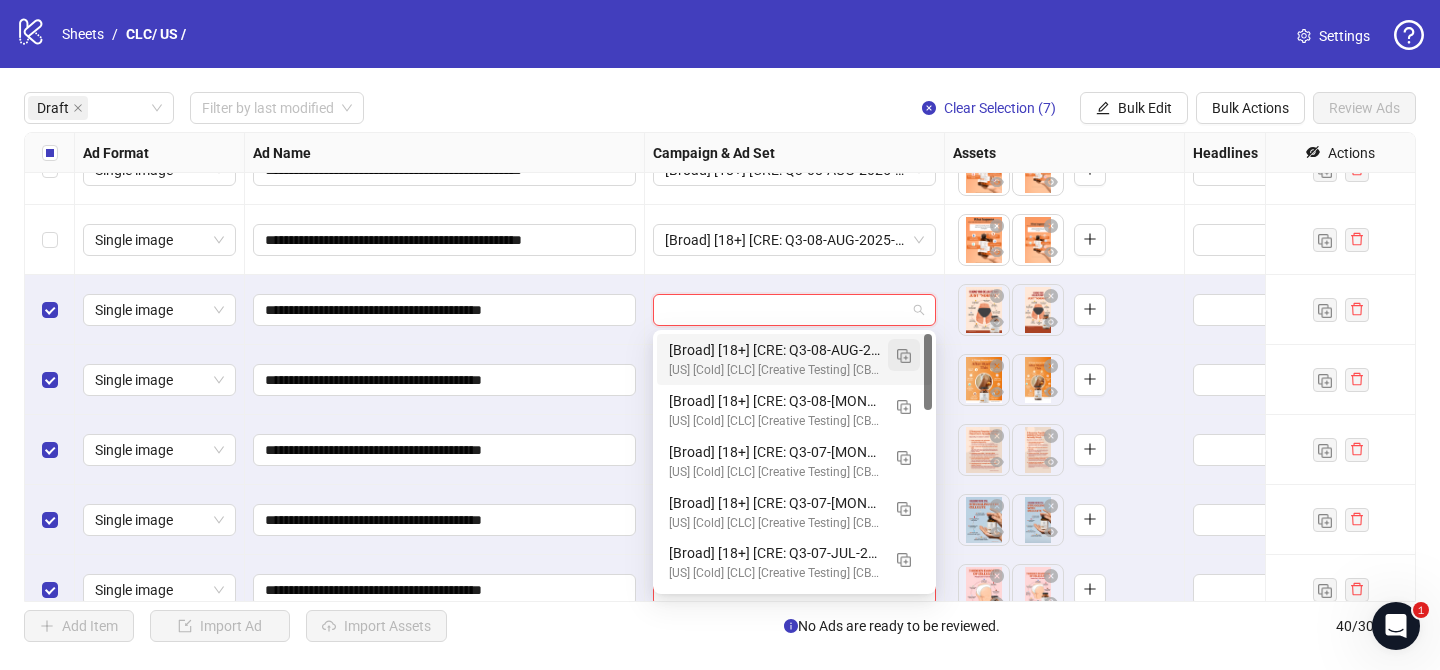 click at bounding box center (904, 356) 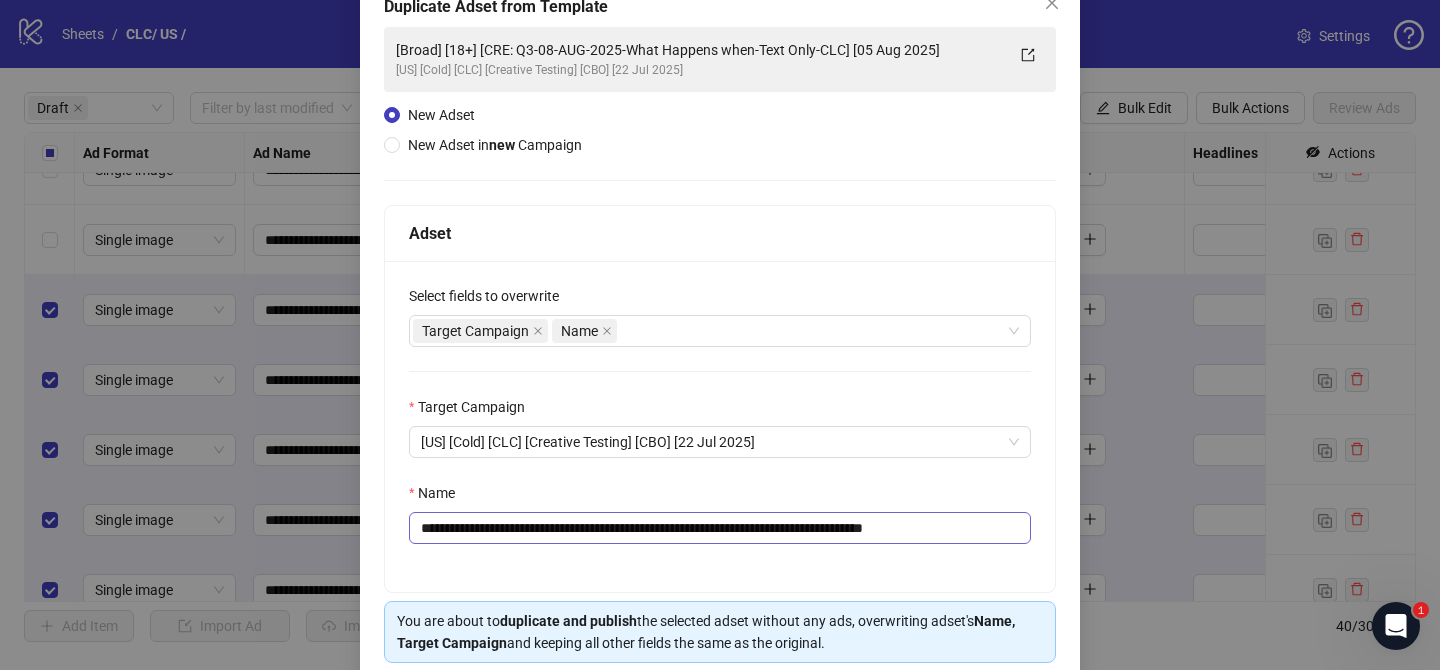 scroll, scrollTop: 156, scrollLeft: 0, axis: vertical 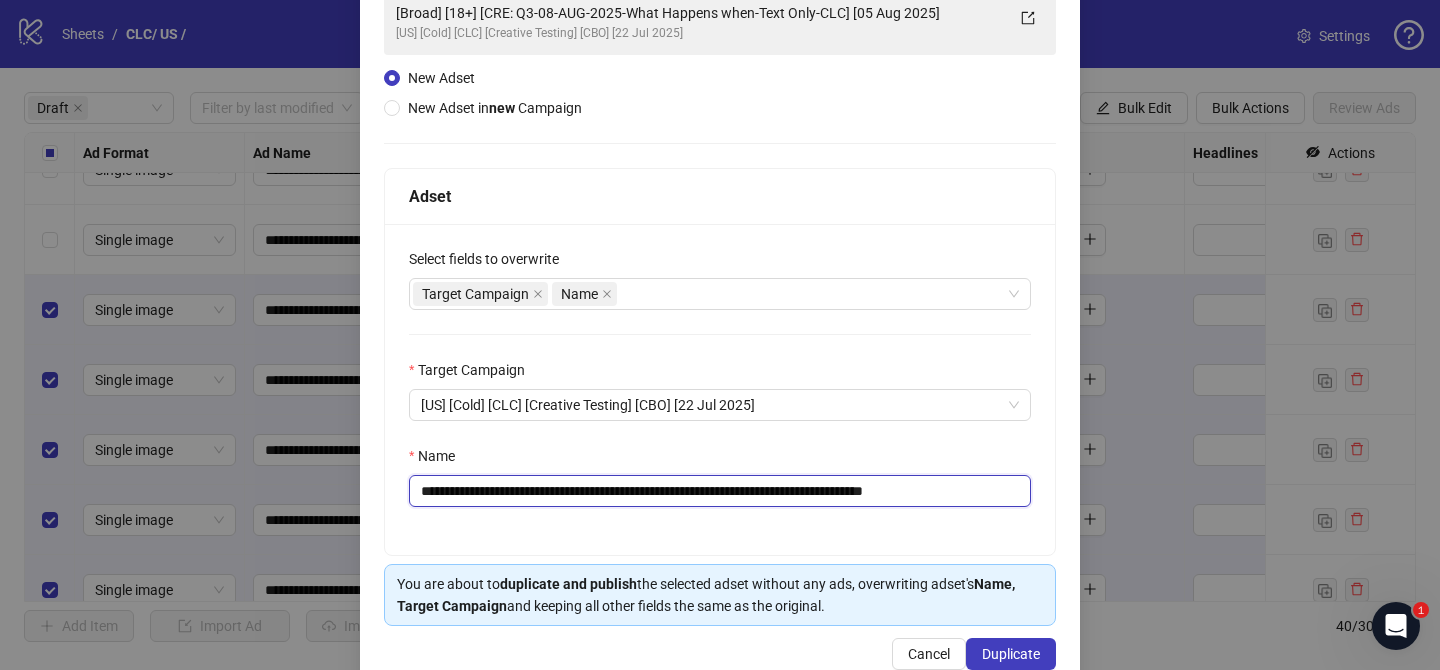 drag, startPoint x: 543, startPoint y: 498, endPoint x: 866, endPoint y: 491, distance: 323.07584 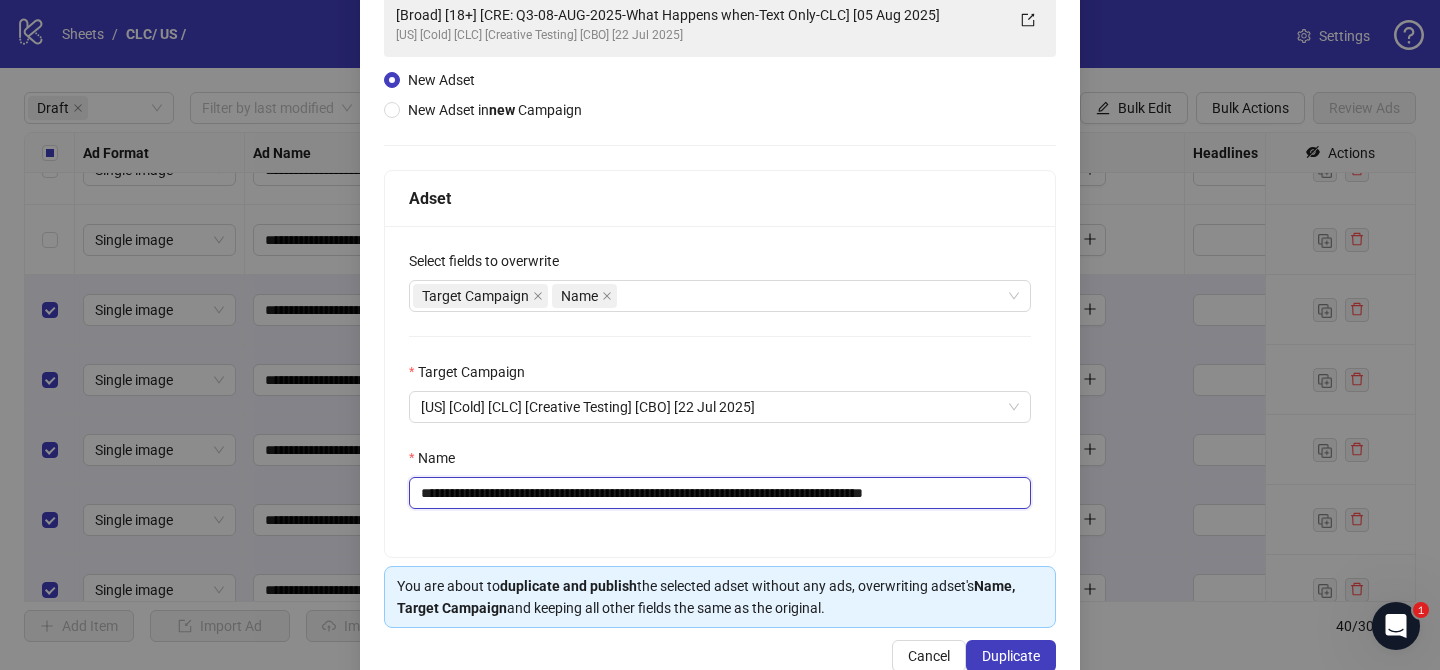 paste 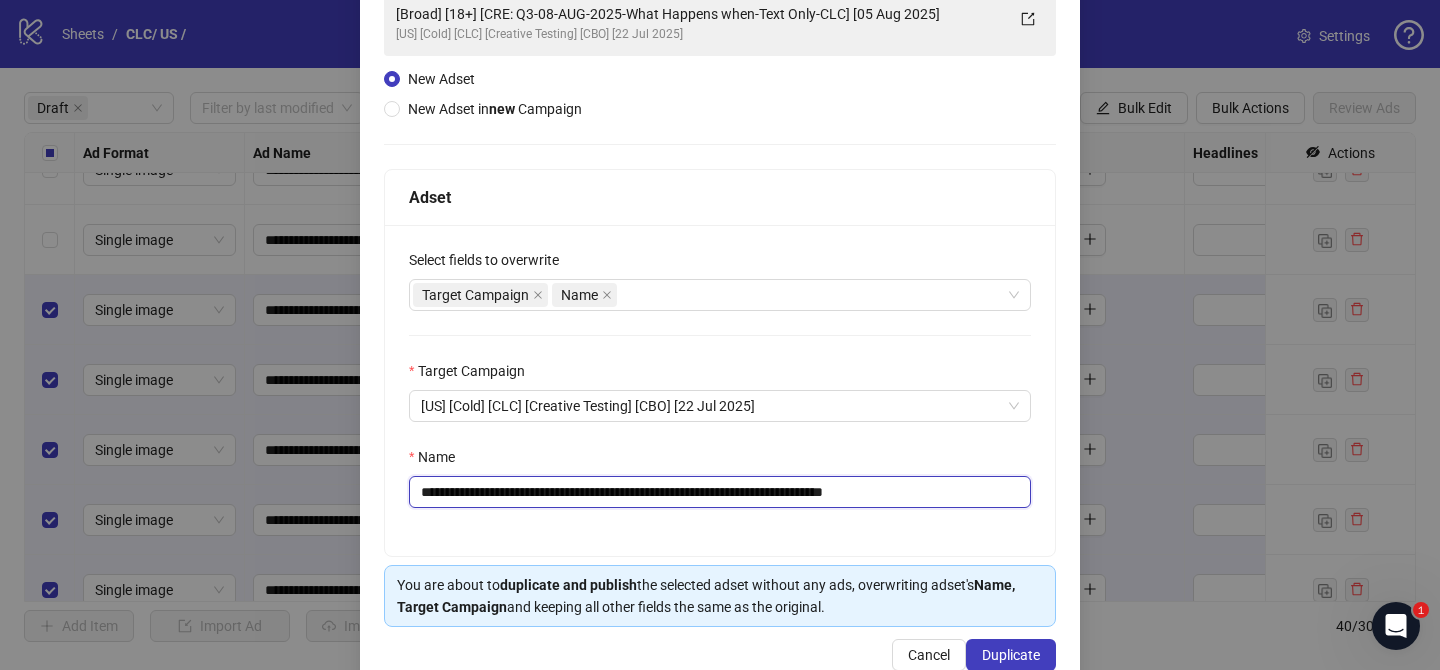 drag, startPoint x: 891, startPoint y: 492, endPoint x: 1007, endPoint y: 499, distance: 116.21101 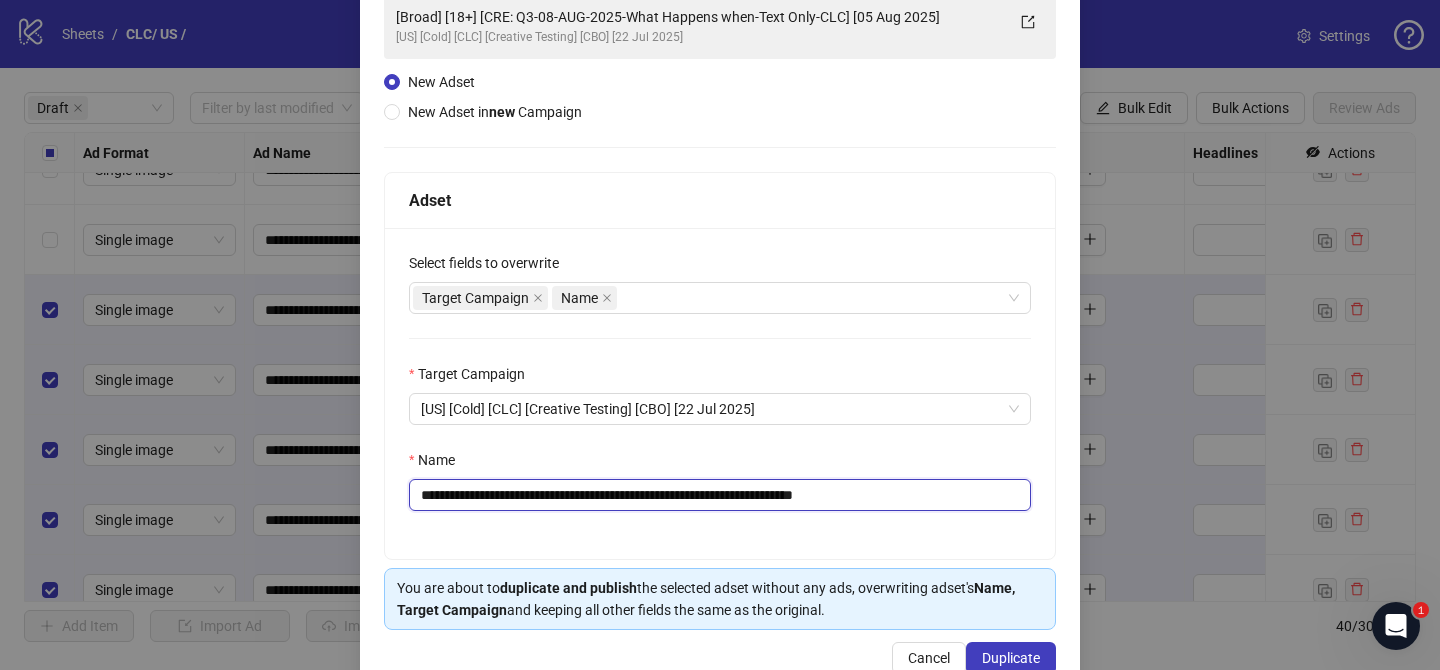 scroll, scrollTop: 207, scrollLeft: 0, axis: vertical 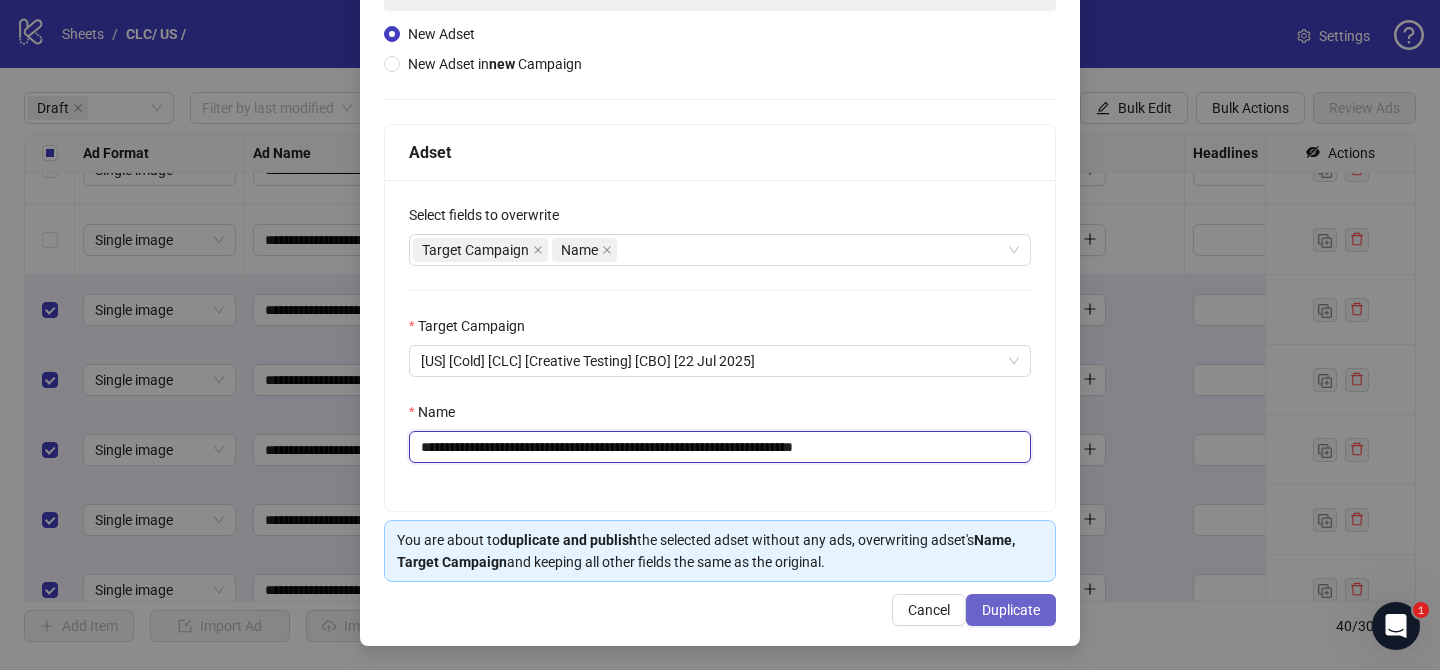 type on "**********" 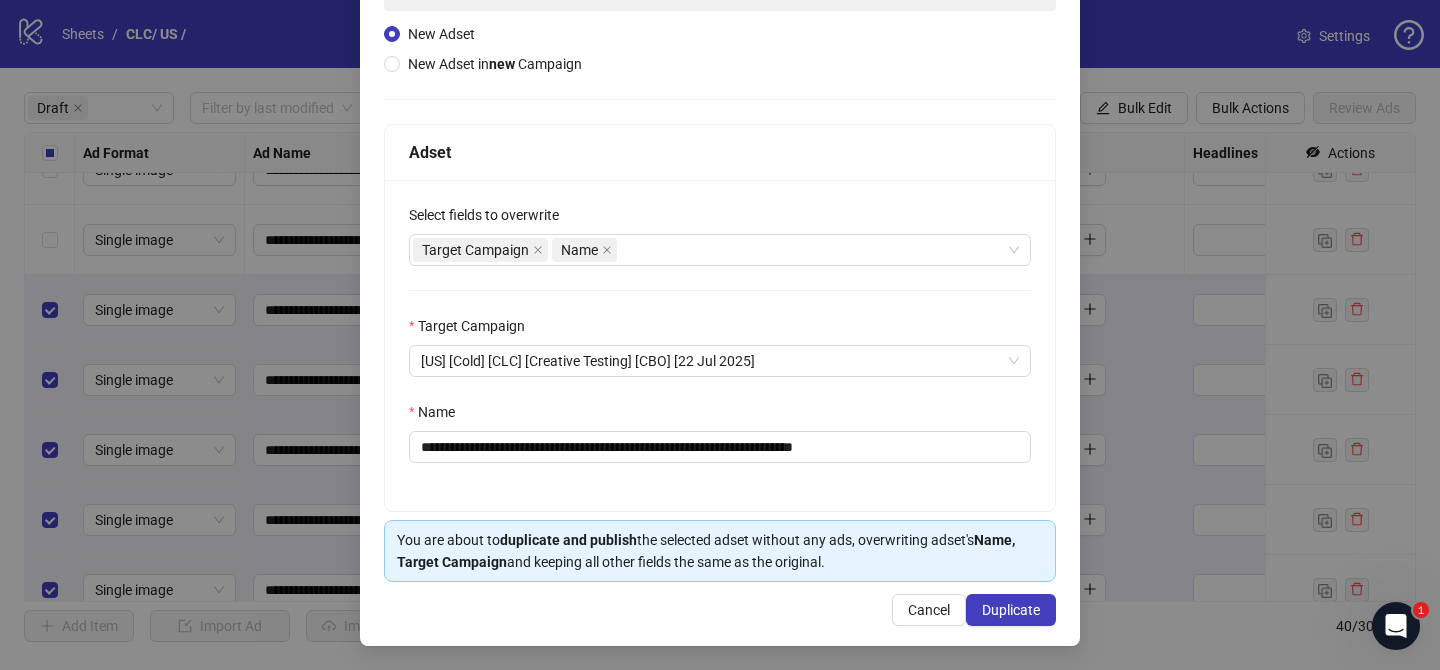 drag, startPoint x: 1030, startPoint y: 613, endPoint x: 955, endPoint y: 276, distance: 345.24484 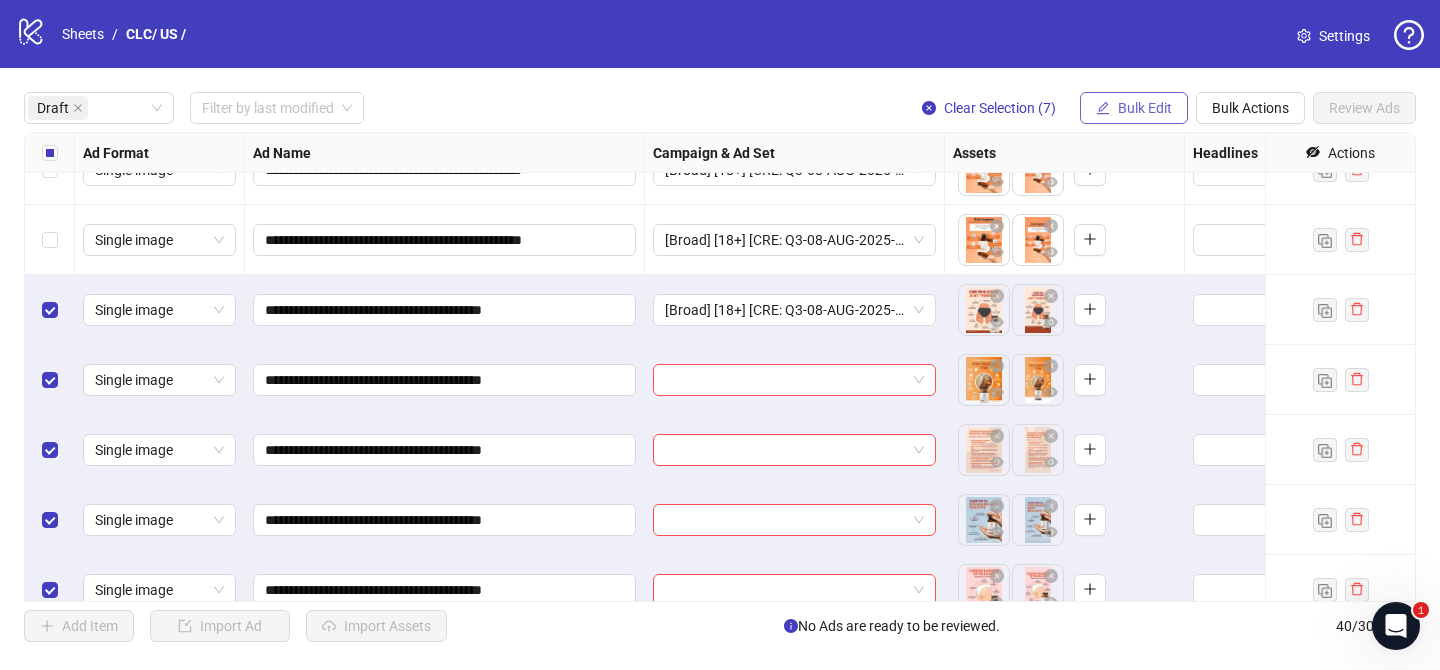 click on "Bulk Edit" at bounding box center (1134, 108) 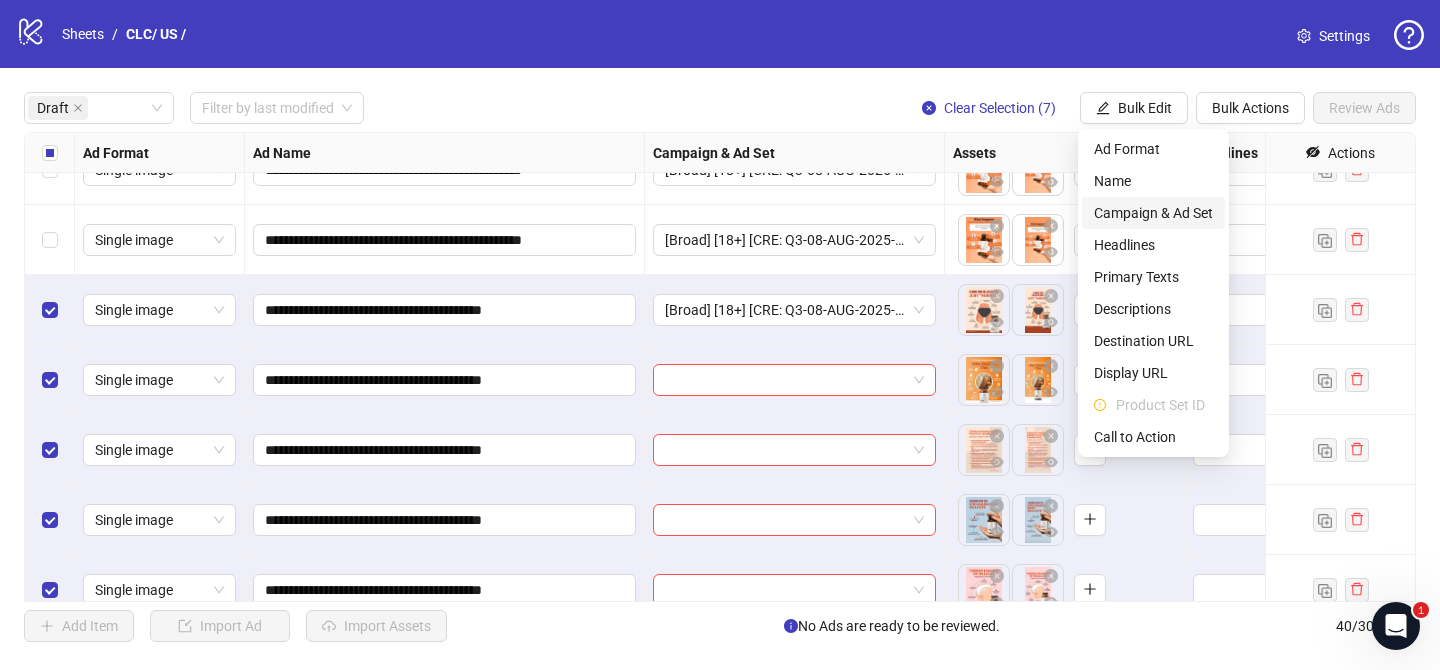 click on "Campaign & Ad Set" at bounding box center (1153, 213) 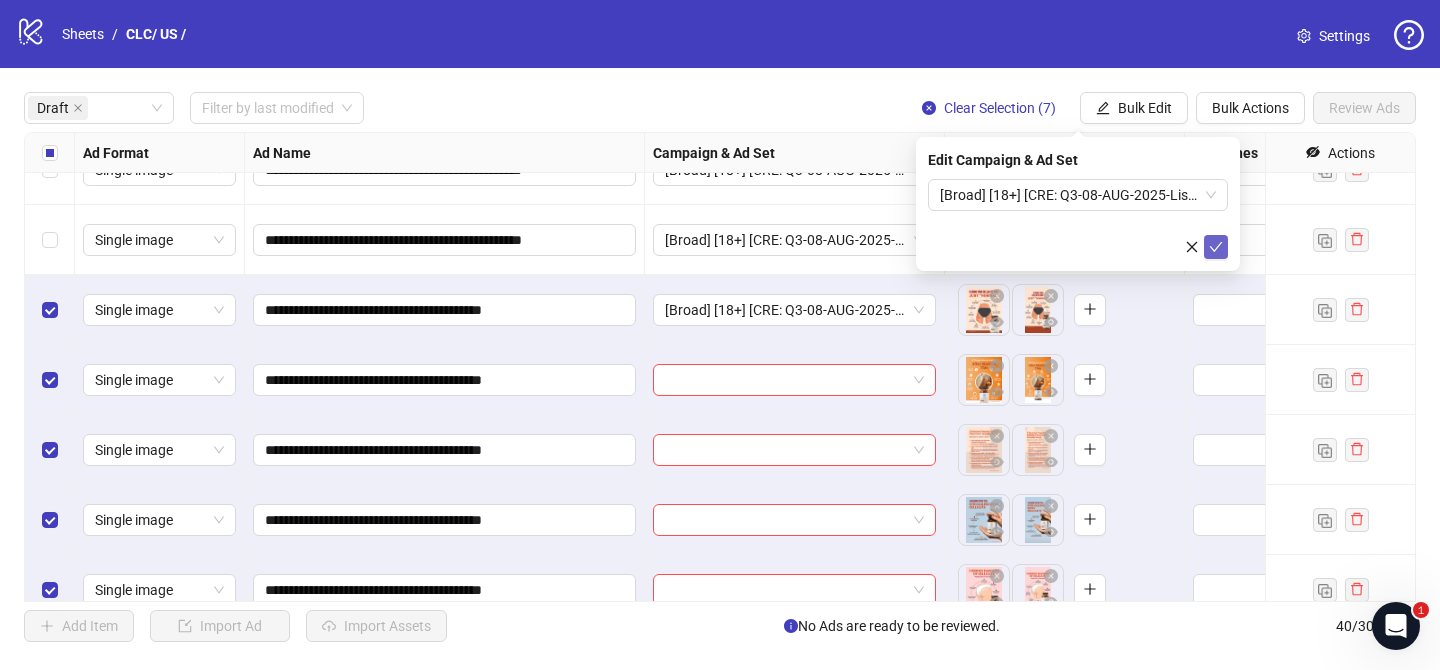click 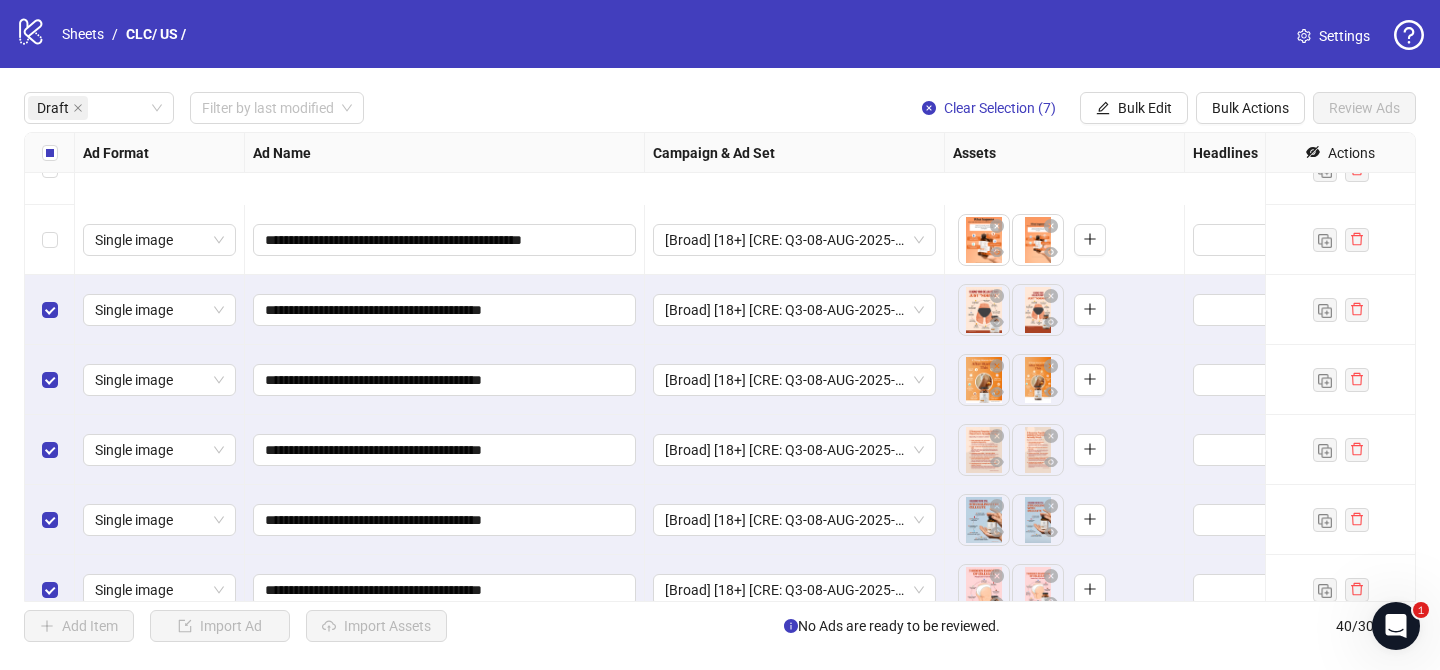 scroll, scrollTop: 762, scrollLeft: 0, axis: vertical 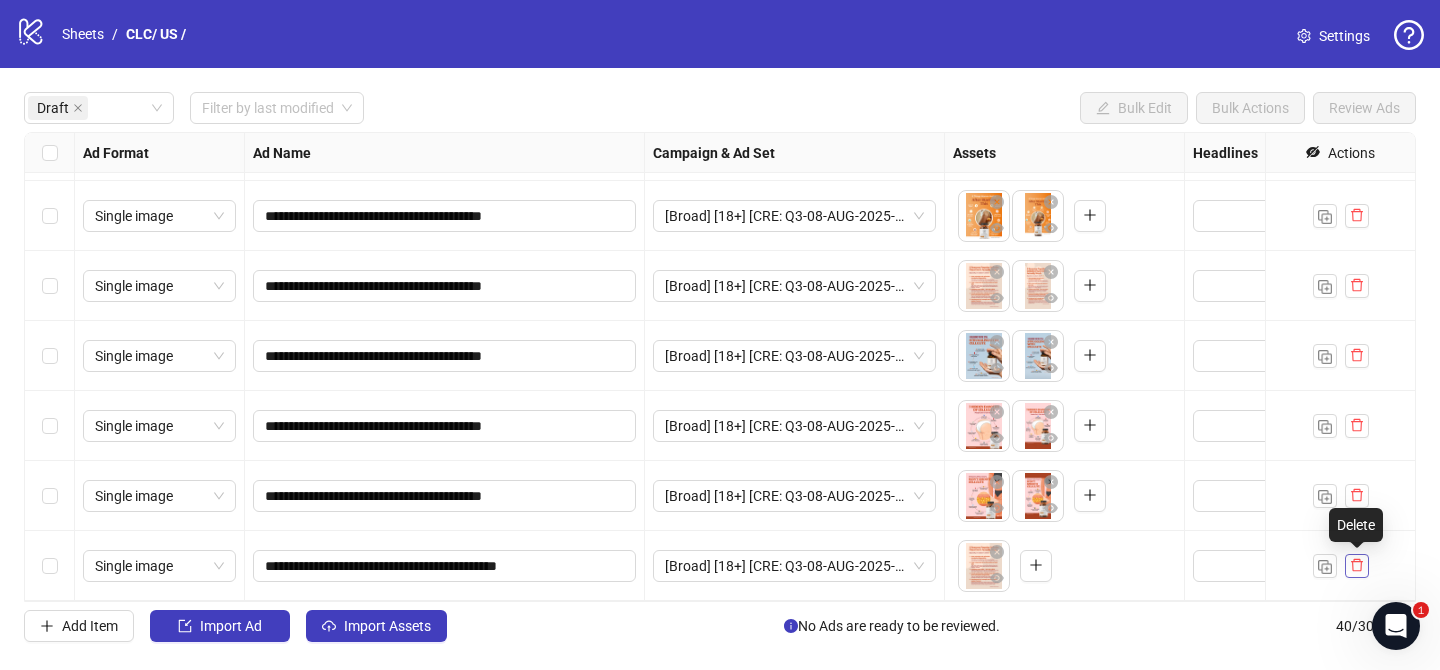click 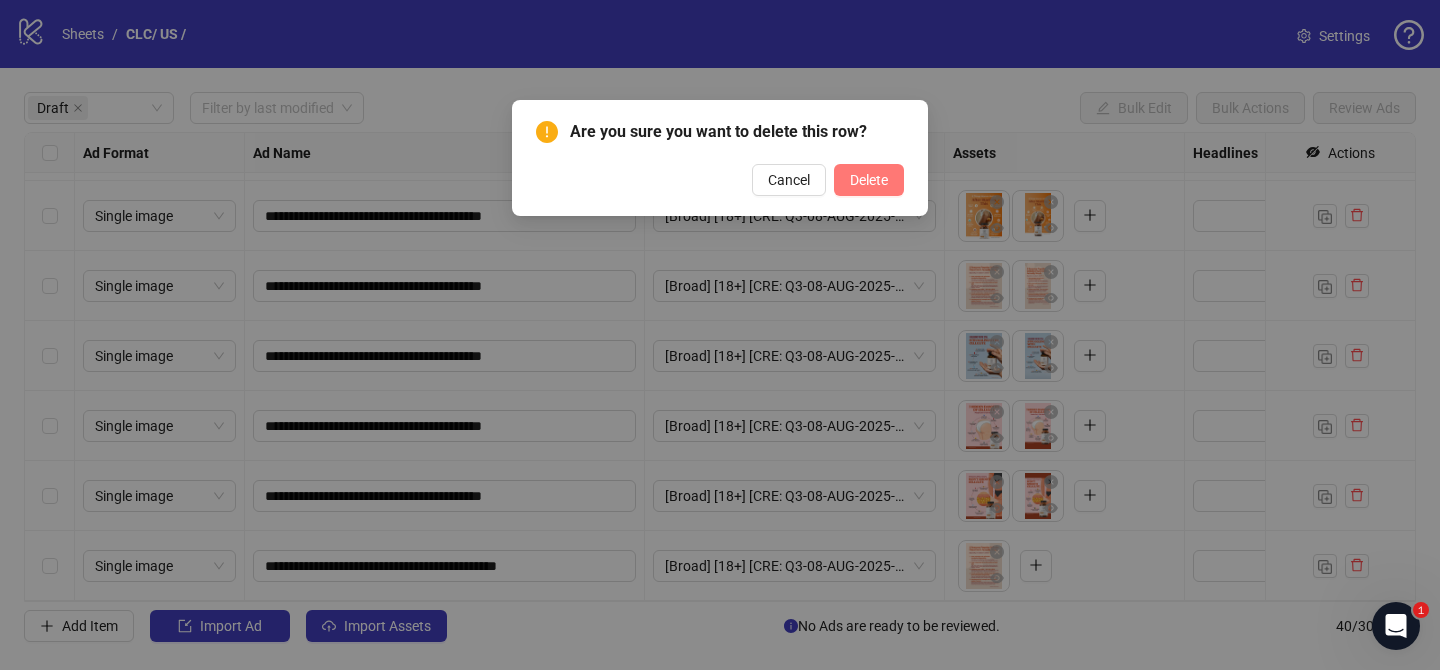 click on "Delete" at bounding box center [869, 180] 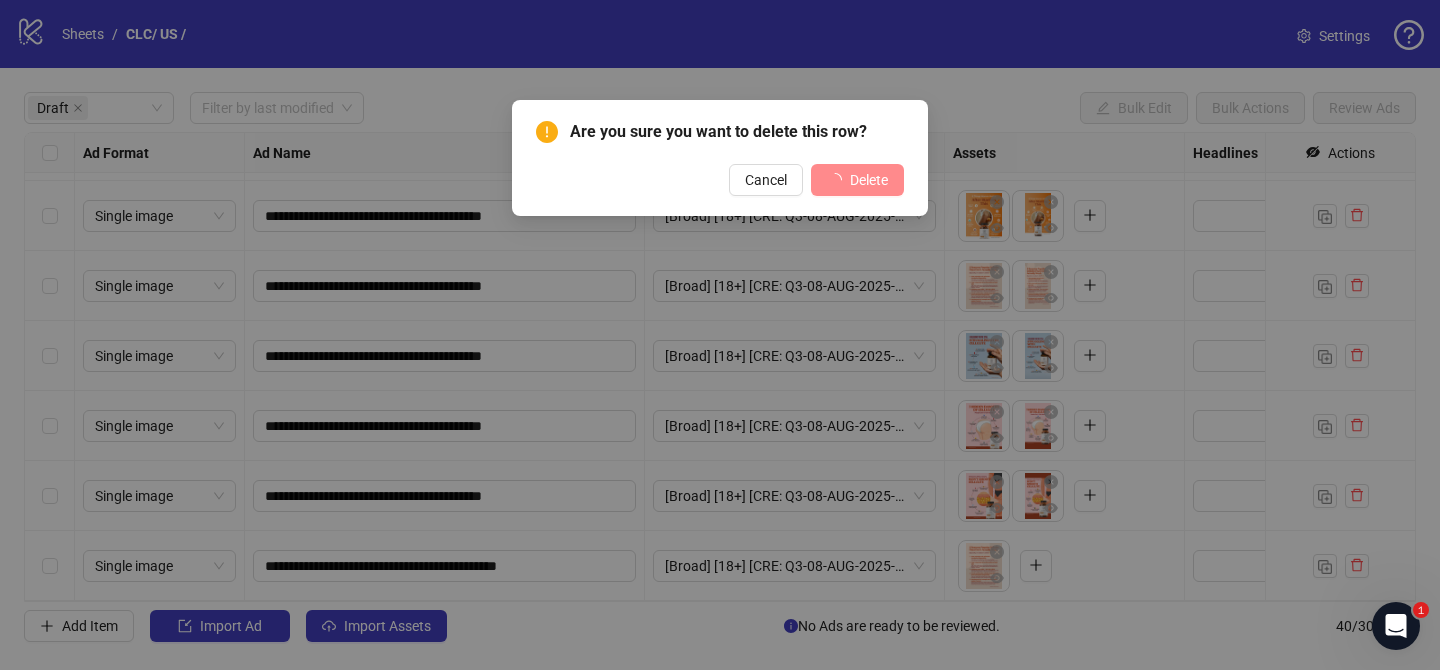scroll, scrollTop: 692, scrollLeft: 0, axis: vertical 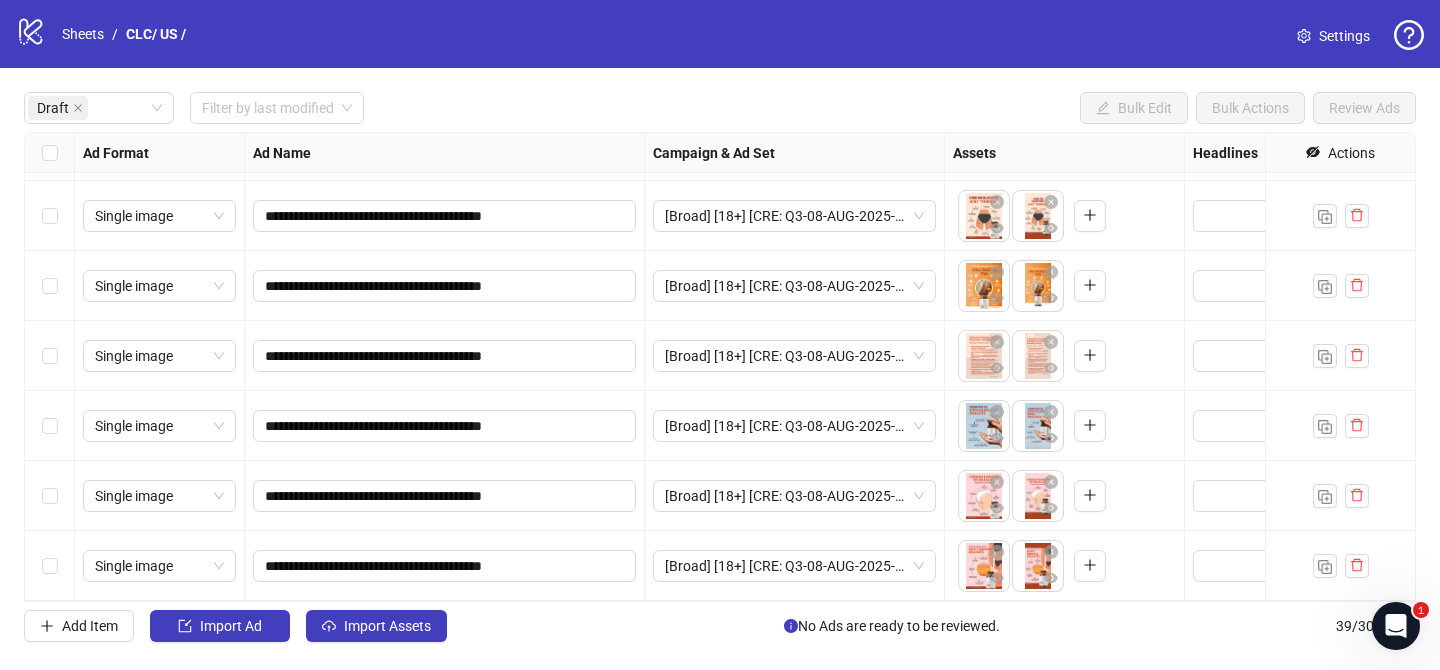 drag, startPoint x: 390, startPoint y: 656, endPoint x: 395, endPoint y: 644, distance: 13 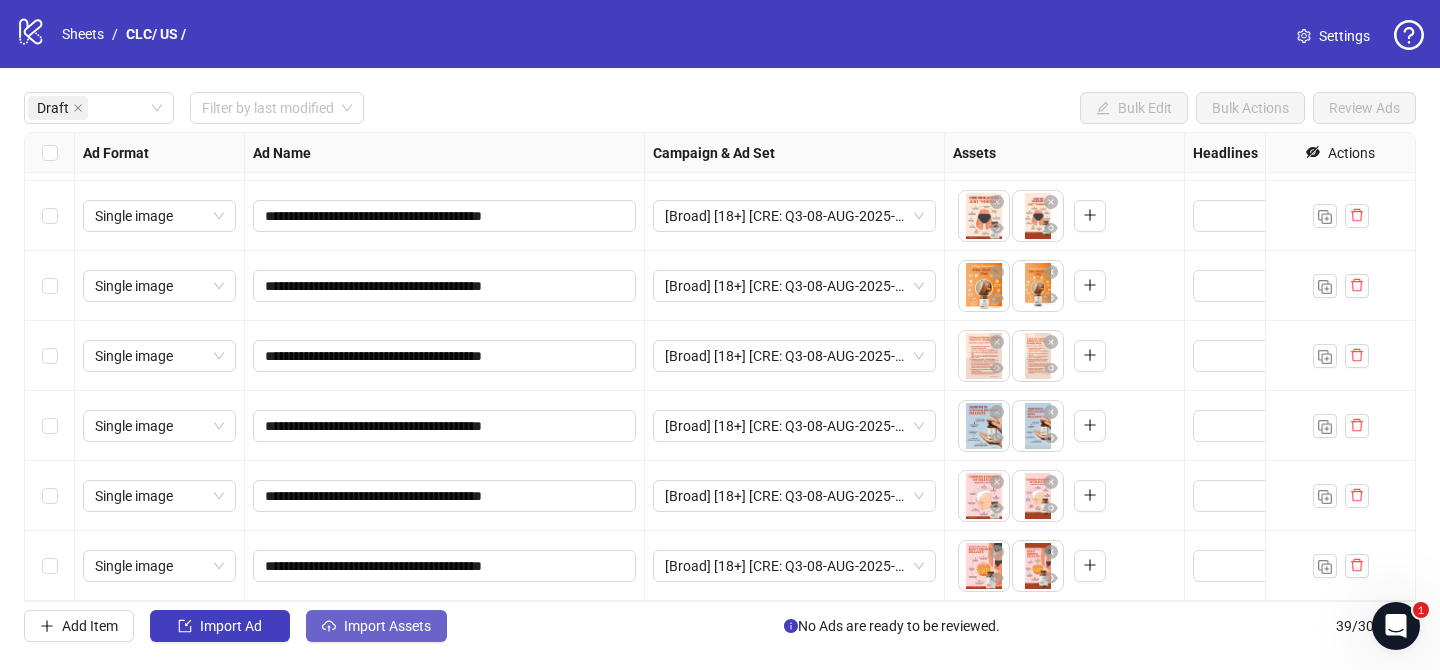 click on "Import Assets" at bounding box center [387, 626] 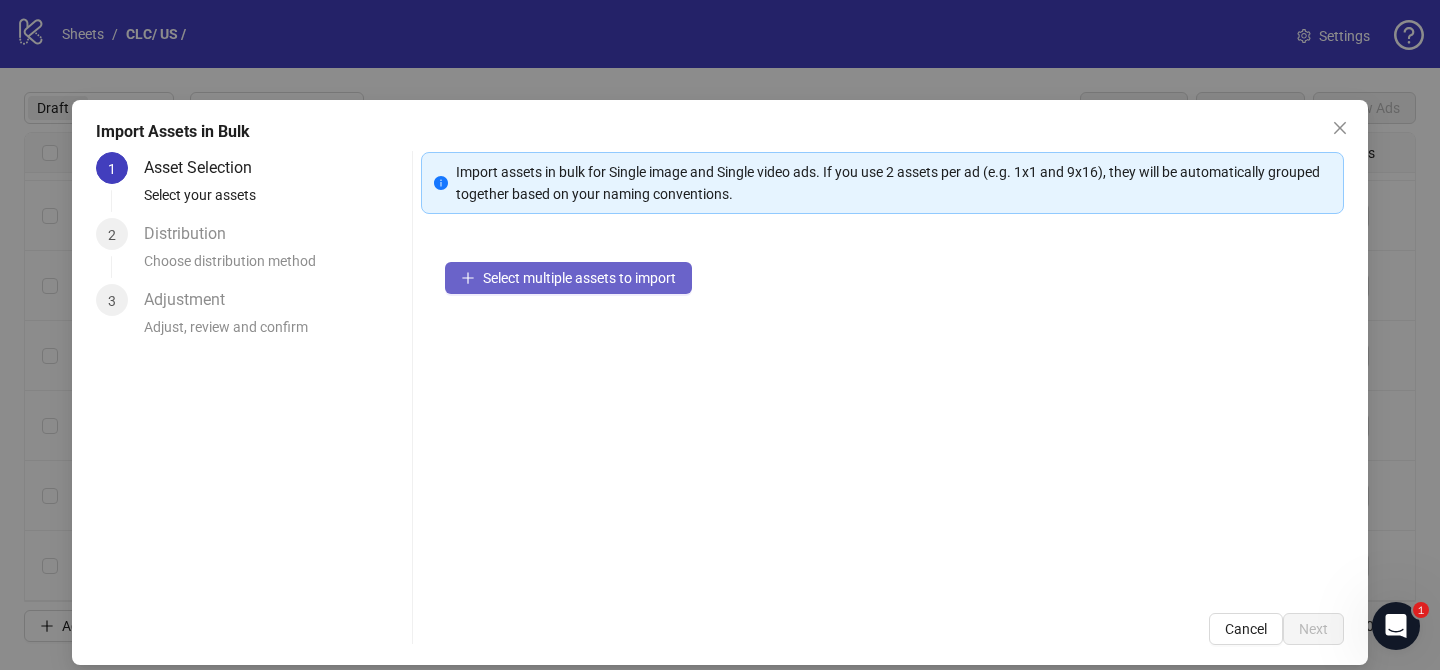 click on "Select multiple assets to import" at bounding box center [579, 278] 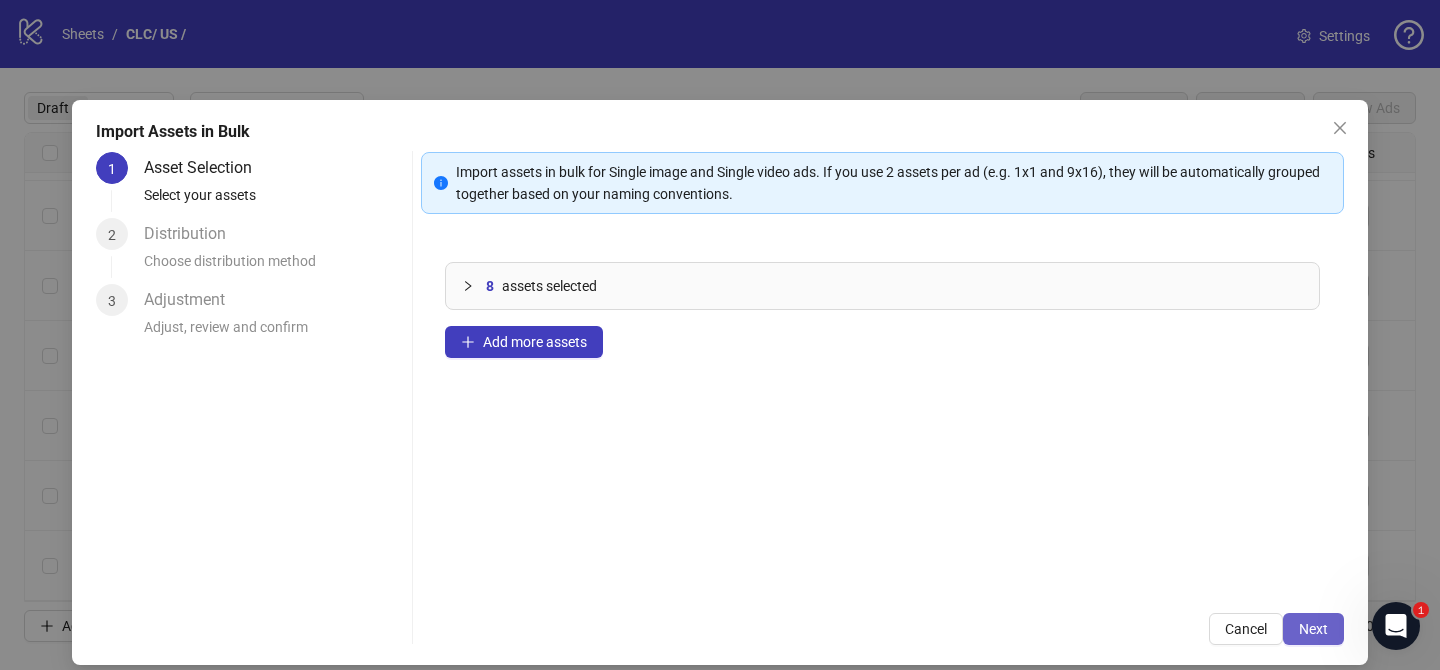 click on "Next" at bounding box center (1313, 629) 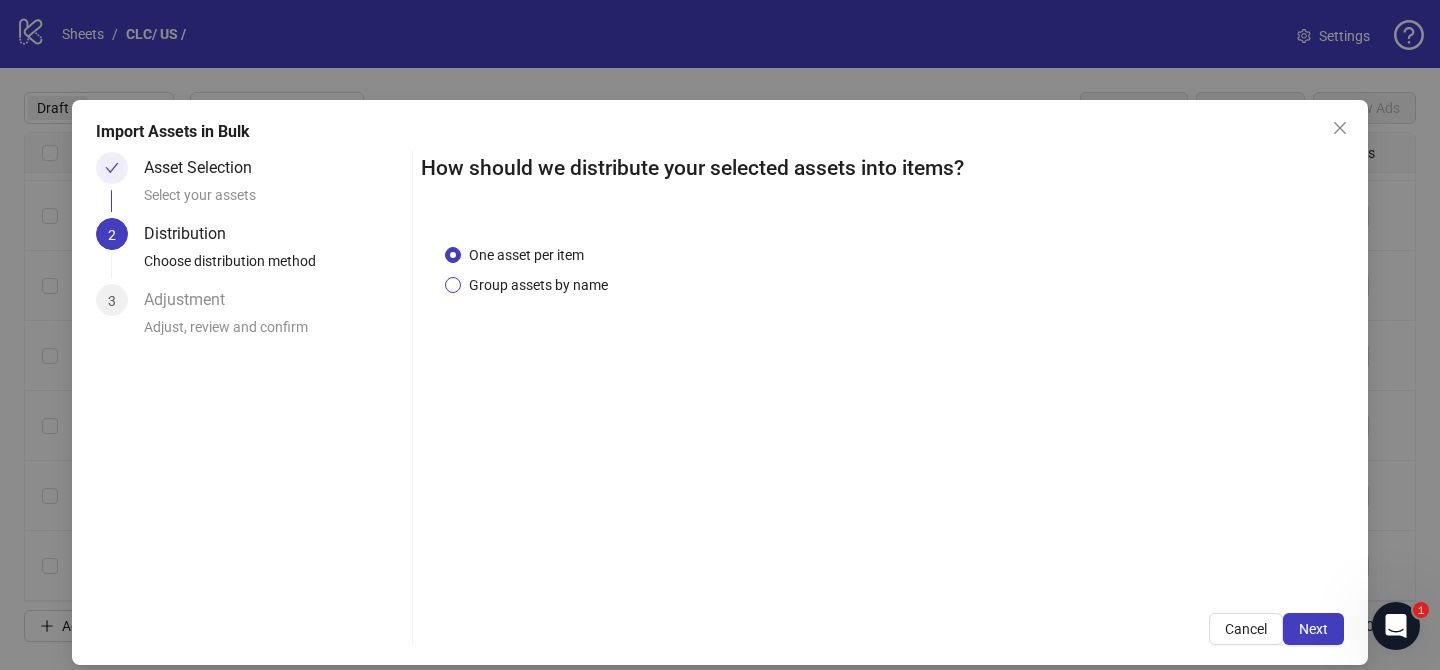 click on "Group assets by name" at bounding box center [538, 285] 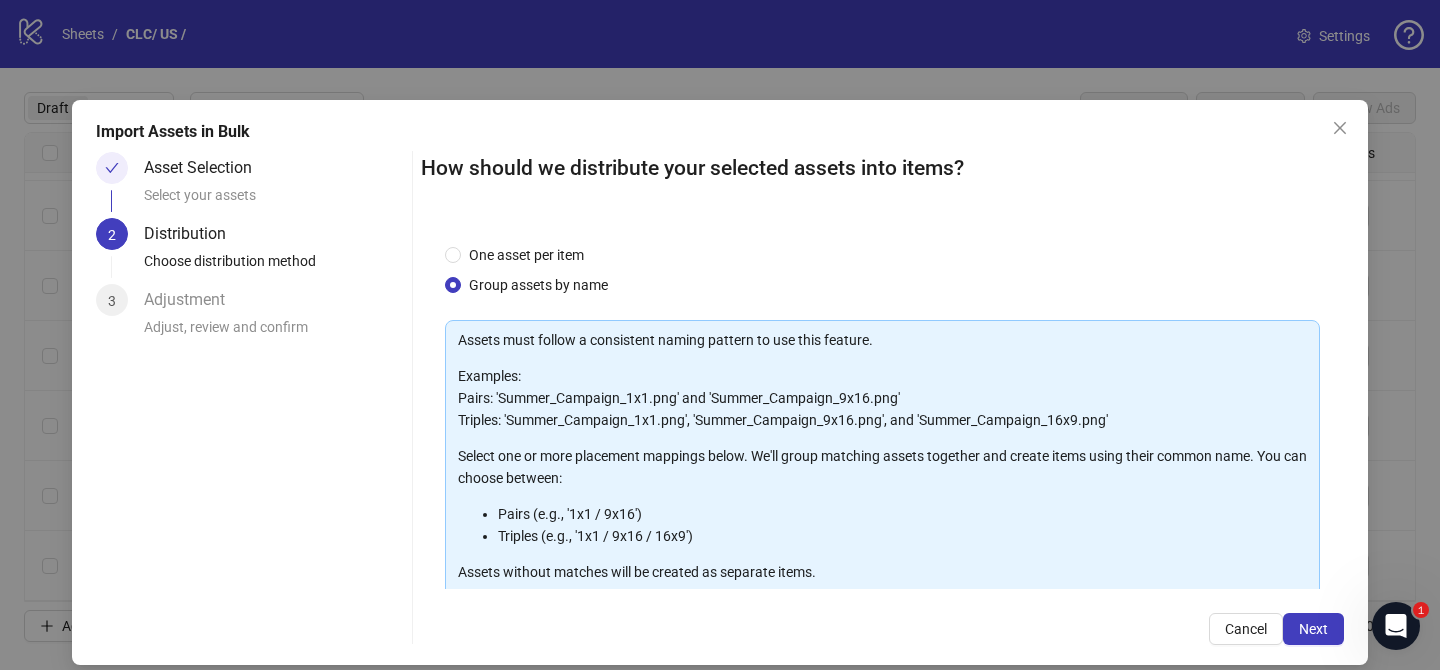 scroll, scrollTop: 216, scrollLeft: 0, axis: vertical 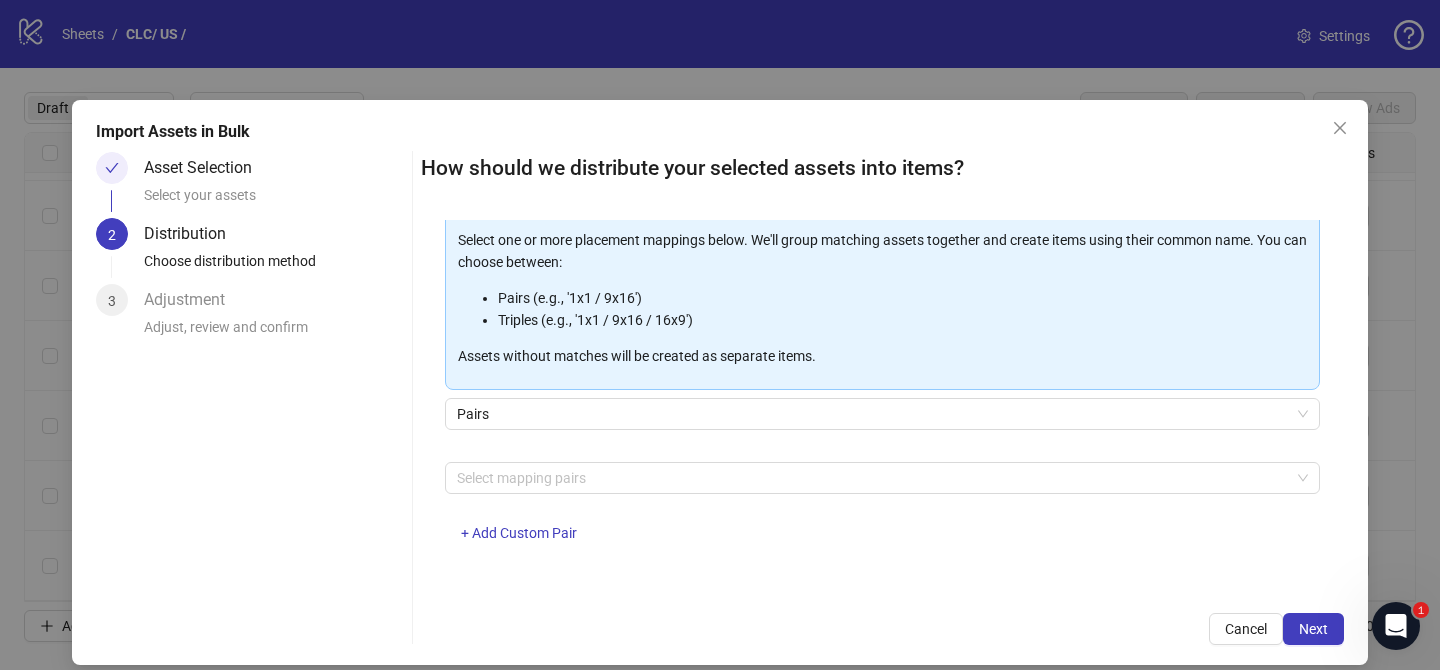 drag, startPoint x: 624, startPoint y: 469, endPoint x: 603, endPoint y: 458, distance: 23.70654 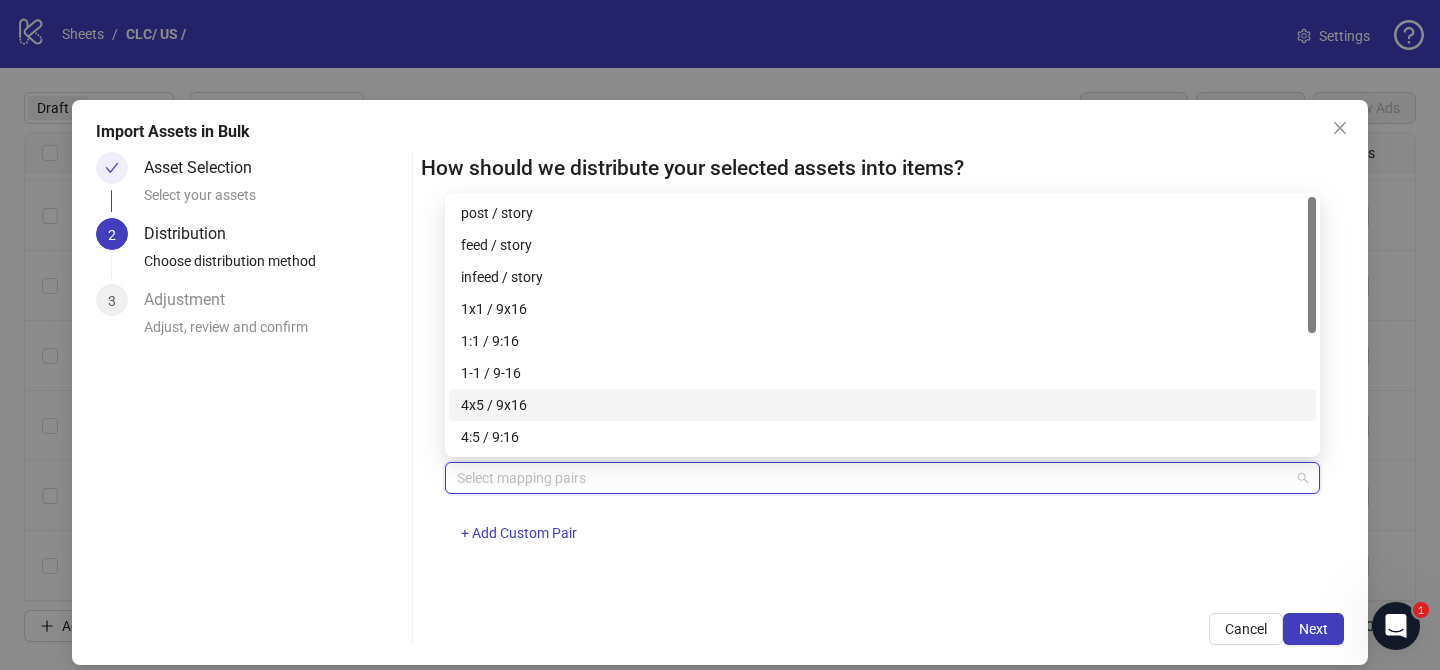 click on "4x5 / 9x16" at bounding box center [882, 405] 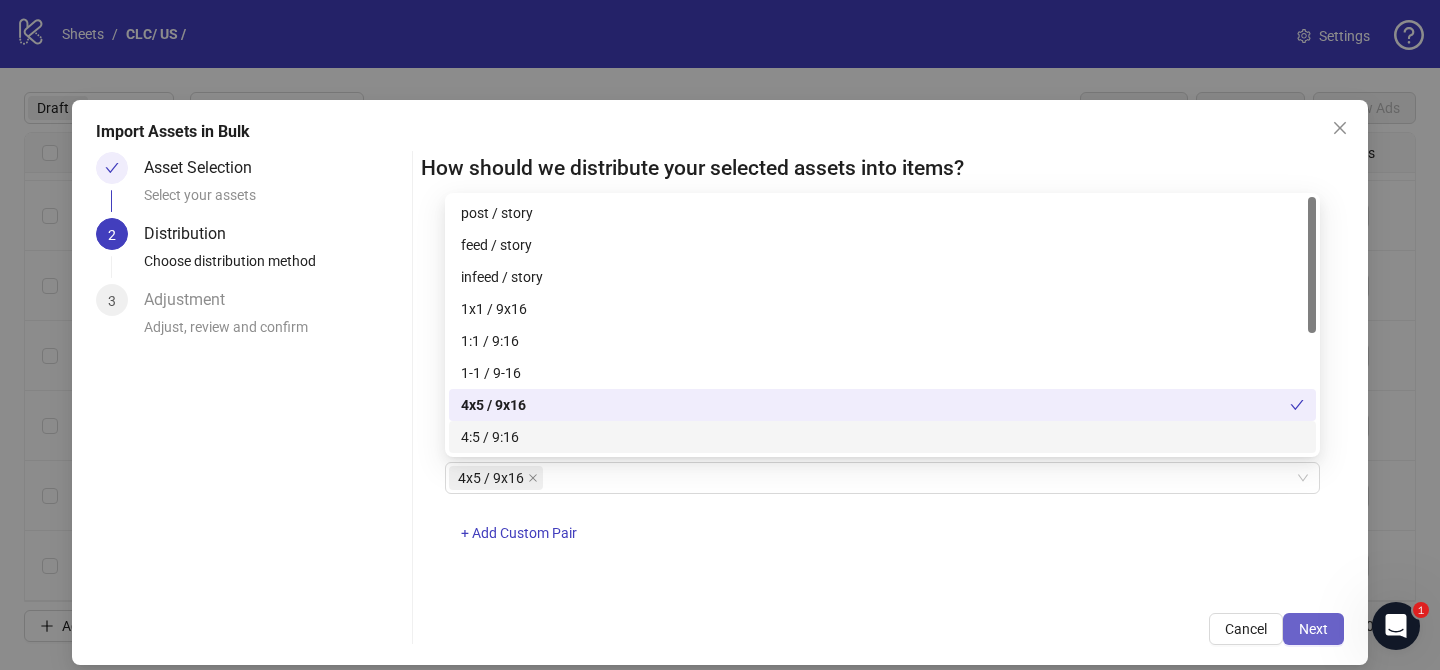 click on "Next" at bounding box center [1313, 629] 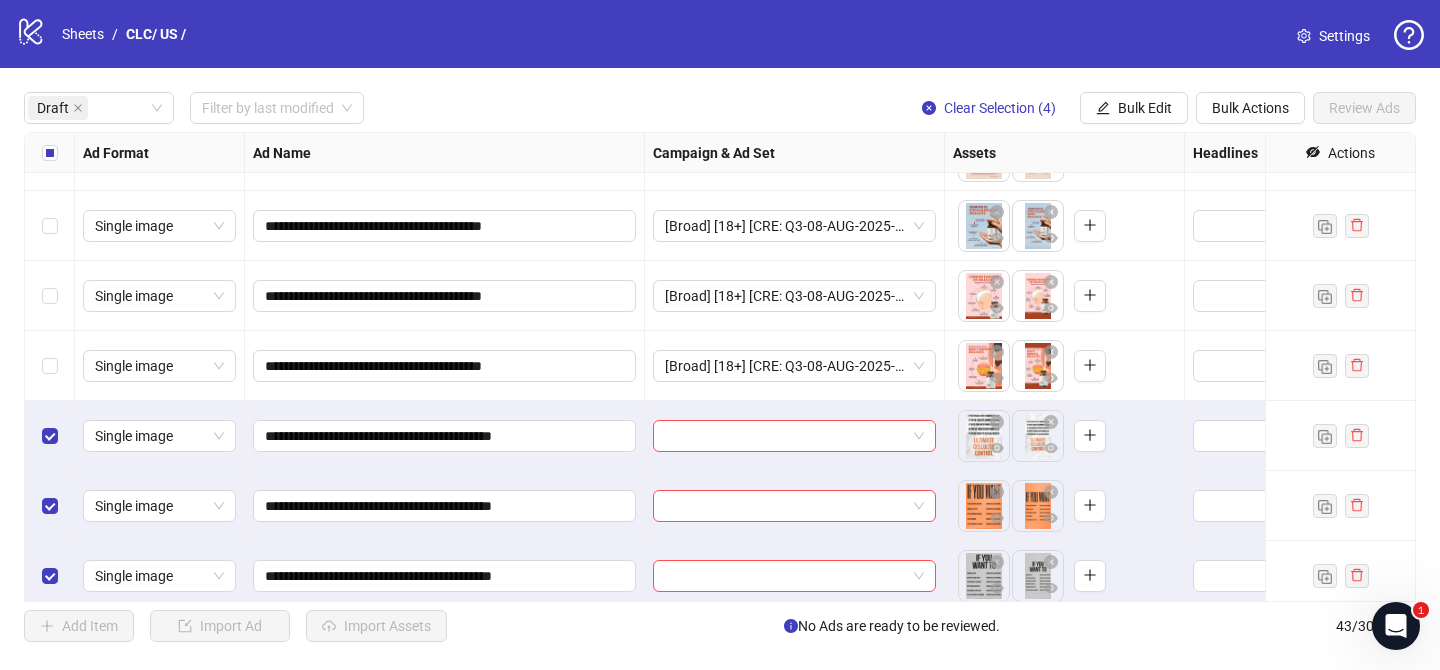 scroll, scrollTop: 972, scrollLeft: 0, axis: vertical 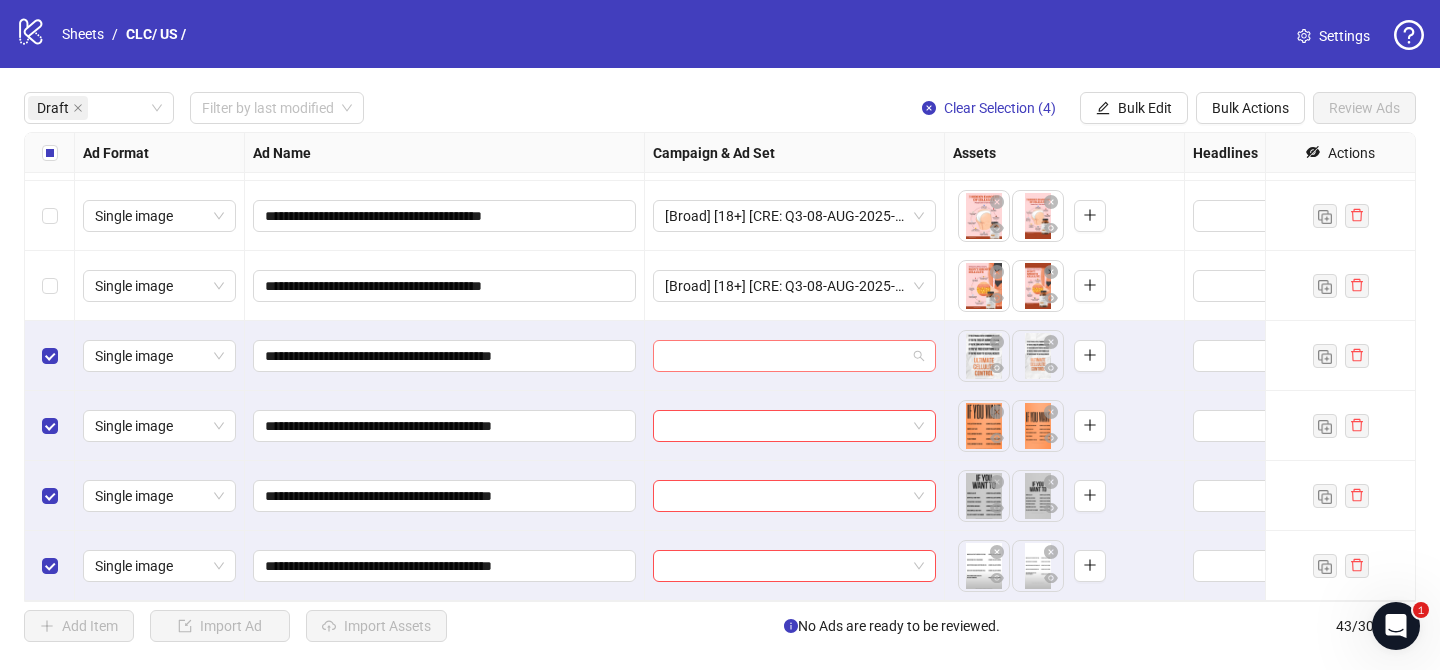 click at bounding box center [785, 356] 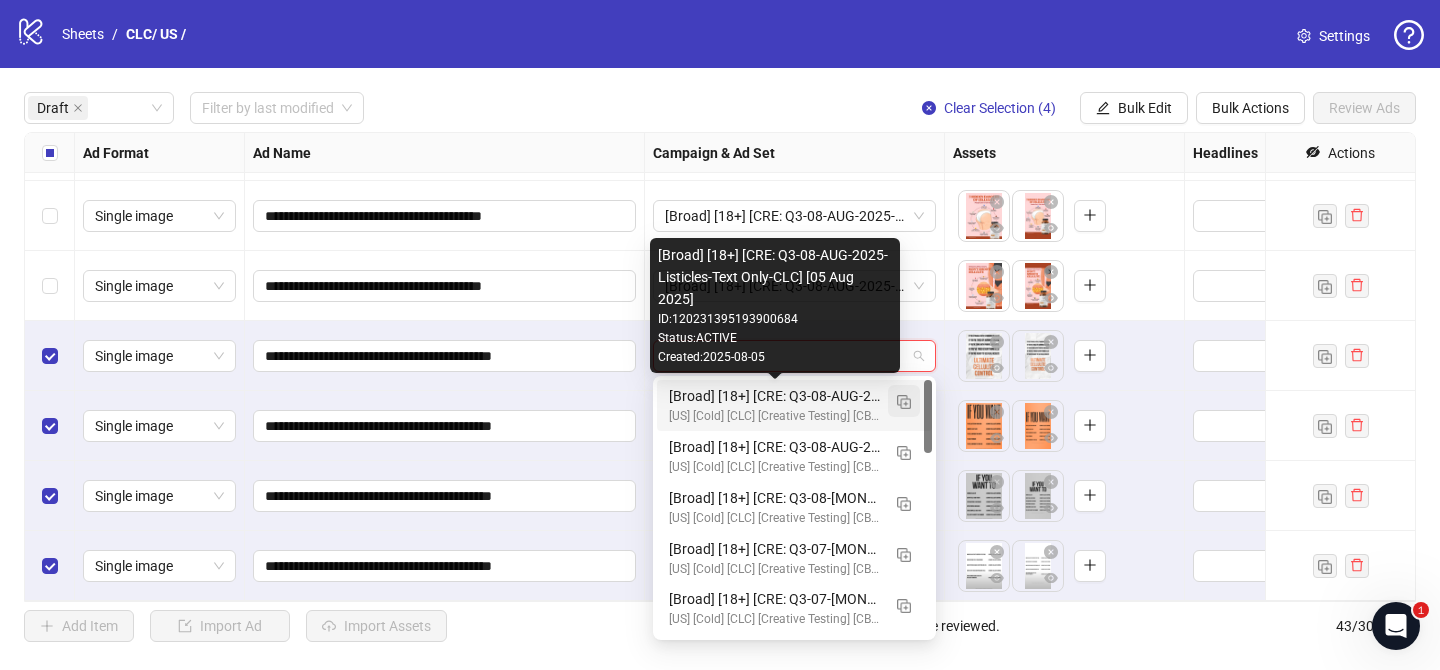 click at bounding box center (904, 401) 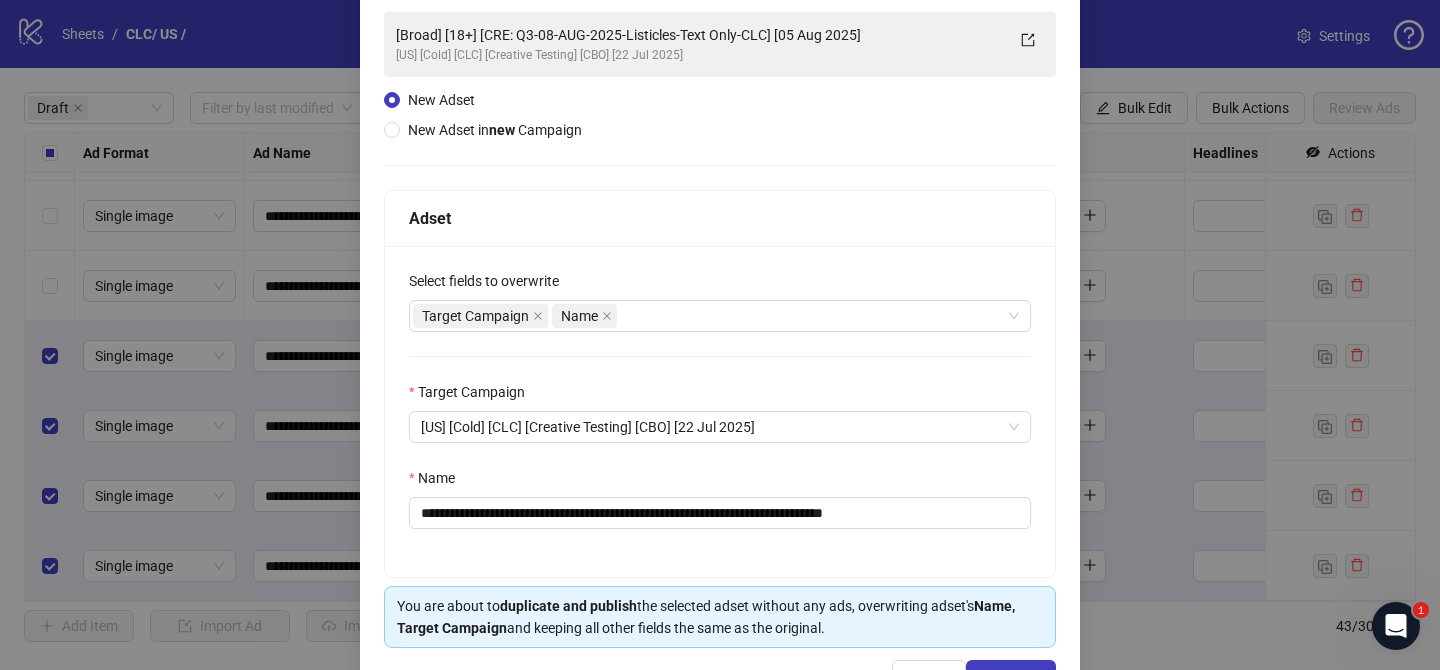 scroll, scrollTop: 168, scrollLeft: 0, axis: vertical 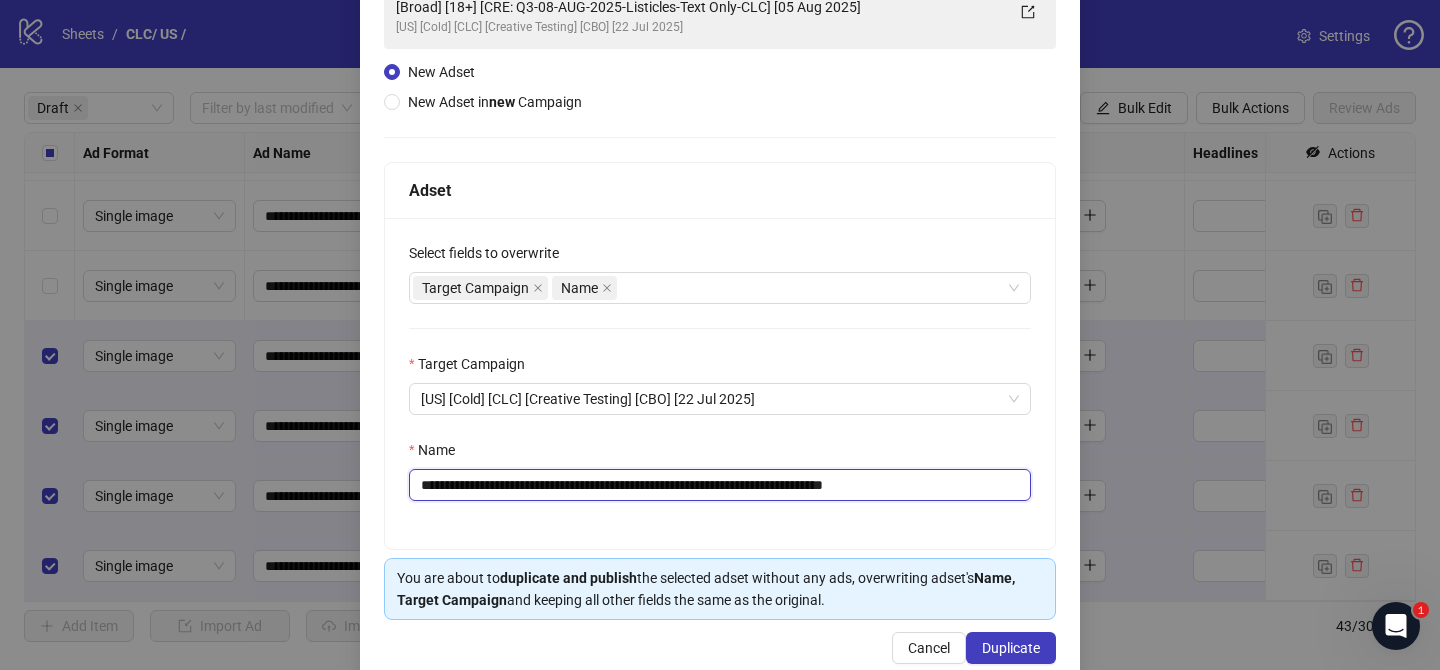 drag, startPoint x: 540, startPoint y: 485, endPoint x: 789, endPoint y: 482, distance: 249.01807 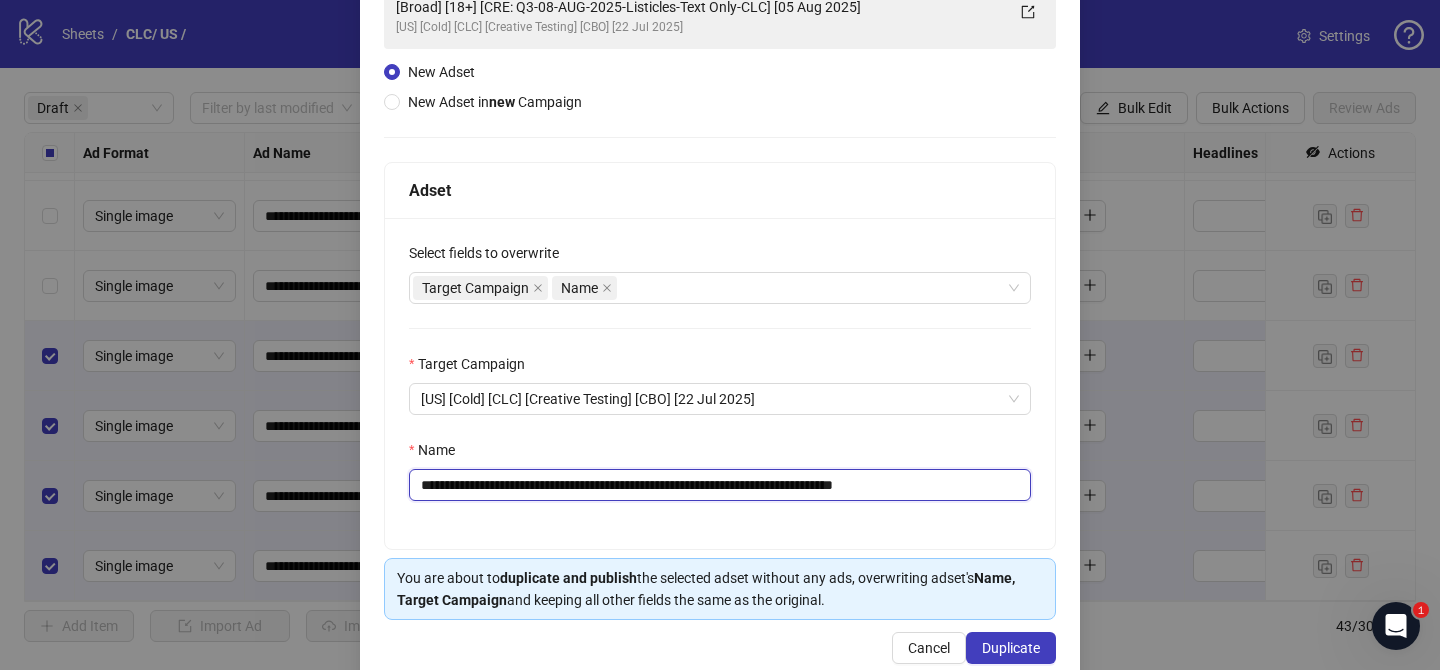 drag, startPoint x: 905, startPoint y: 485, endPoint x: 1019, endPoint y: 488, distance: 114.03947 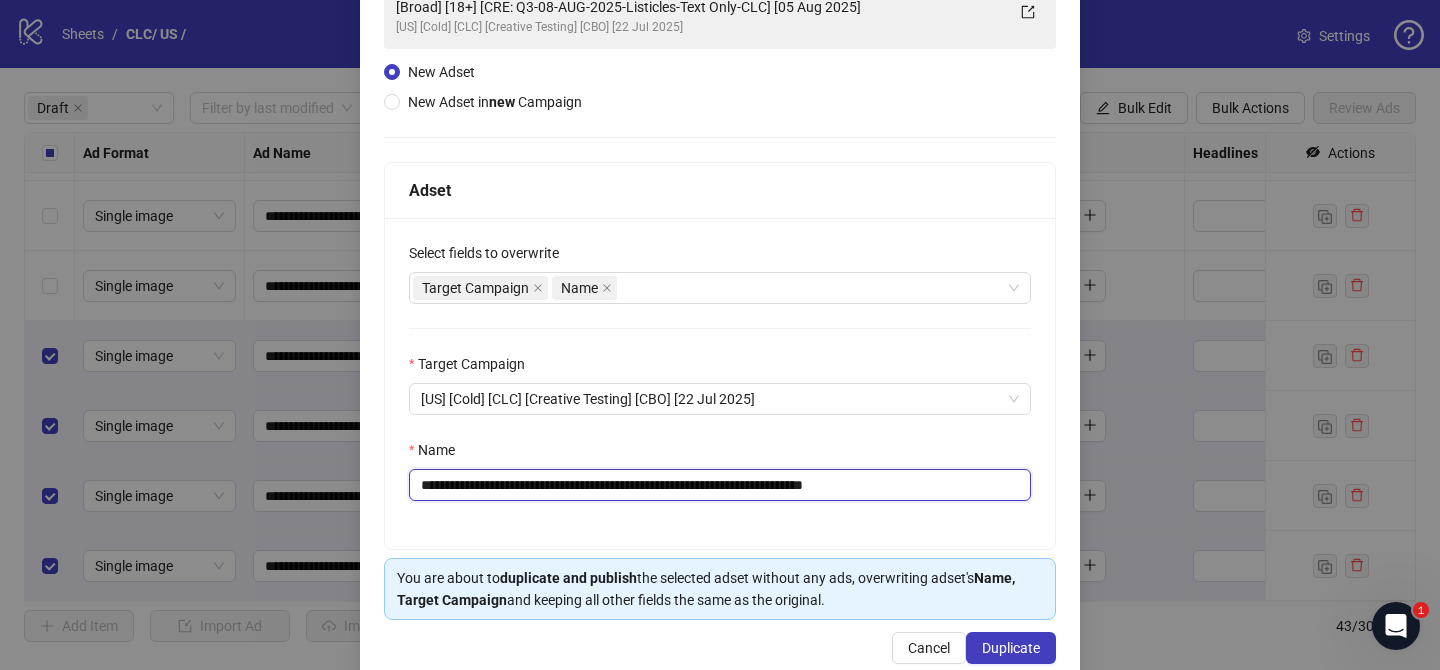 scroll, scrollTop: 207, scrollLeft: 0, axis: vertical 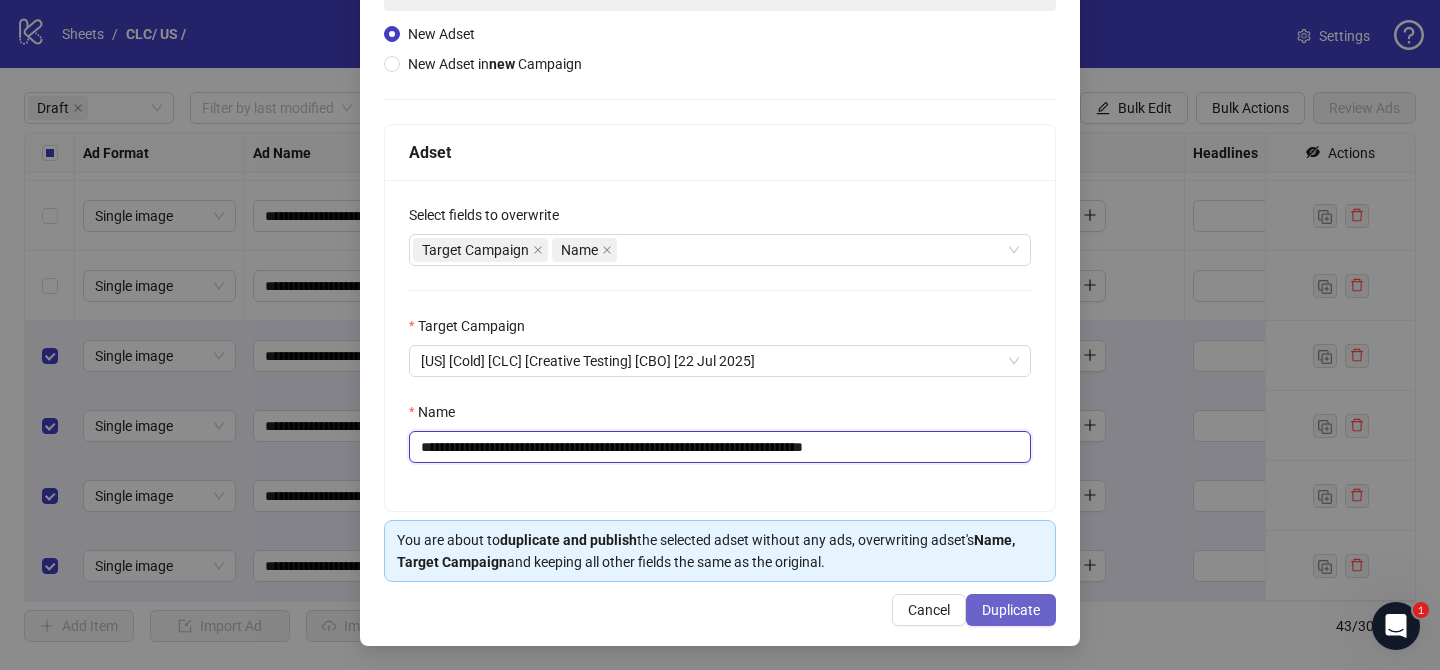 type on "**********" 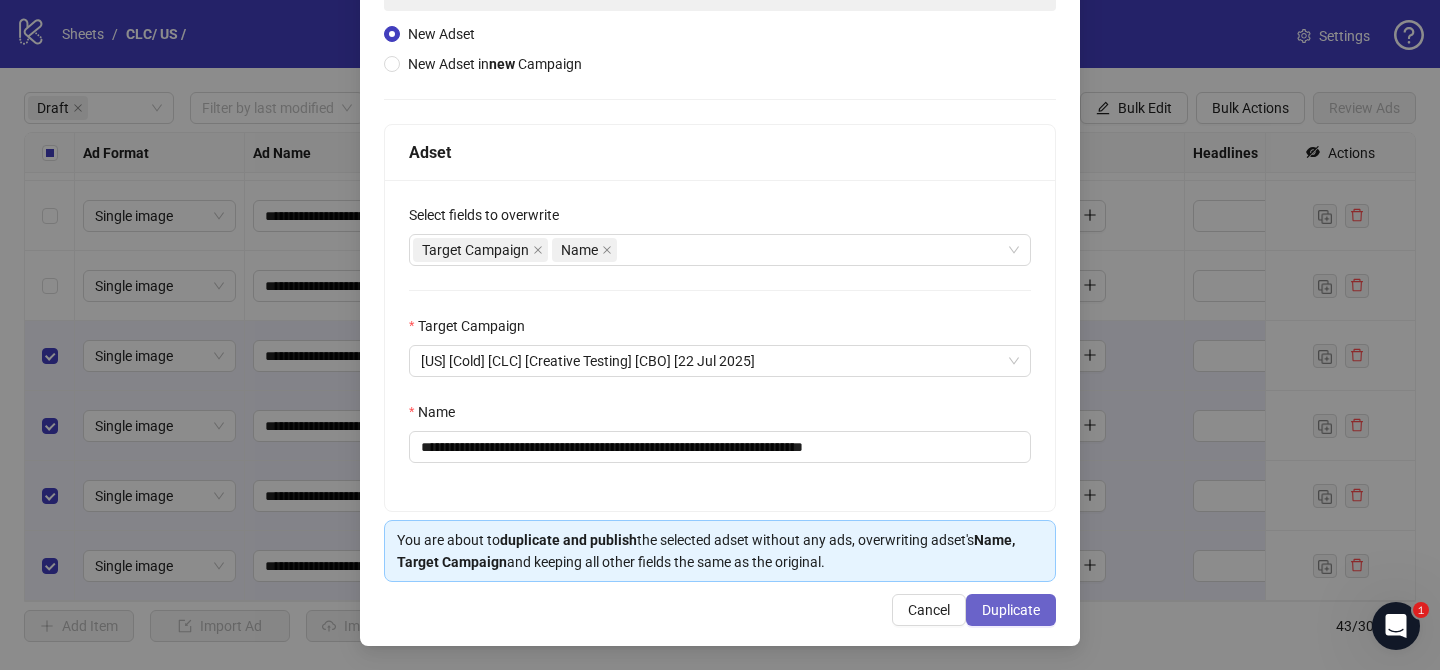 click on "Duplicate" at bounding box center (1011, 610) 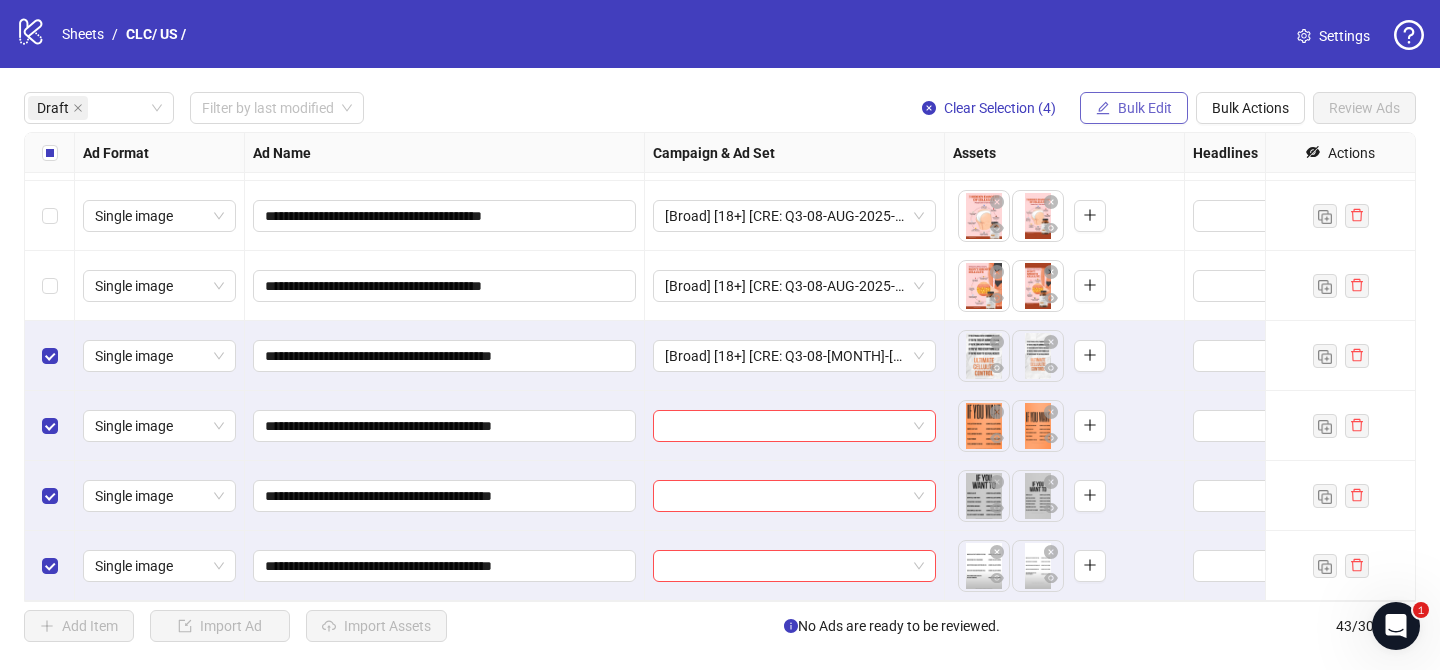 click on "Bulk Edit" at bounding box center (1145, 108) 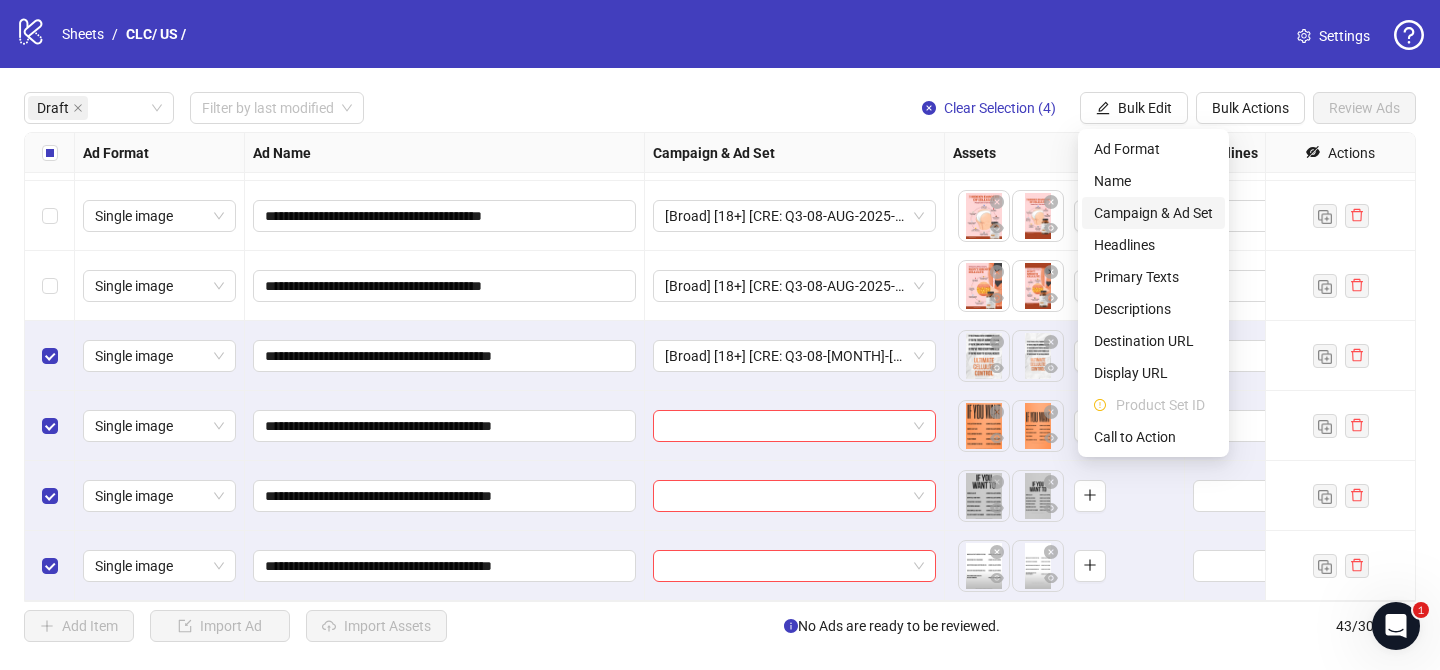 click on "Campaign & Ad Set" at bounding box center [1153, 213] 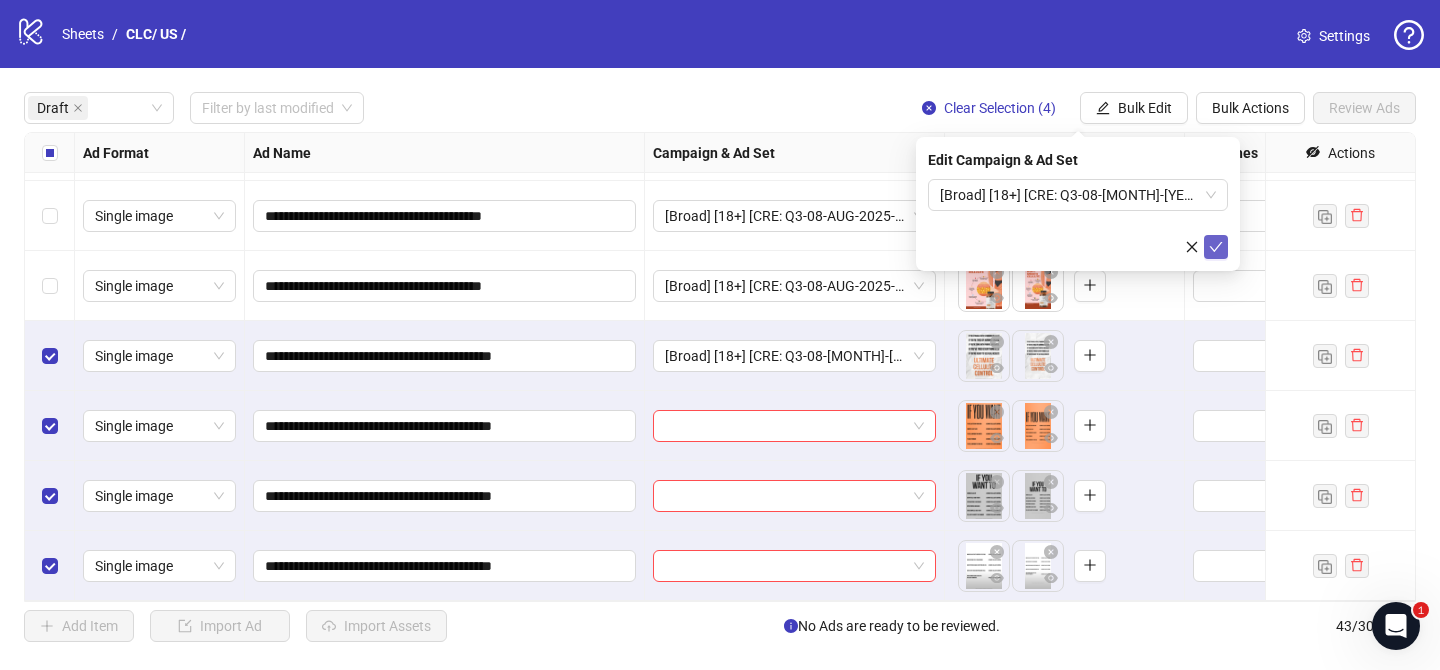 click 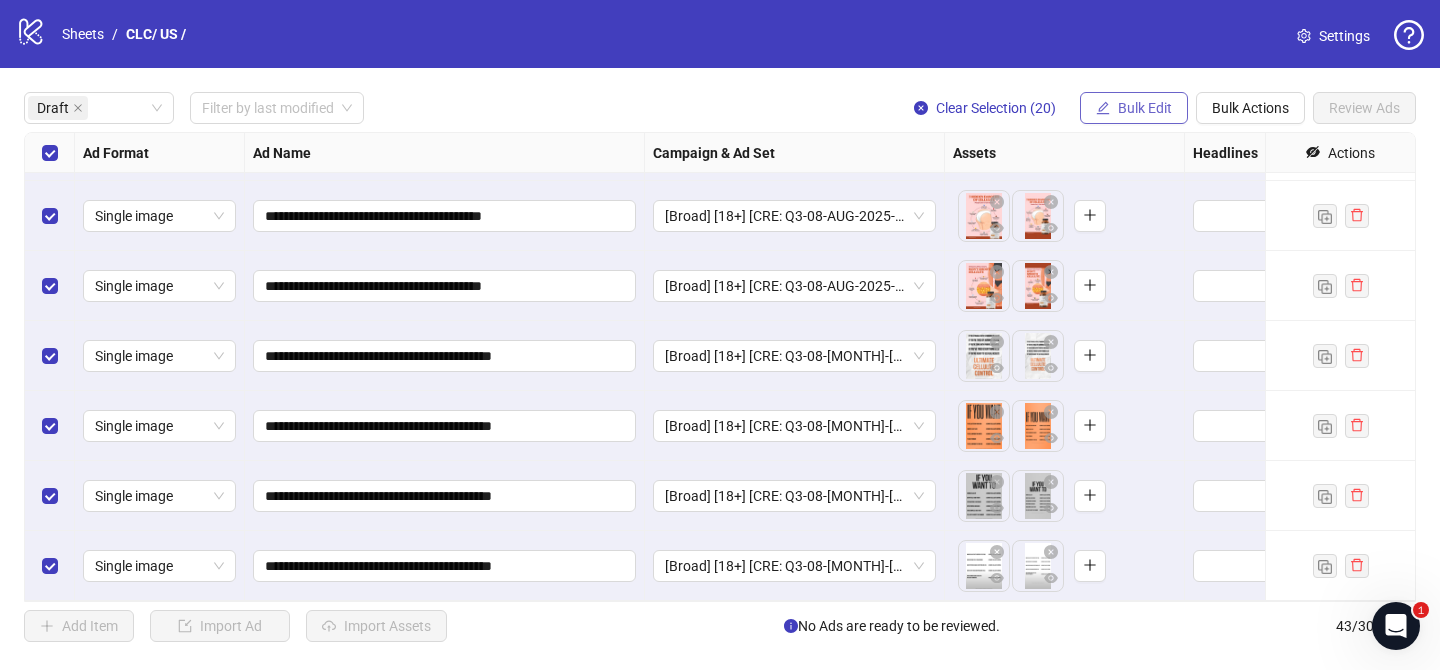 click on "Bulk Edit" at bounding box center [1145, 108] 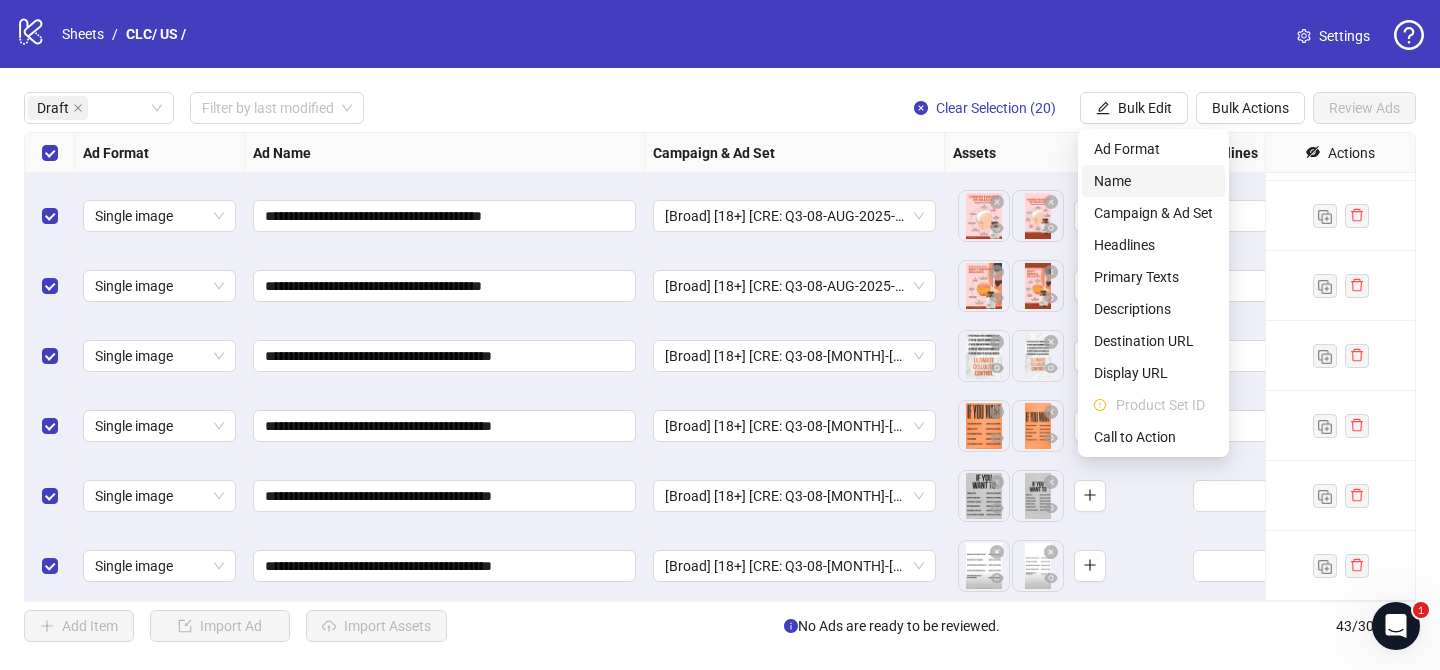click on "Name" at bounding box center [1153, 181] 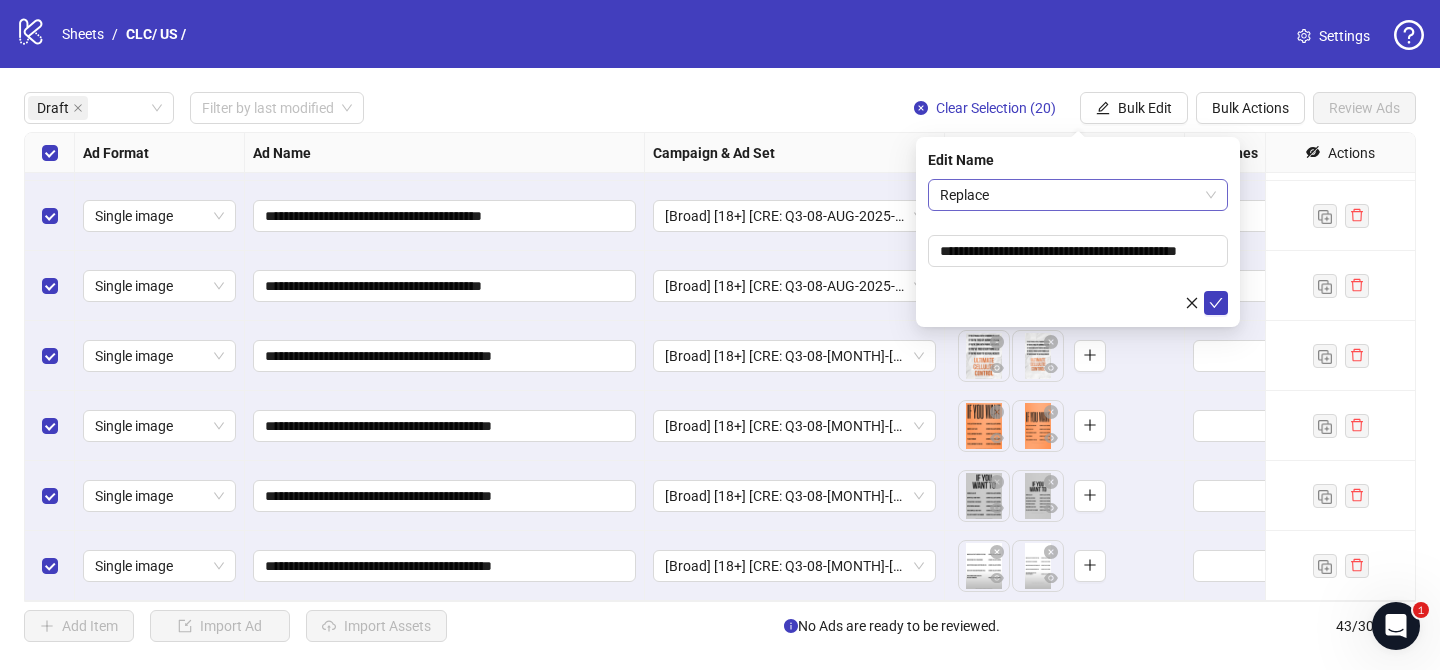 click on "Replace" at bounding box center (1078, 195) 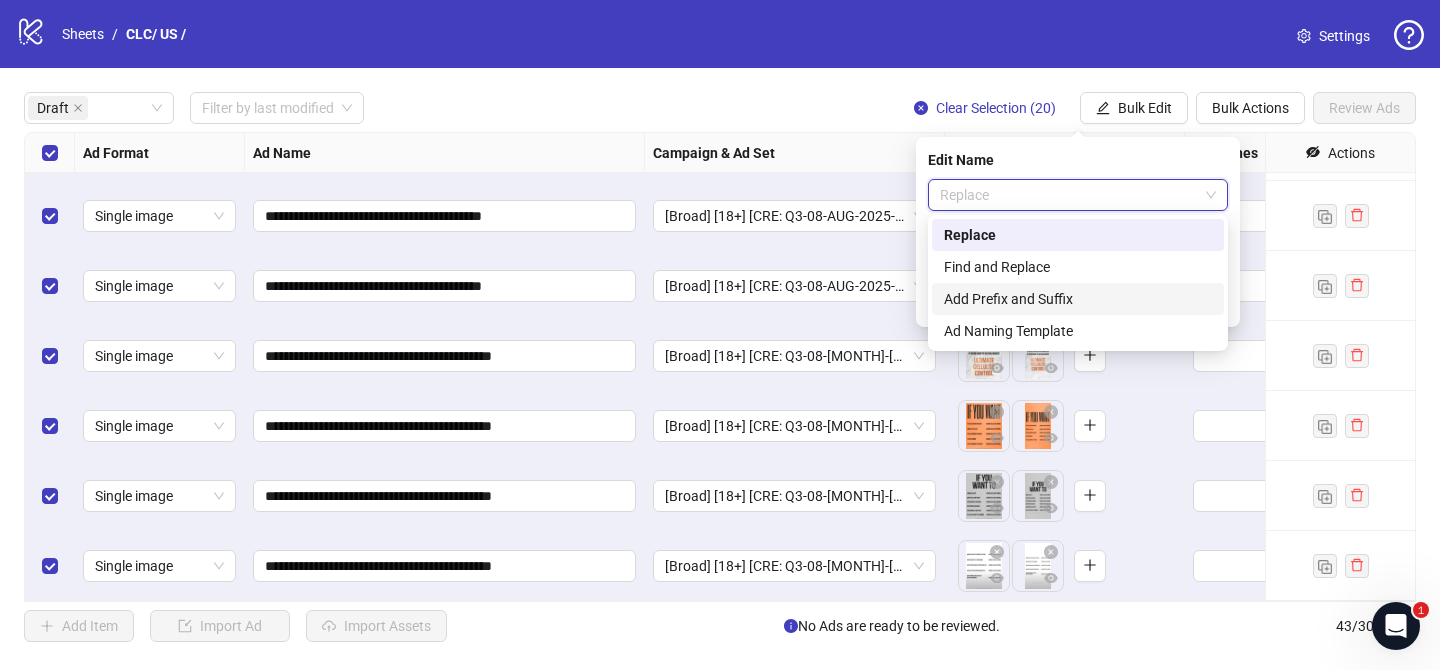 click on "Add Prefix and Suffix" at bounding box center (1078, 299) 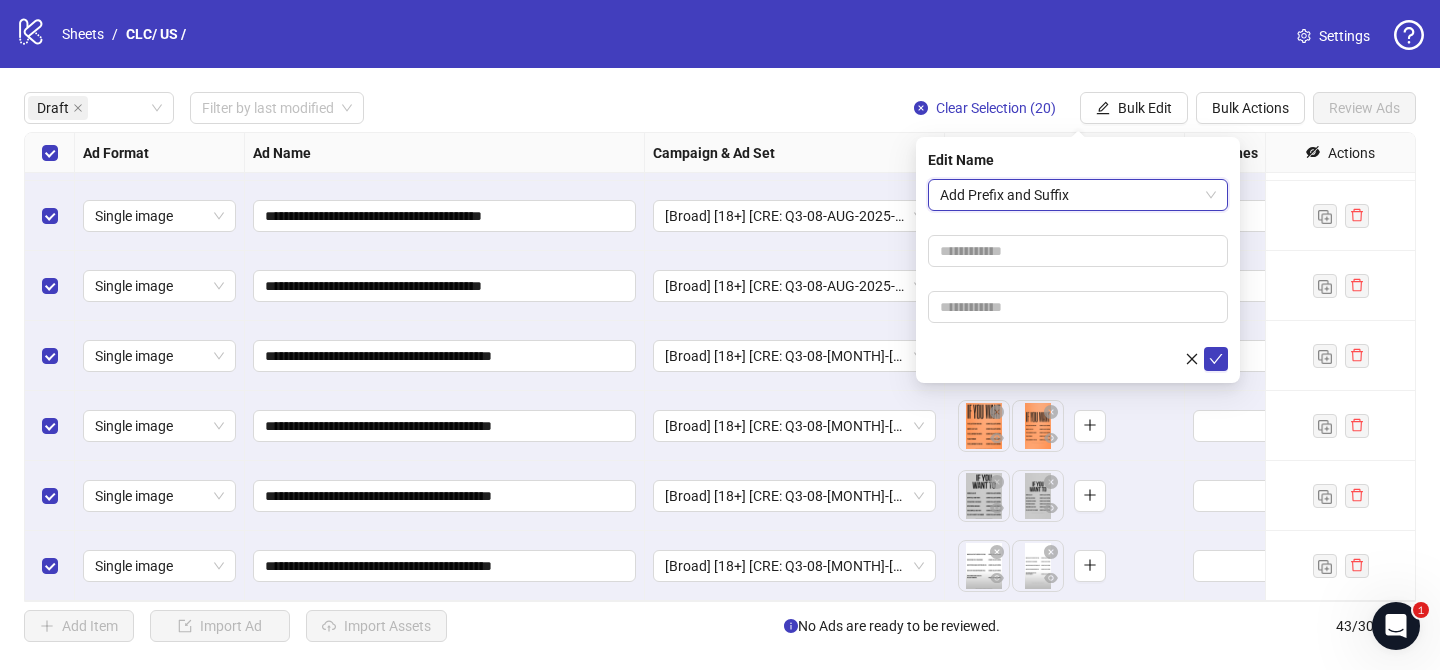 click on "Add Prefix and Suffix Add Prefix and Suffix" at bounding box center (1078, 275) 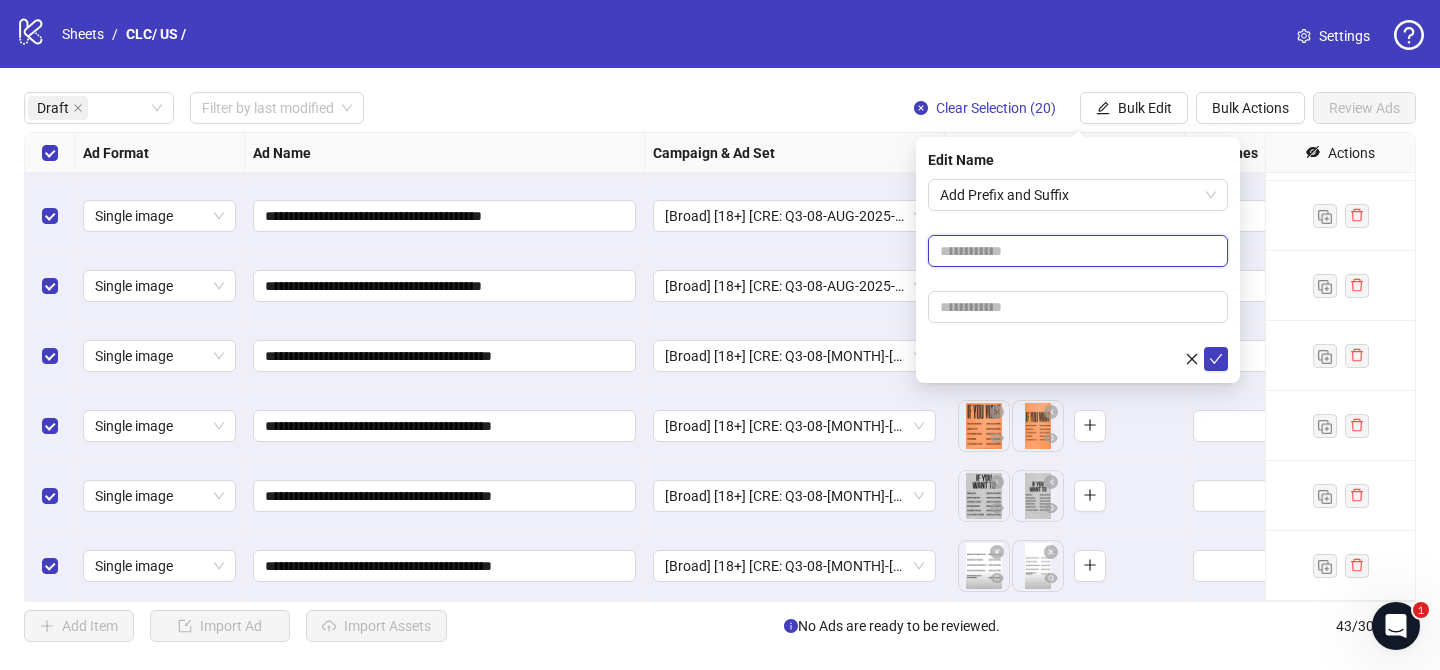 click at bounding box center (1078, 251) 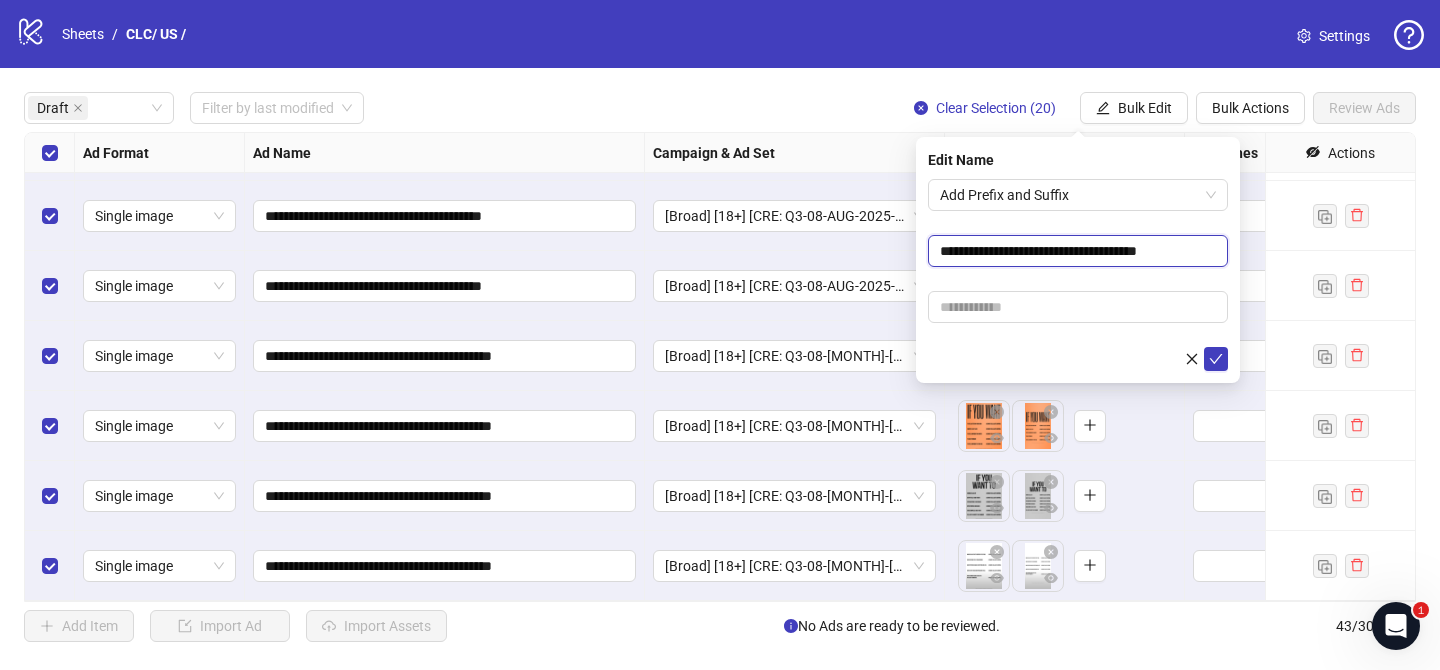type on "**********" 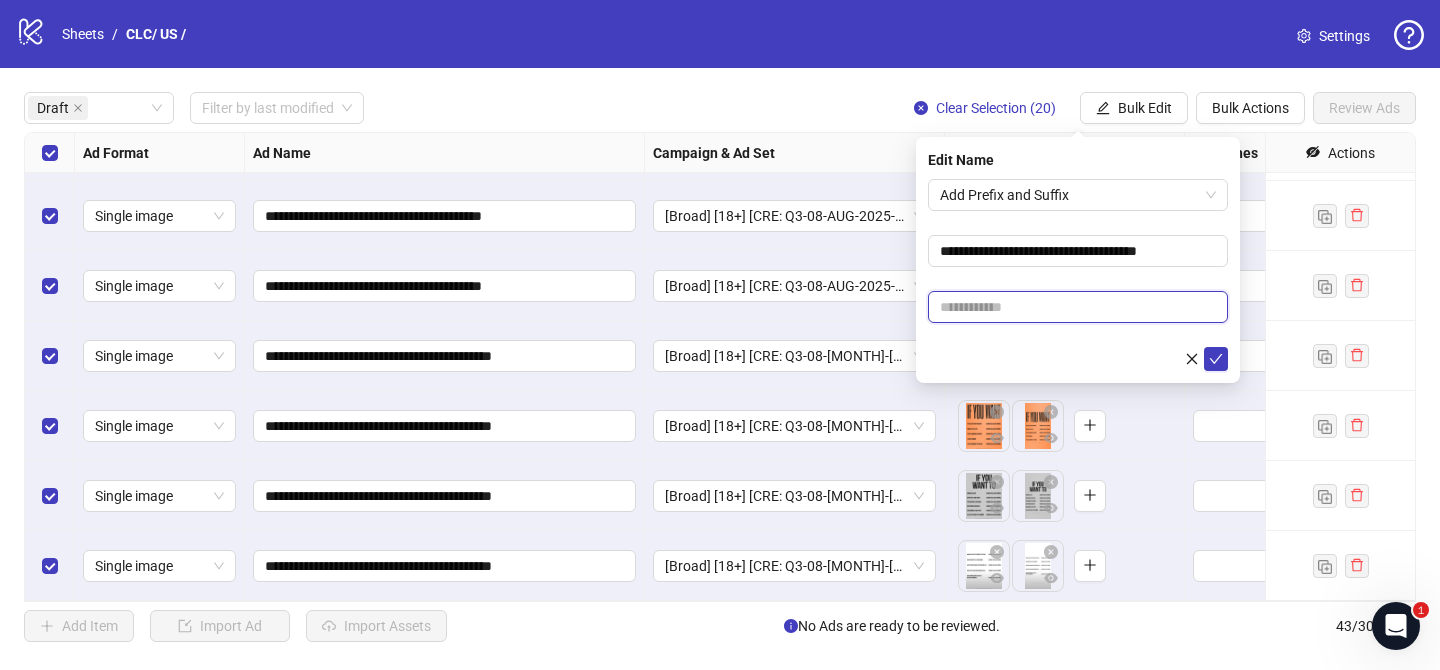 click at bounding box center [1078, 307] 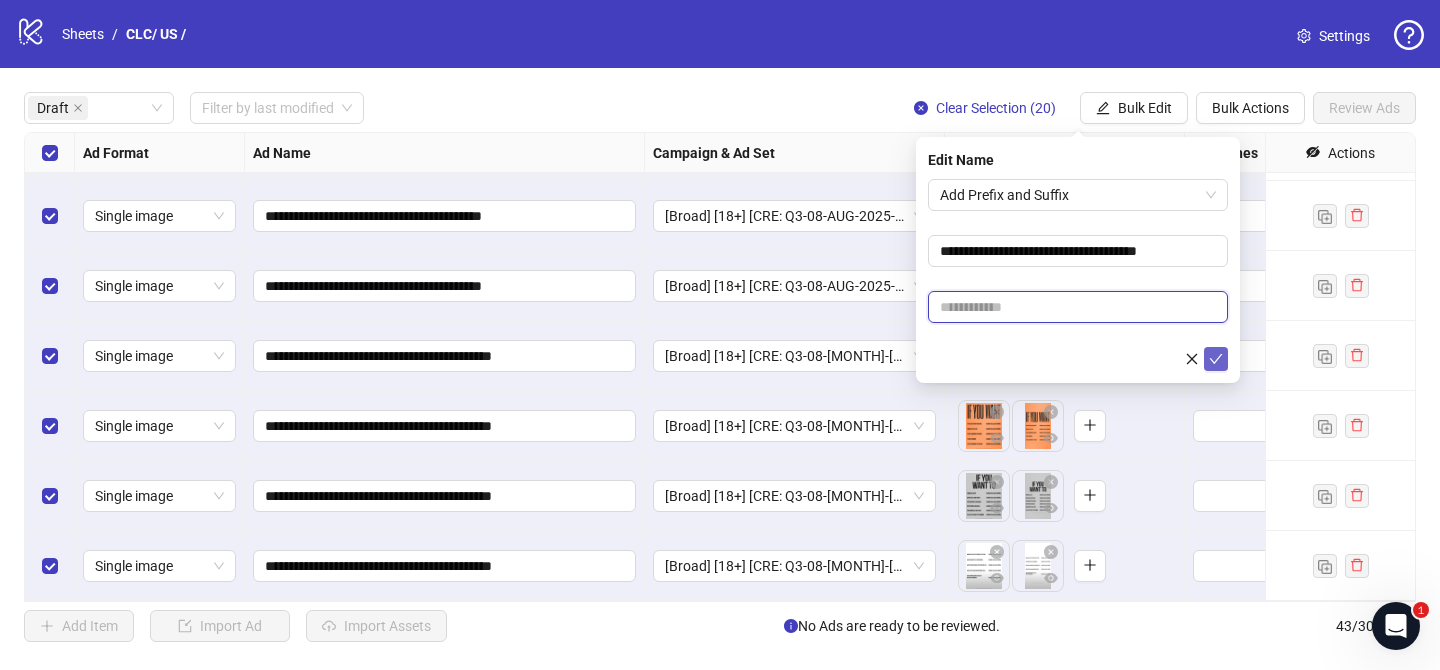 paste on "**********" 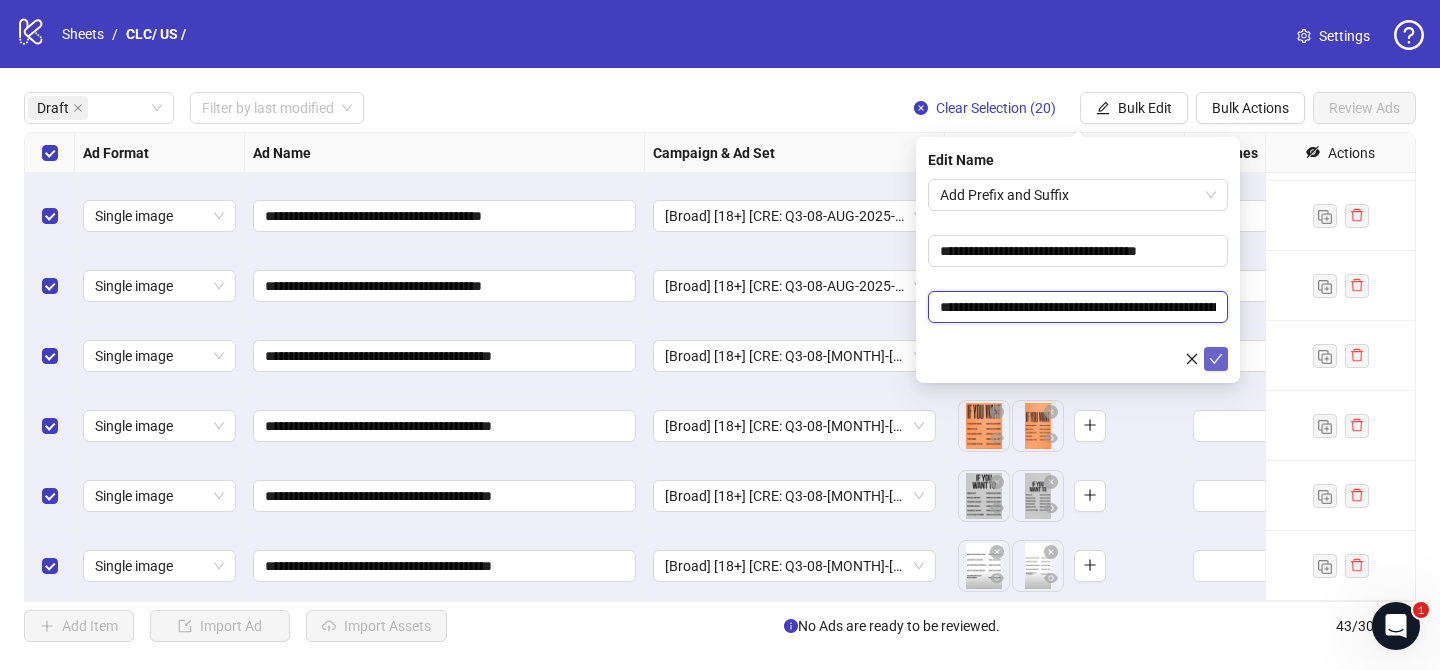 scroll, scrollTop: 0, scrollLeft: 135, axis: horizontal 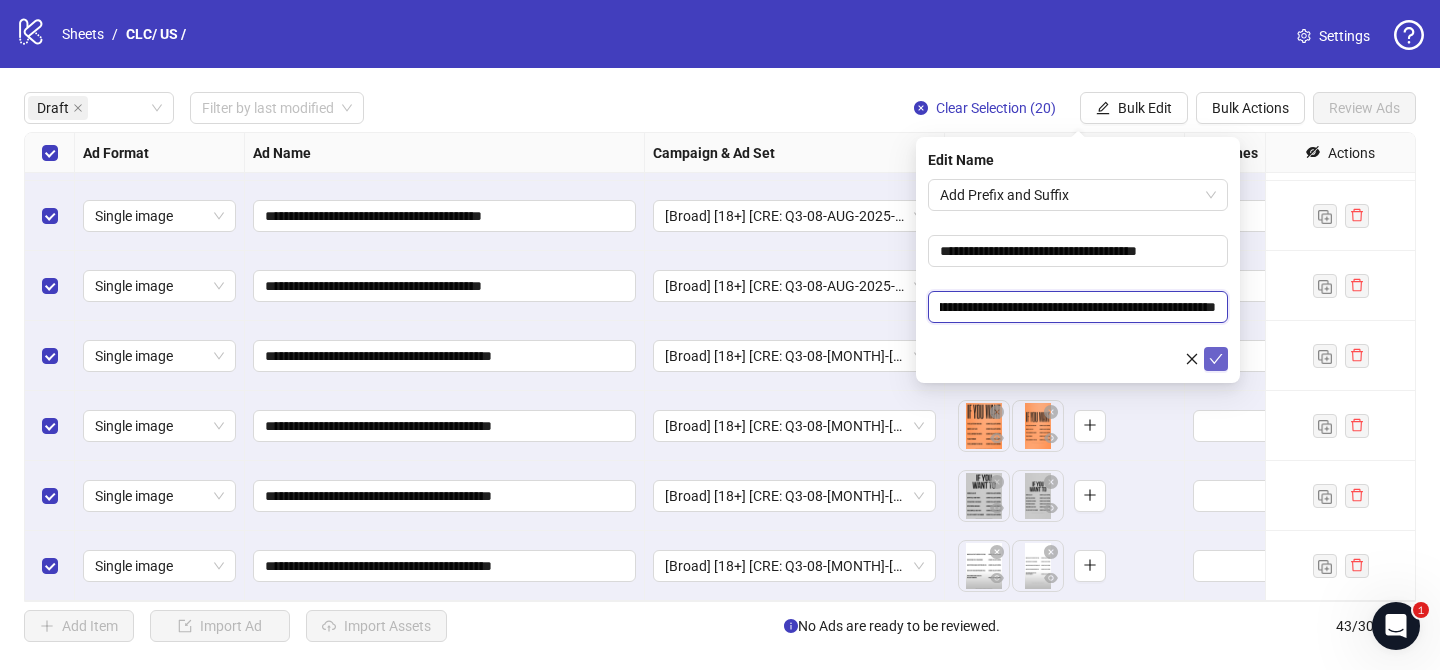 type on "**********" 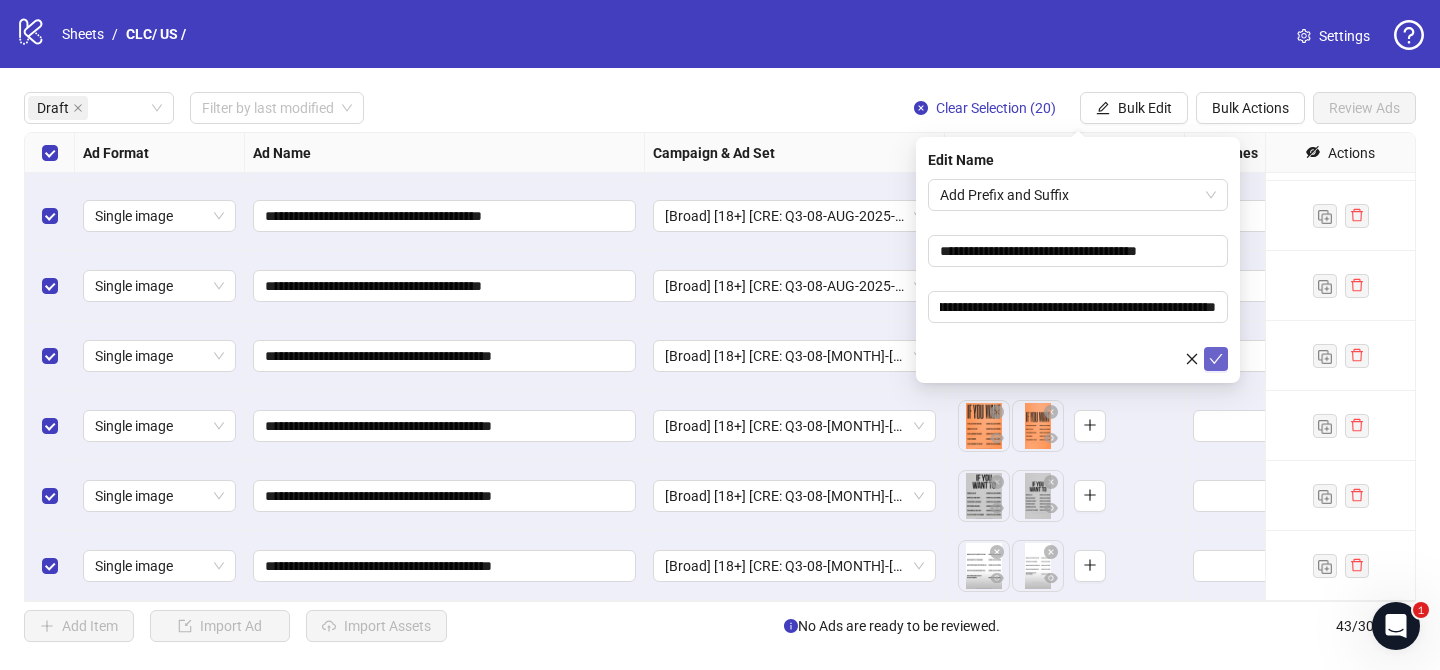 drag, startPoint x: 1218, startPoint y: 352, endPoint x: 750, endPoint y: 11, distance: 579.05524 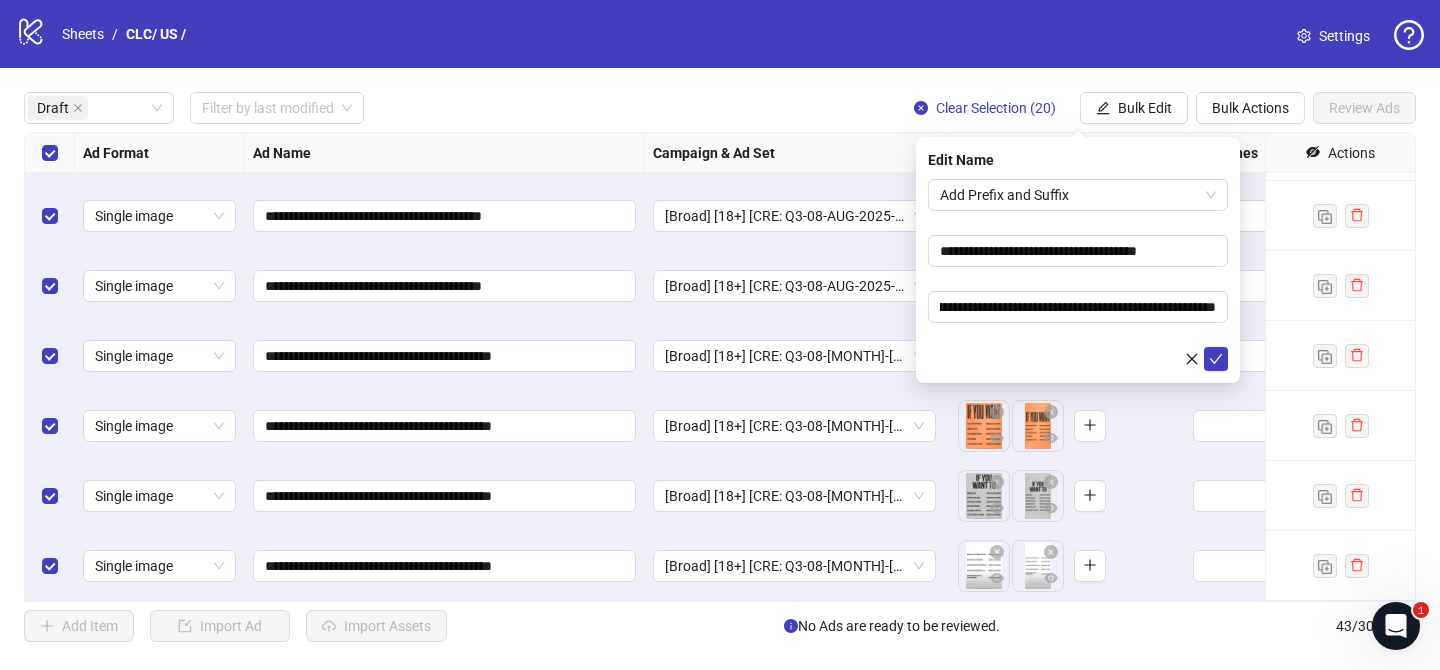 scroll, scrollTop: 0, scrollLeft: 0, axis: both 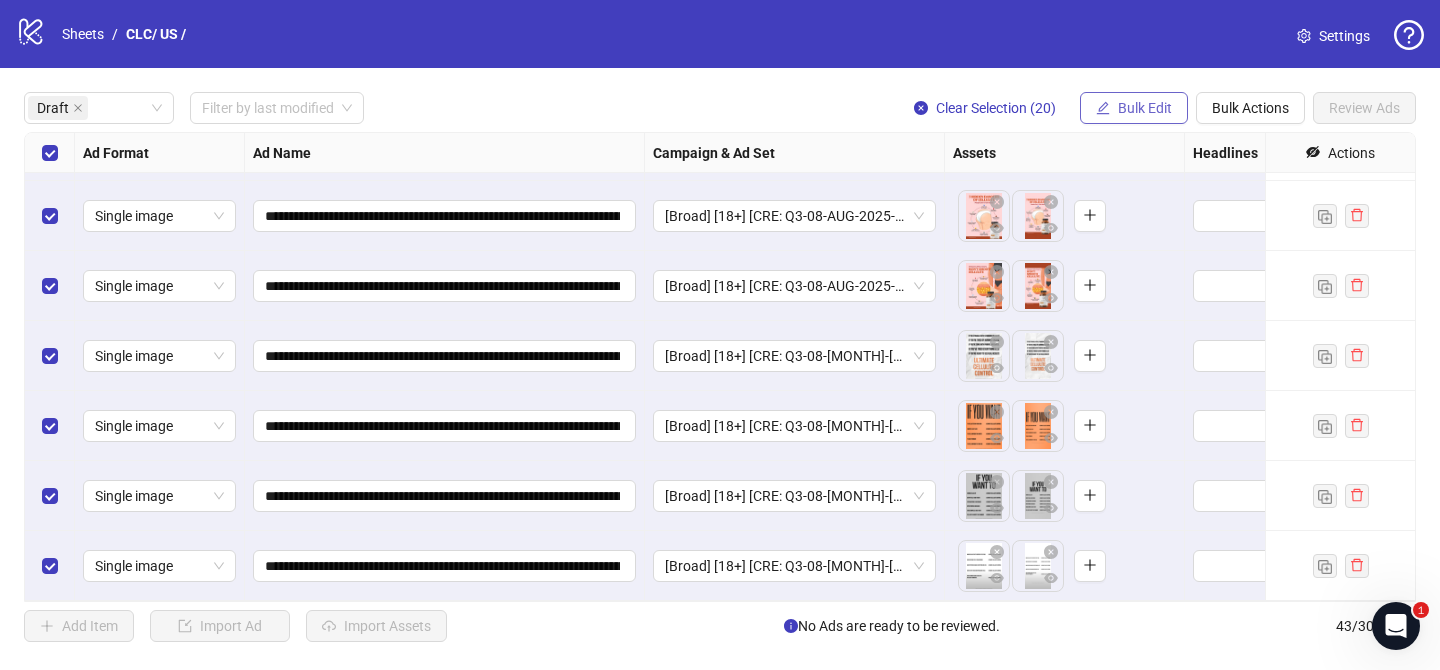 click on "Bulk Edit" at bounding box center (1145, 108) 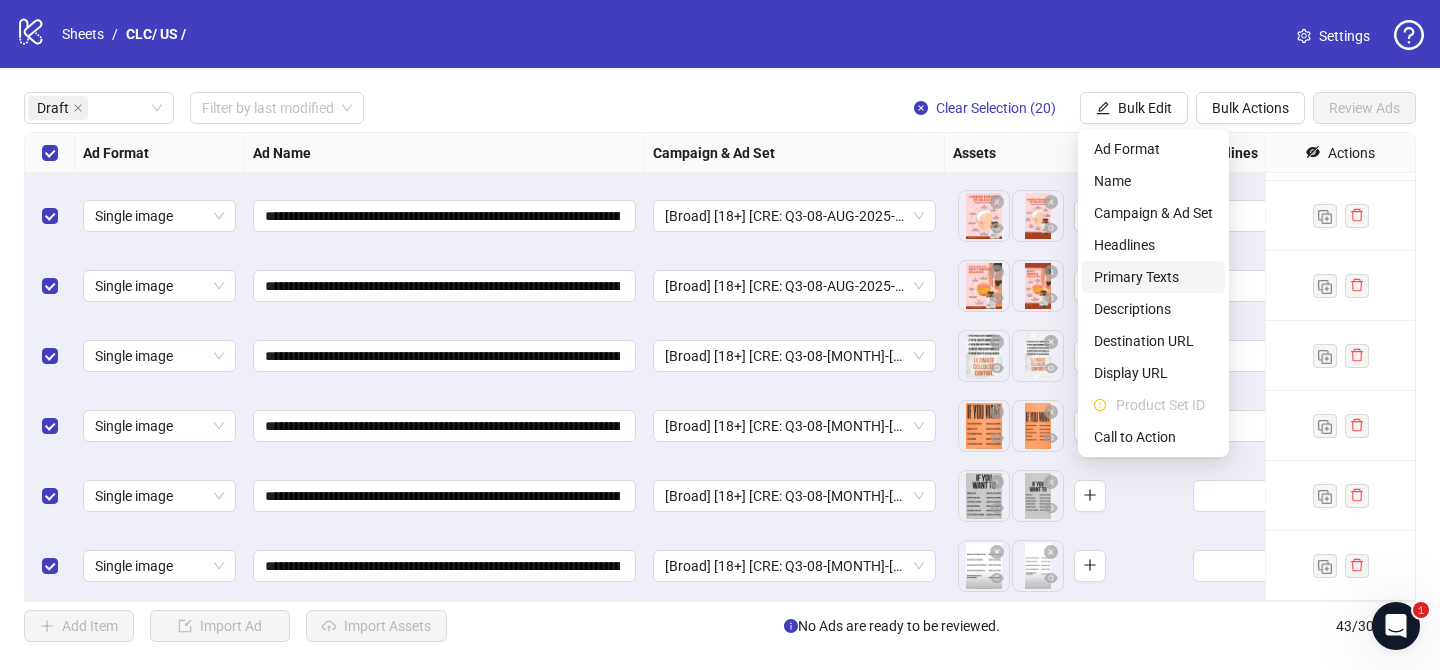 click on "Primary Texts" at bounding box center [1153, 277] 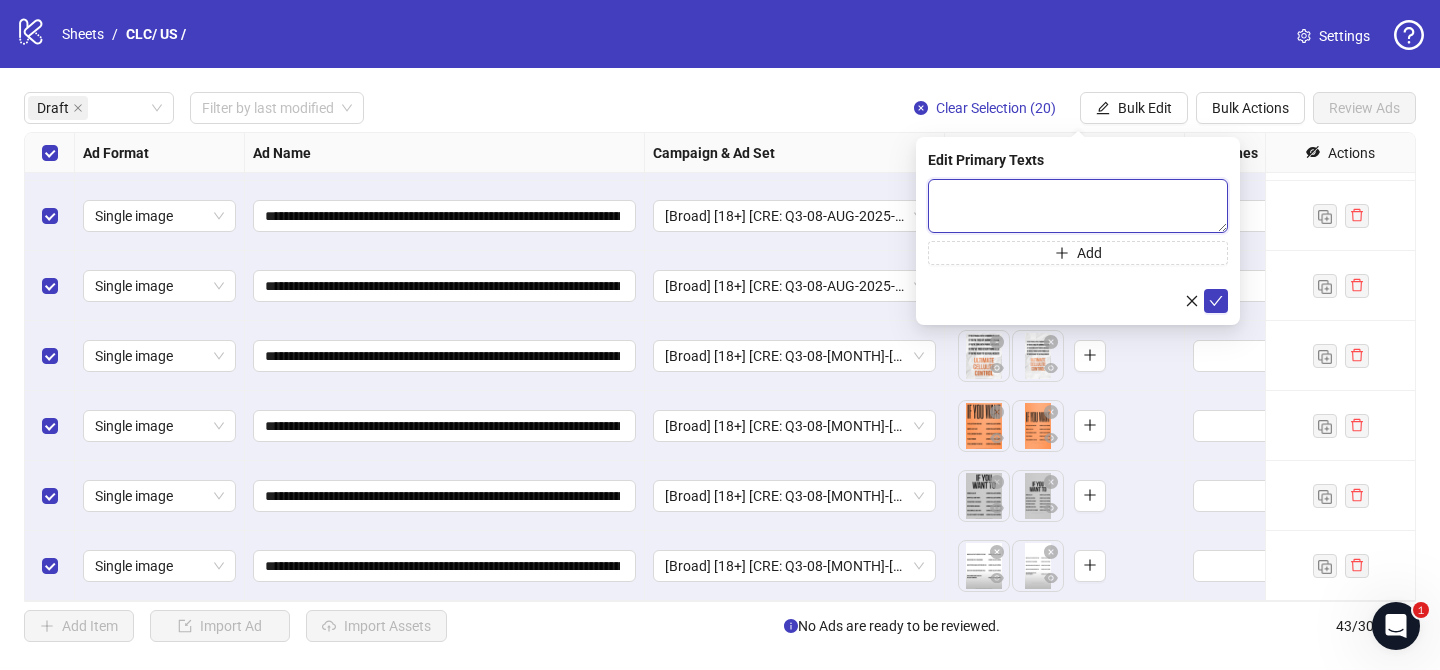 click at bounding box center [1078, 206] 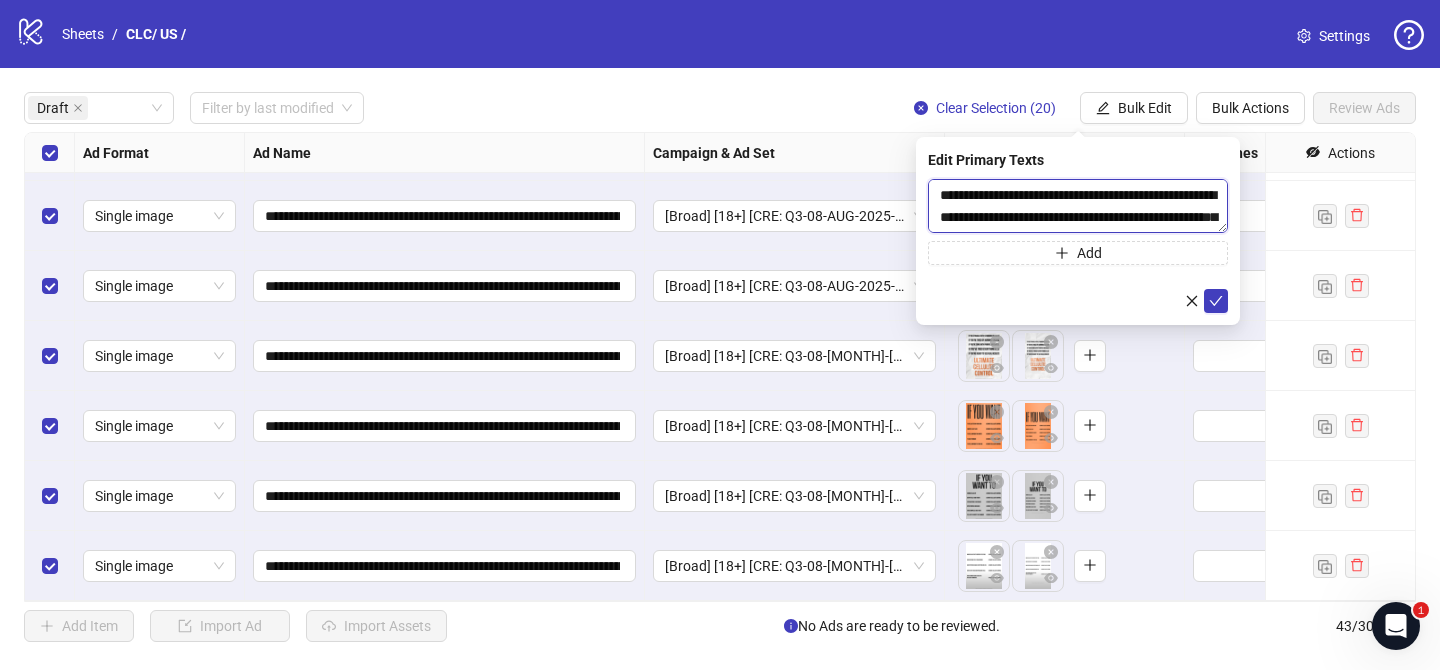 scroll, scrollTop: 763, scrollLeft: 0, axis: vertical 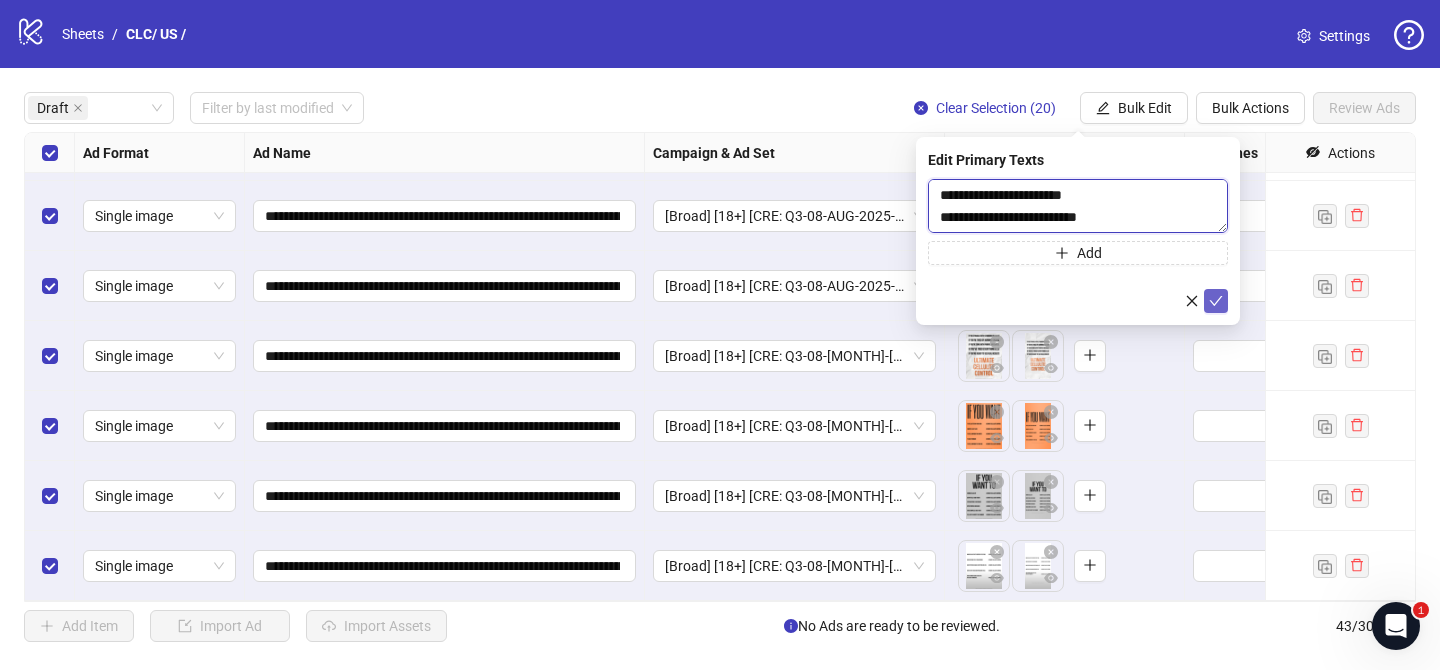 type on "**********" 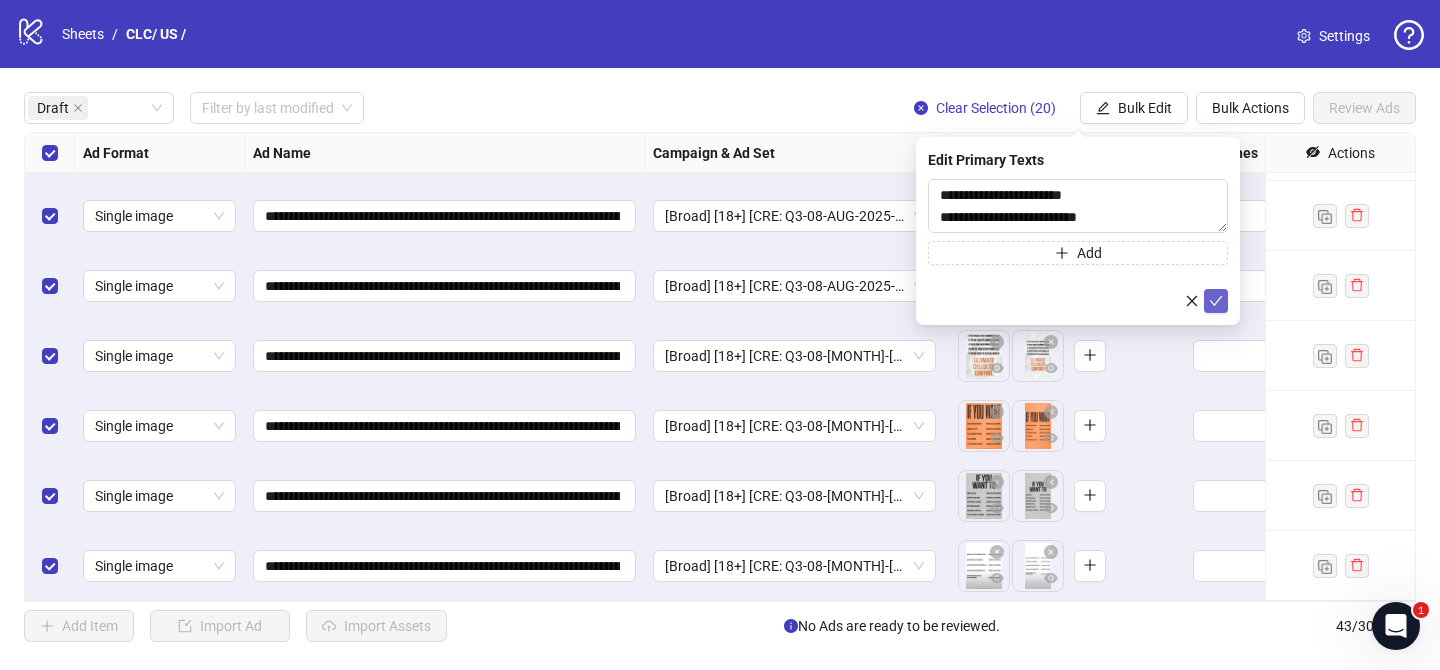 click 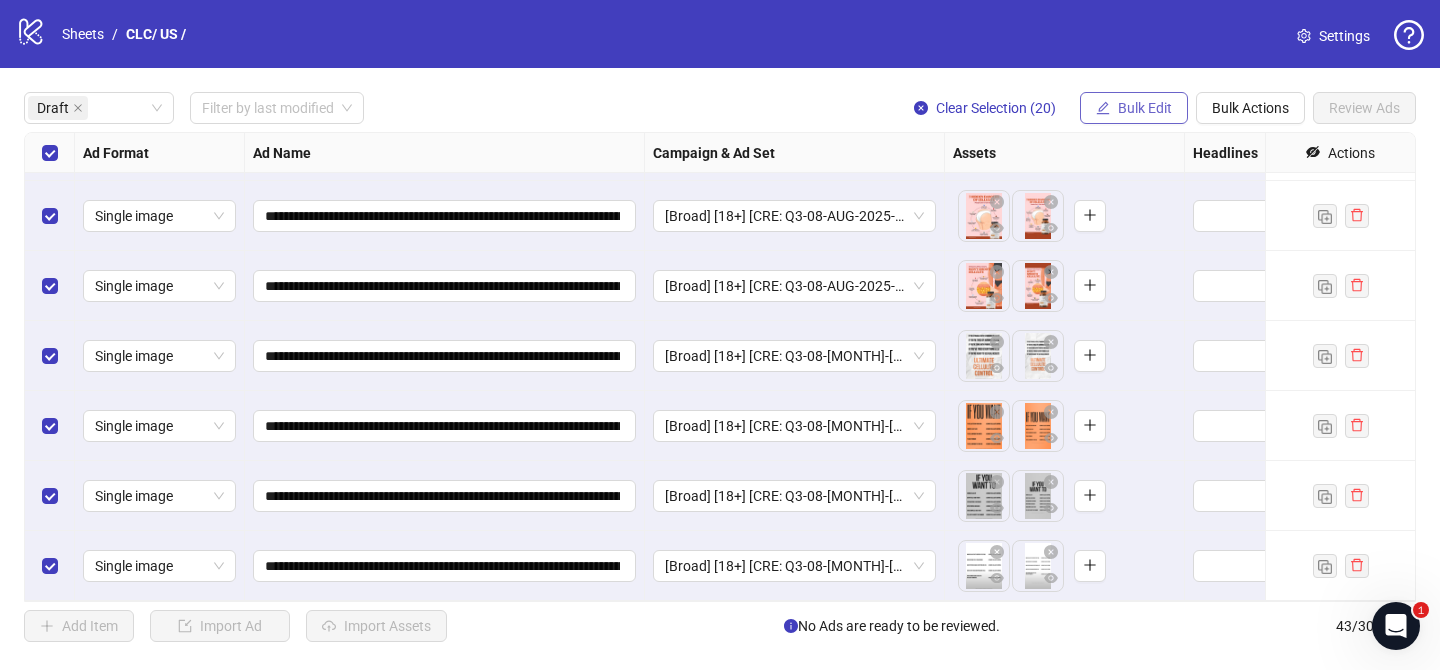 click on "Bulk Edit" at bounding box center (1134, 108) 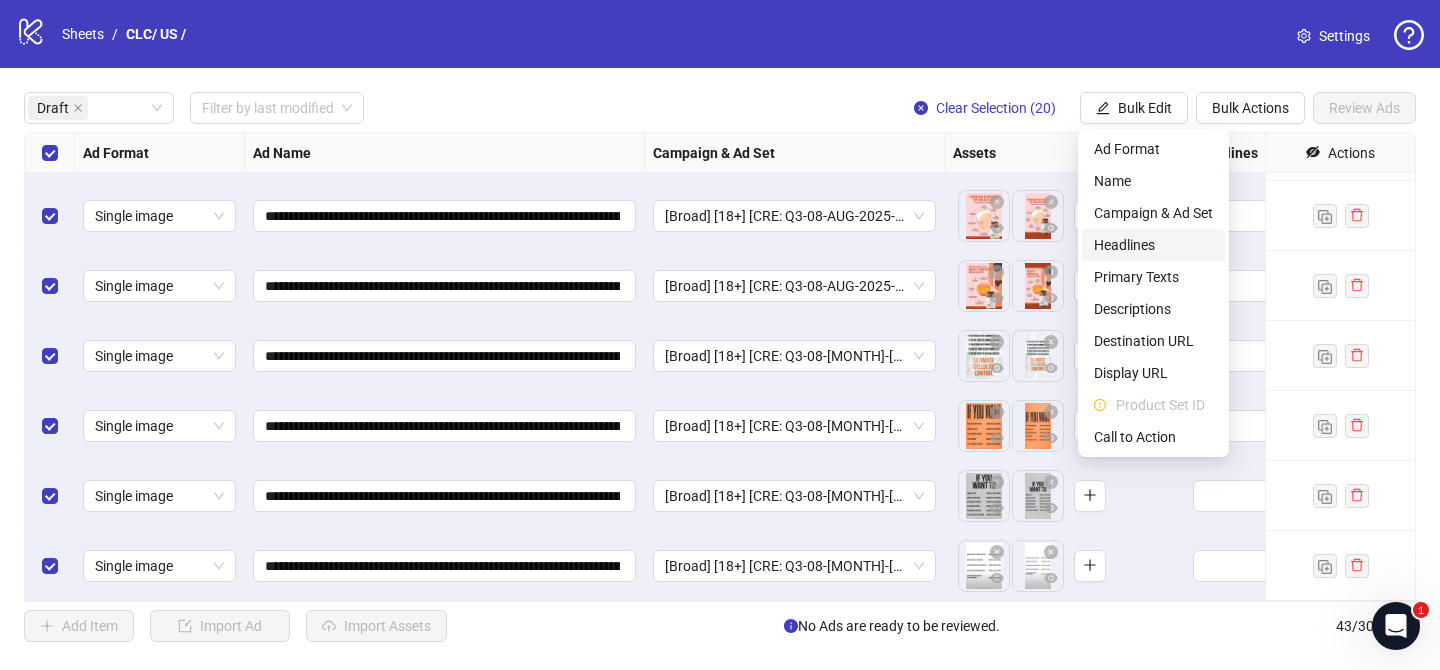 click on "Headlines" at bounding box center (1153, 245) 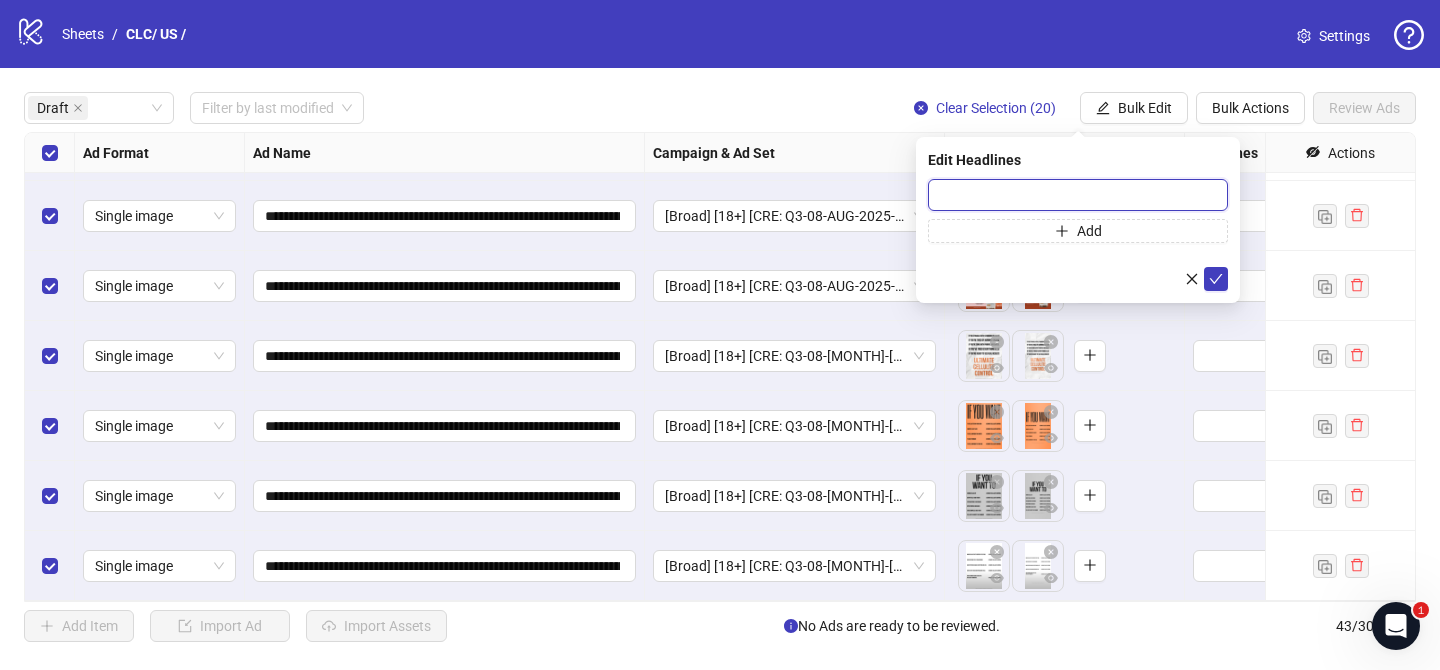 click at bounding box center [1078, 195] 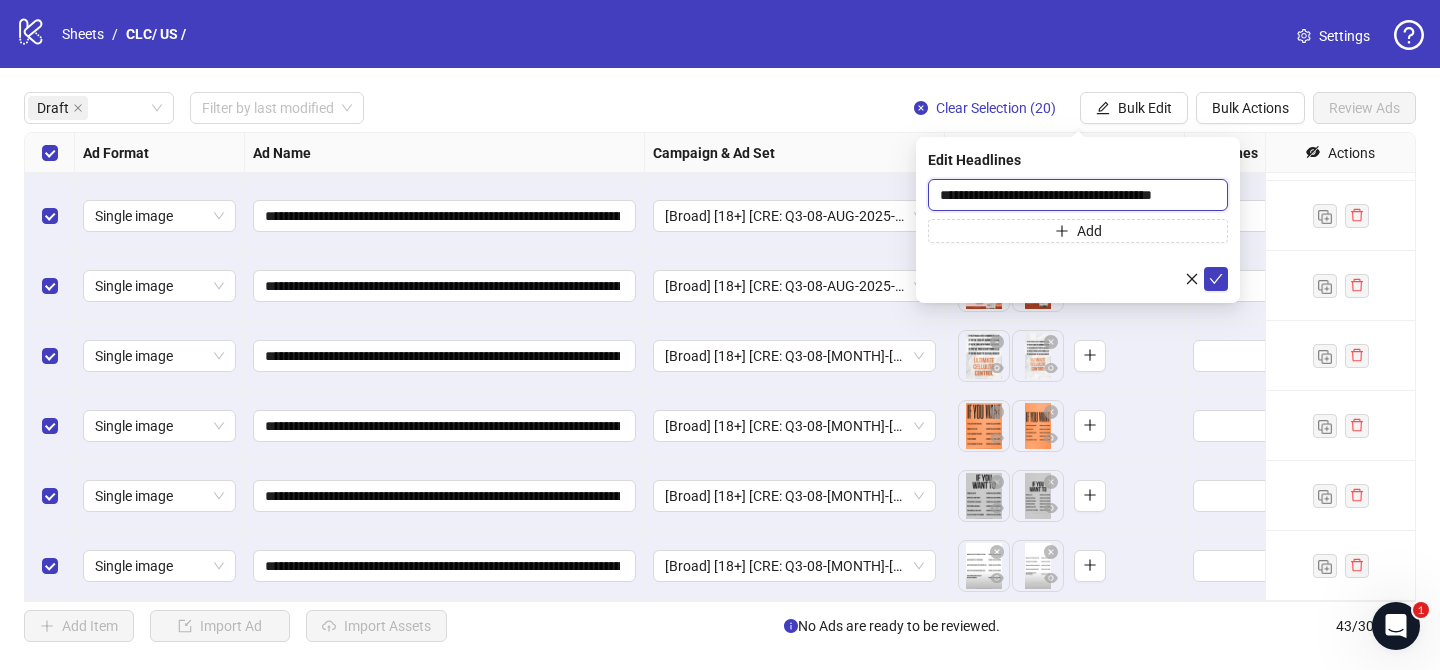 scroll, scrollTop: 0, scrollLeft: 24, axis: horizontal 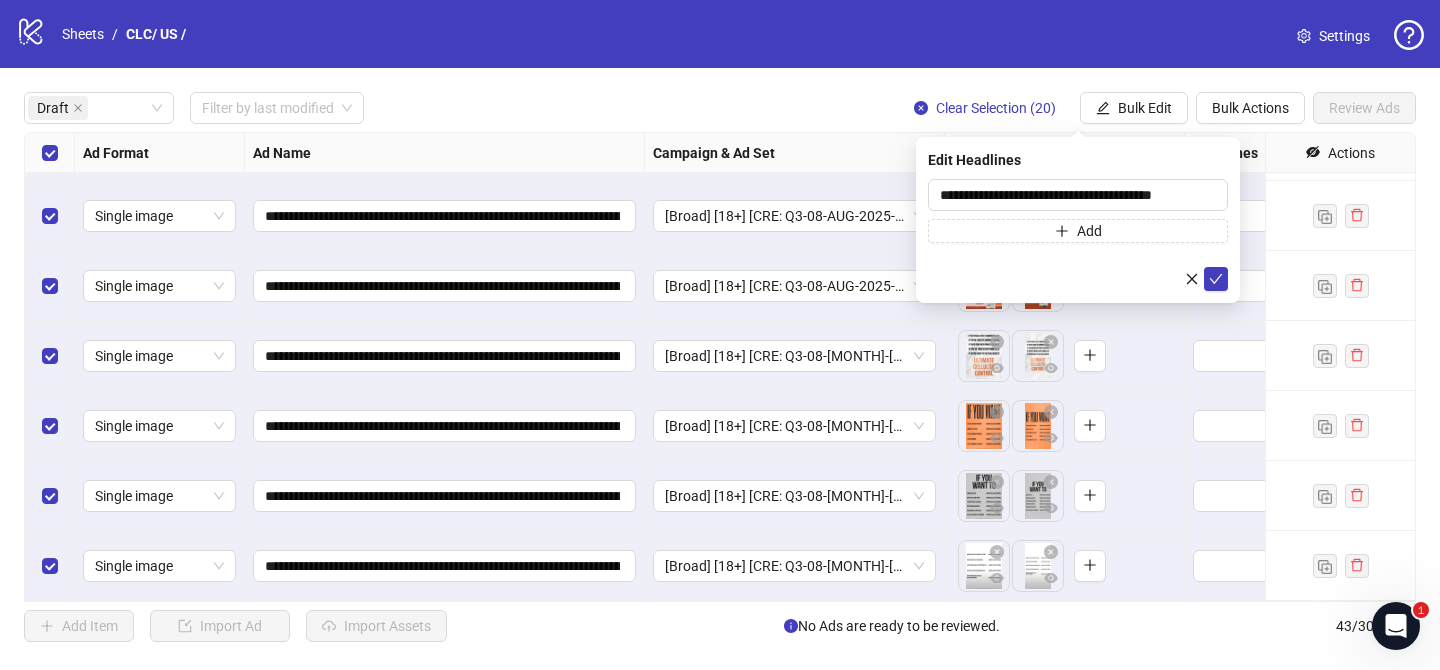 click on "**********" at bounding box center [1078, 235] 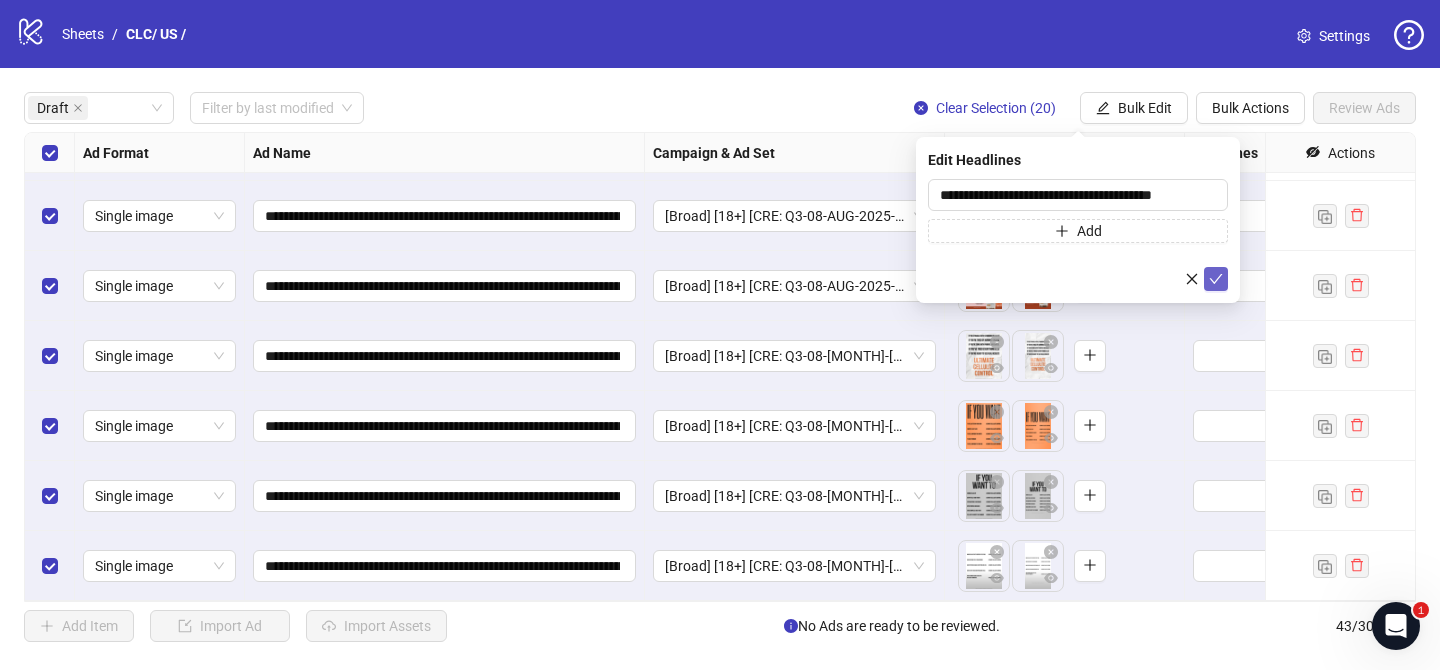 click 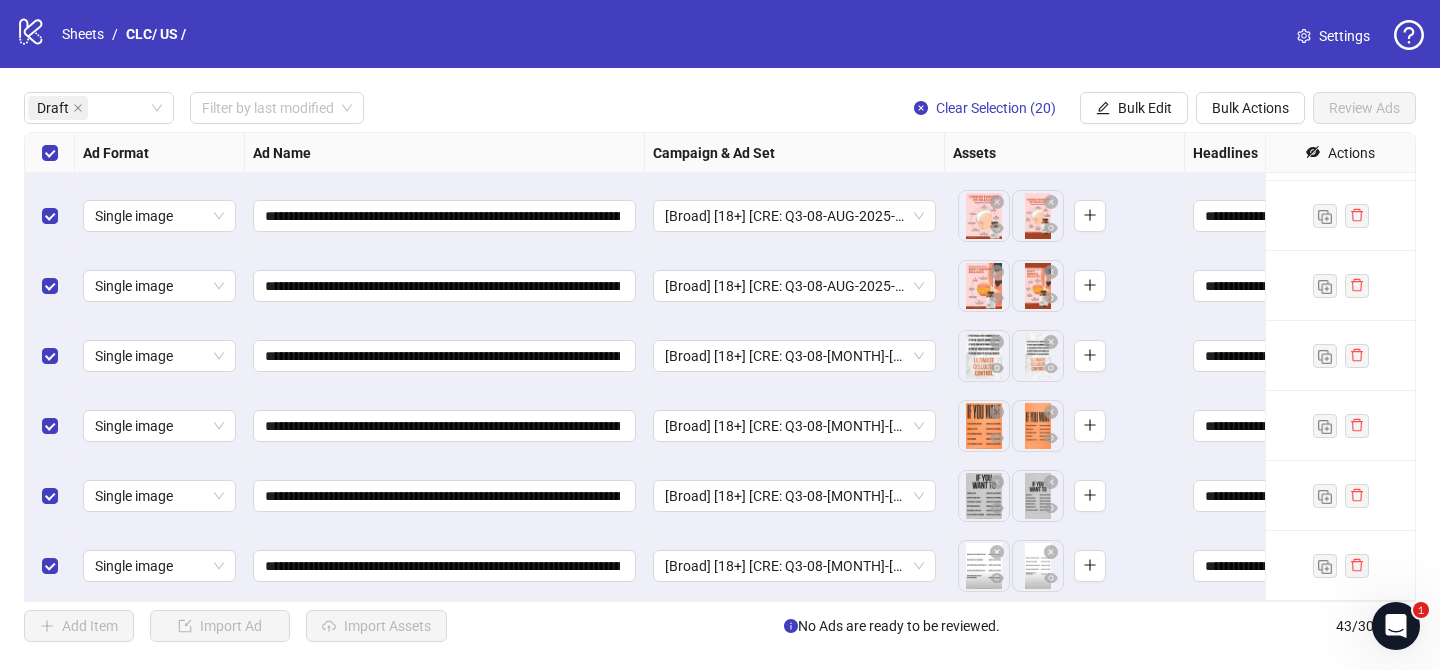 drag, startPoint x: 1160, startPoint y: 110, endPoint x: 1183, endPoint y: 194, distance: 87.0919 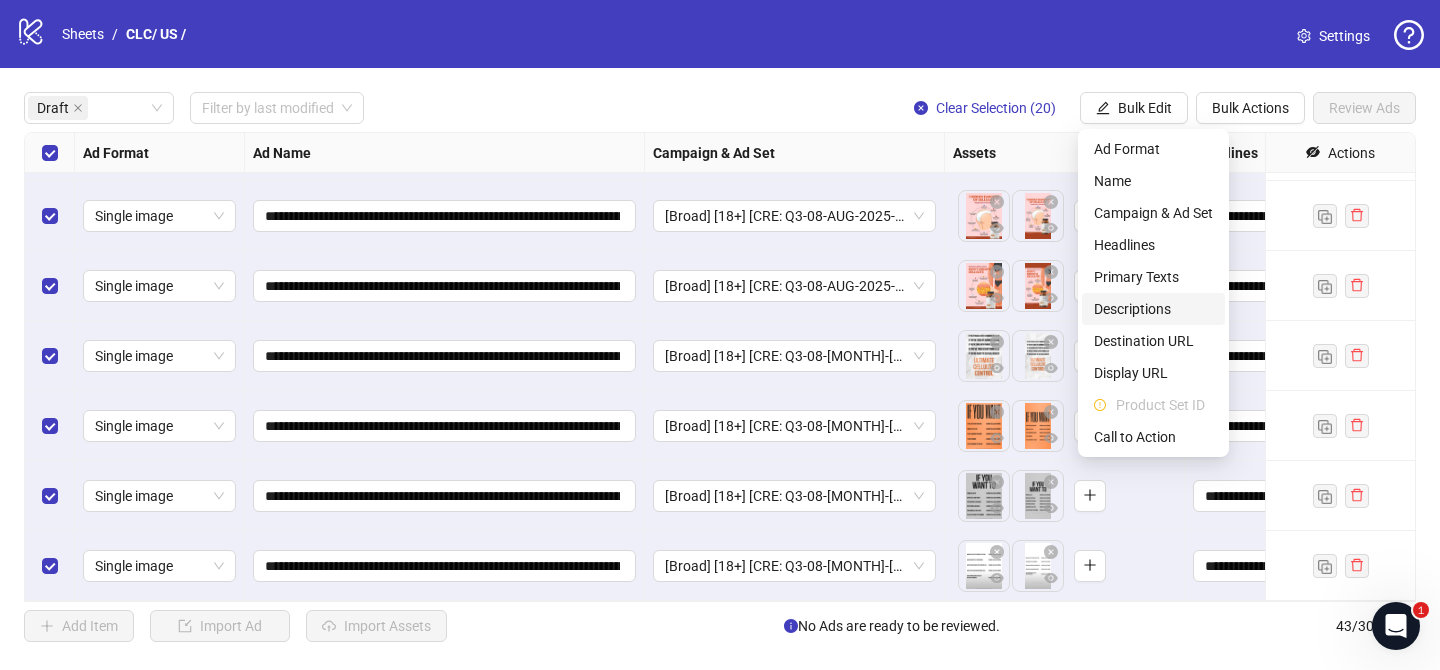 drag, startPoint x: 1174, startPoint y: 308, endPoint x: 1160, endPoint y: 276, distance: 34.928497 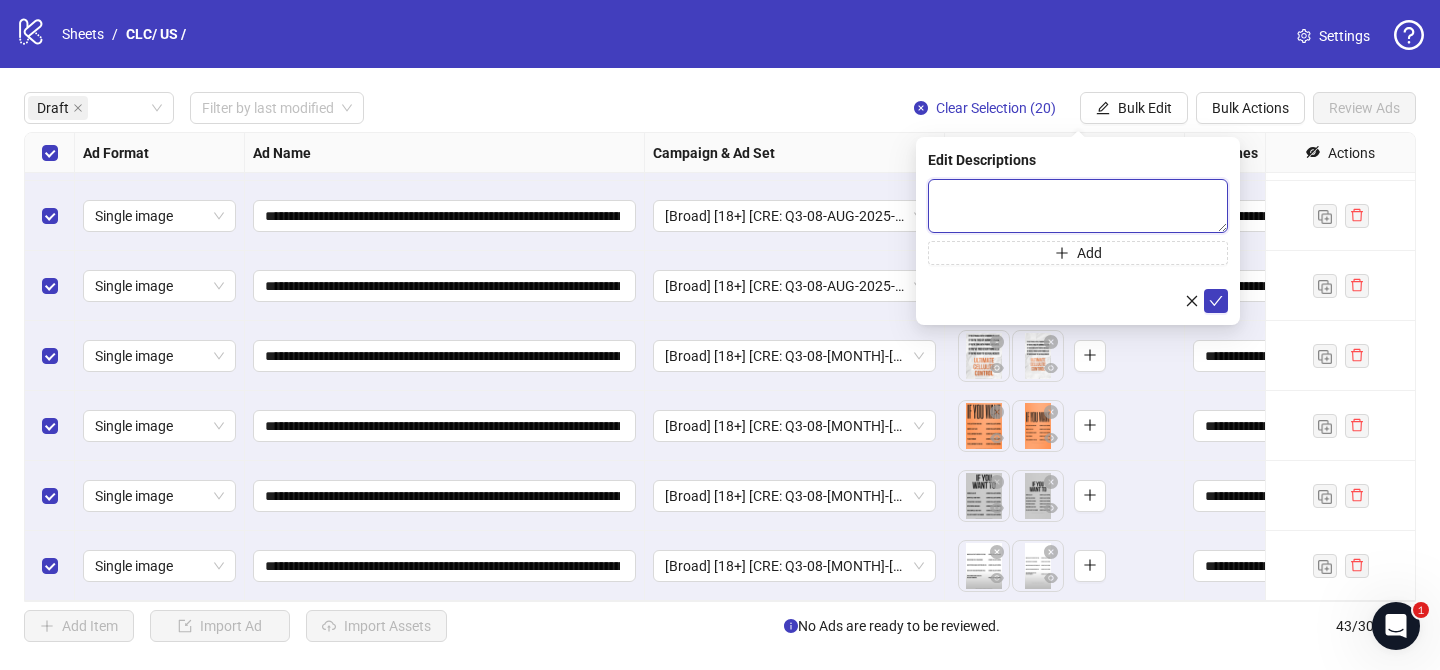 drag, startPoint x: 1166, startPoint y: 214, endPoint x: 1181, endPoint y: 229, distance: 21.213203 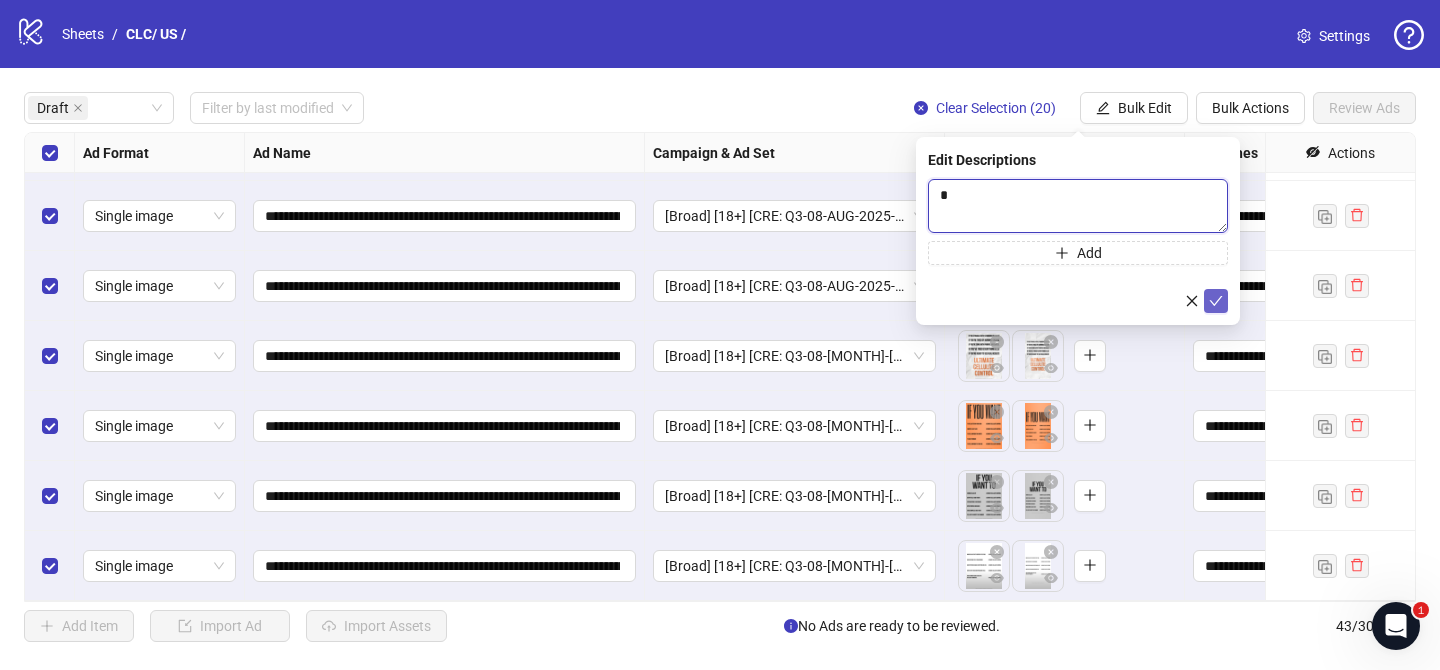 type 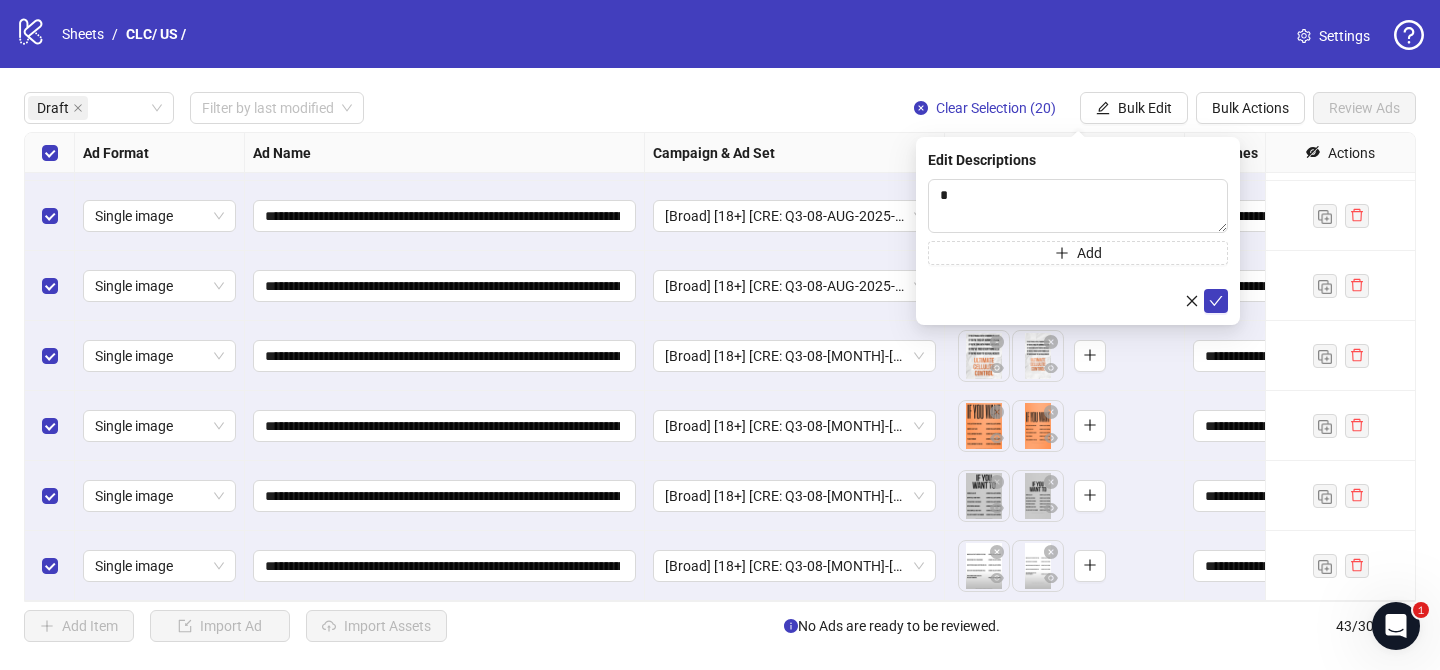 drag, startPoint x: 1218, startPoint y: 305, endPoint x: 1111, endPoint y: 147, distance: 190.8219 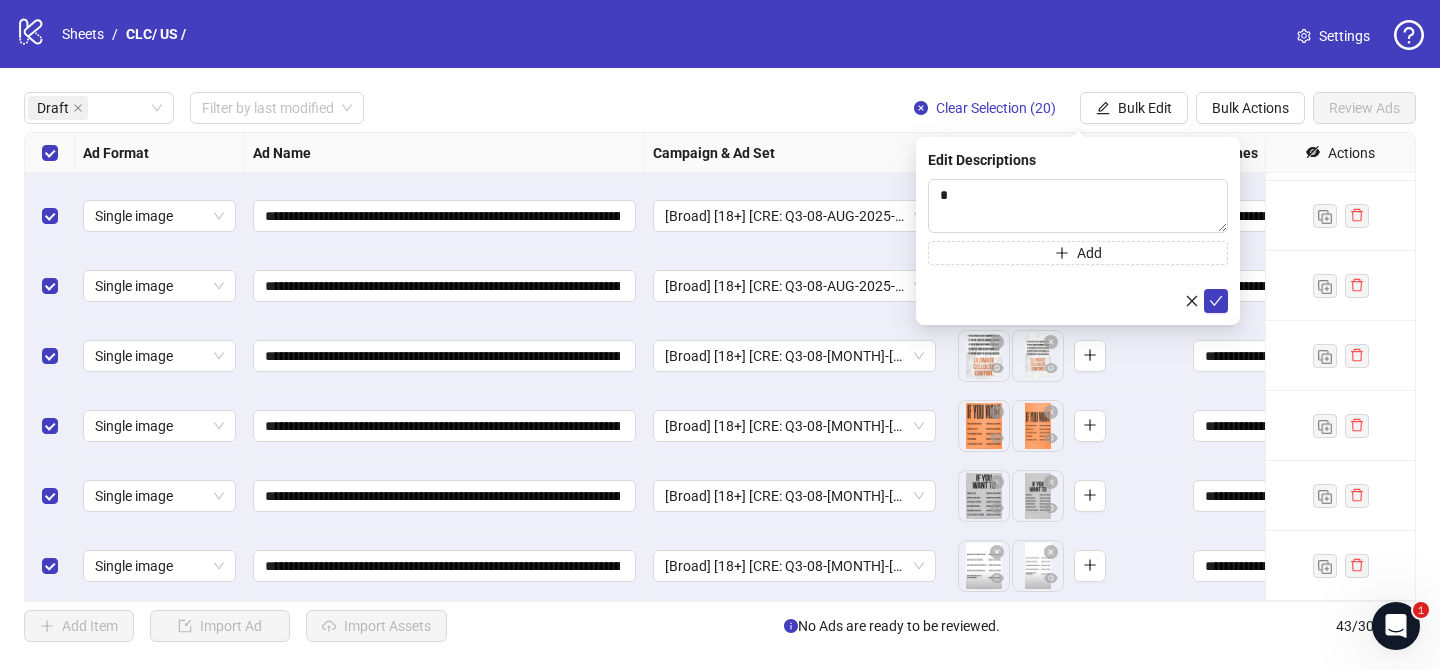 click 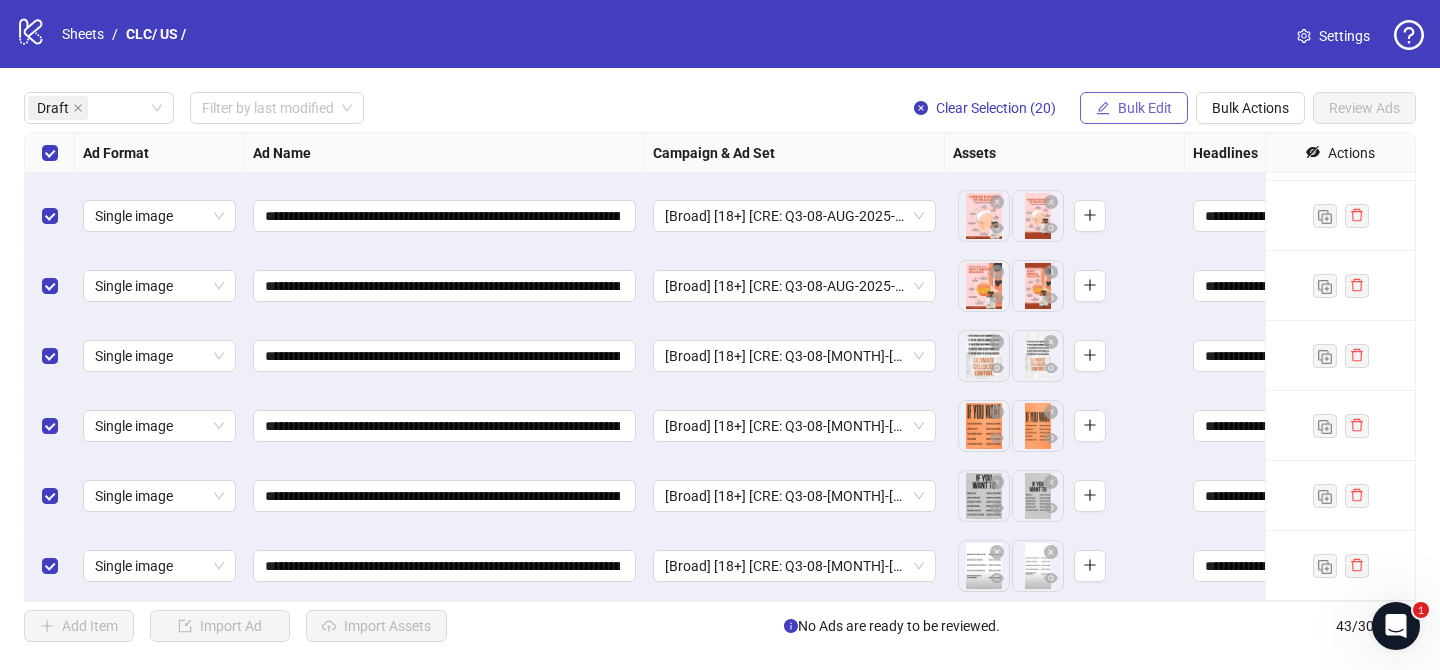 click on "Bulk Edit" at bounding box center [1145, 108] 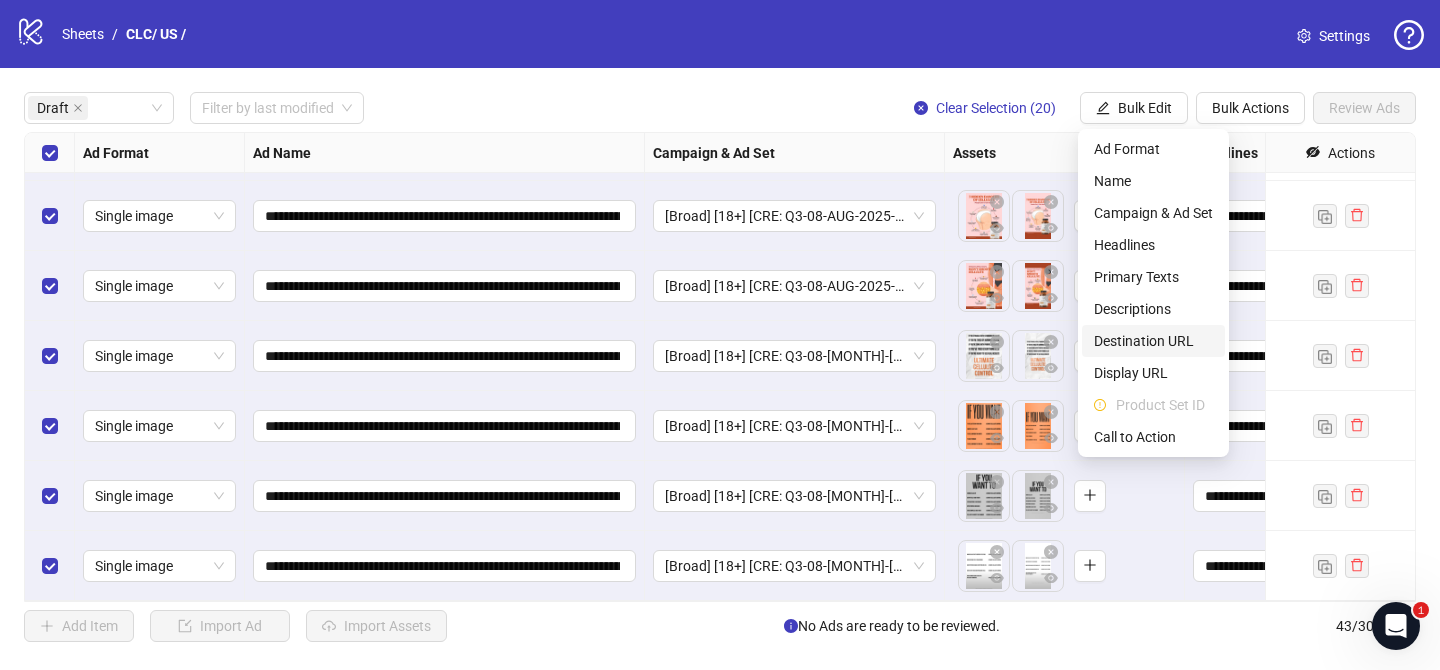 click on "Destination URL" at bounding box center (1153, 341) 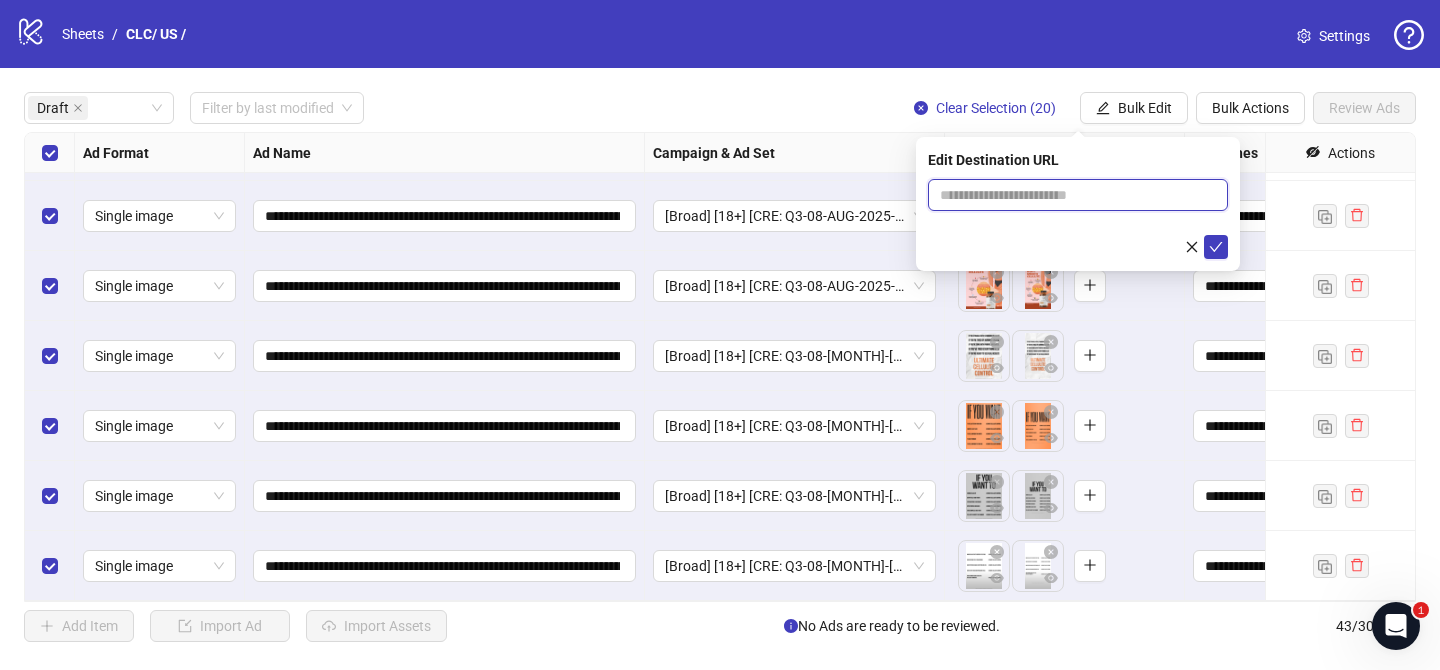 click at bounding box center (1070, 195) 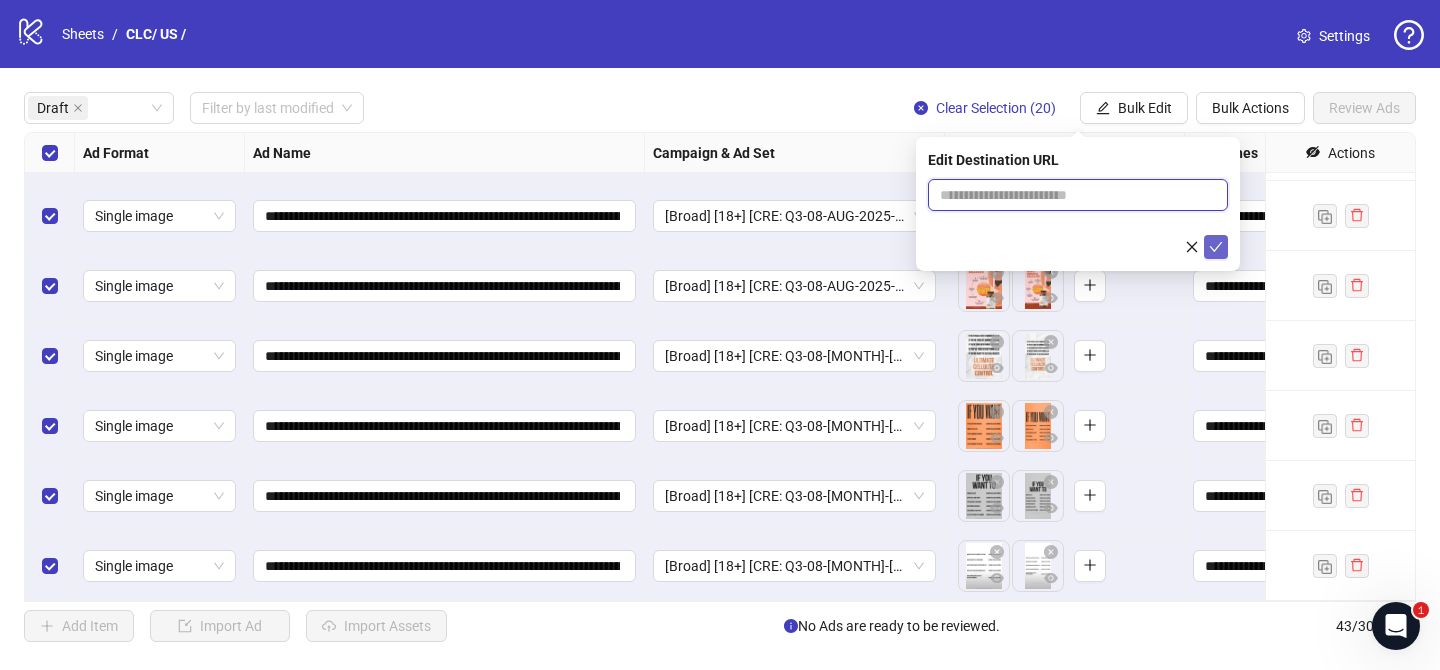 paste on "**********" 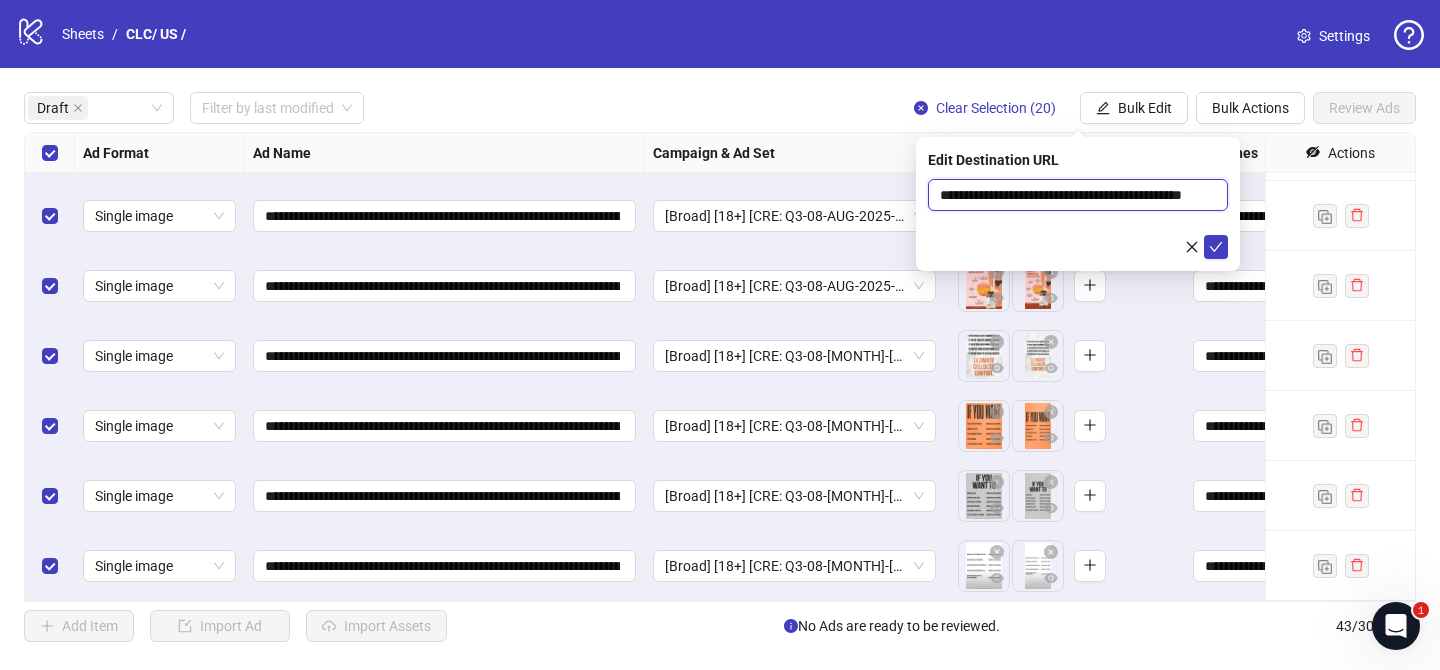 scroll, scrollTop: 0, scrollLeft: 85, axis: horizontal 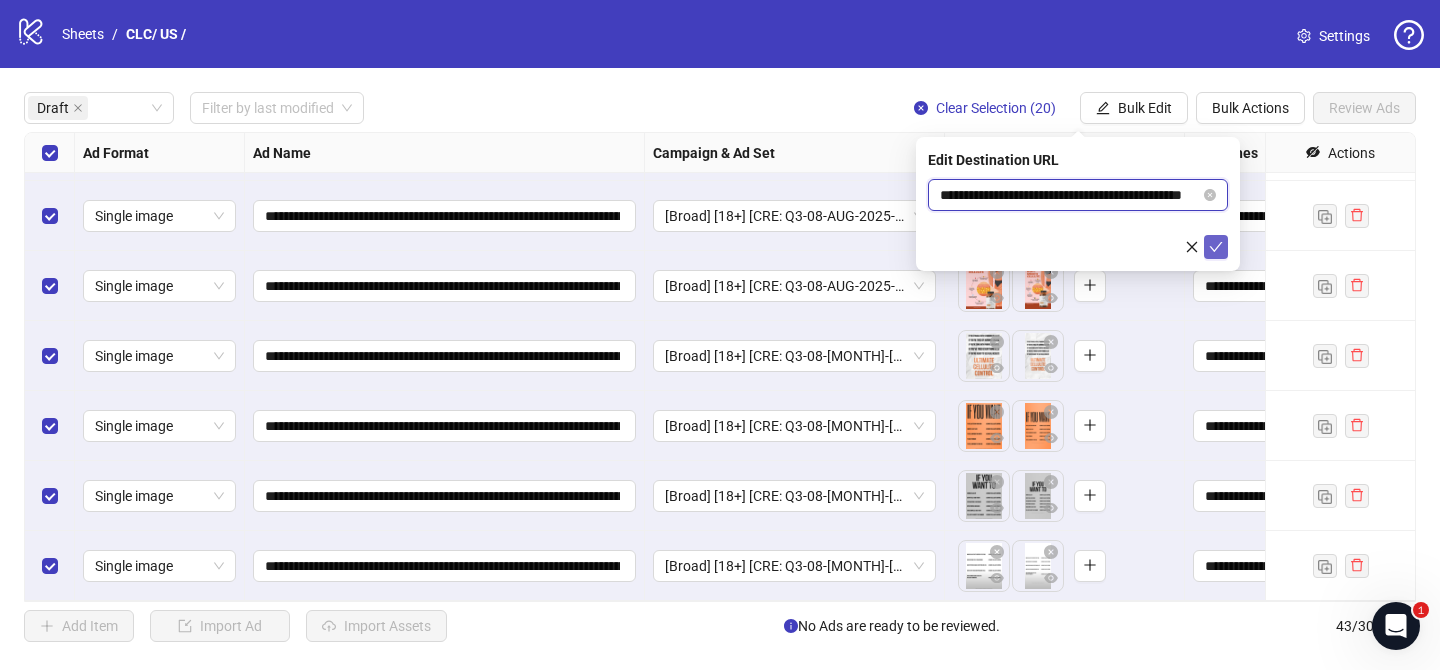 type on "**********" 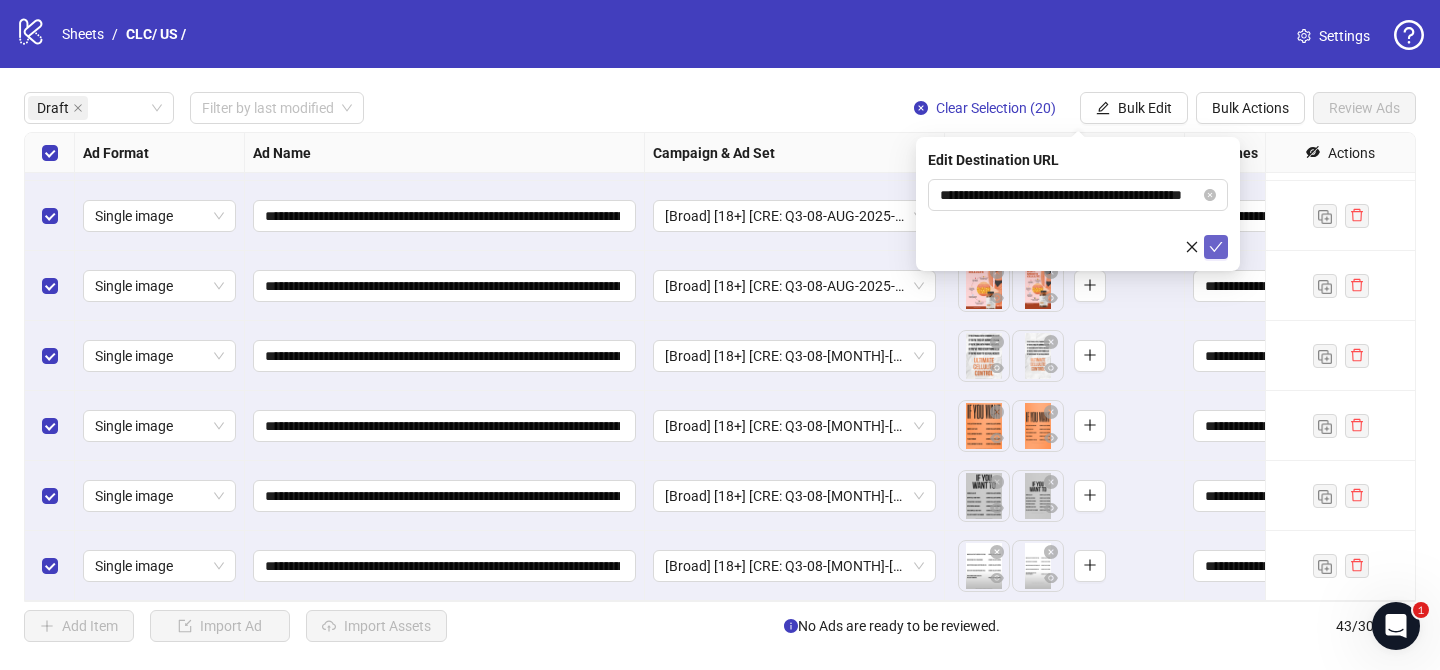 click 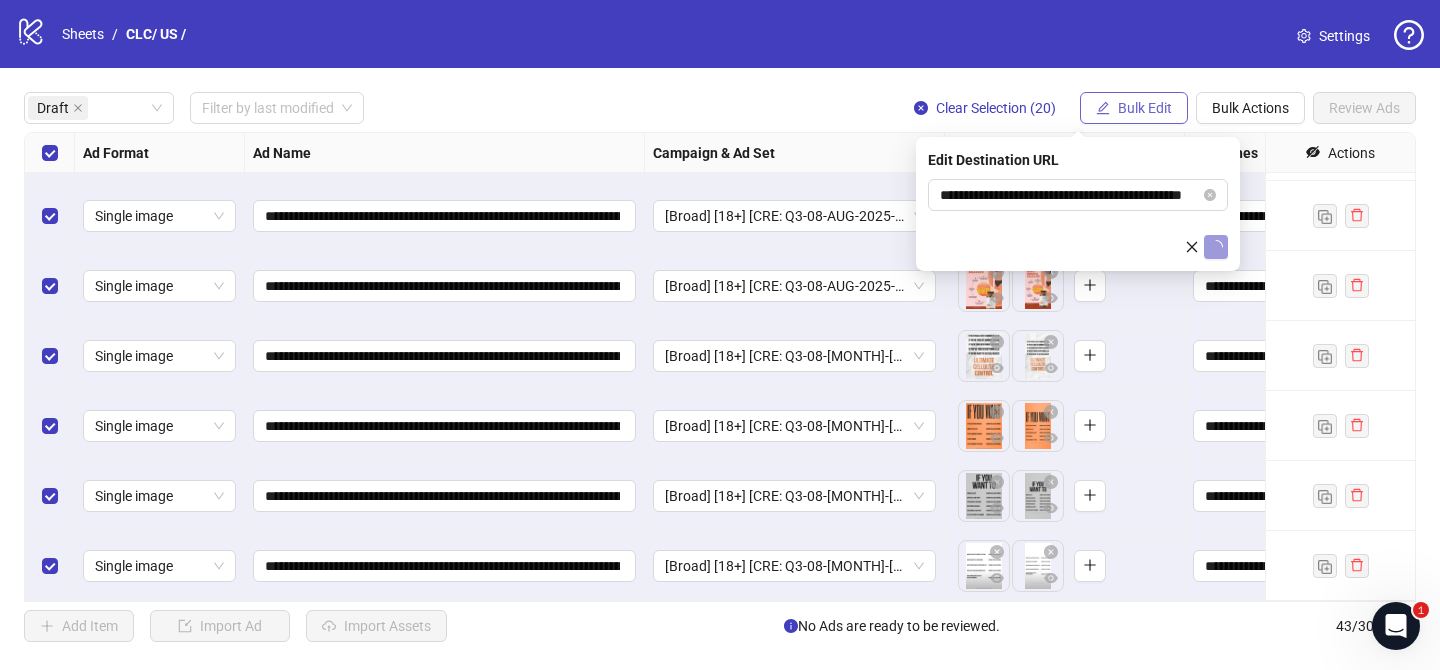 scroll, scrollTop: 0, scrollLeft: 0, axis: both 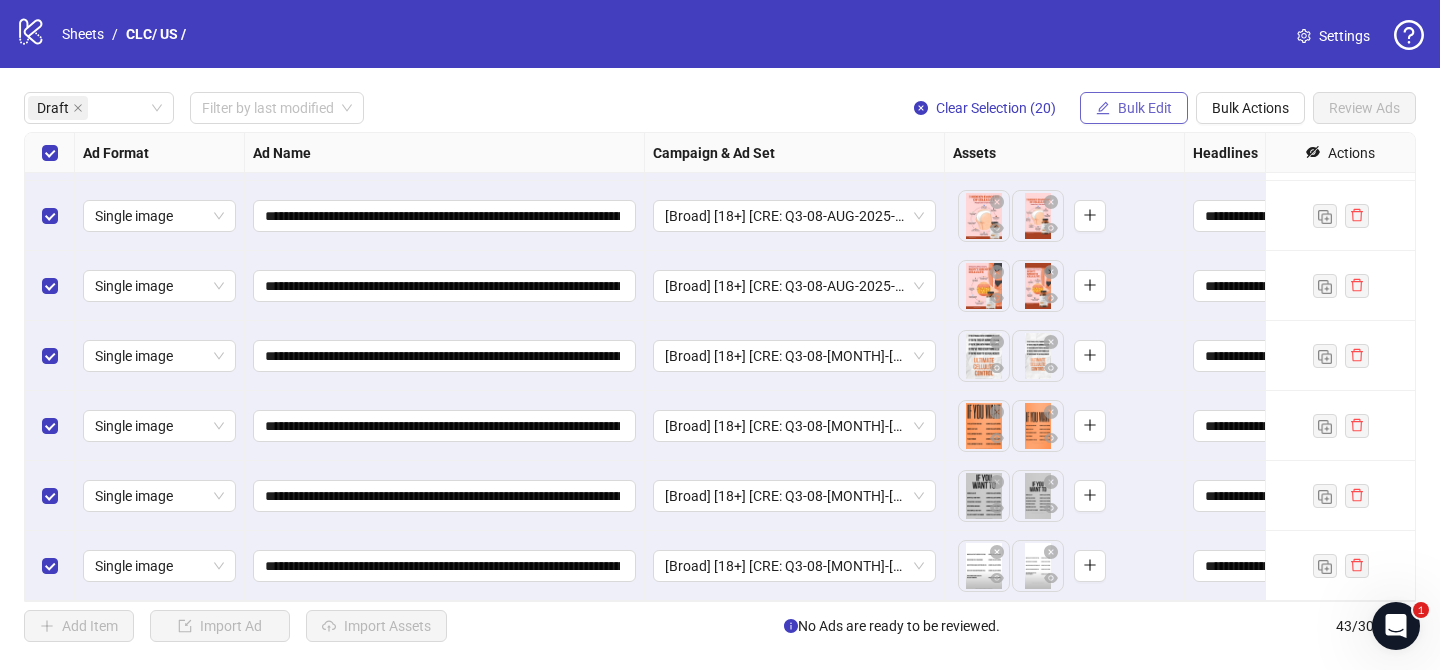 click 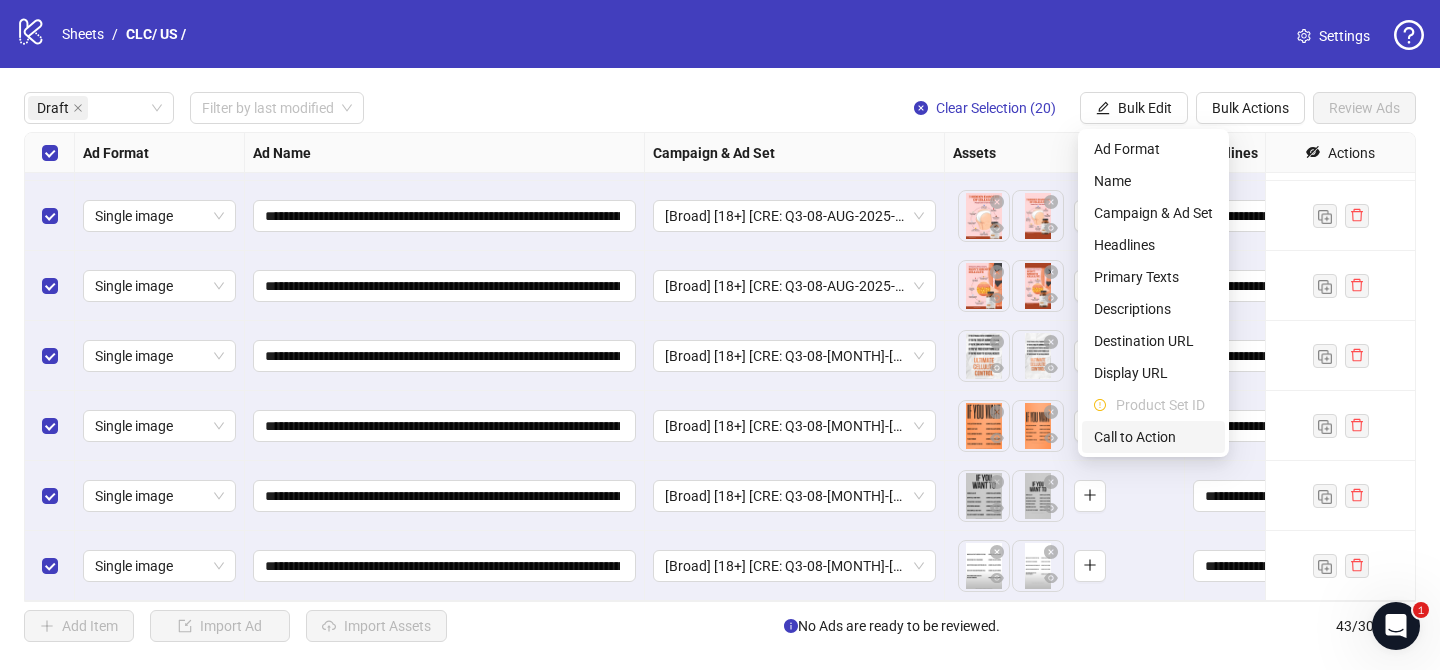 click on "Call to Action" at bounding box center [1153, 437] 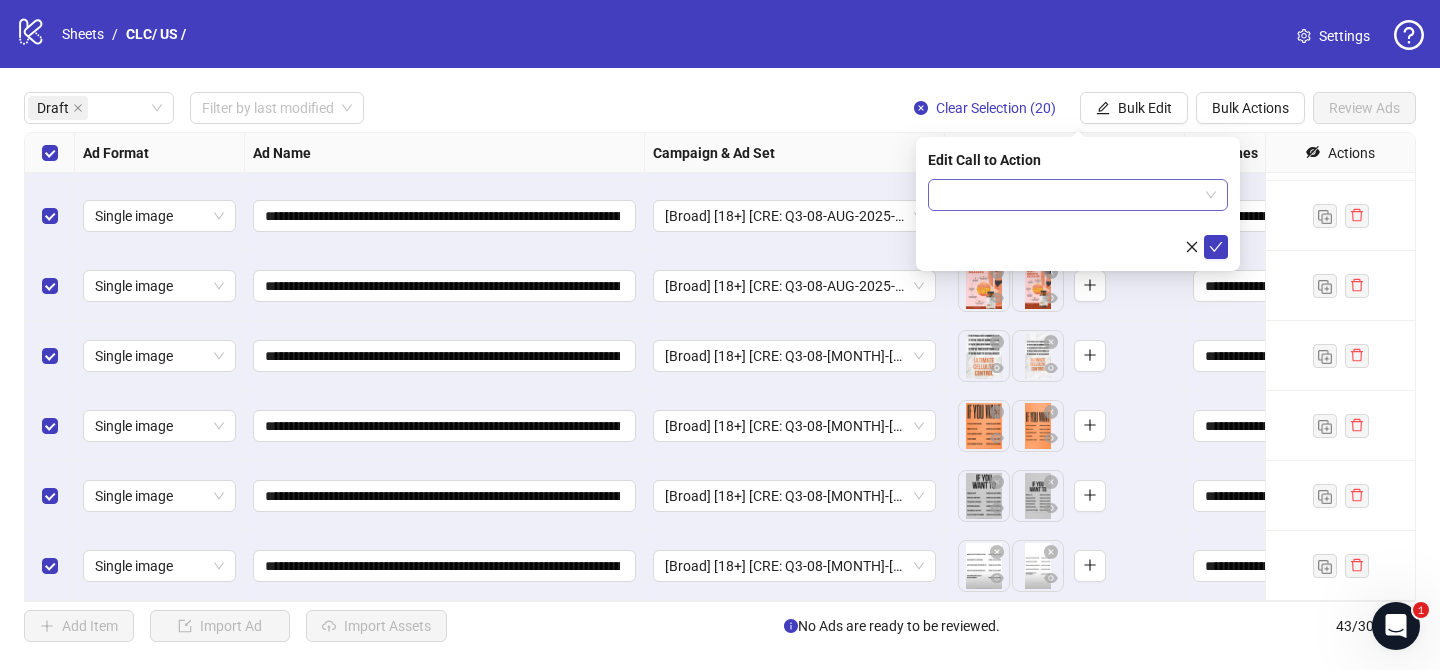 click at bounding box center [1069, 195] 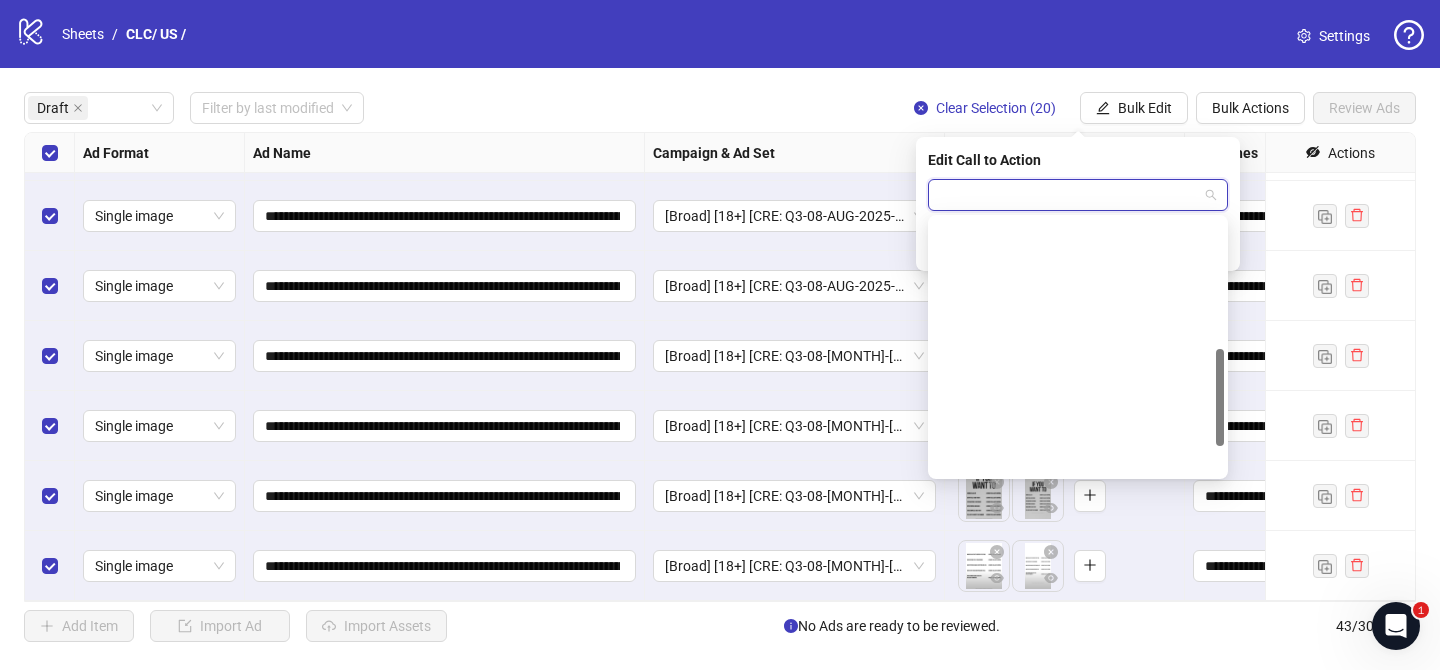 scroll, scrollTop: 416, scrollLeft: 0, axis: vertical 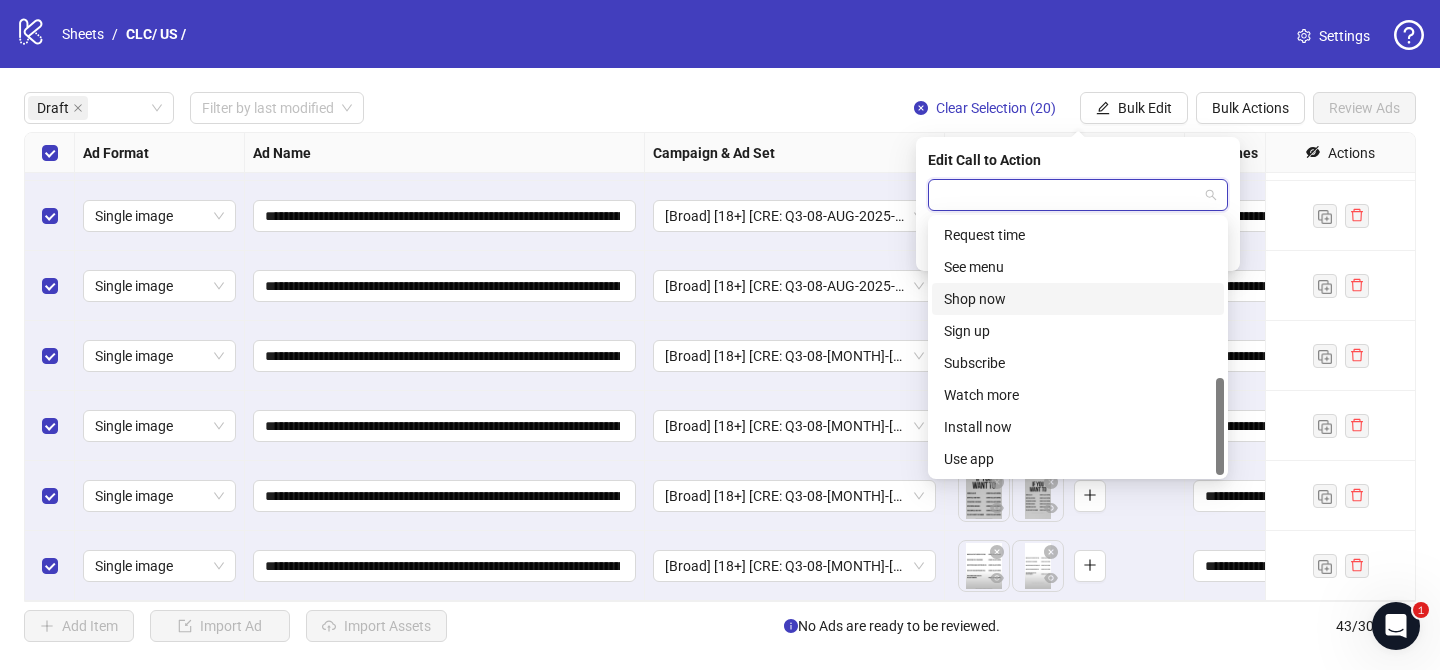 click on "Shop now" at bounding box center [1078, 299] 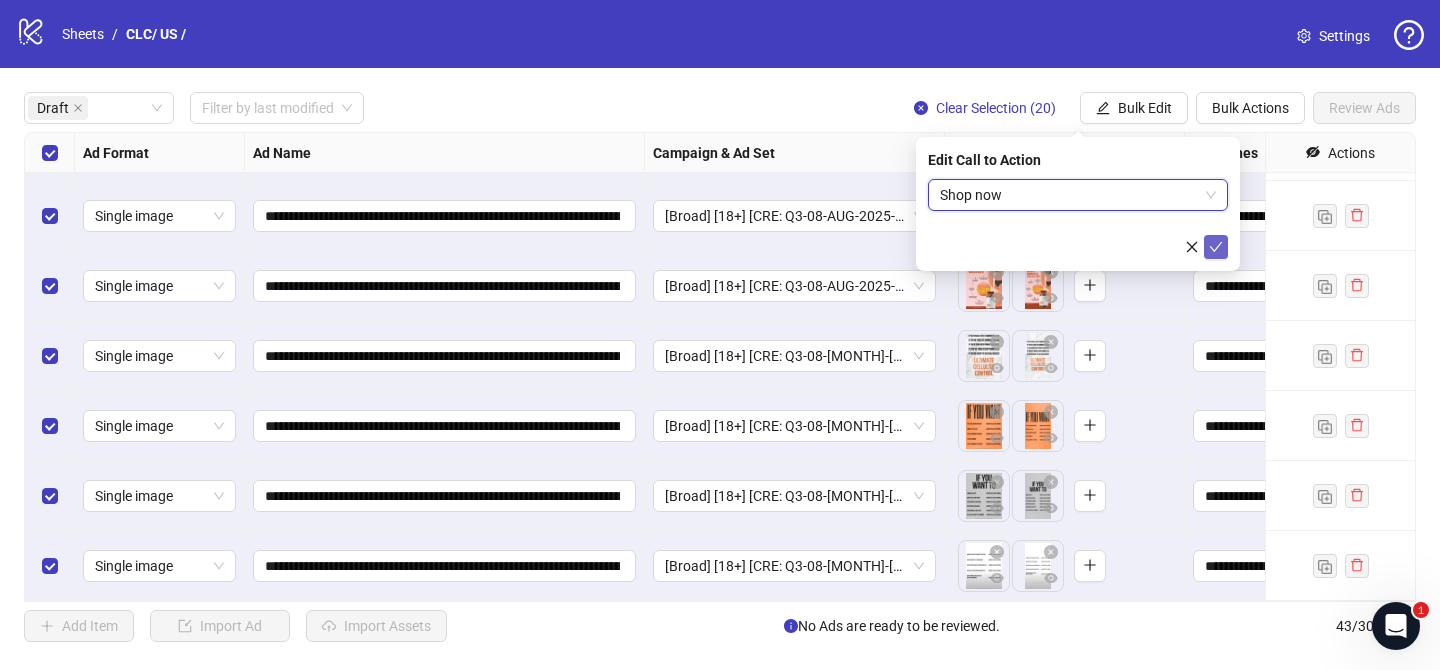 click 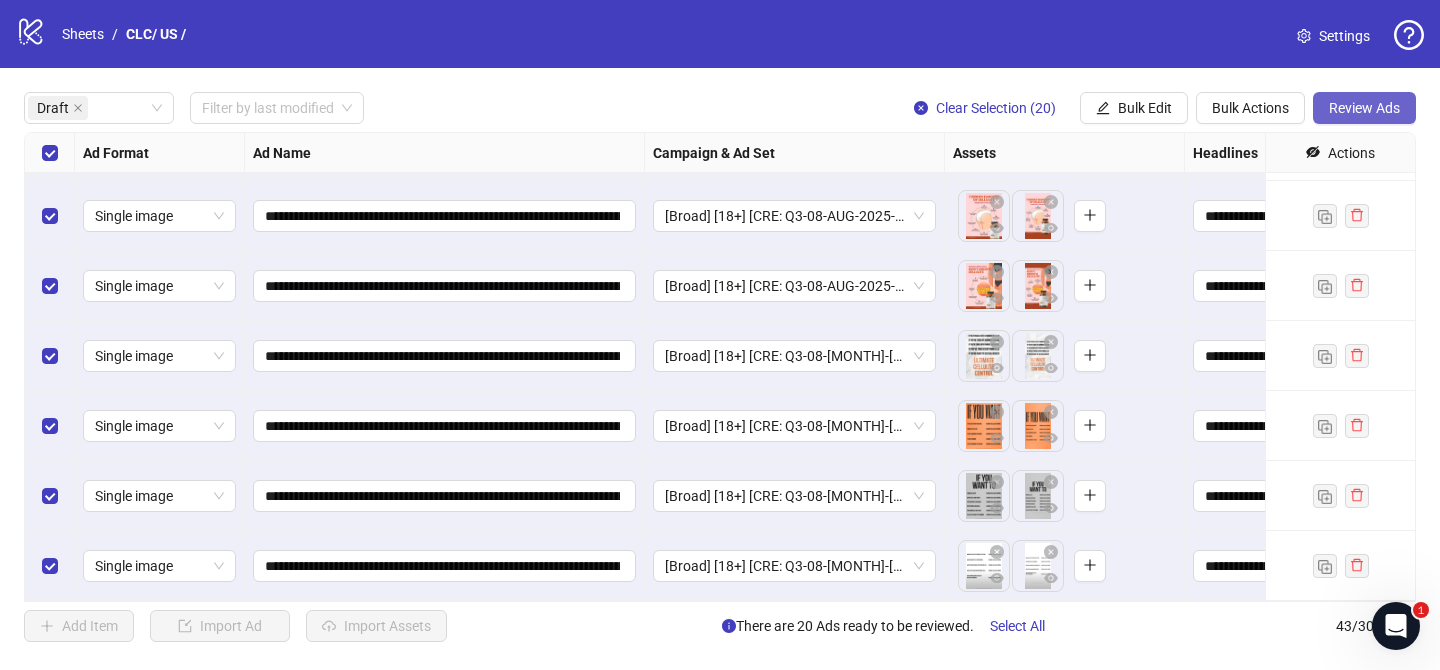 click on "Review Ads" at bounding box center (1364, 108) 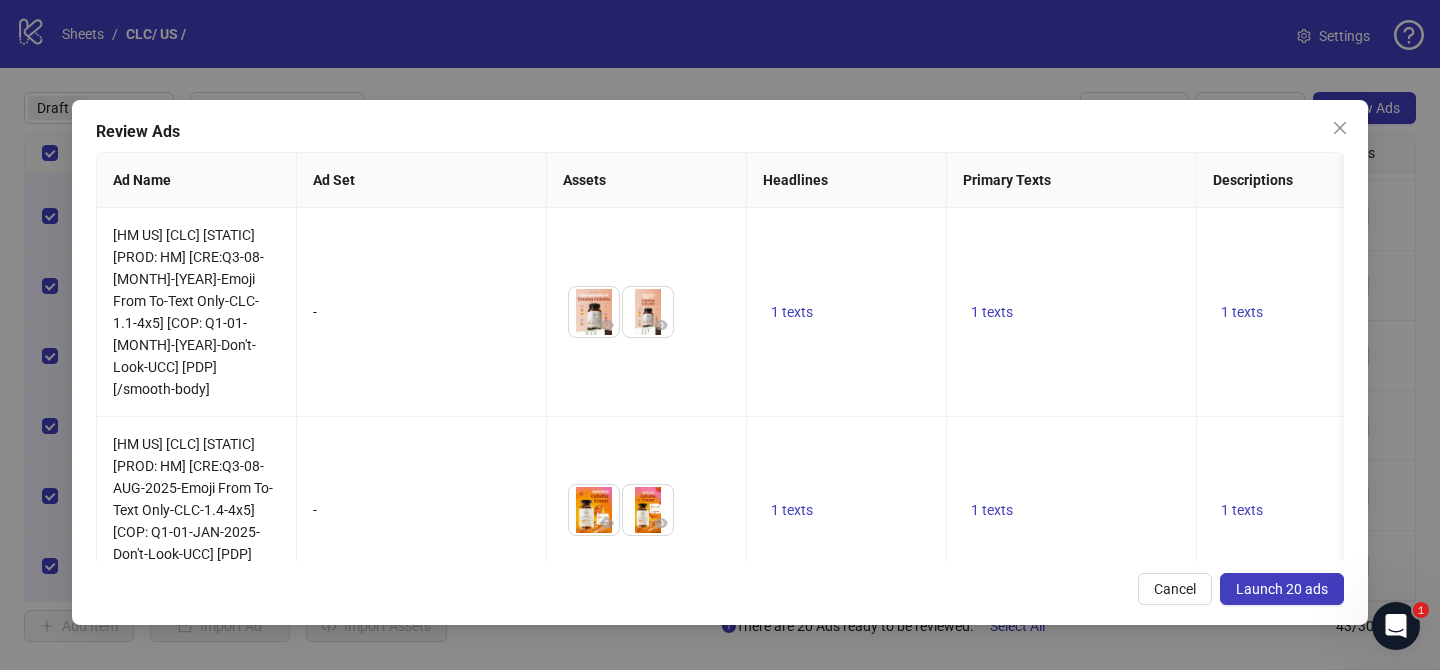 click on "Launch 20 ads" at bounding box center [1282, 589] 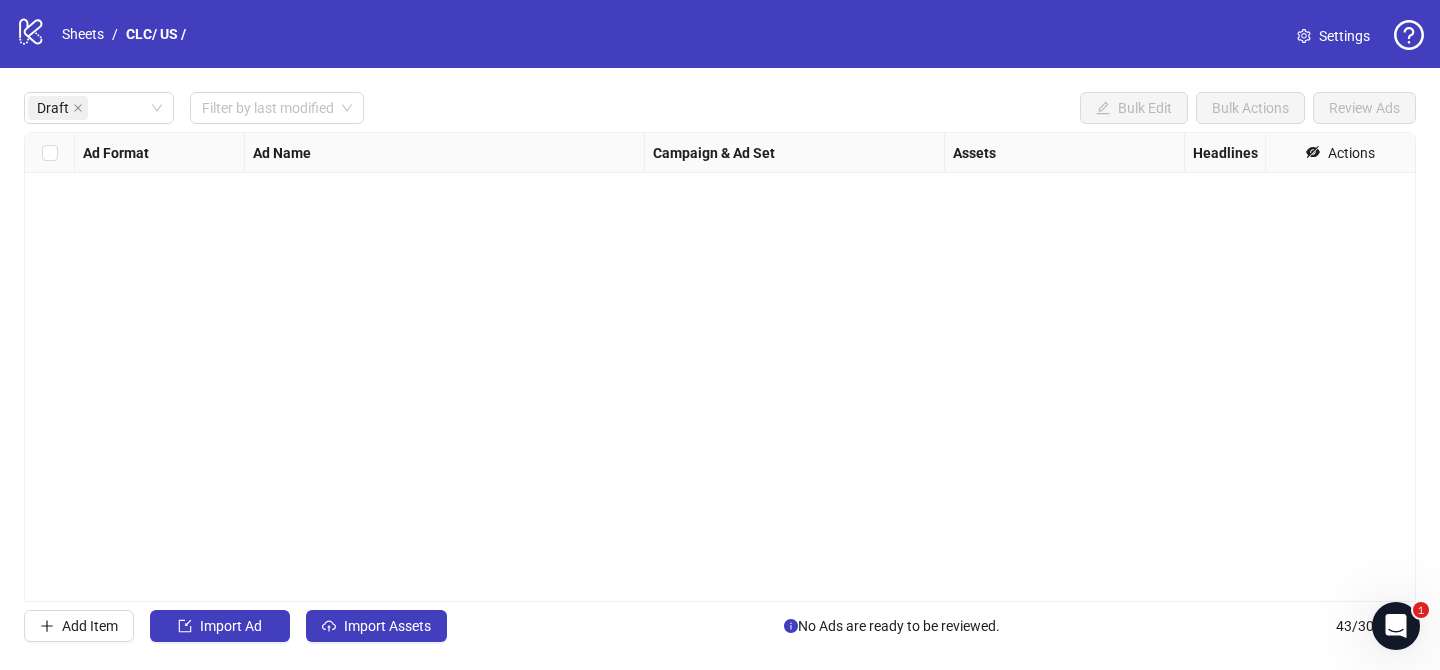 scroll, scrollTop: 0, scrollLeft: 0, axis: both 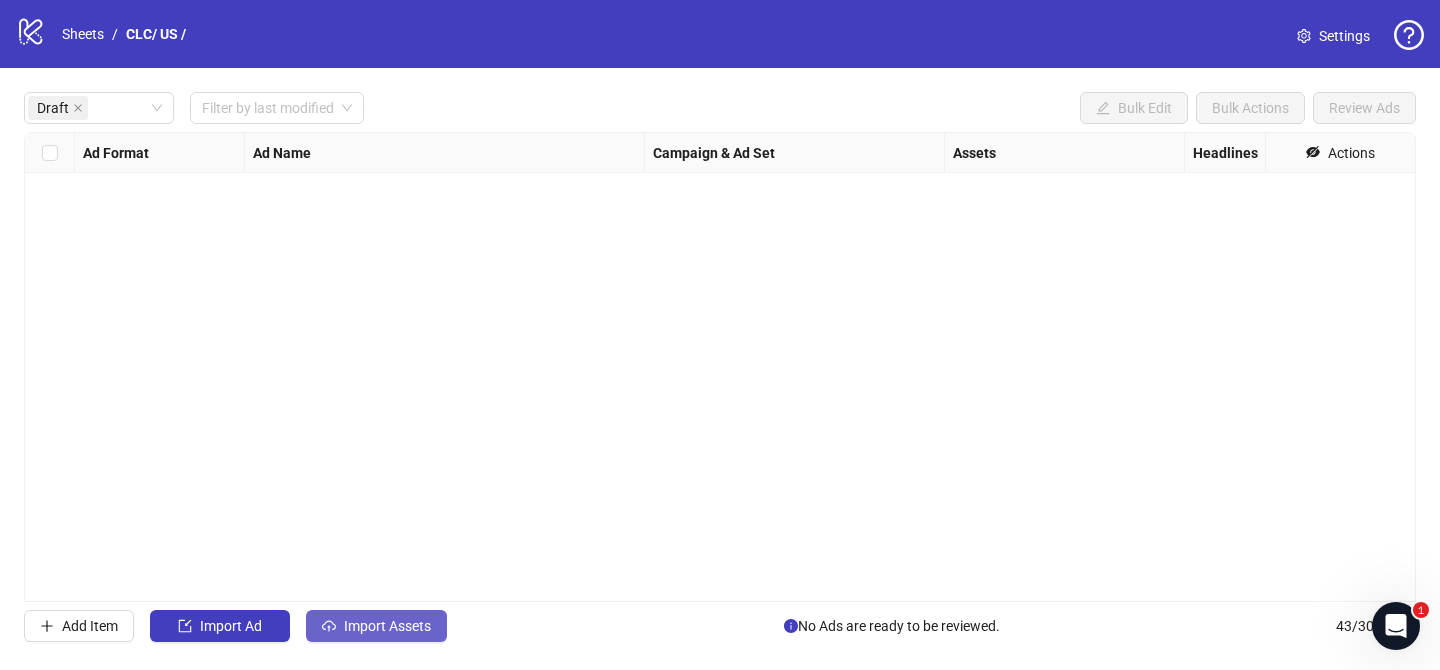 click on "Import Assets" at bounding box center [387, 626] 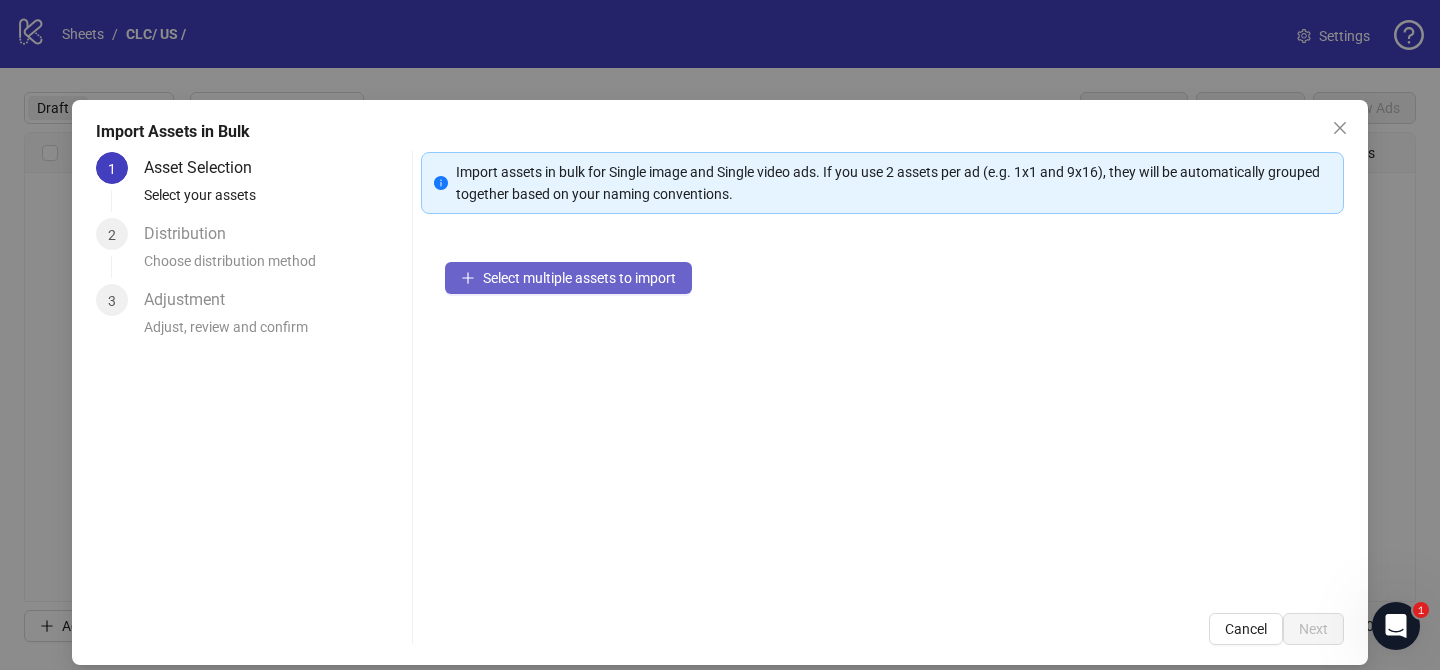 click on "Select multiple assets to import" at bounding box center (579, 278) 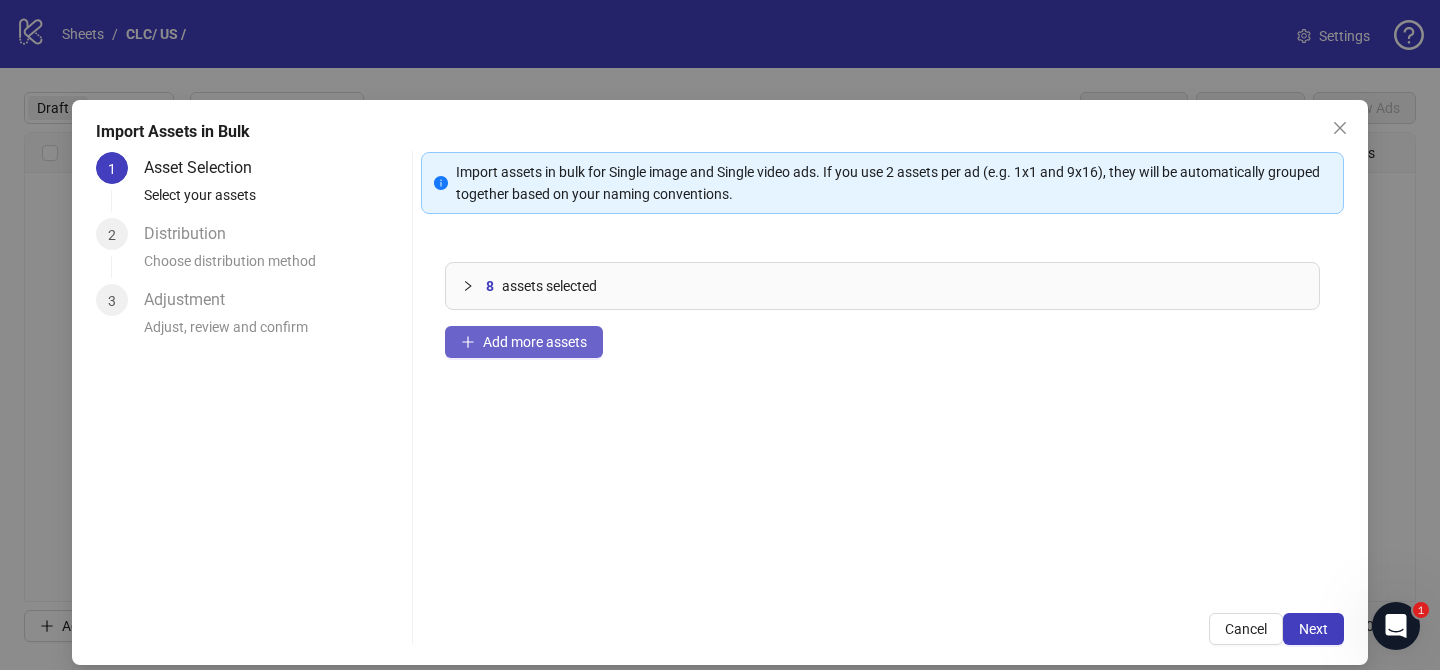 click on "Add more assets" at bounding box center [535, 342] 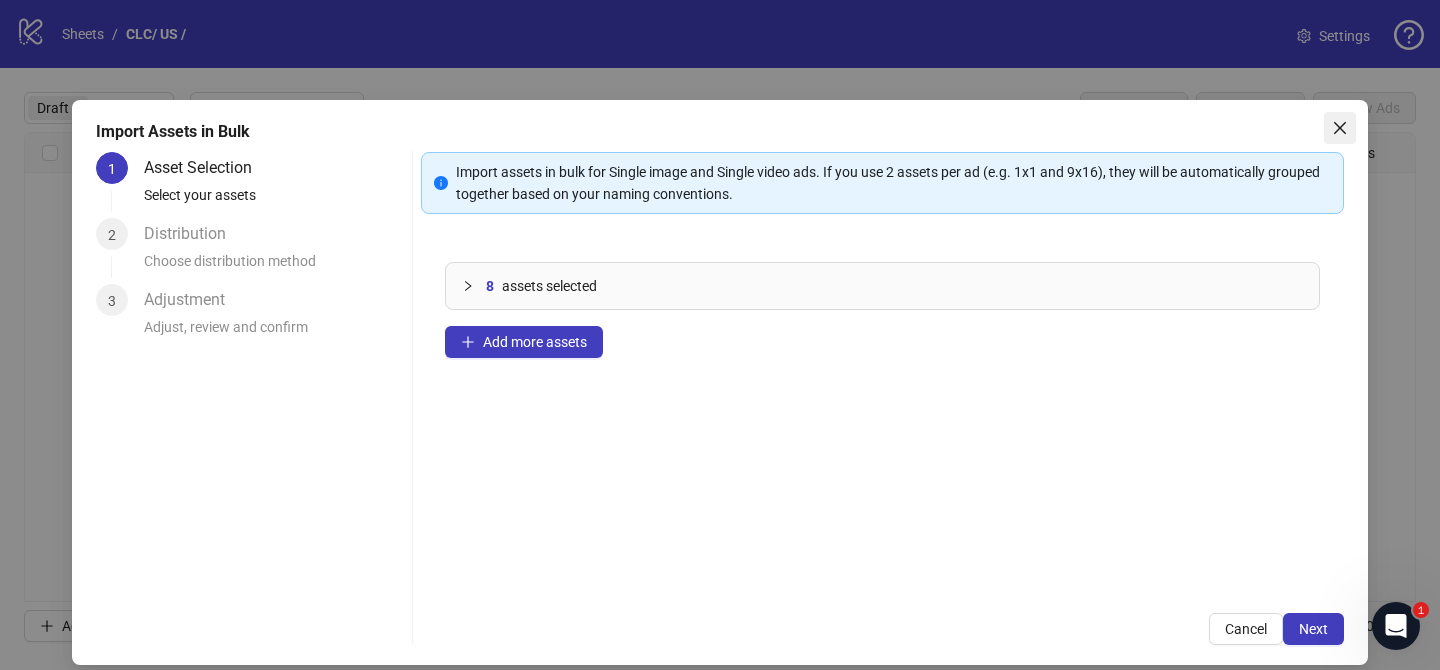 click 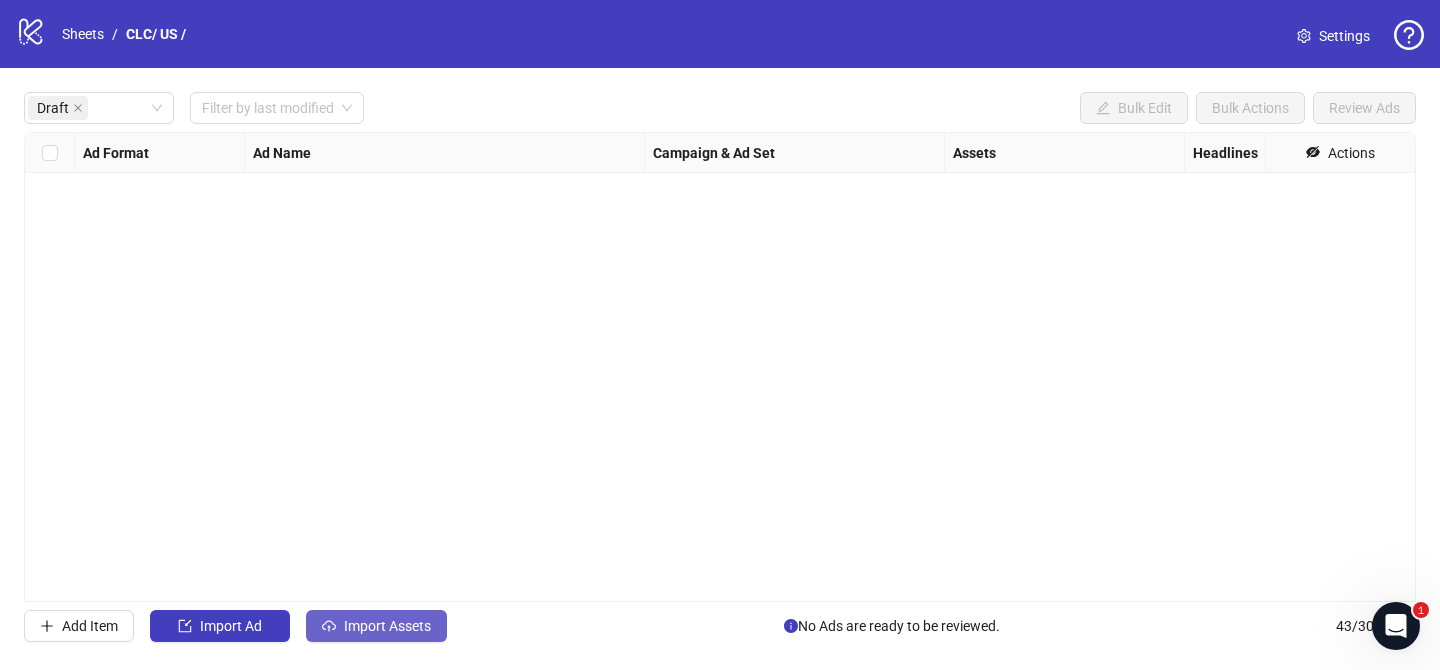 click on "Import Assets" at bounding box center (387, 626) 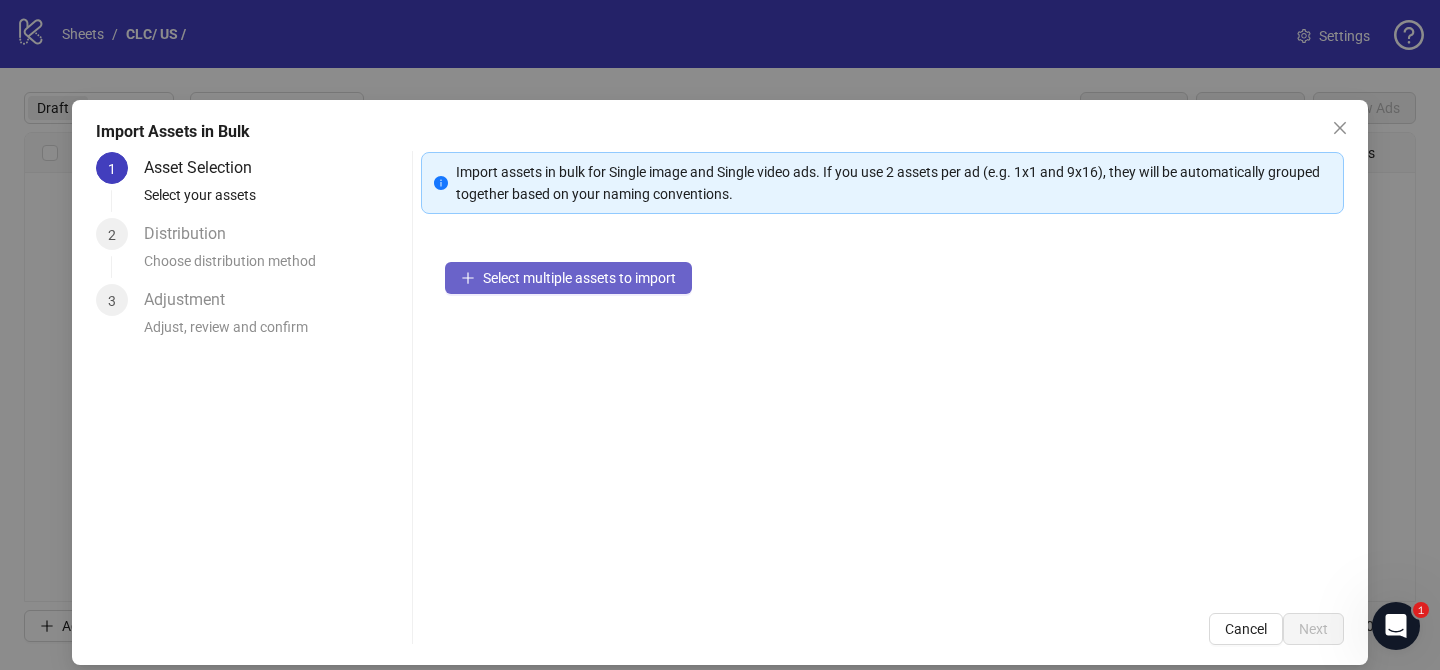 click on "Select multiple assets to import" at bounding box center [579, 278] 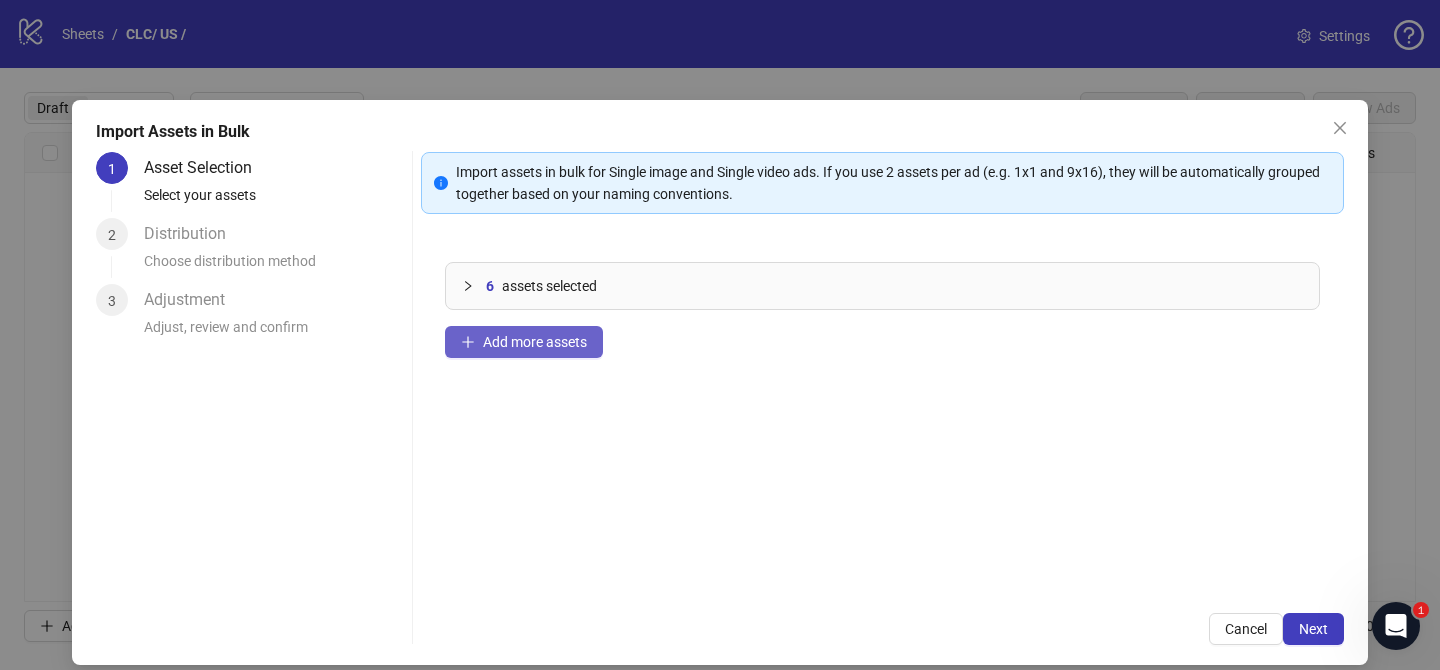 click on "Add more assets" at bounding box center (535, 342) 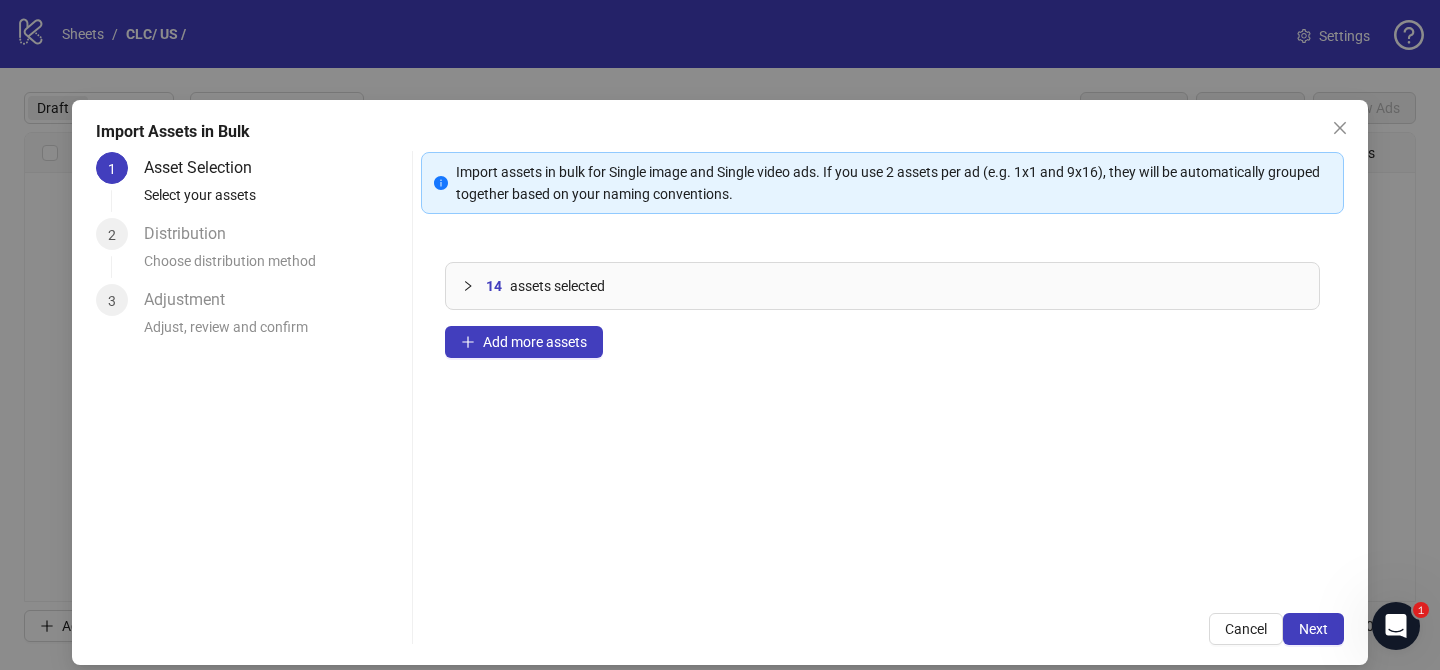 scroll, scrollTop: 19, scrollLeft: 0, axis: vertical 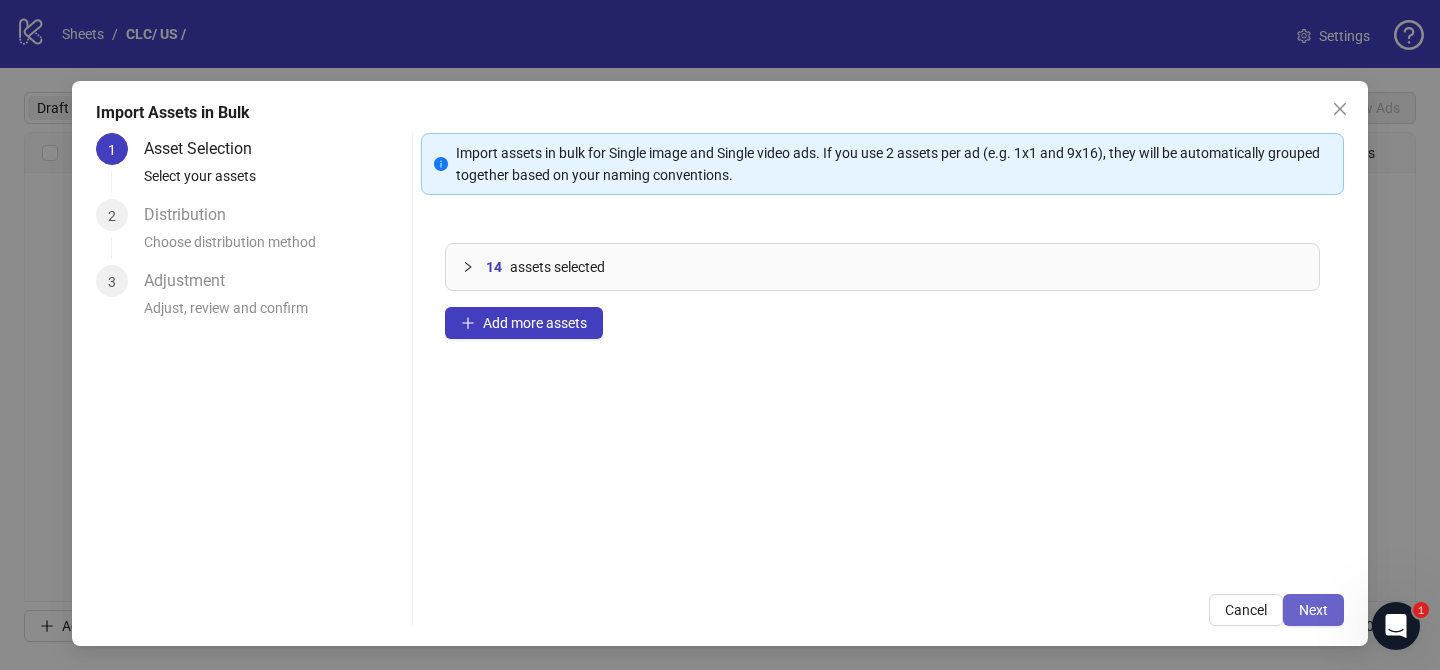 click on "Next" at bounding box center (1313, 610) 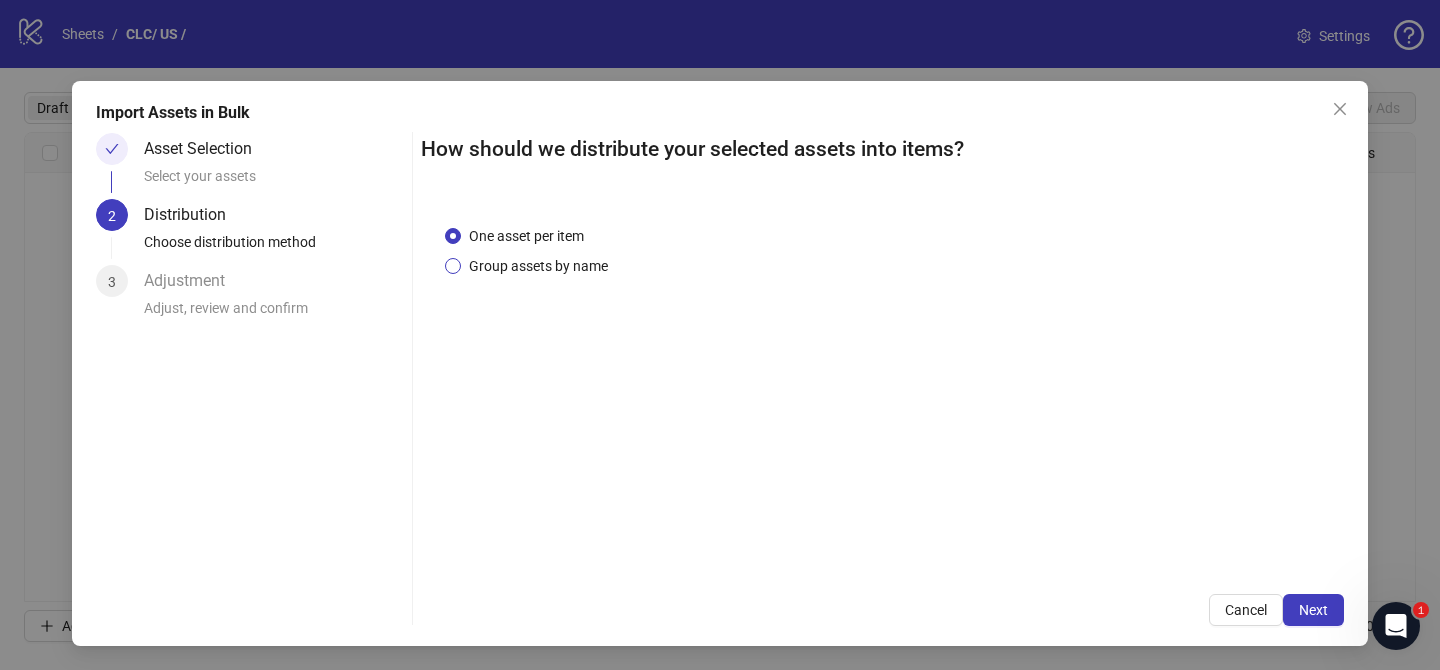 click on "Group assets by name" at bounding box center [538, 266] 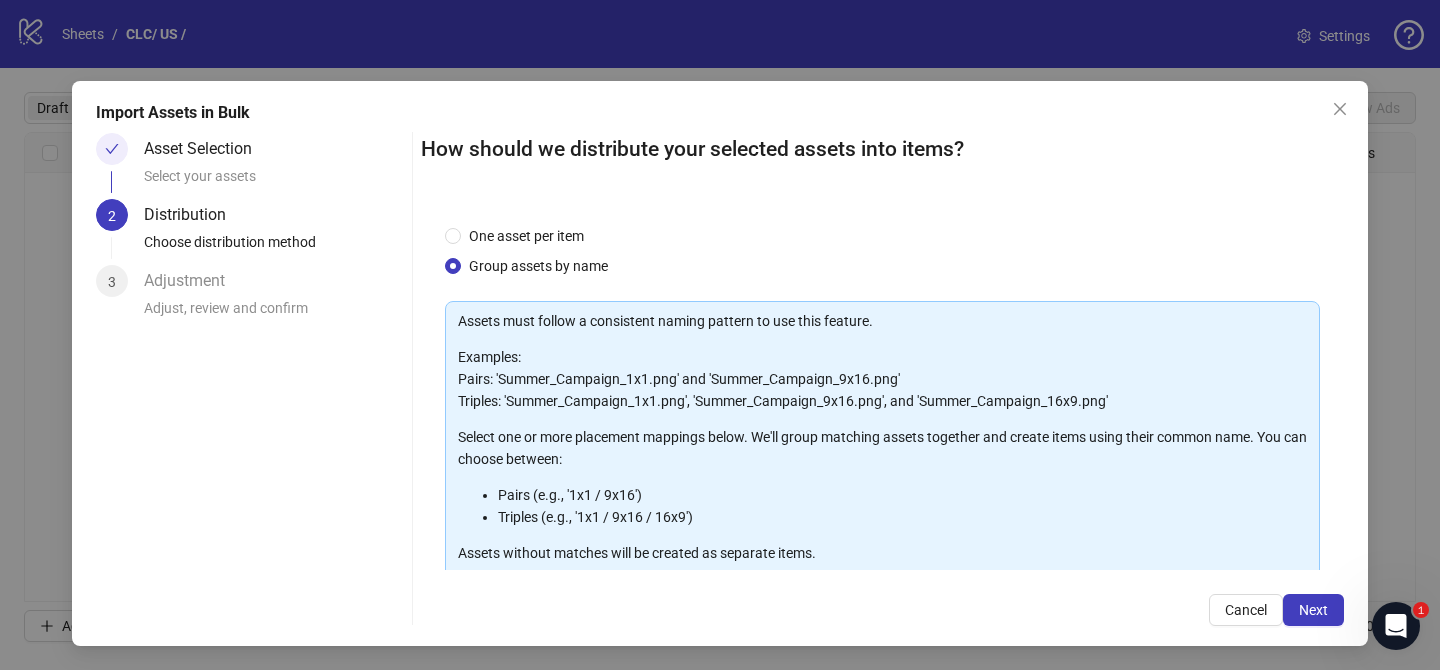 scroll, scrollTop: 216, scrollLeft: 0, axis: vertical 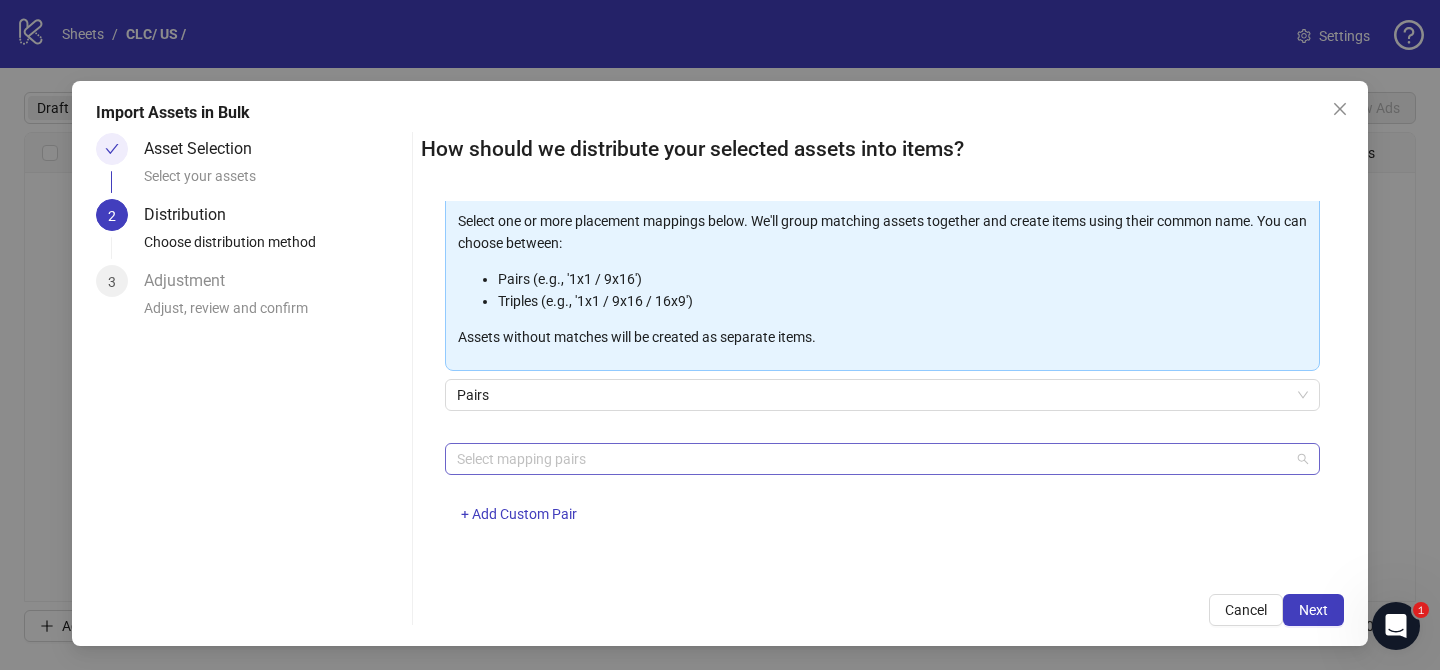 click at bounding box center (872, 459) 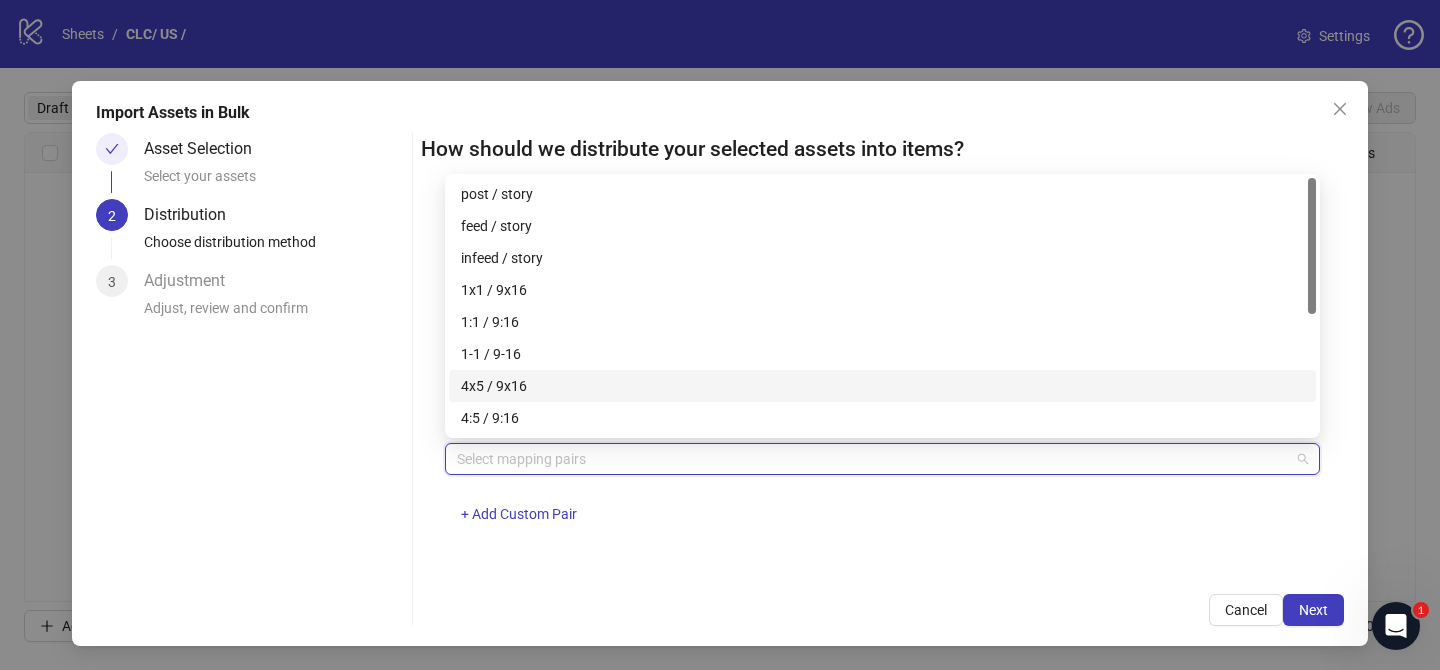 click on "4x5 / 9x16" at bounding box center (882, 386) 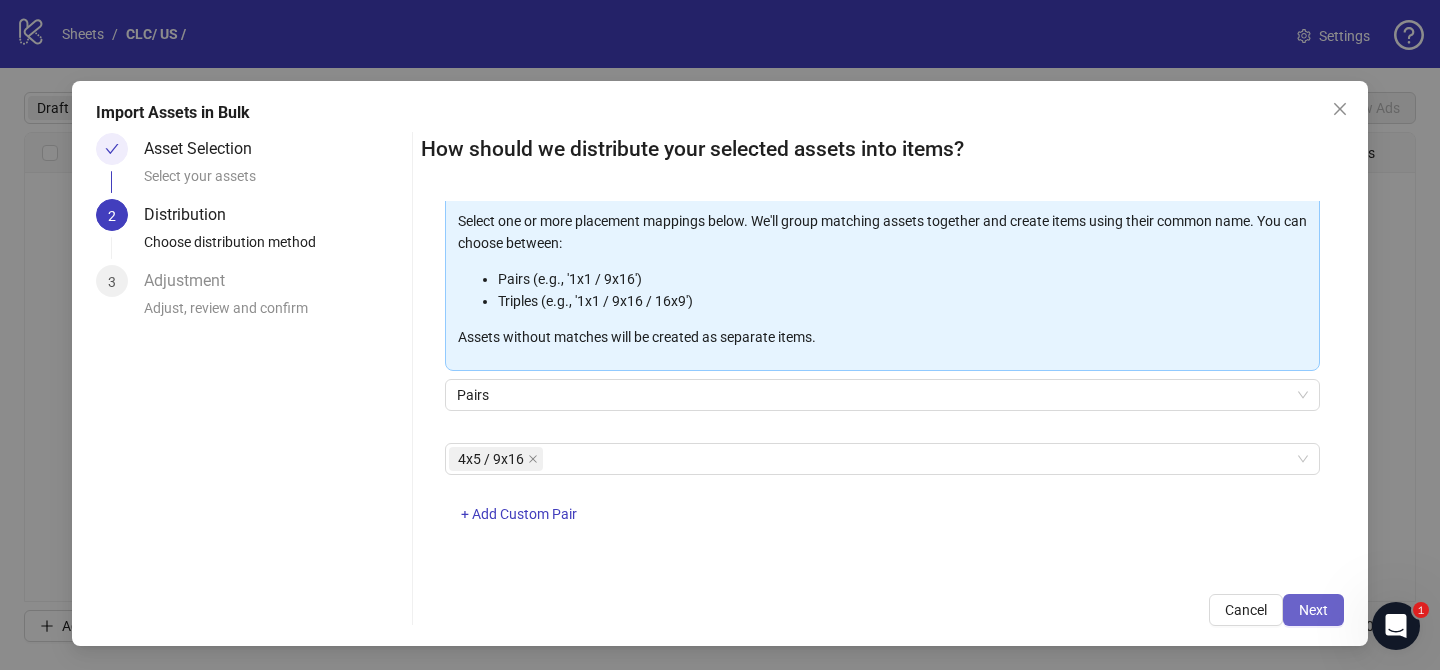 click on "Next" at bounding box center (1313, 610) 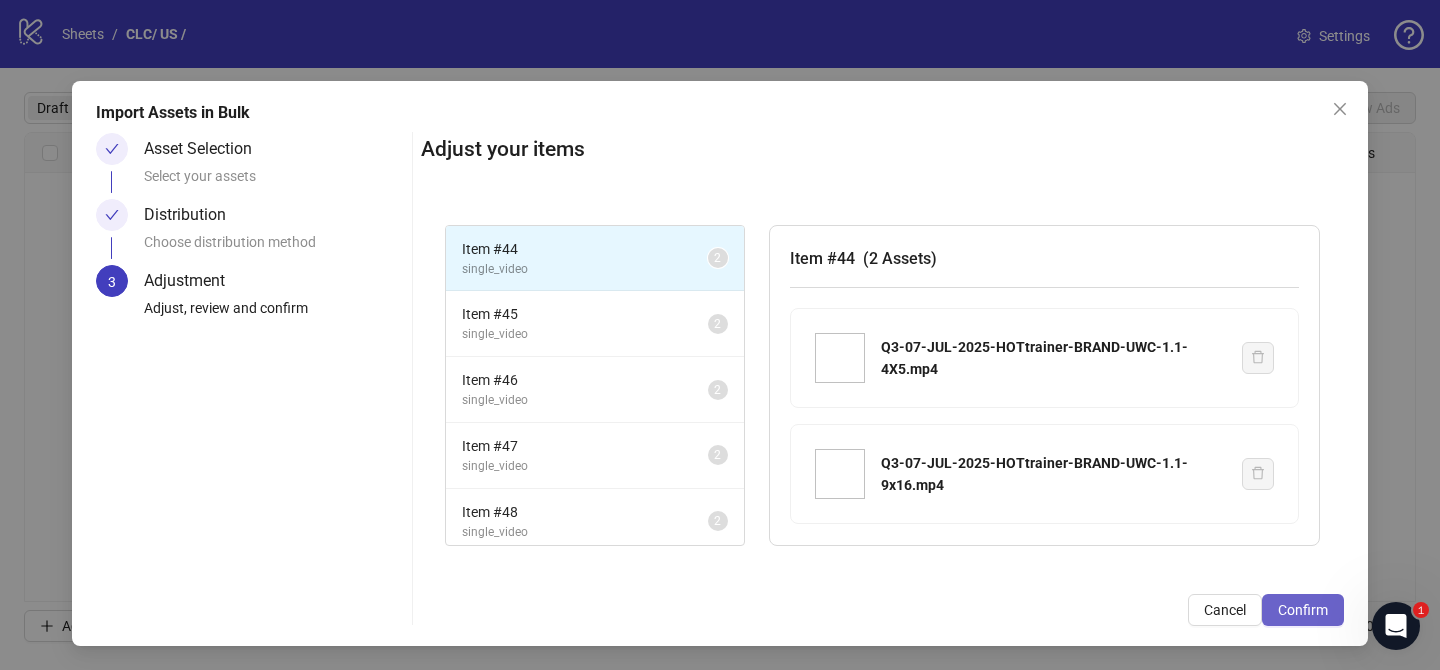click on "Confirm" at bounding box center [1303, 610] 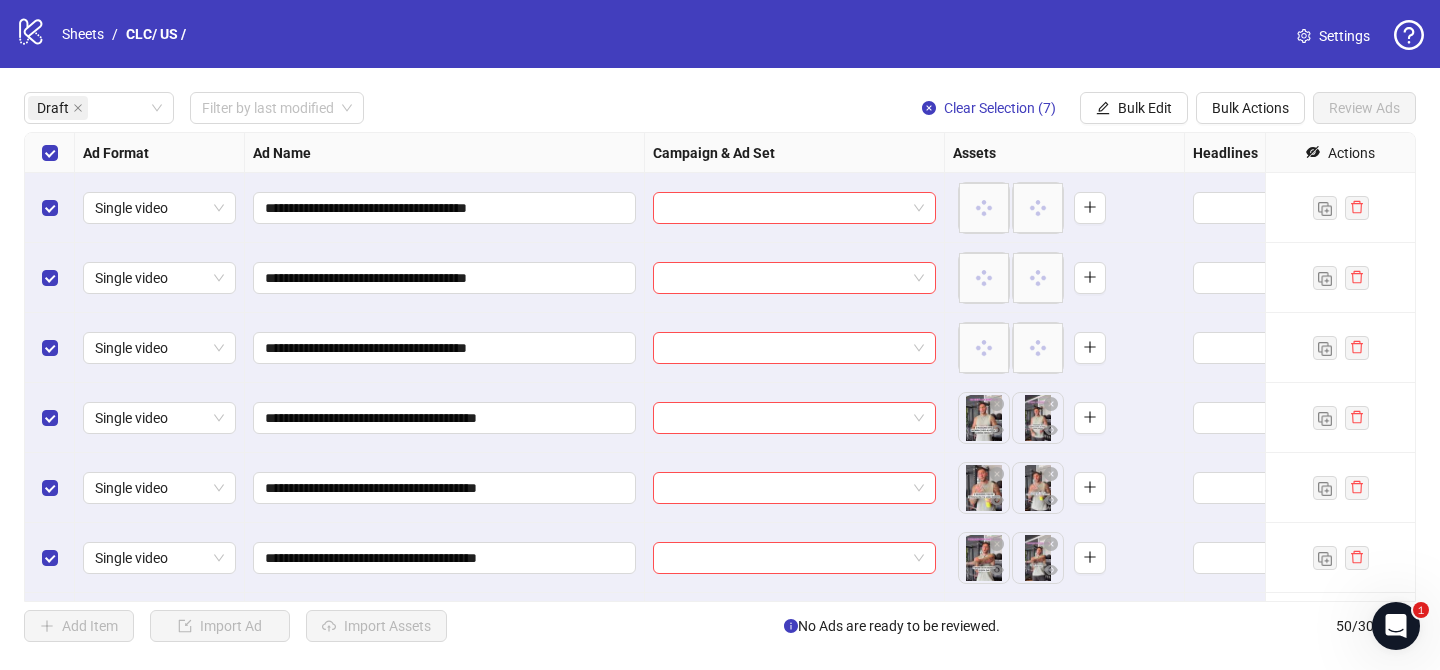 scroll, scrollTop: 62, scrollLeft: 0, axis: vertical 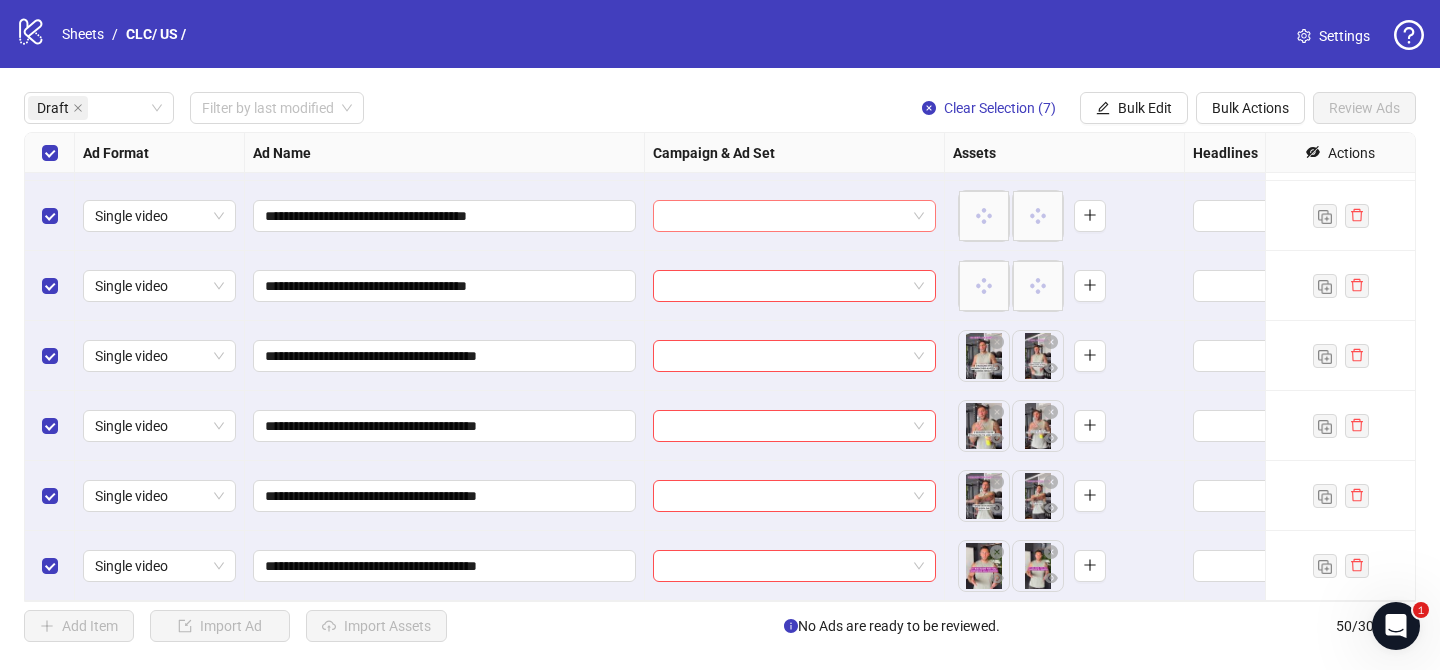 click at bounding box center (785, 216) 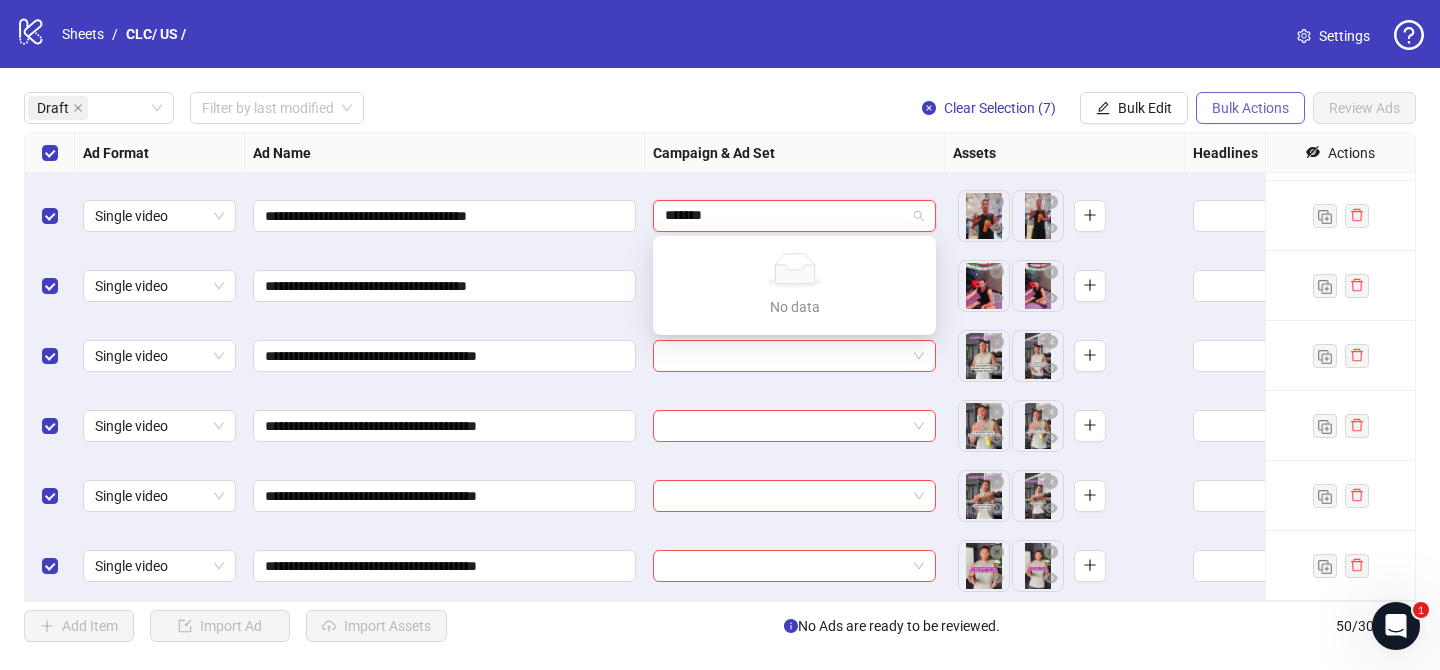 type on "*******" 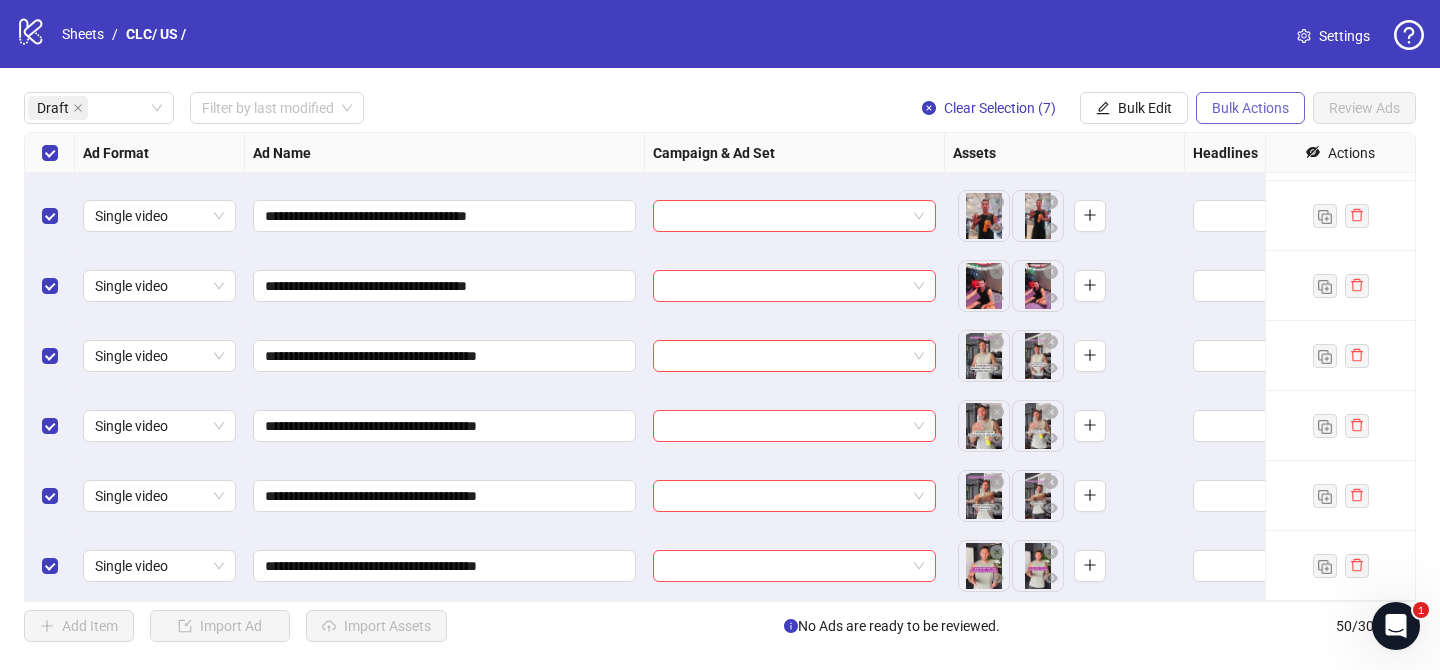 click on "Bulk Actions" at bounding box center [1250, 108] 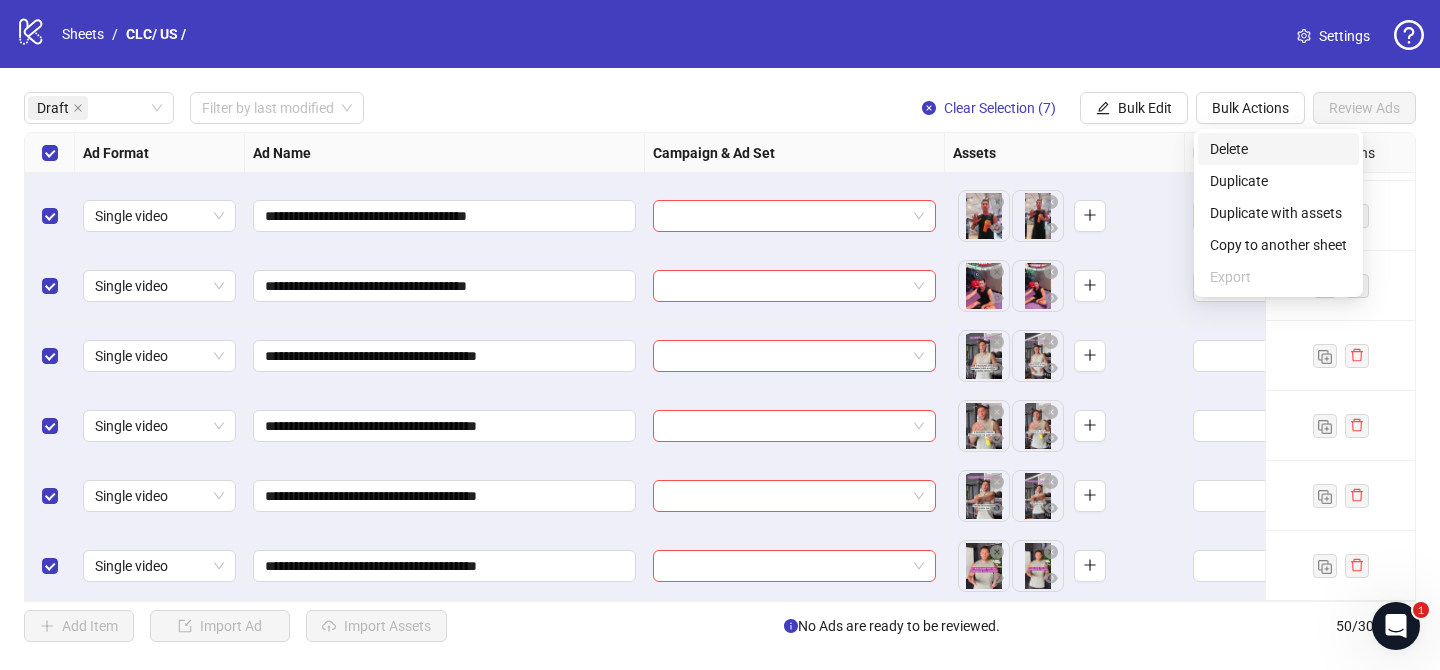 click on "Delete" at bounding box center (1278, 149) 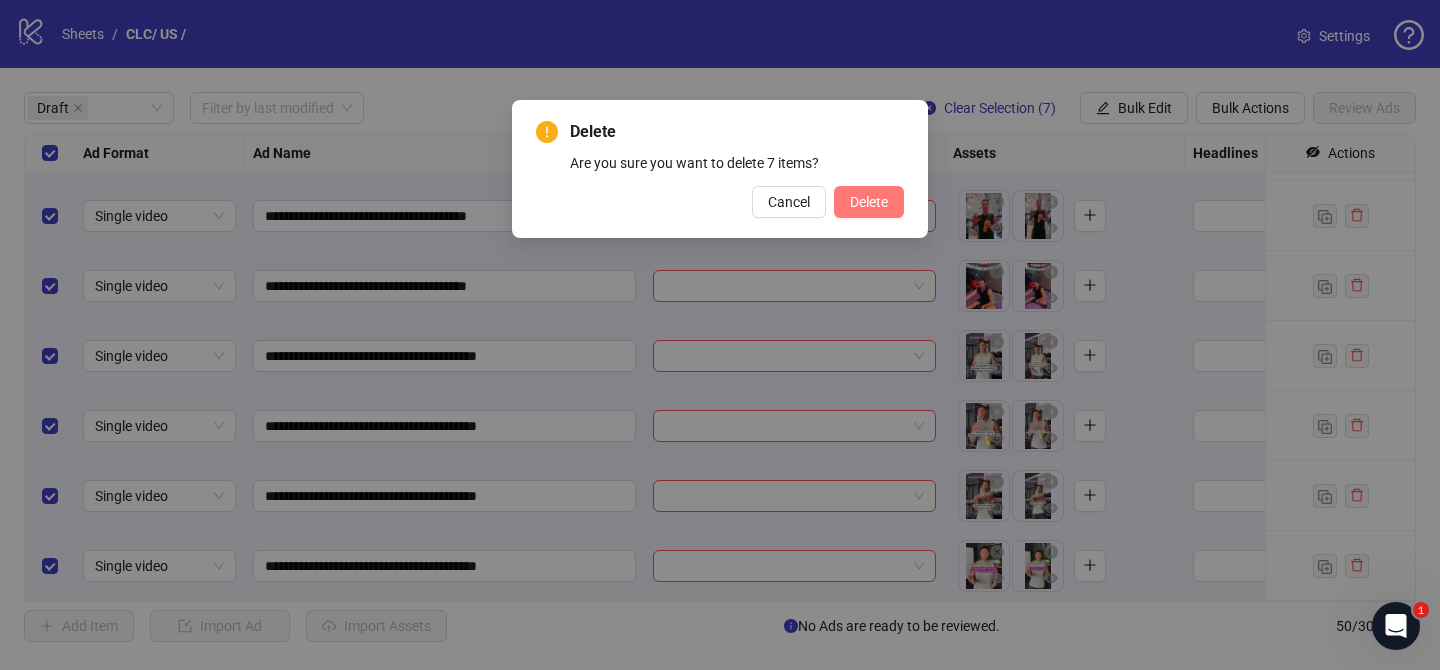 click on "Delete" at bounding box center (869, 202) 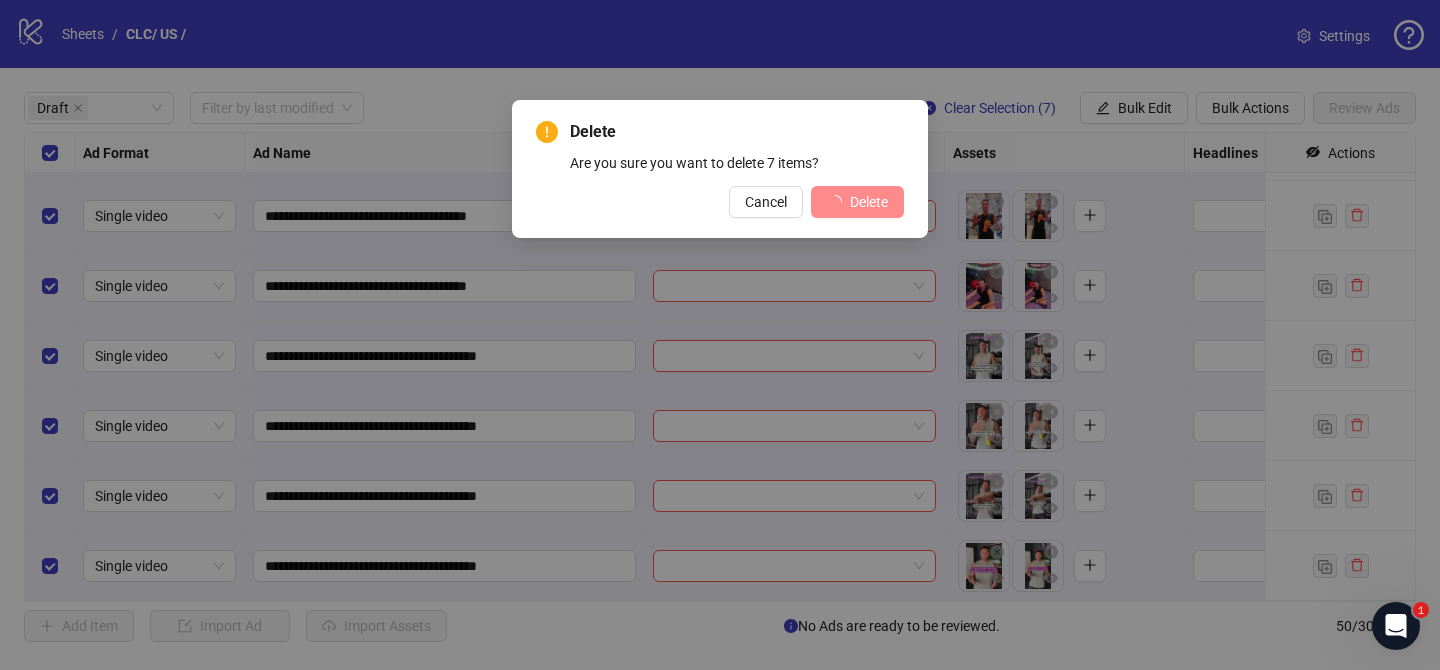 scroll, scrollTop: 0, scrollLeft: 0, axis: both 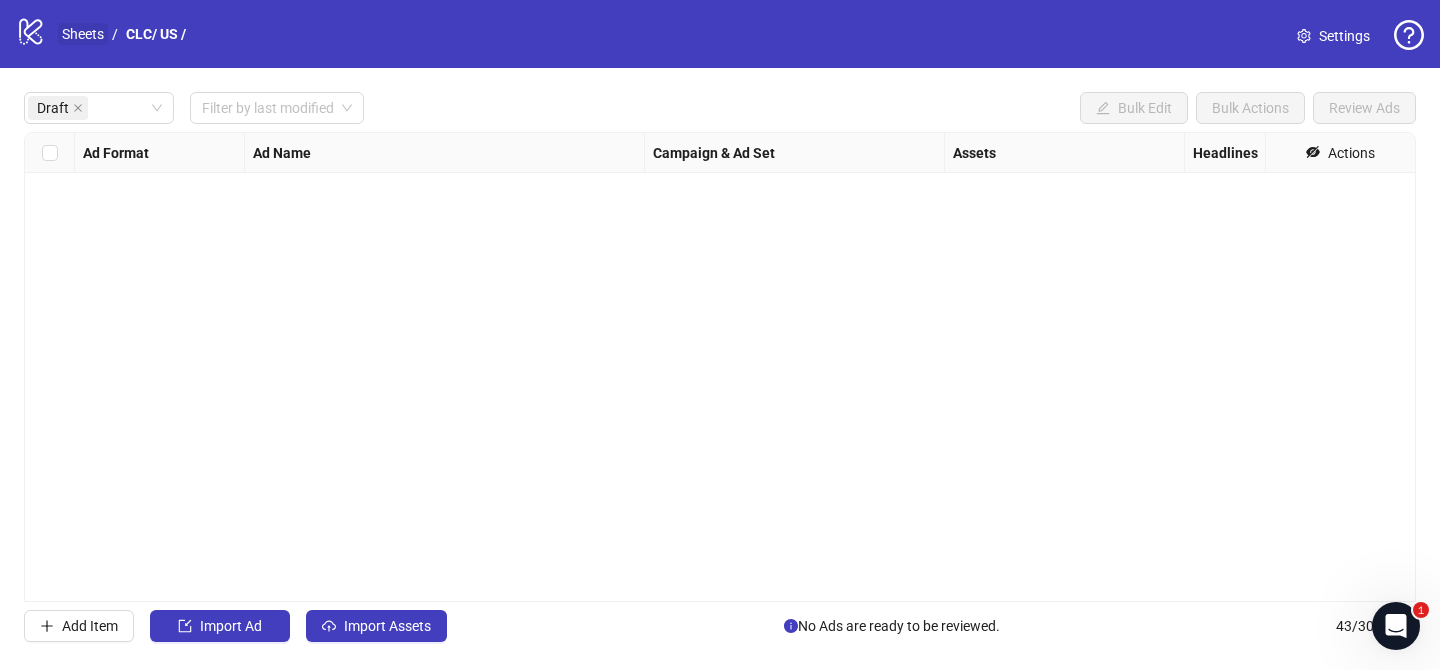click on "Sheets" at bounding box center [83, 34] 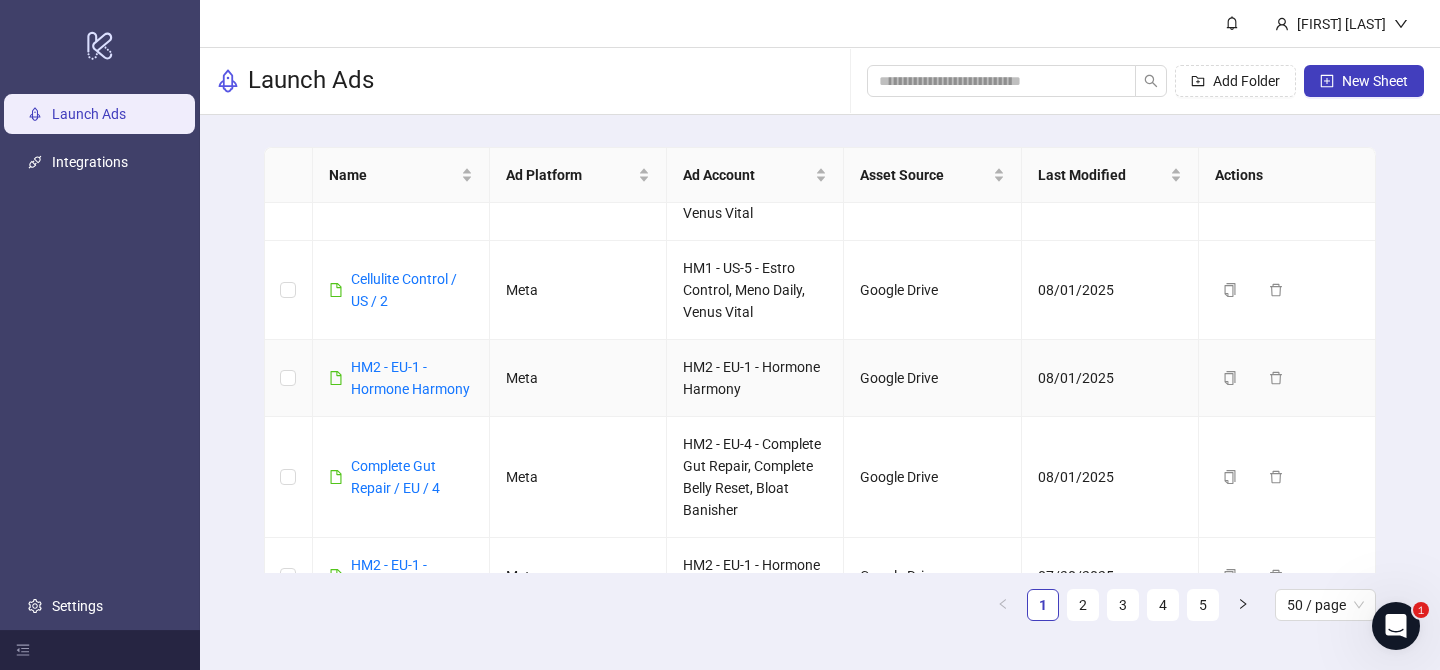 scroll, scrollTop: 449, scrollLeft: 0, axis: vertical 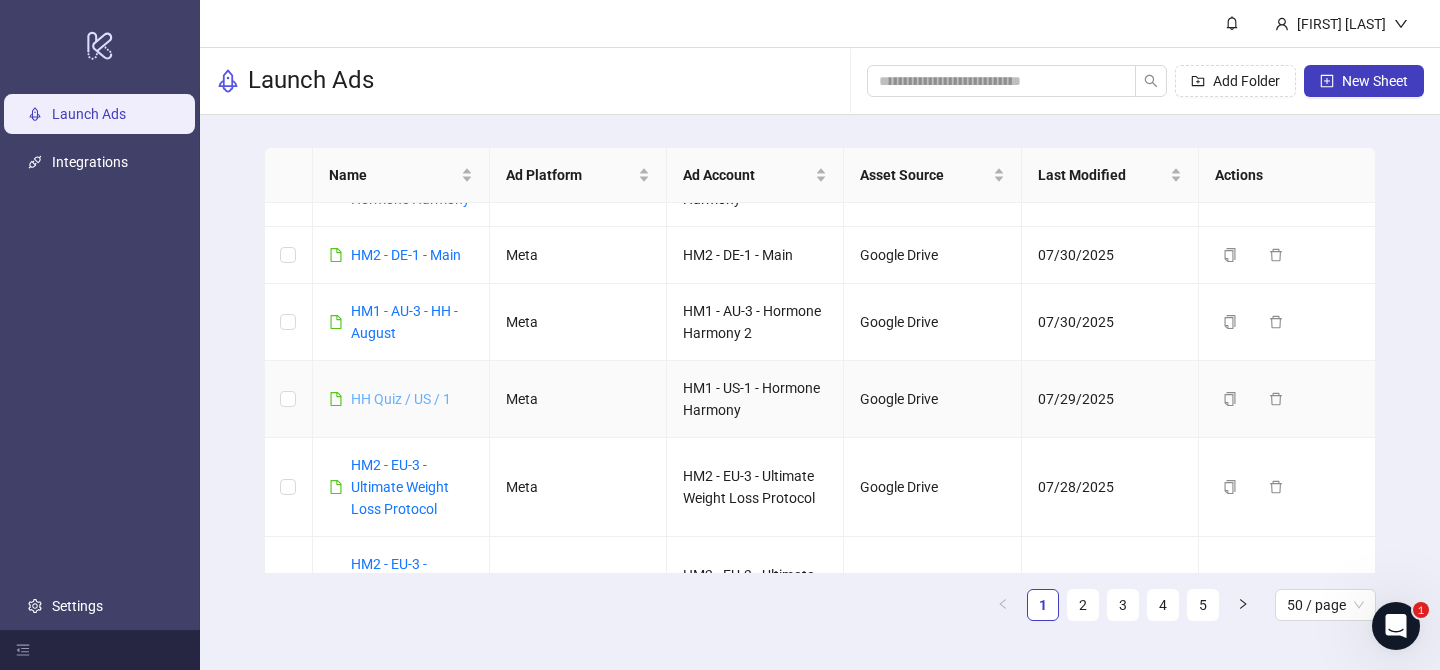 click on "HH Quiz / US / 1" at bounding box center [401, 399] 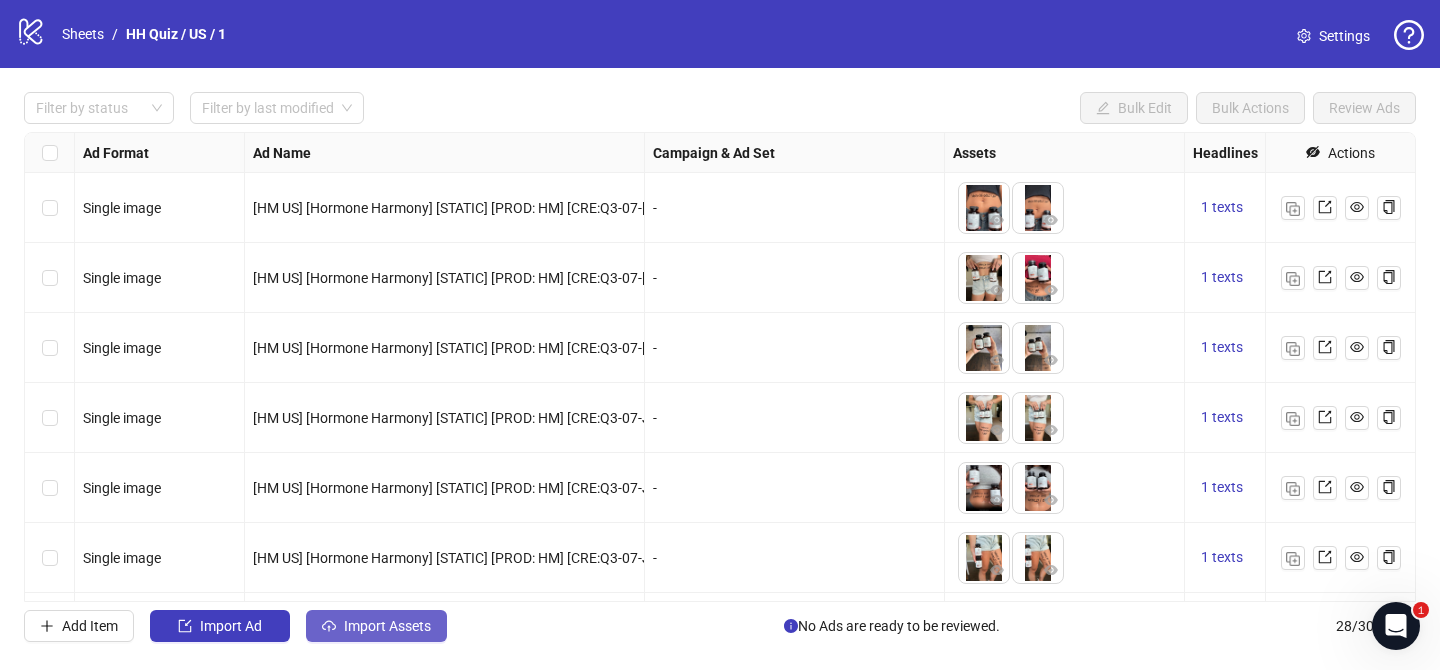 click on "Import Assets" at bounding box center [387, 626] 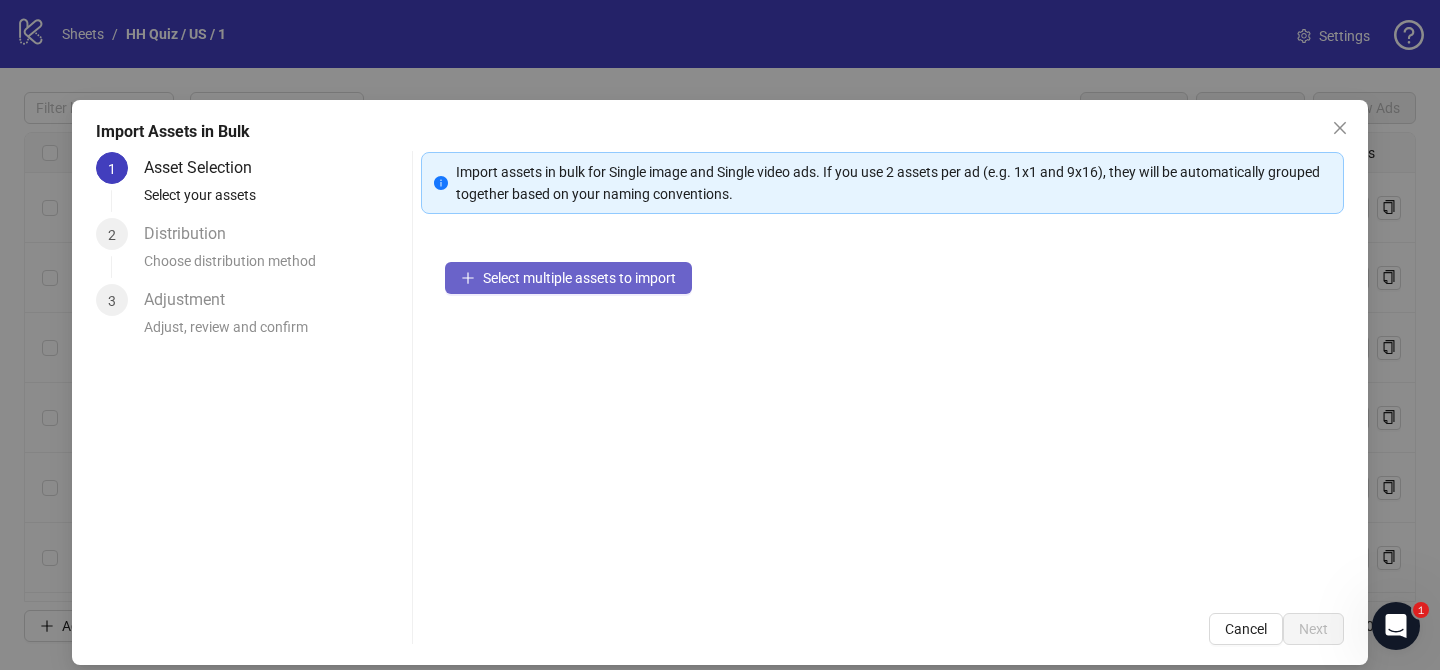 click on "Select multiple assets to import" at bounding box center (579, 278) 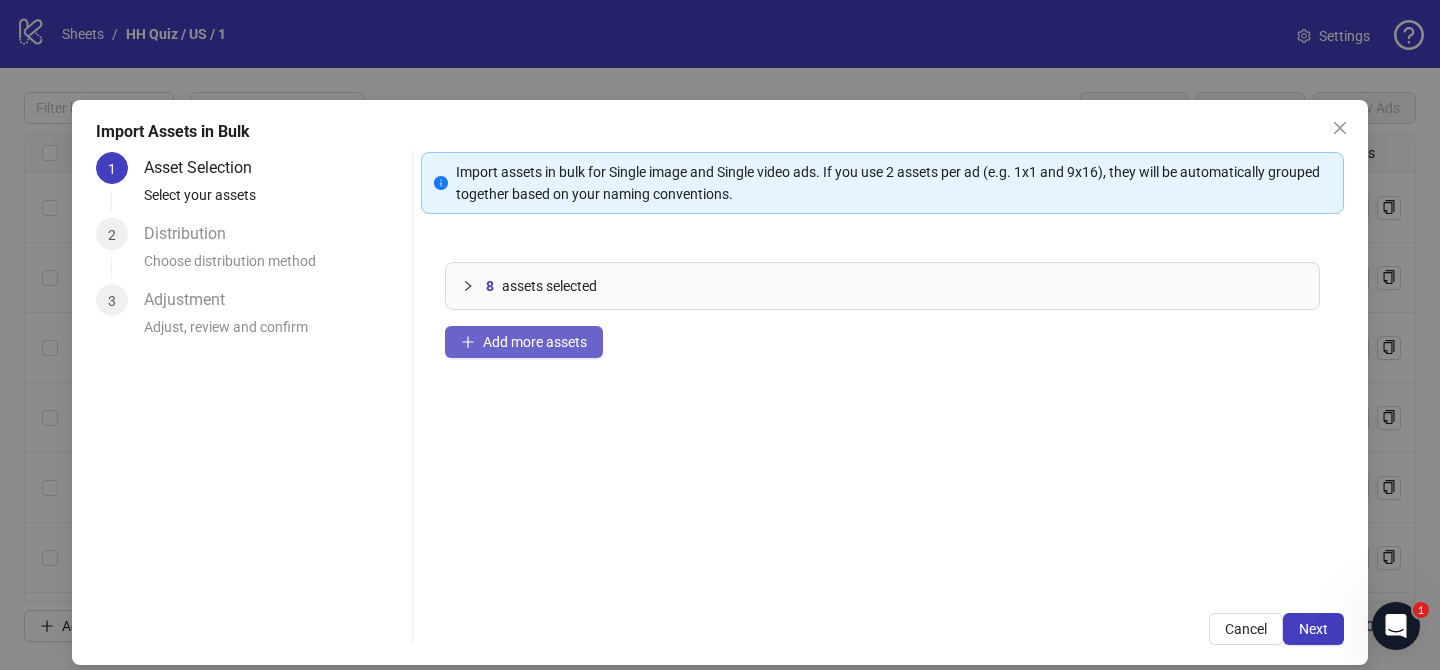 click on "Add more assets" at bounding box center (535, 342) 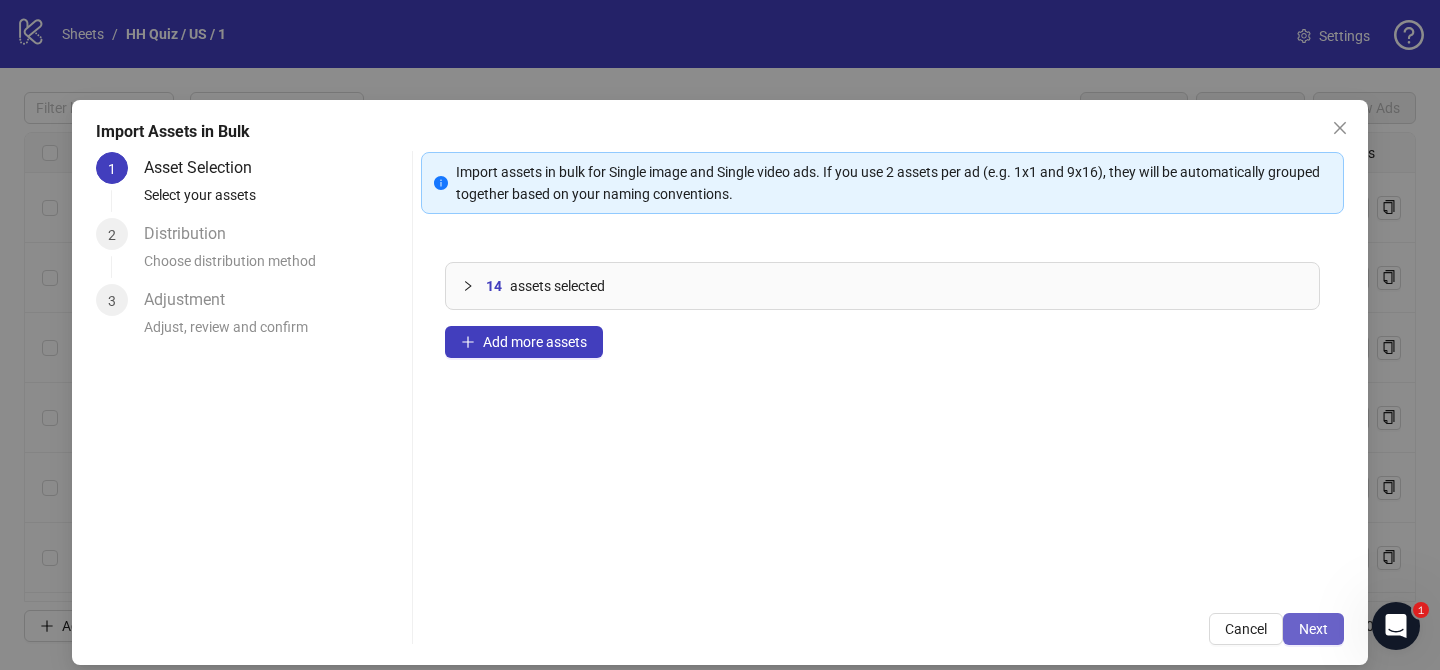 click on "Next" at bounding box center (1313, 629) 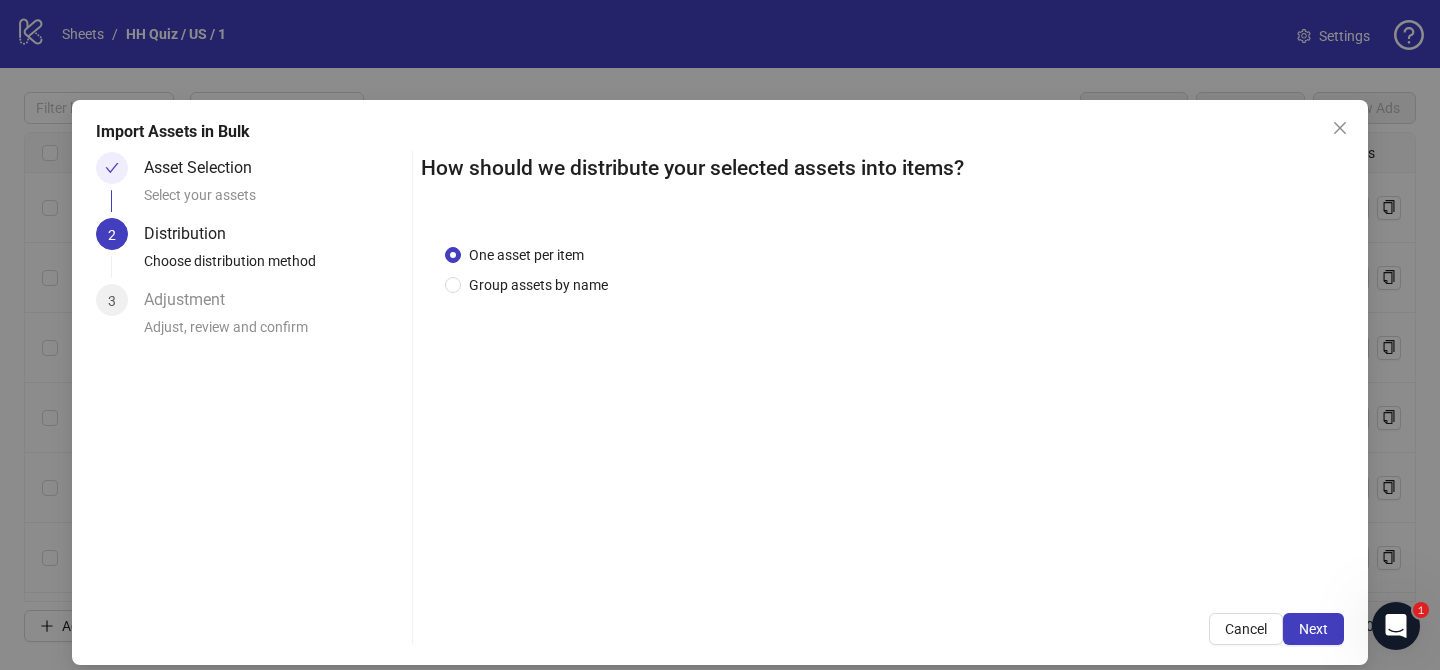 click on "One asset per item Group assets by name" at bounding box center [882, 405] 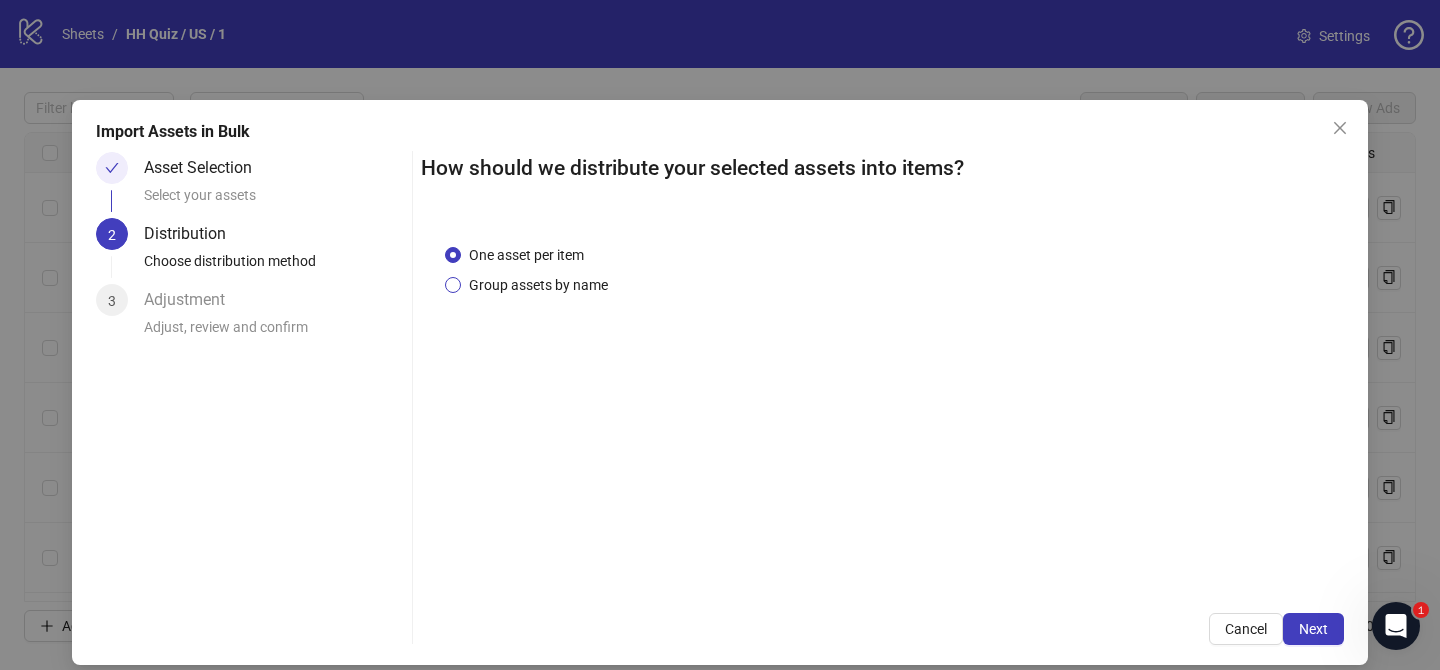 click on "Group assets by name" at bounding box center [538, 285] 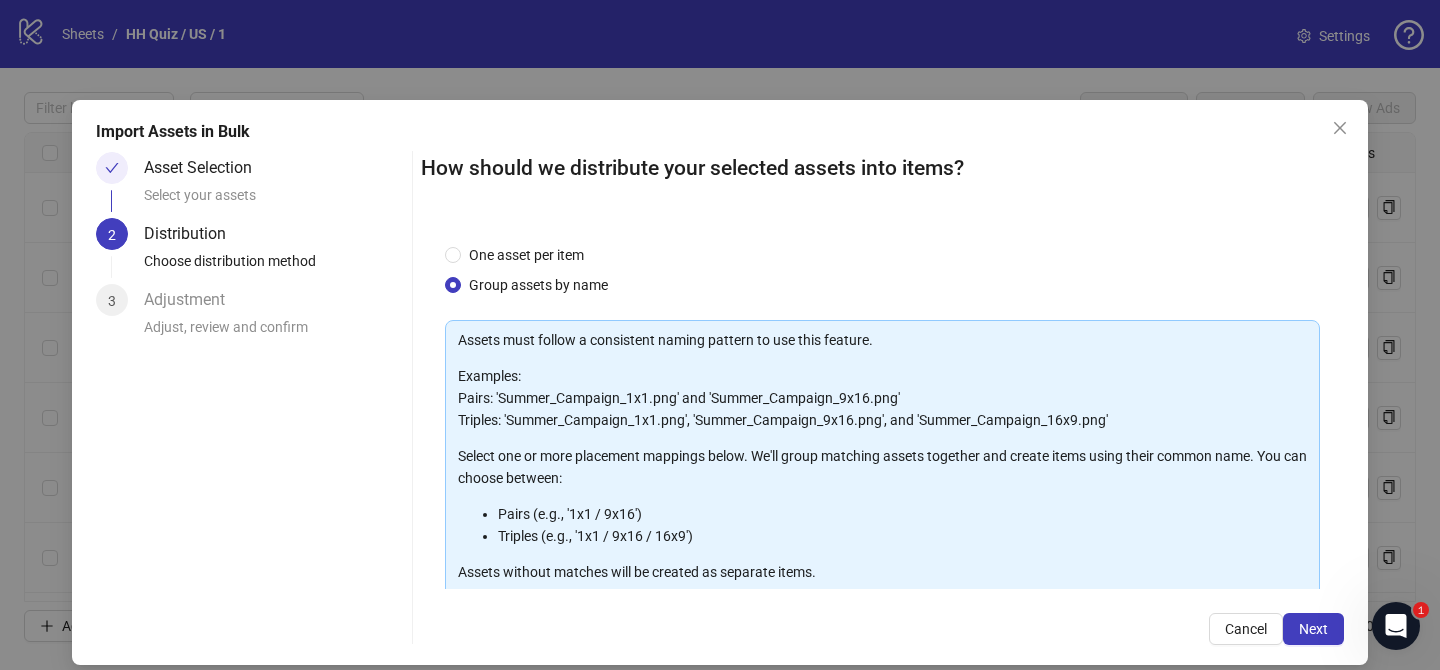 scroll, scrollTop: 216, scrollLeft: 0, axis: vertical 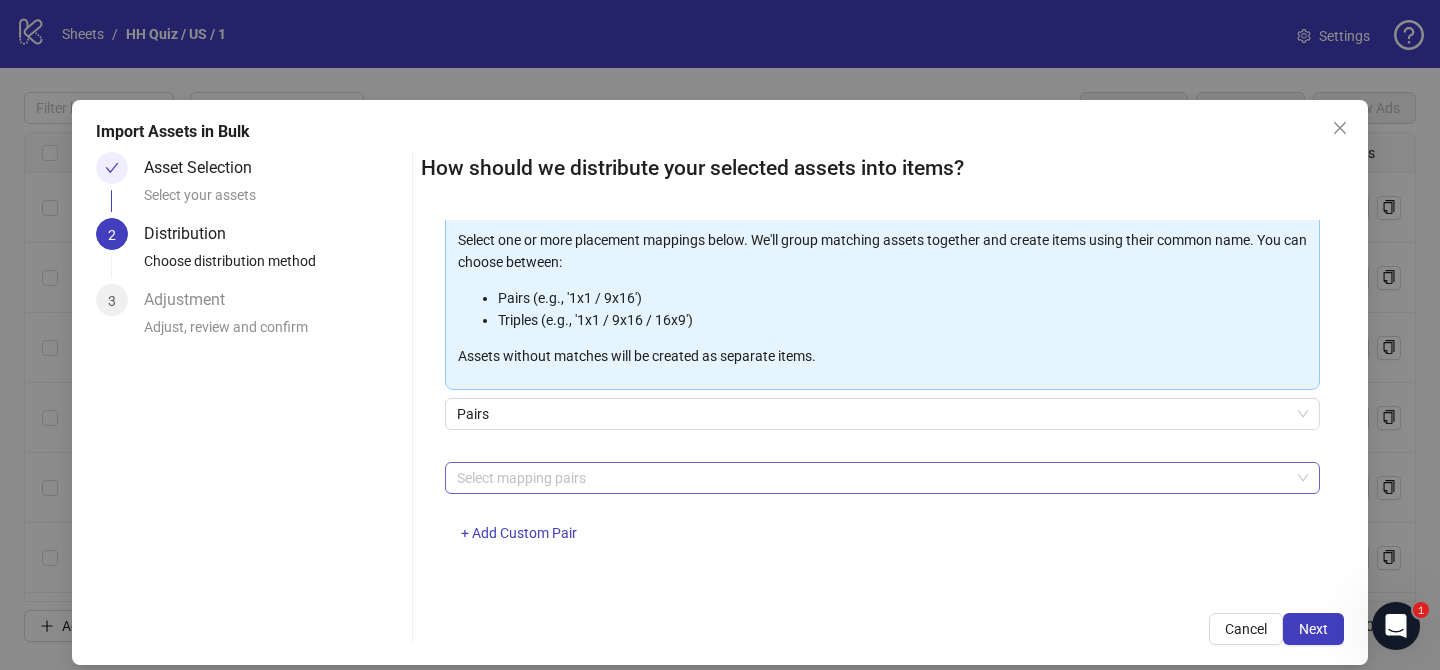 click at bounding box center (872, 478) 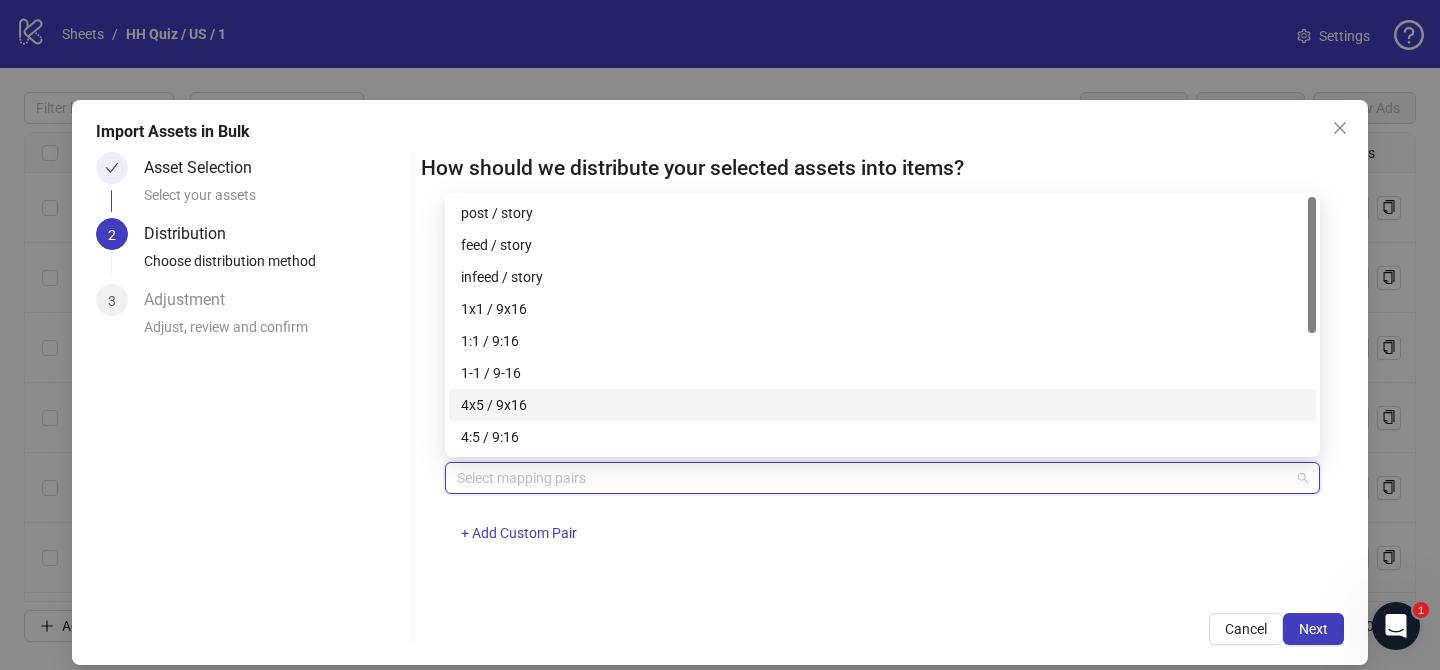 click on "4x5 / 9x16" at bounding box center (882, 405) 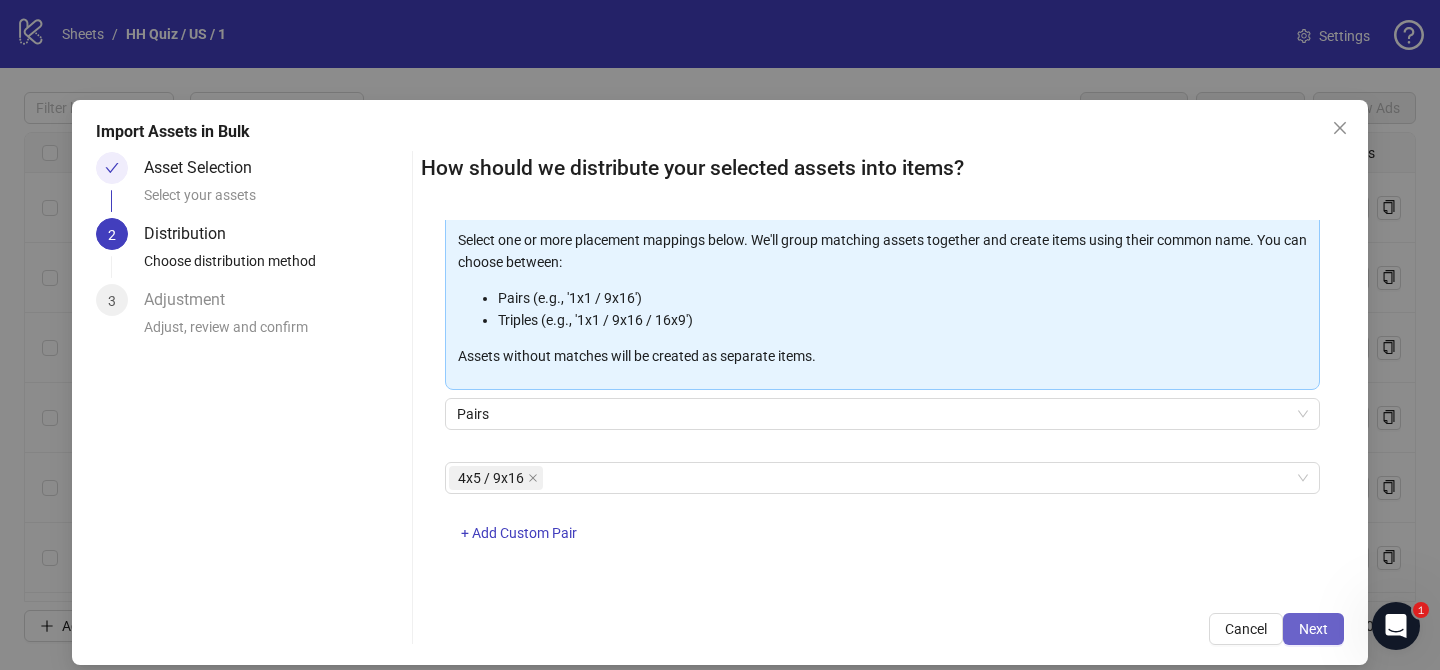 click on "Next" at bounding box center (1313, 629) 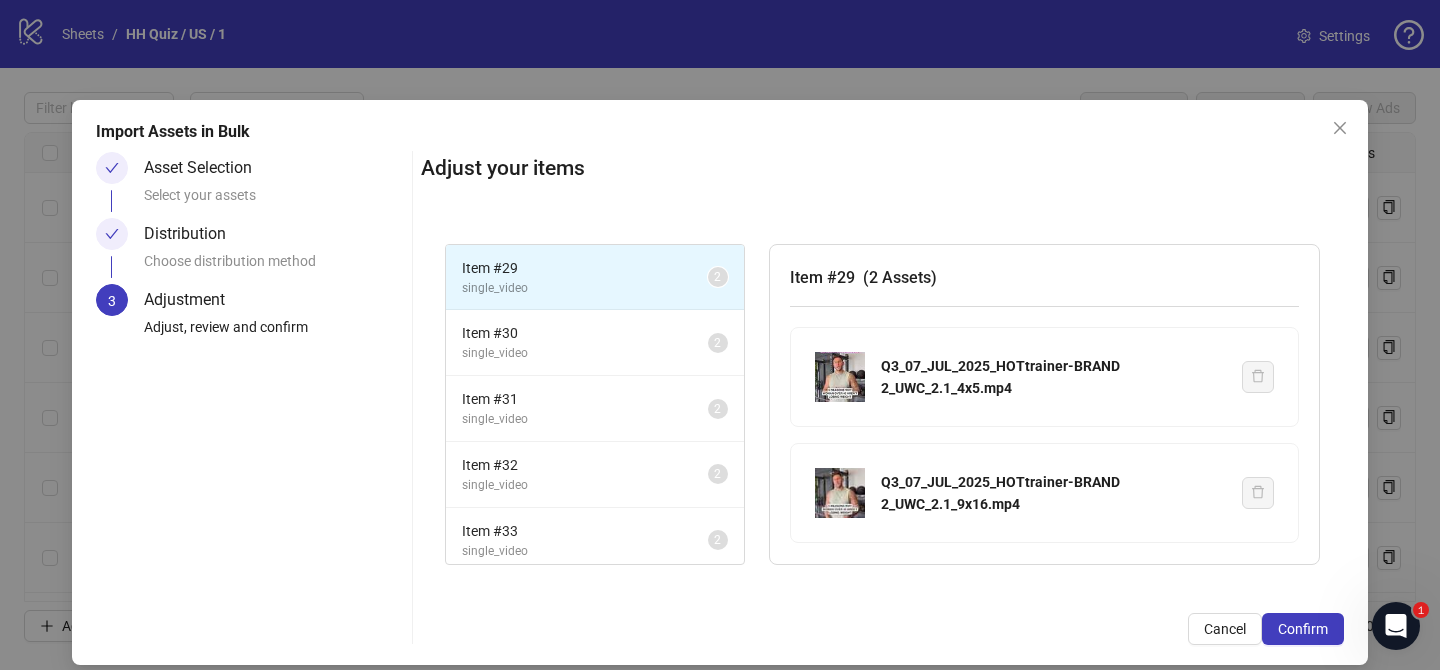 click on "Confirm" at bounding box center [1303, 629] 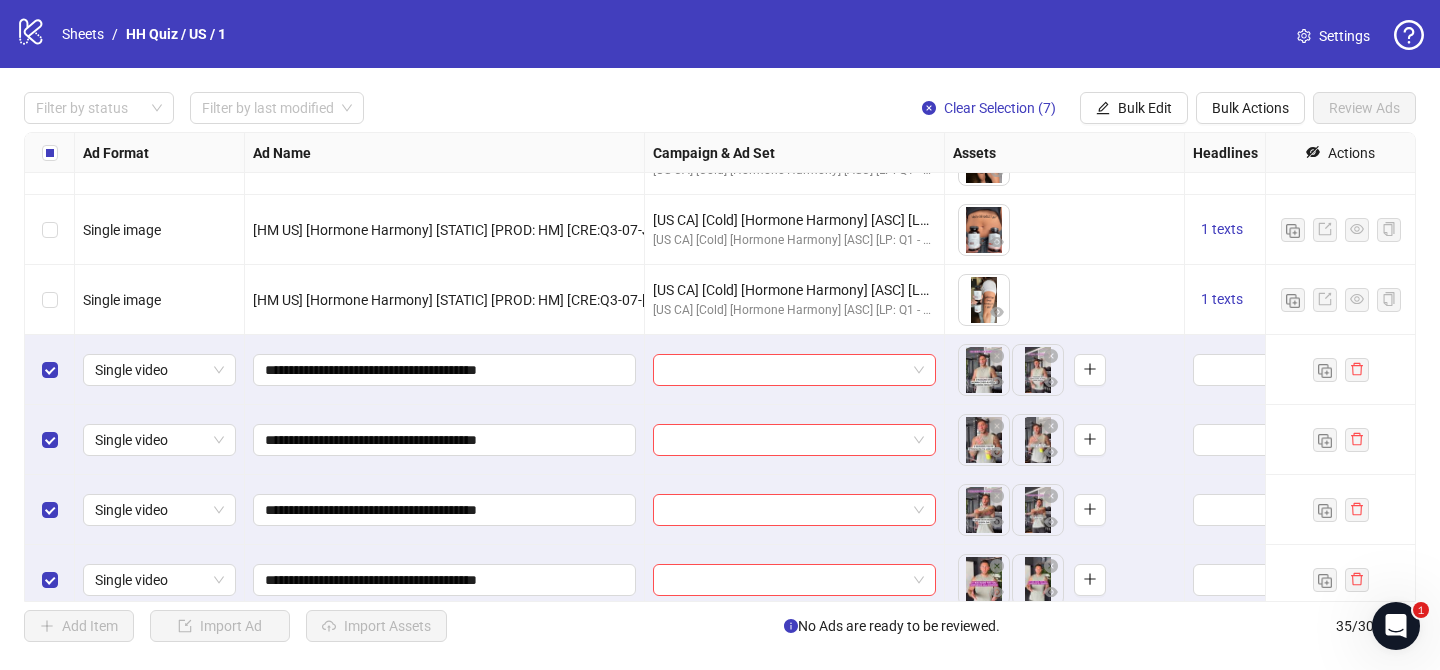 scroll, scrollTop: 1783, scrollLeft: 0, axis: vertical 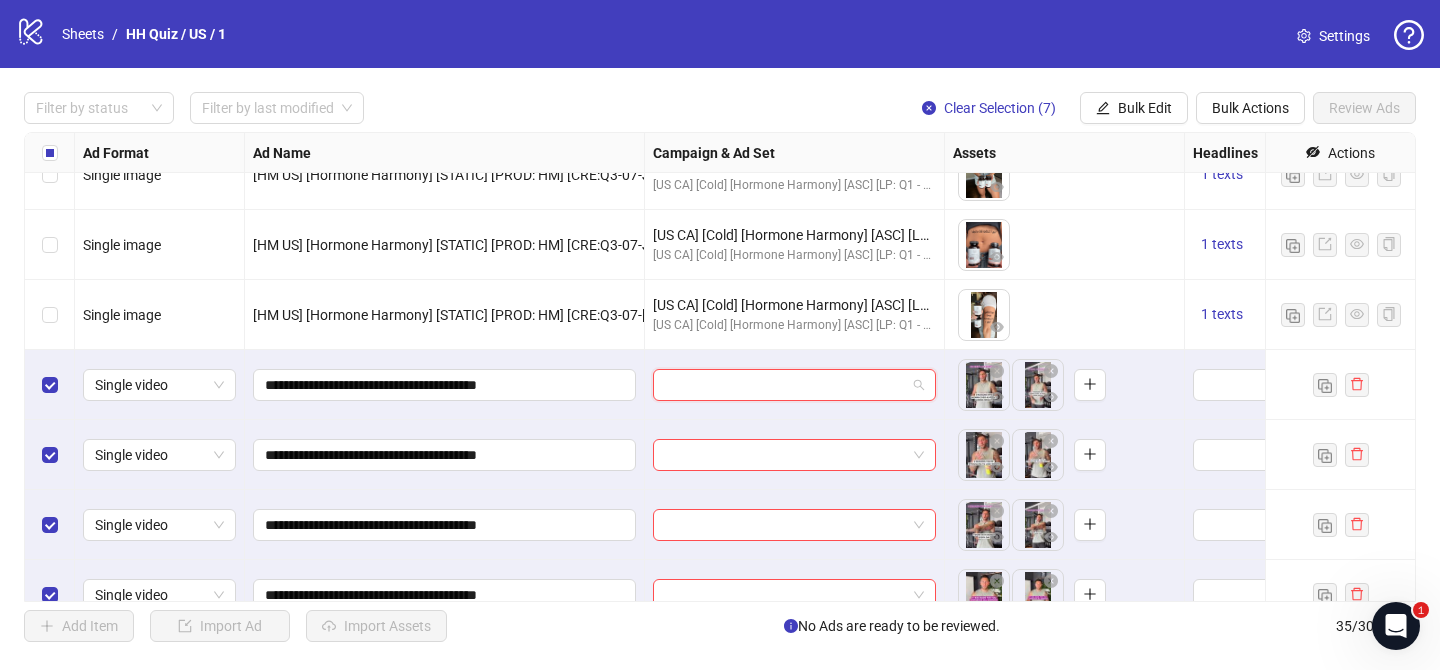 click at bounding box center [785, 385] 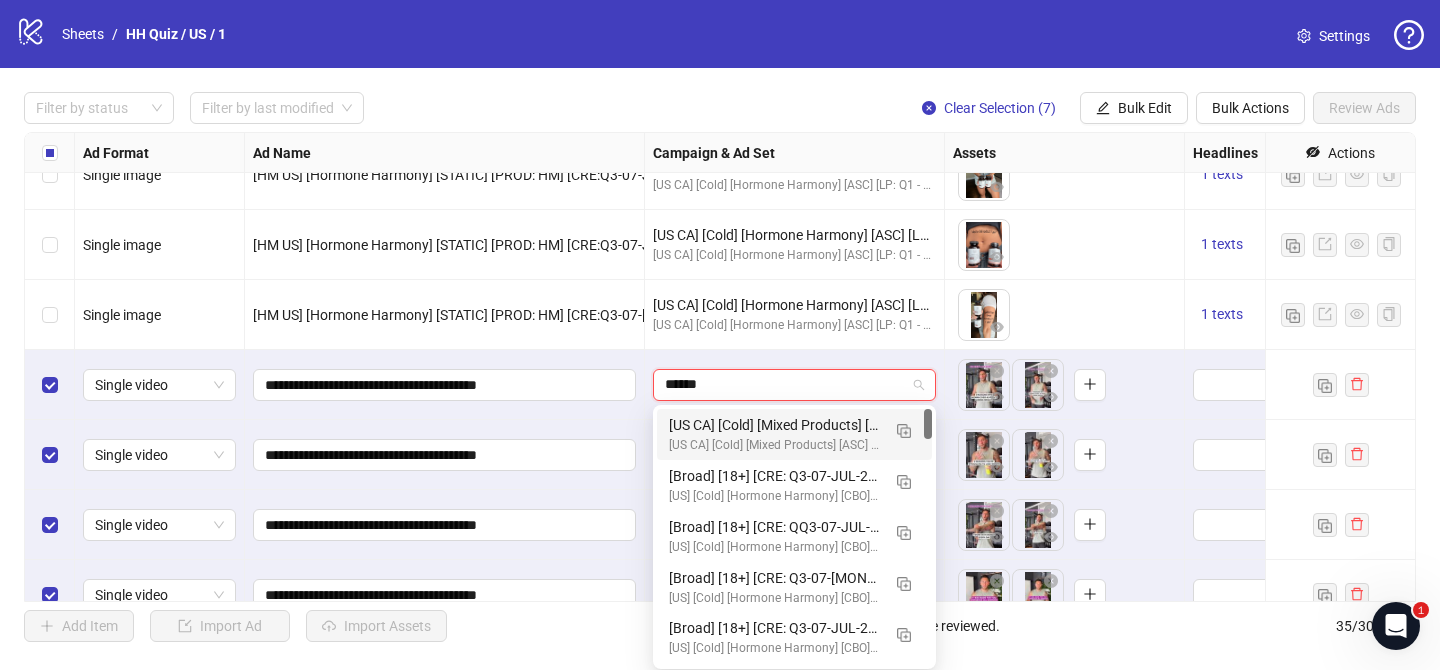 type on "*******" 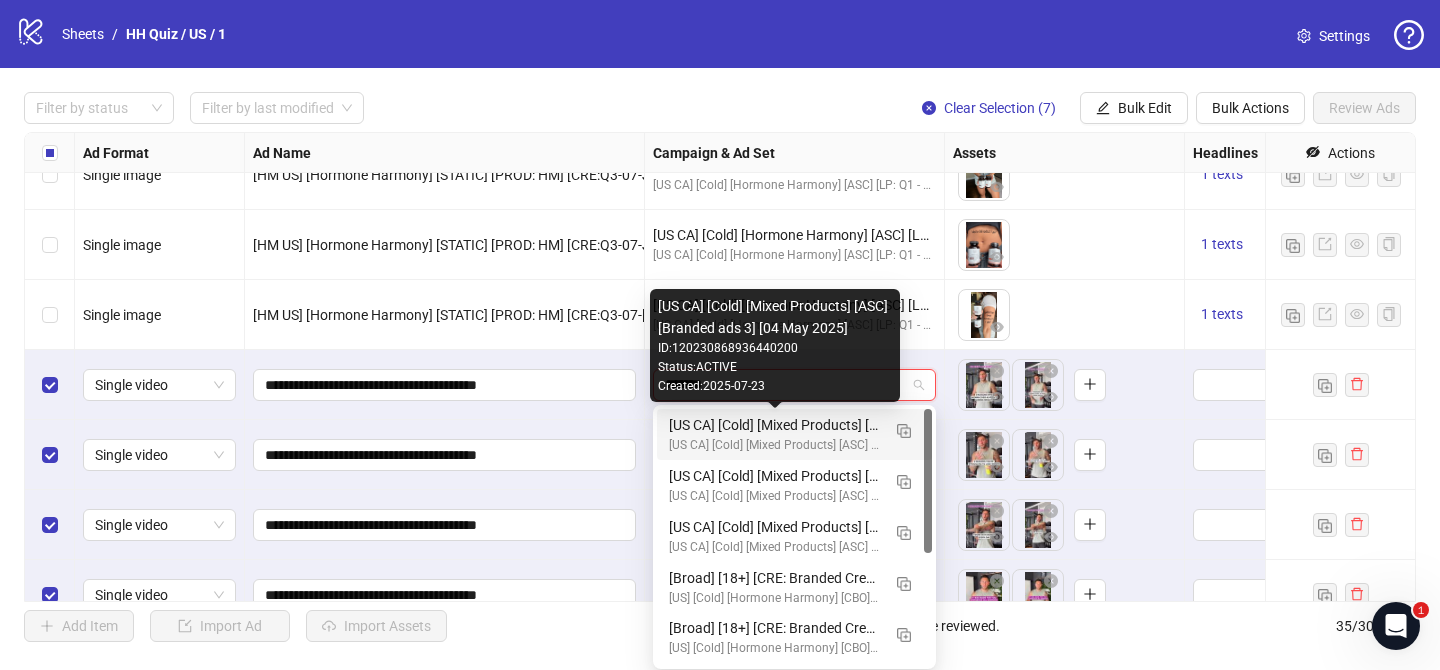 click on "[US CA] [Cold] [Mixed Products] [ASC] [Branded ads 3] [04 May 2025]" at bounding box center (774, 425) 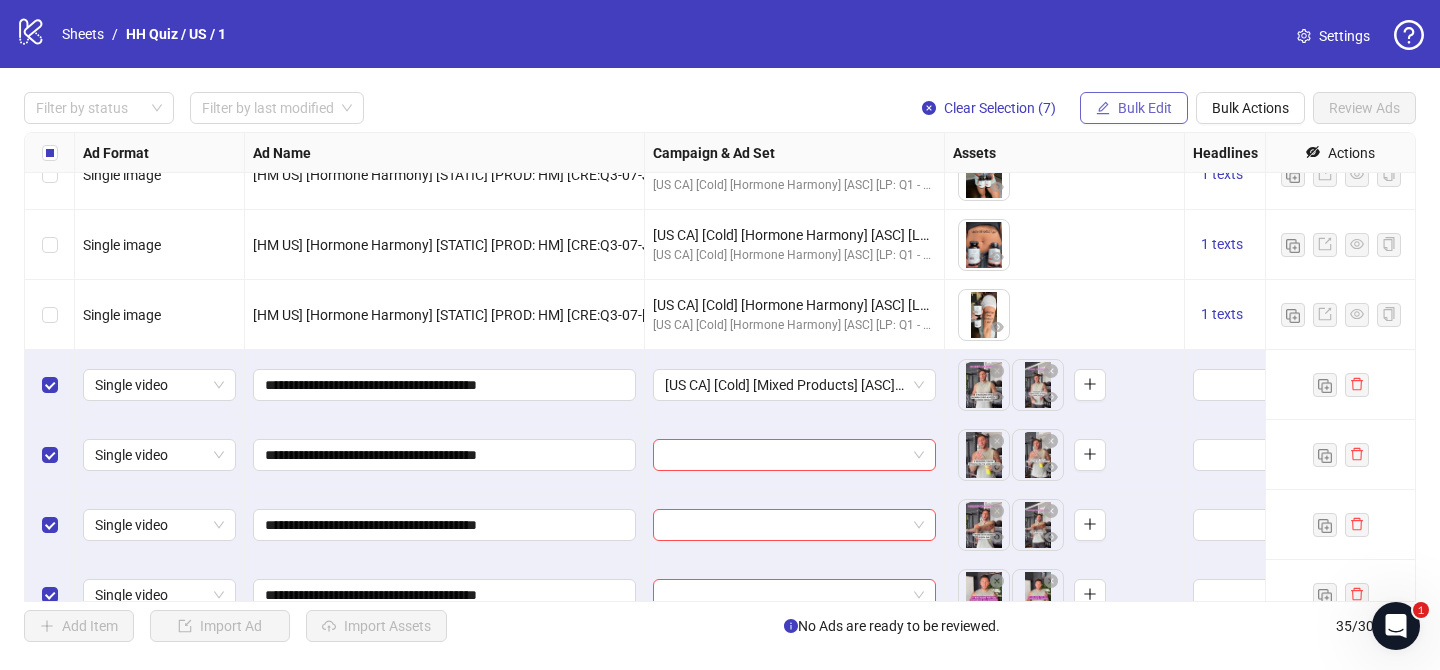 click 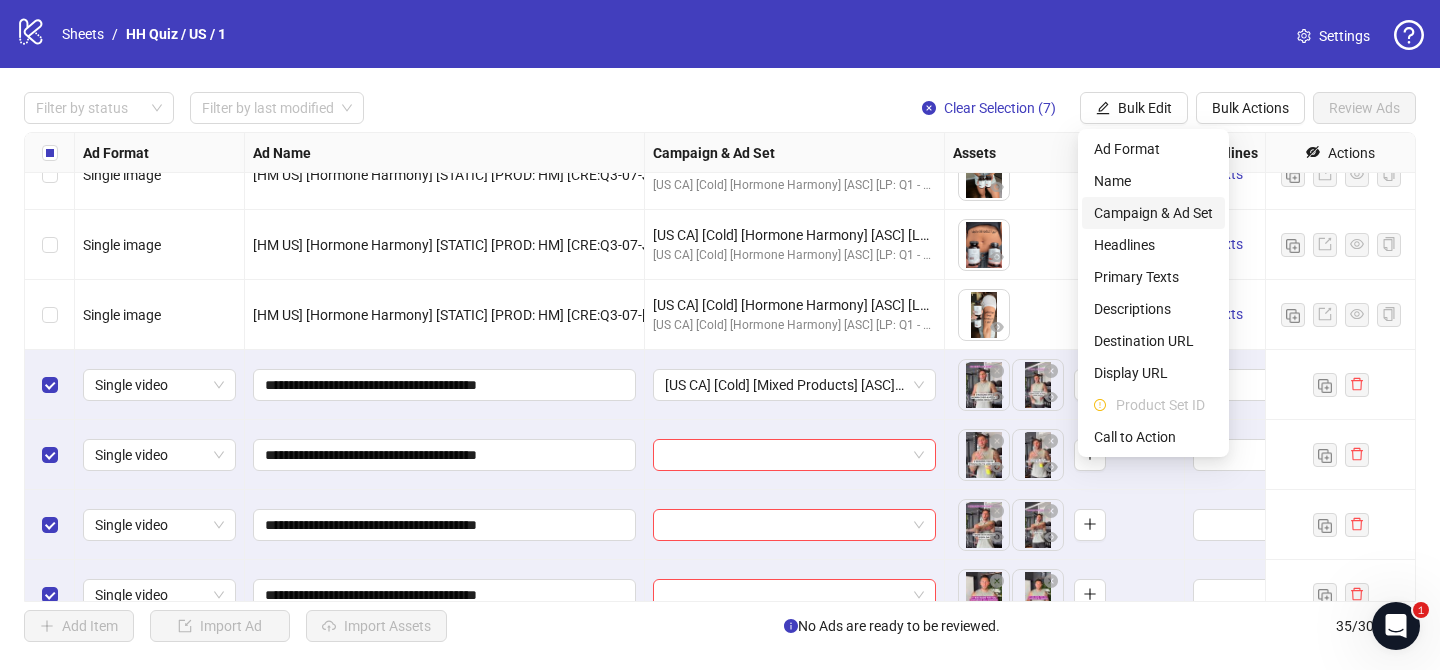 click on "Campaign & Ad Set" at bounding box center [1153, 213] 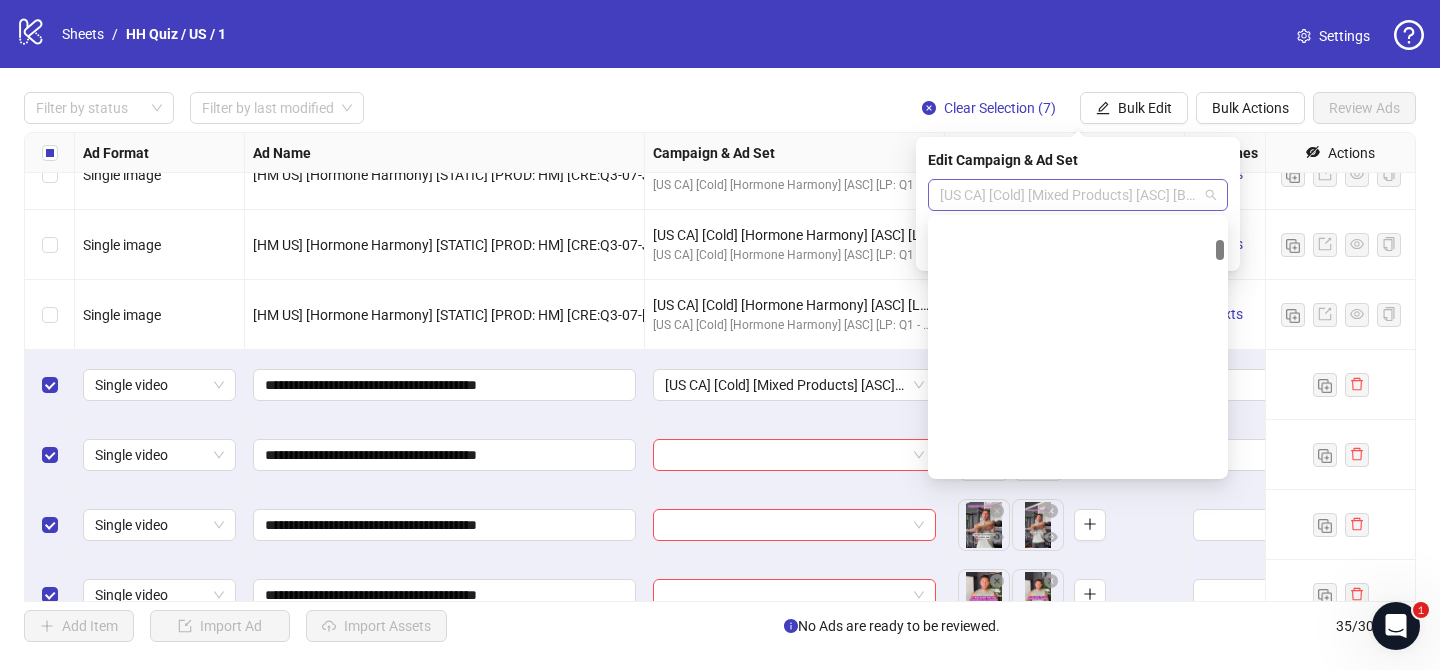click on "[US CA] [Cold] [Mixed Products] [ASC] [Branded ads 3] [04 May 2025]" at bounding box center [1078, 195] 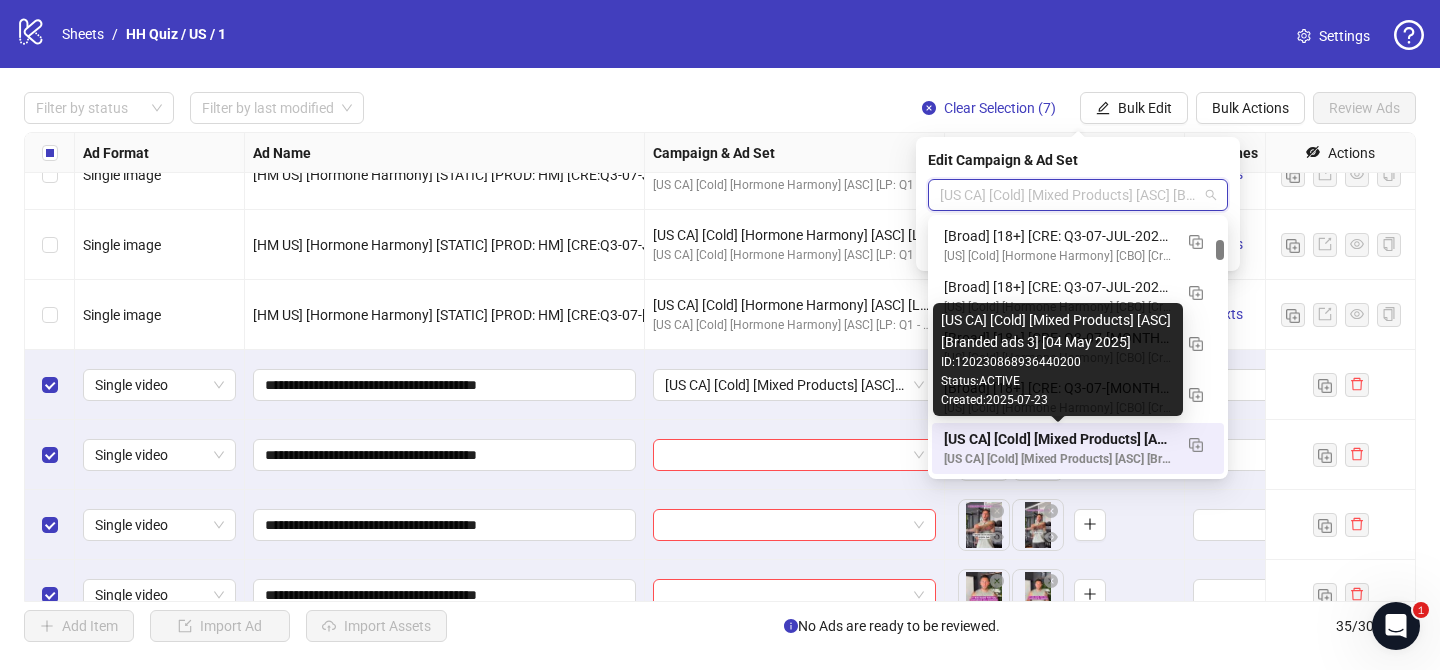 click on "[US CA] [Cold] [Mixed Products] [ASC] [Branded ads 3] [04 May 2025]" at bounding box center [1058, 439] 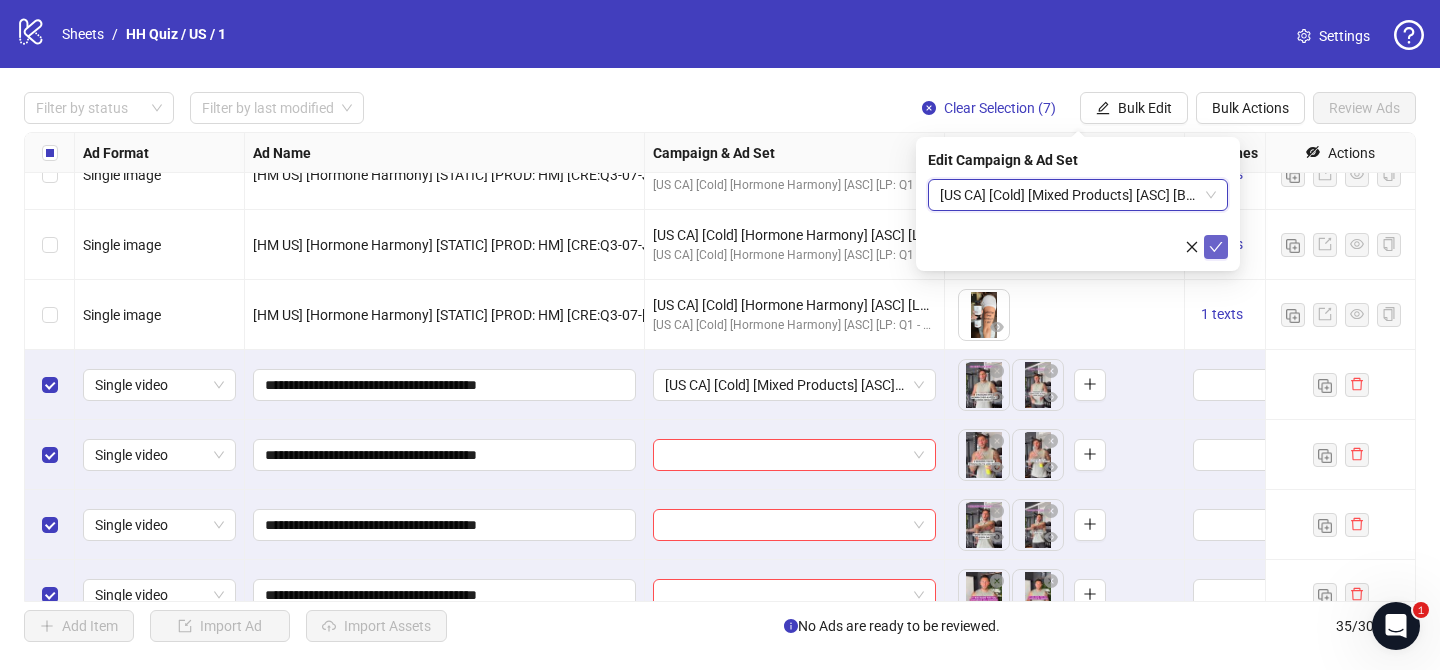click 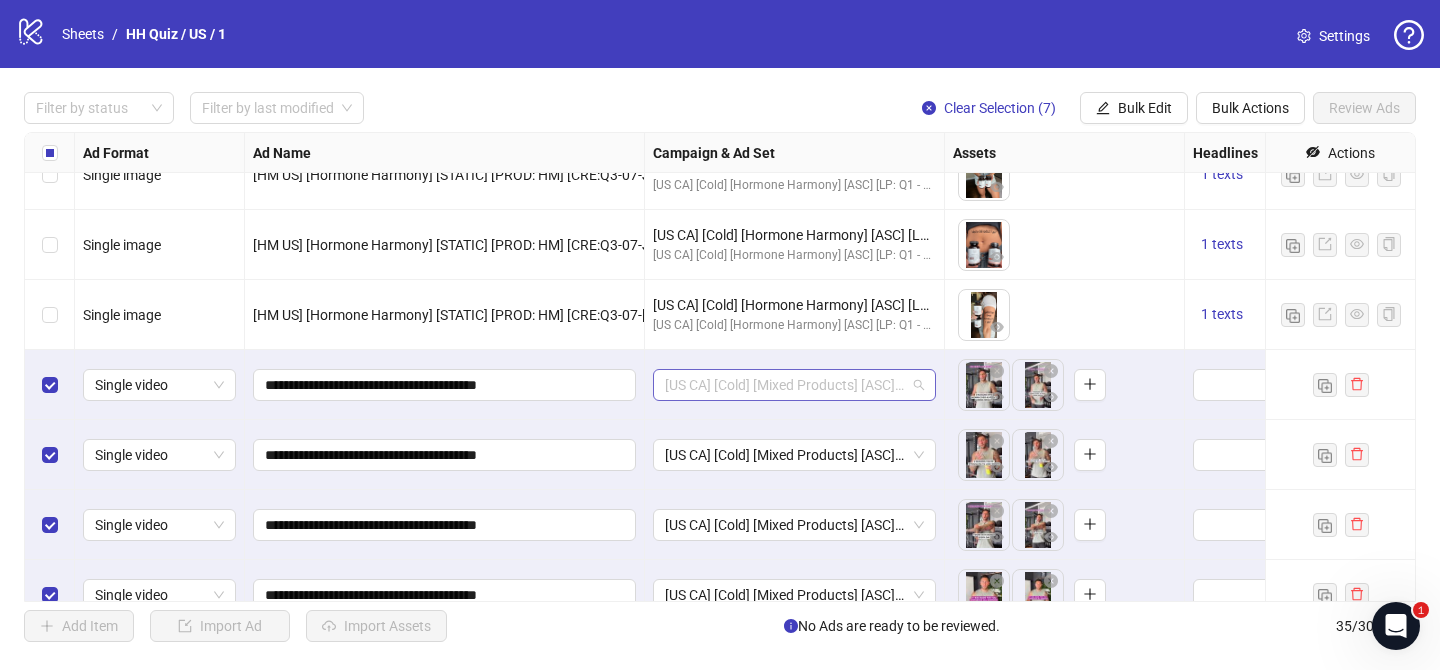 click on "[US CA] [Cold] [Mixed Products] [ASC] [Branded ads 3] [04 May 2025]" at bounding box center [794, 385] 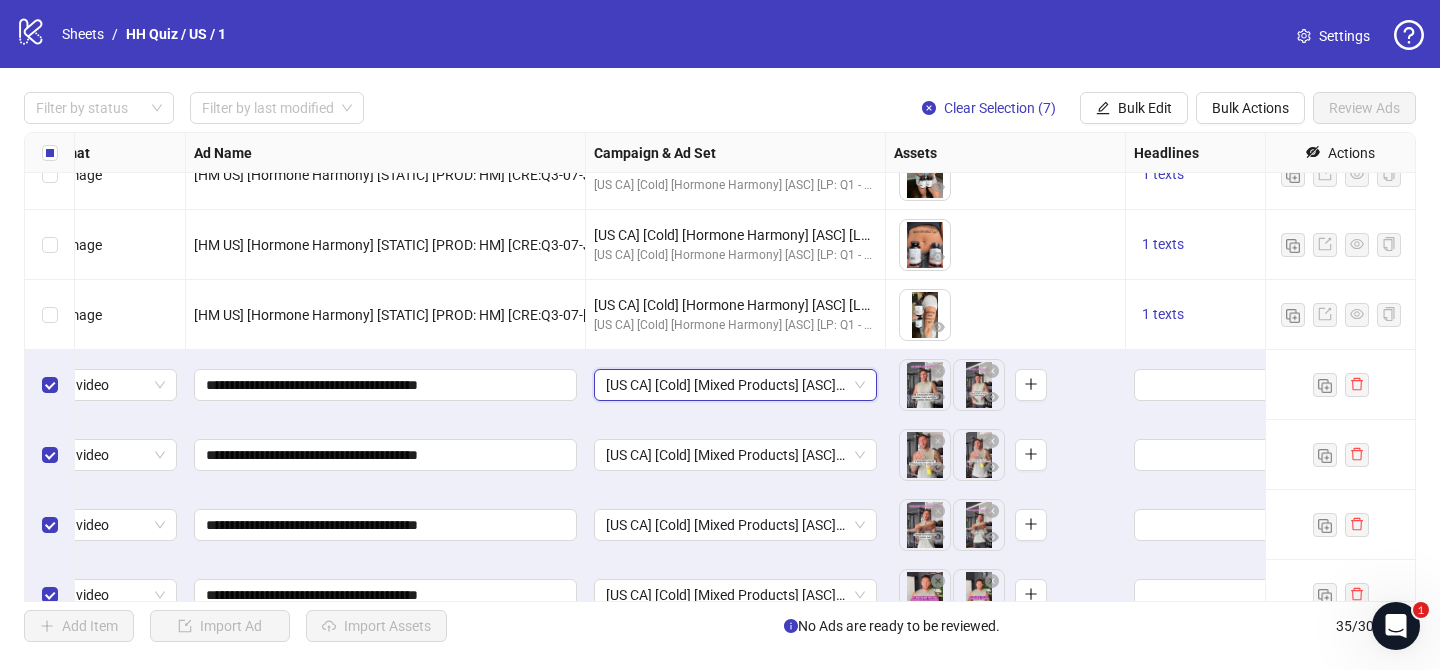 scroll, scrollTop: 1783, scrollLeft: 61, axis: both 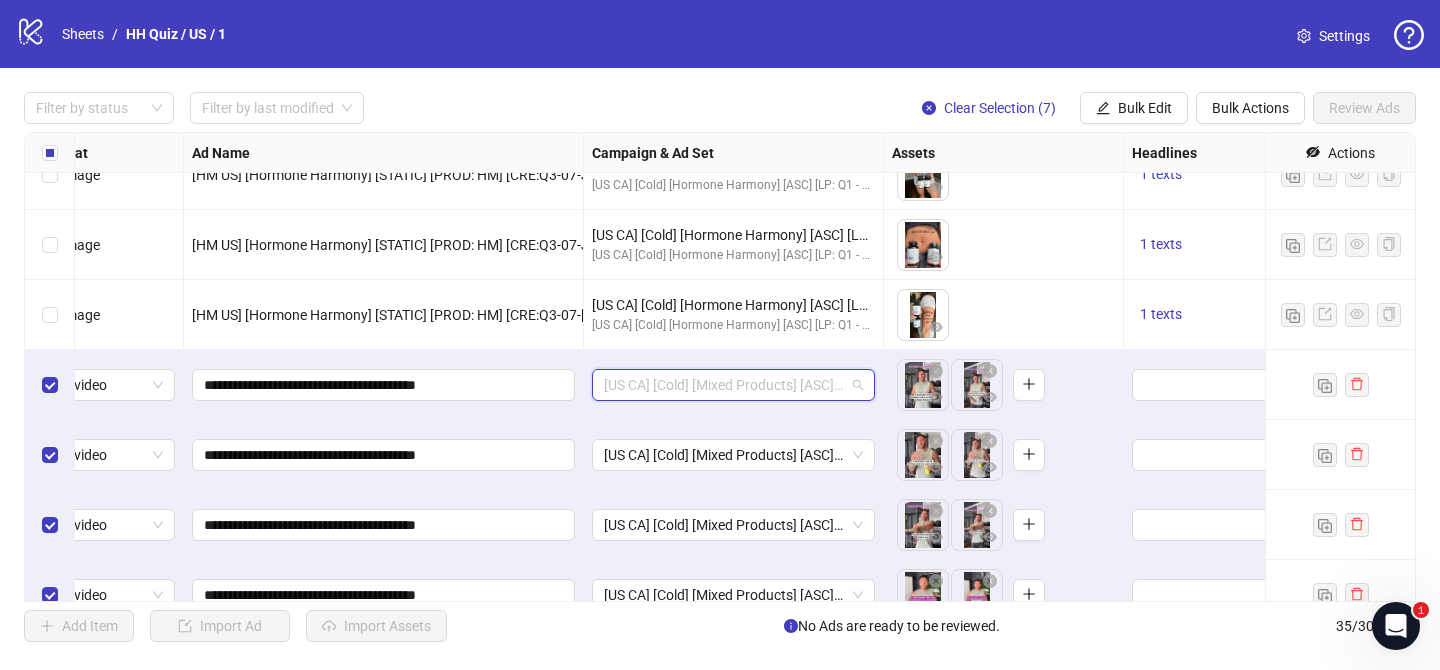 click on "[US CA] [Cold] [Mixed Products] [ASC] [Branded ads 3] [04 May 2025]" at bounding box center [733, 385] 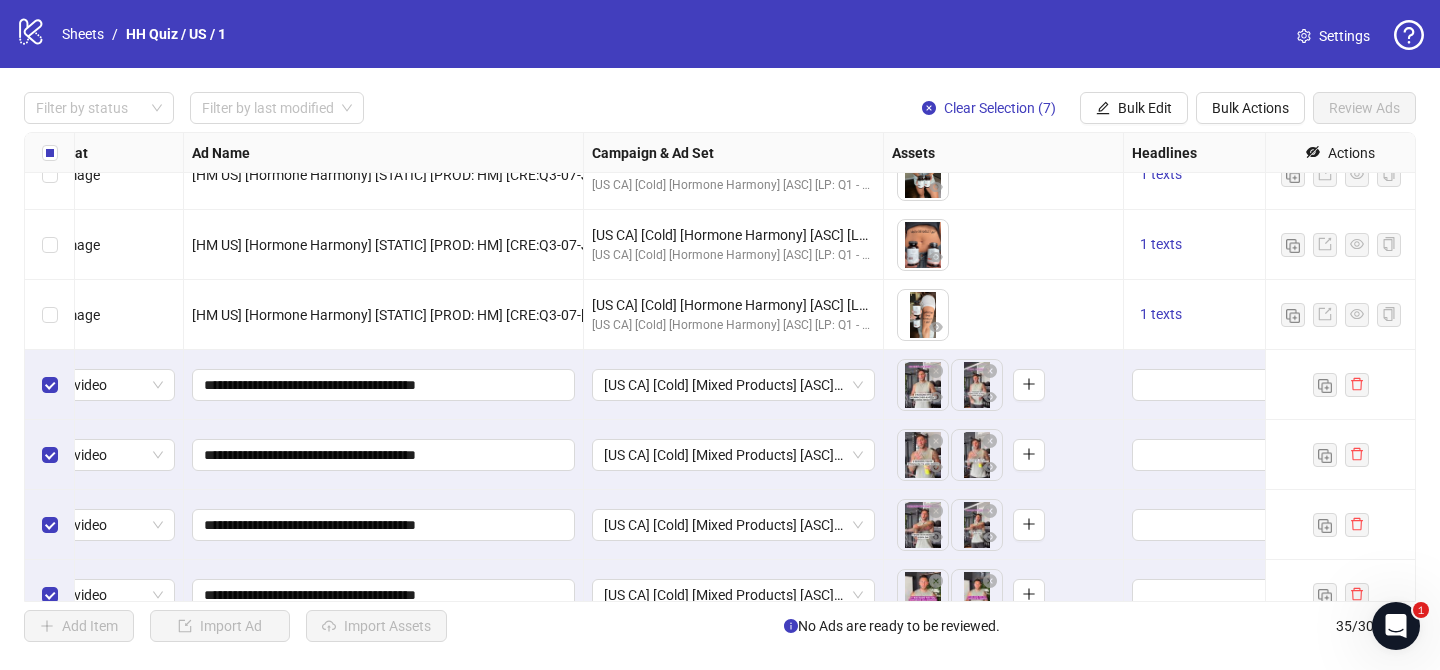 click on "Filter by status Filter by last modified Clear Selection (7) Bulk Edit Bulk Actions Review Ads Ad Format Ad Name Campaign & Ad Set Assets Headlines Primary Texts Descriptions Destination URL App Product Page ID Display URL Leadgen Form Product Set ID Call to Action Actions Single image [HM US] [Hormone Harmony] [STATIC] [PROD: HM] [CRE:Q3-07-[MONTH]-[YEAR]-Quiz-Body-Notes-HH-1.4-9x164x5]  [COP: Q1-01-[MONTH]-[YEAR]-How-Is-This-Free-Quiz] [Quiz] [/hormone-assessment] [US CA] [Cold] [Hormone Harmony] [ASC] [LP: Q1 - 03 [MONTH] -[YEAR] - hormonal Quiz 10Q -15%off] [29 [MONTH] [YEAR]] [US CA] [Cold] [Hormone Harmony] [ASC] [LP: Q1 - 03 [MONTH] -[YEAR] - hormonal Quiz 10Q -15%off] [29 [MONTH] [YEAR]]
To pick up a draggable item, press the space bar.
While dragging, use the arrow keys to move the item.
Press space again to drop the item in its new position, or press escape to cancel.
1 texts 1 texts Single image [US CA] [Cold] [Hormone Harmony] [ASC] [LP: Q1 - 03 [MONTH] -[YEAR] - hormonal Quiz 10Q -15%off] [29 [MONTH] [YEAR]] 1 texts 1 texts" at bounding box center (720, 367) 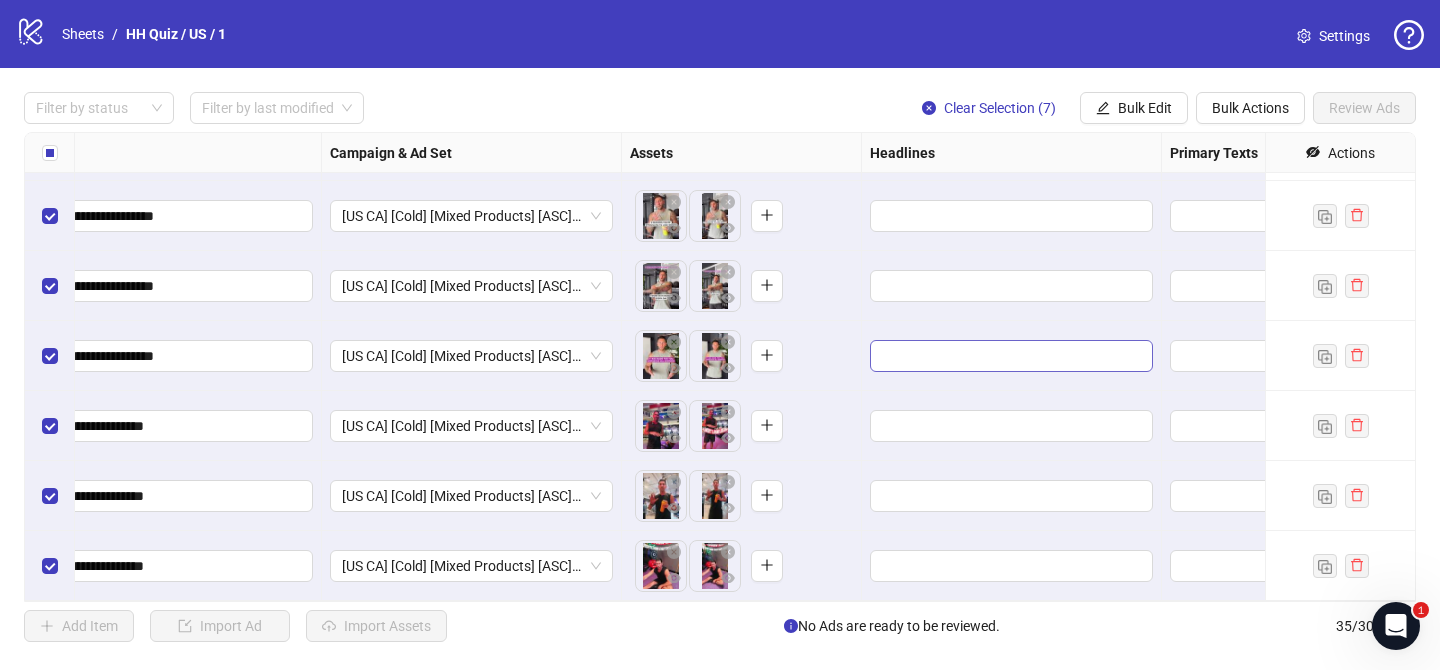 scroll, scrollTop: 2022, scrollLeft: 0, axis: vertical 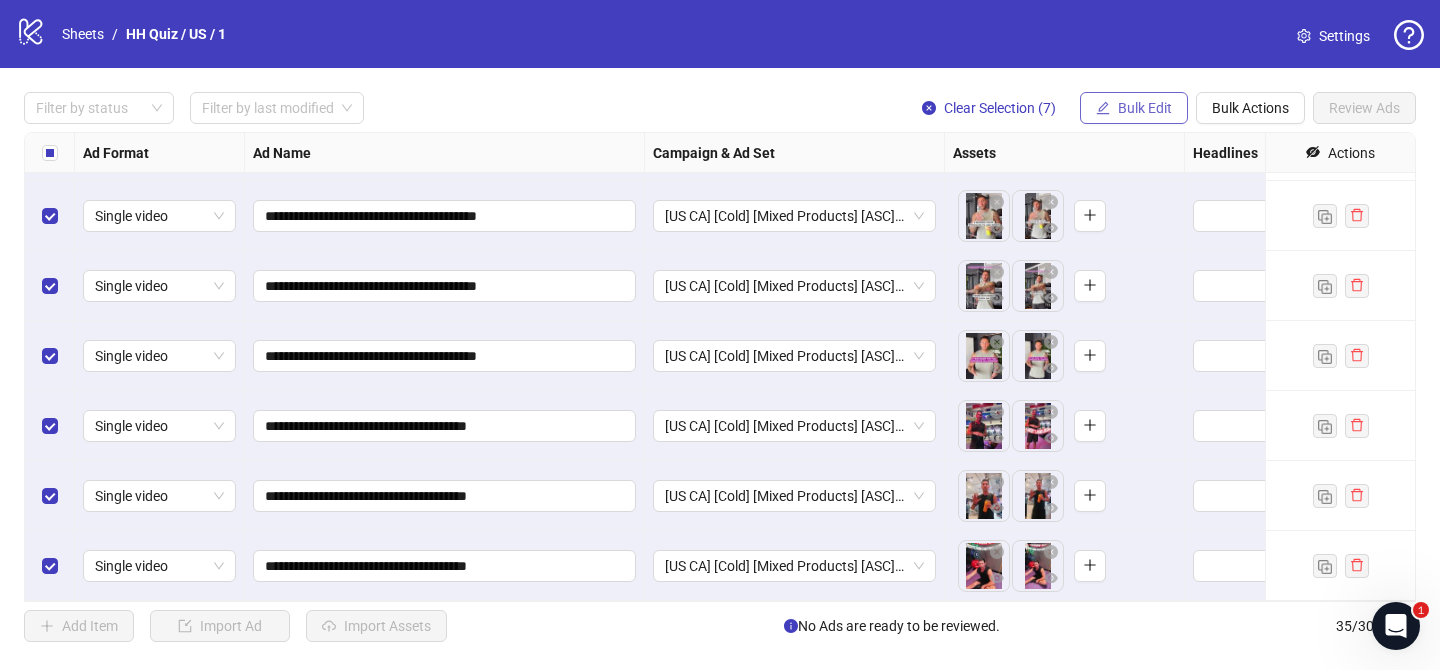 click on "Bulk Edit" at bounding box center [1145, 108] 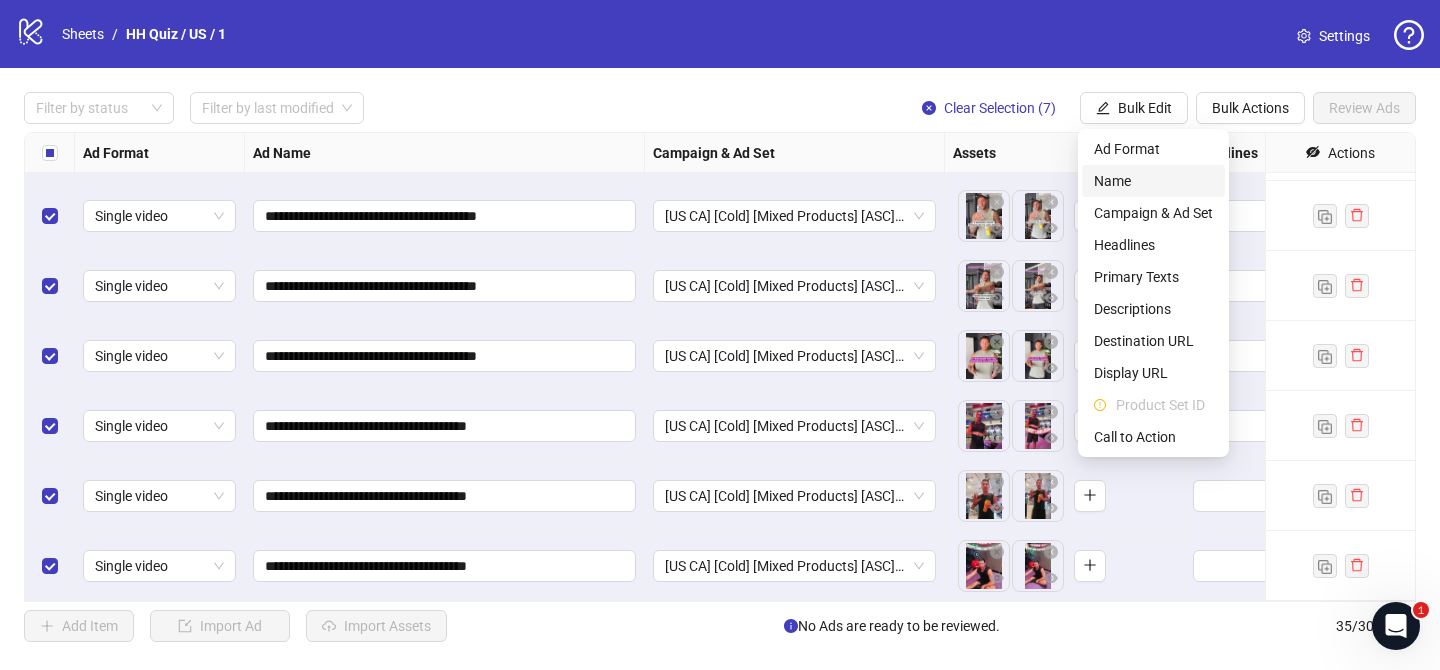 click on "Name" at bounding box center [1153, 181] 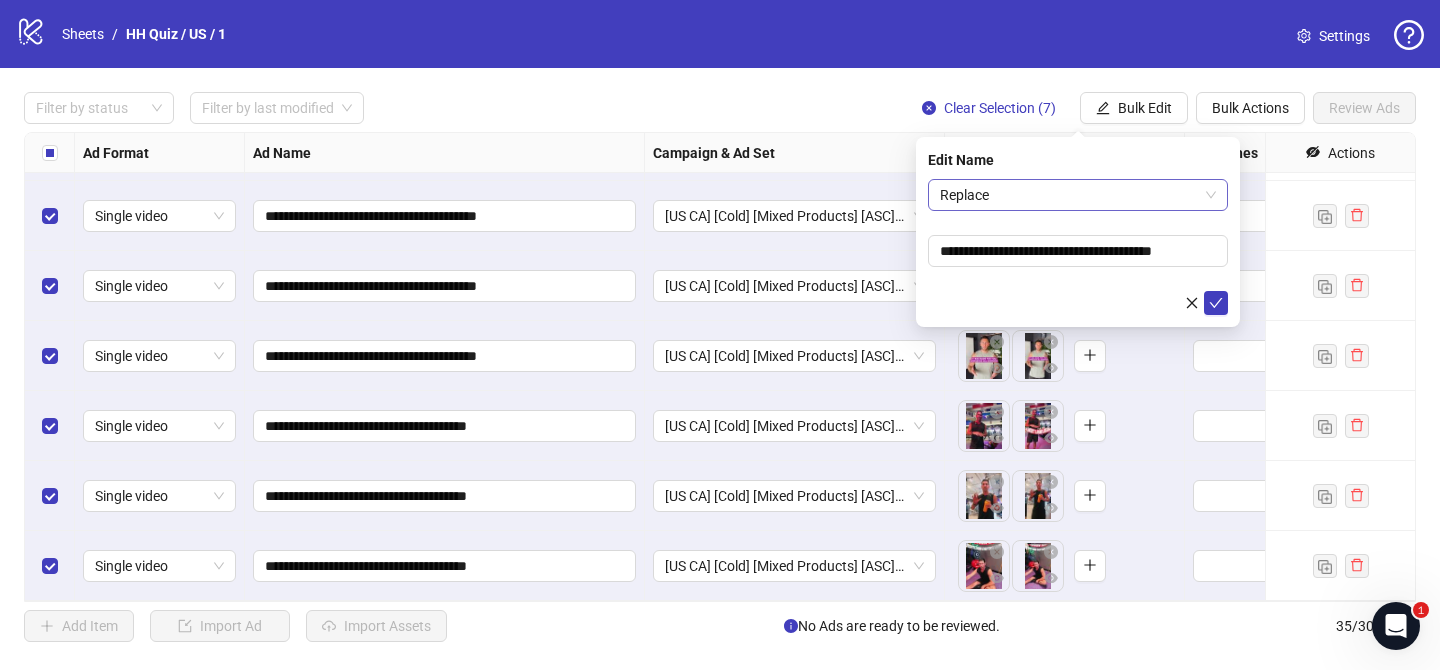 click on "Replace" at bounding box center [1078, 195] 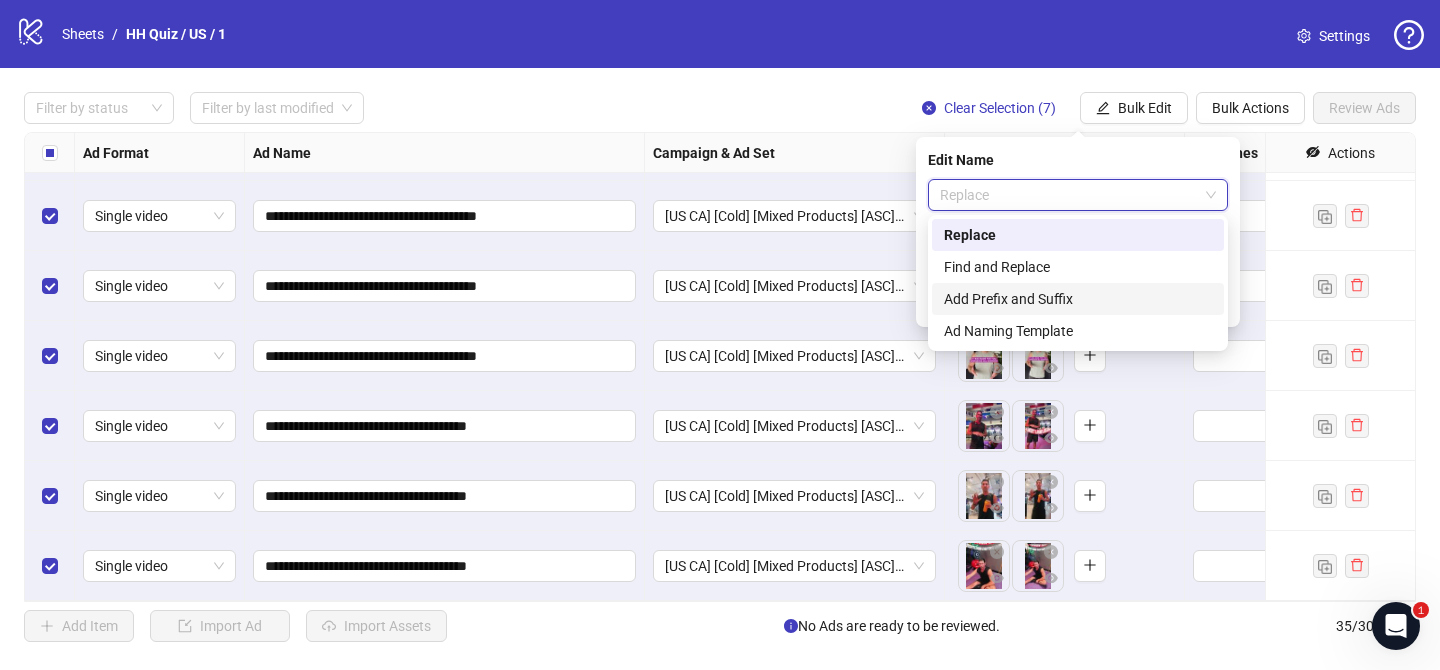 click on "Add Prefix and Suffix" at bounding box center (1078, 299) 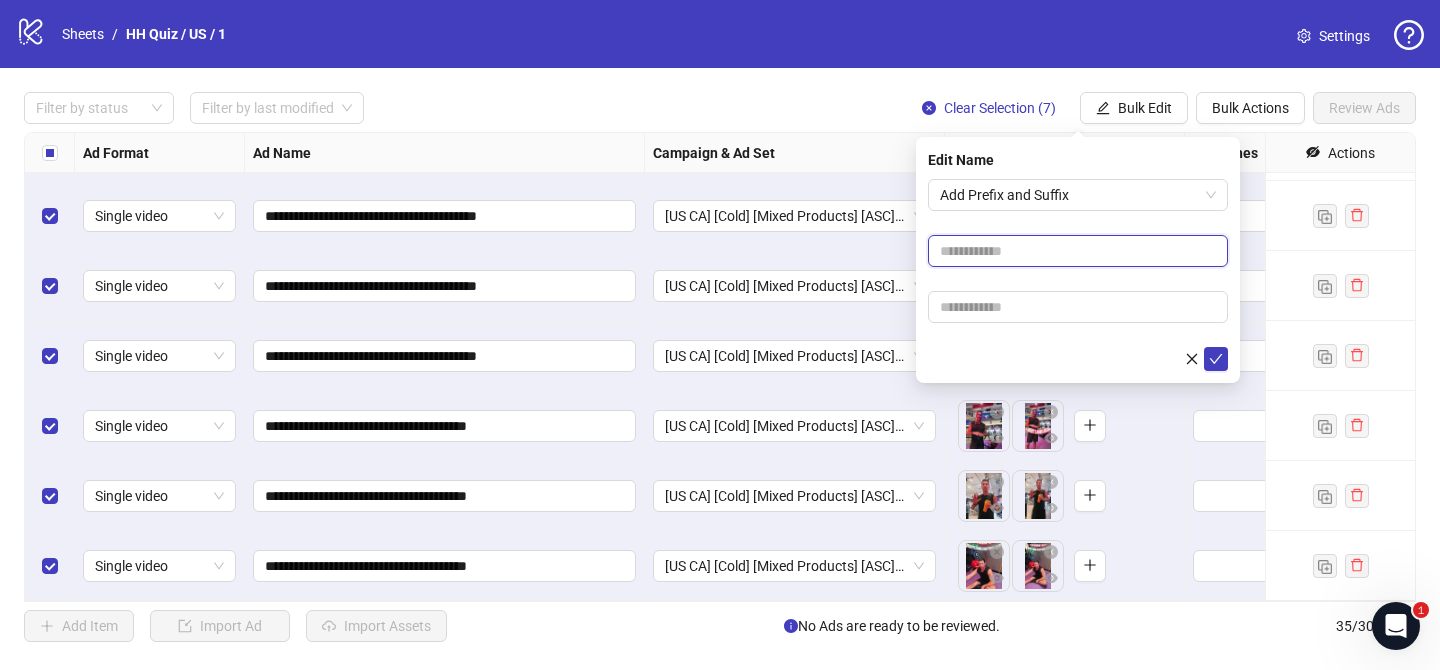 click at bounding box center [1078, 251] 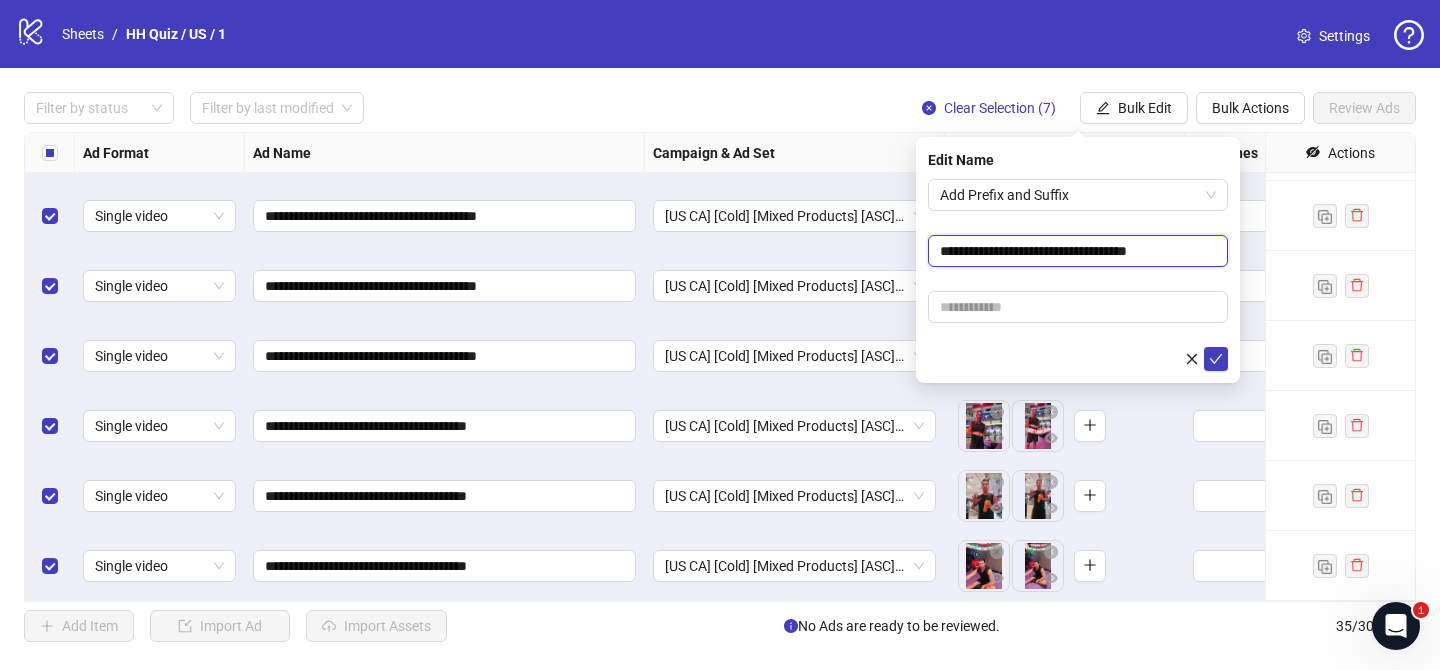 type on "**********" 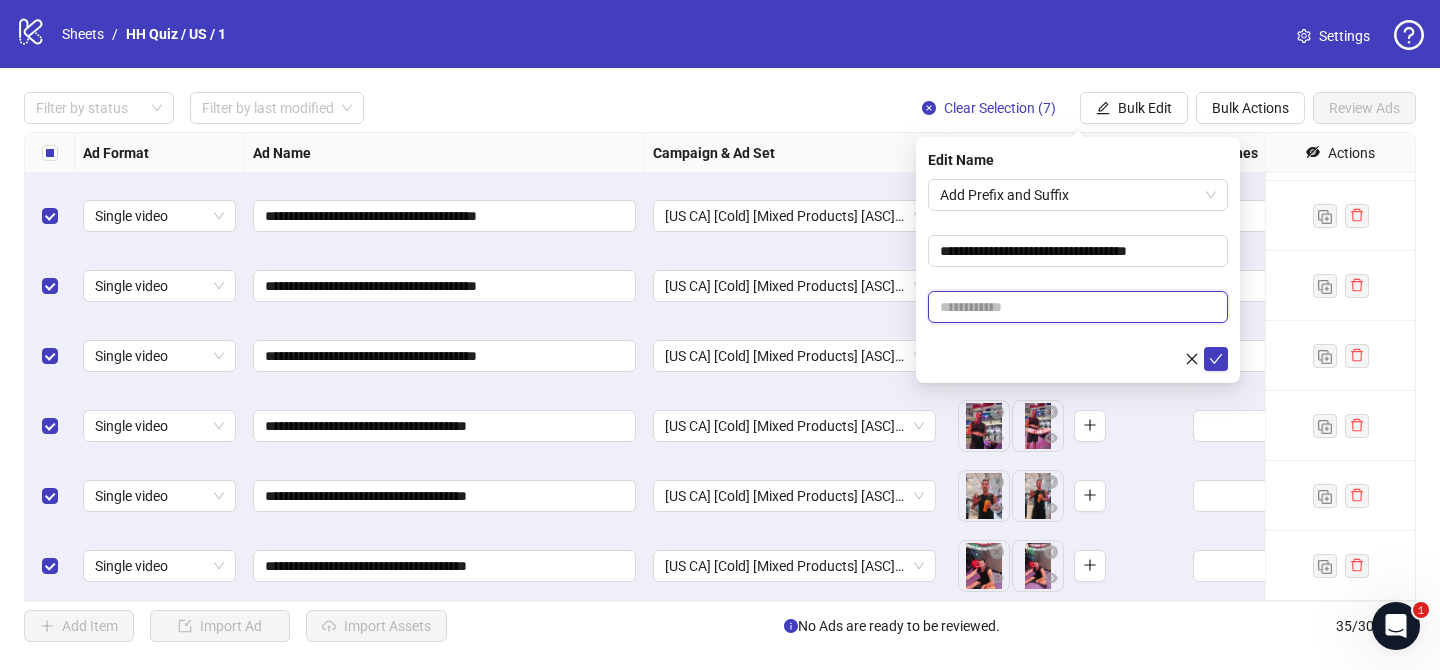 click at bounding box center [1078, 307] 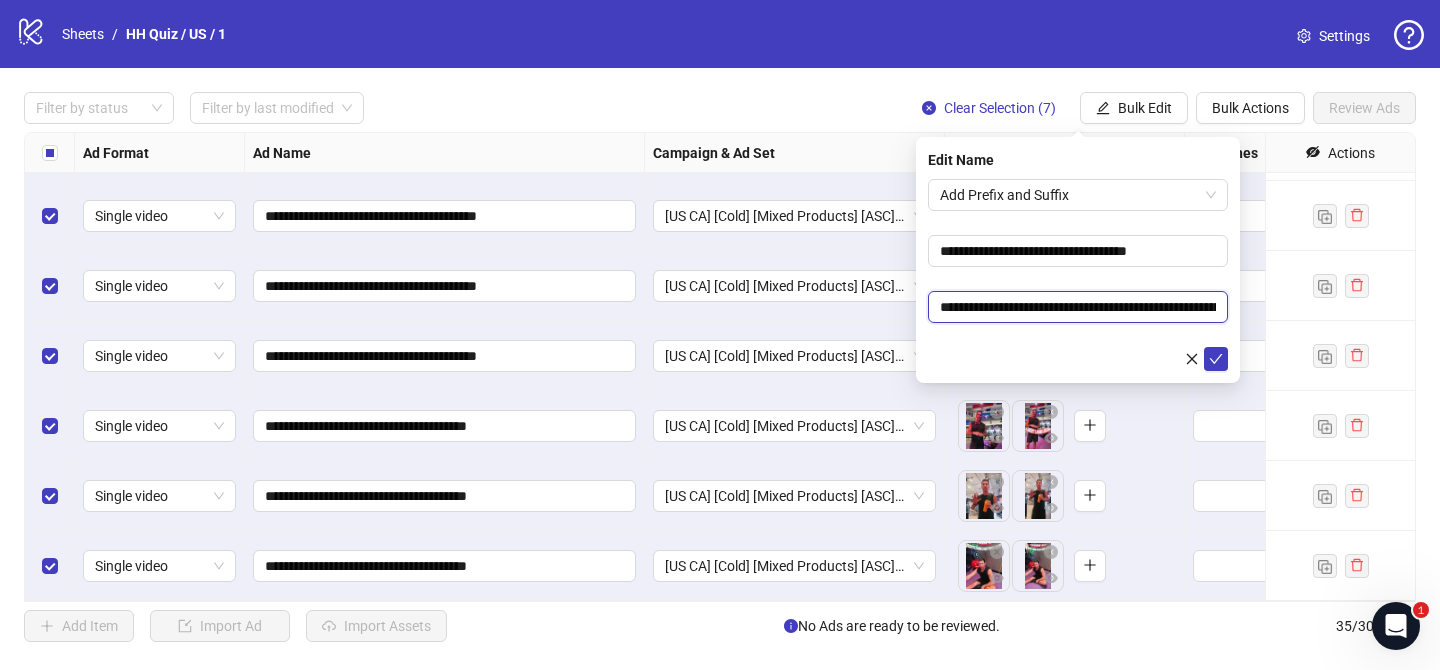 scroll, scrollTop: 0, scrollLeft: 243, axis: horizontal 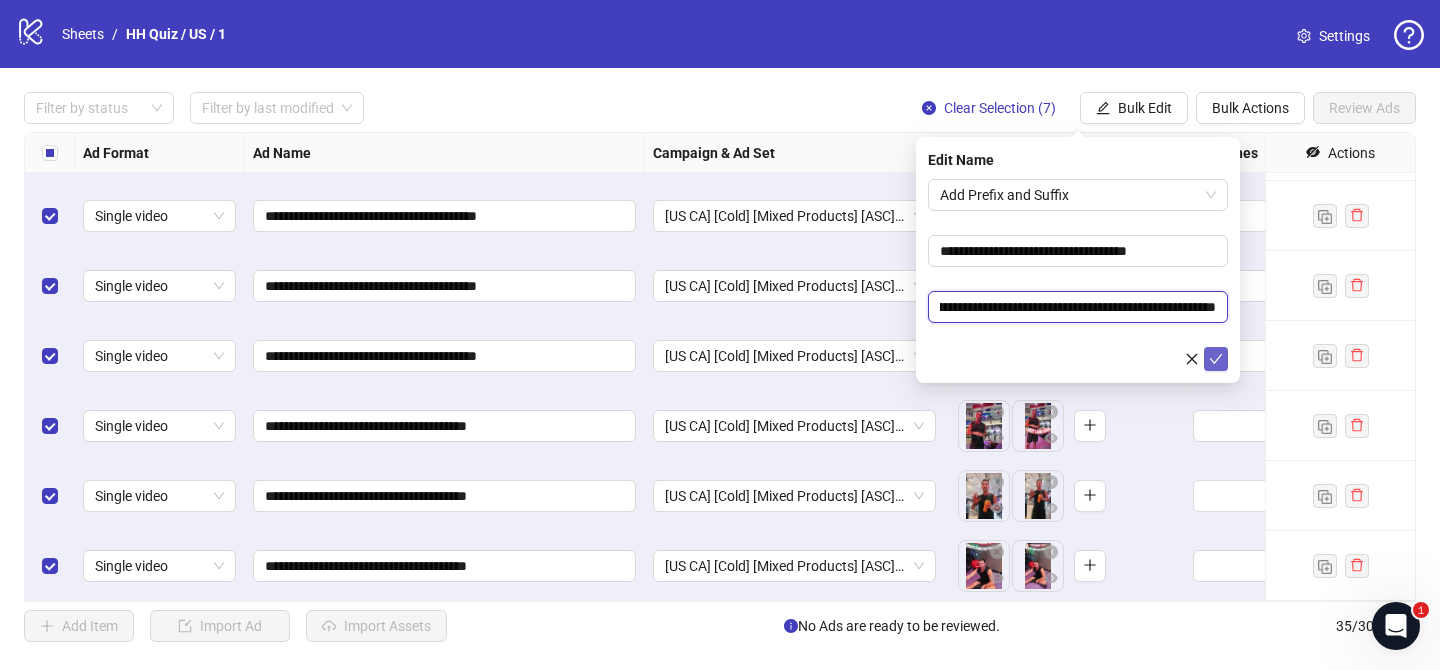 type on "**********" 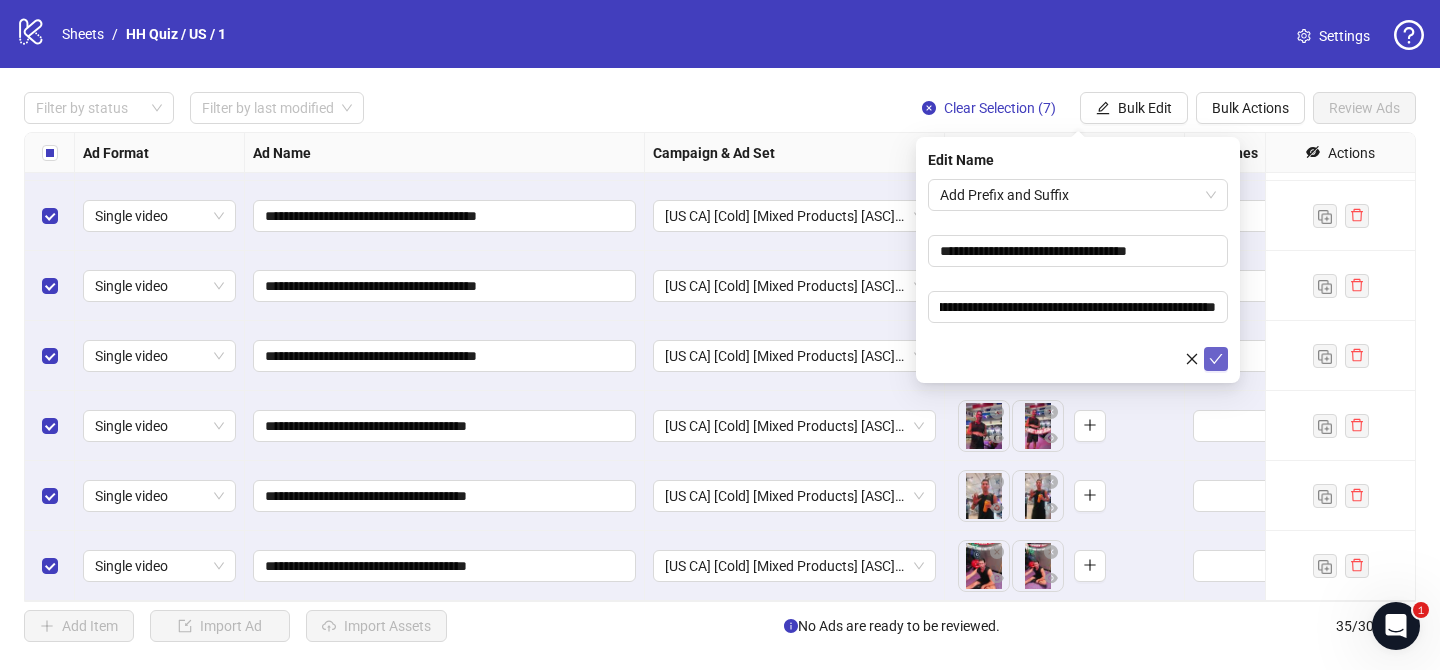 click 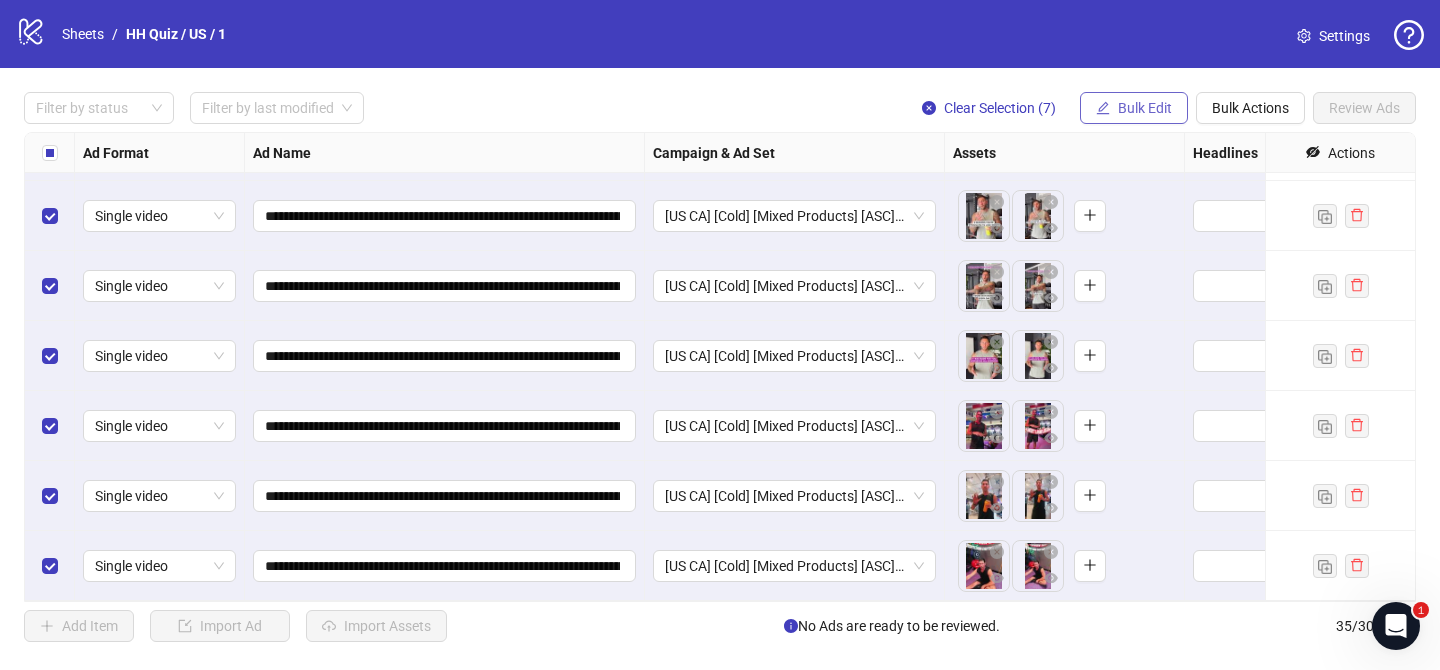 click on "Bulk Edit" at bounding box center [1145, 108] 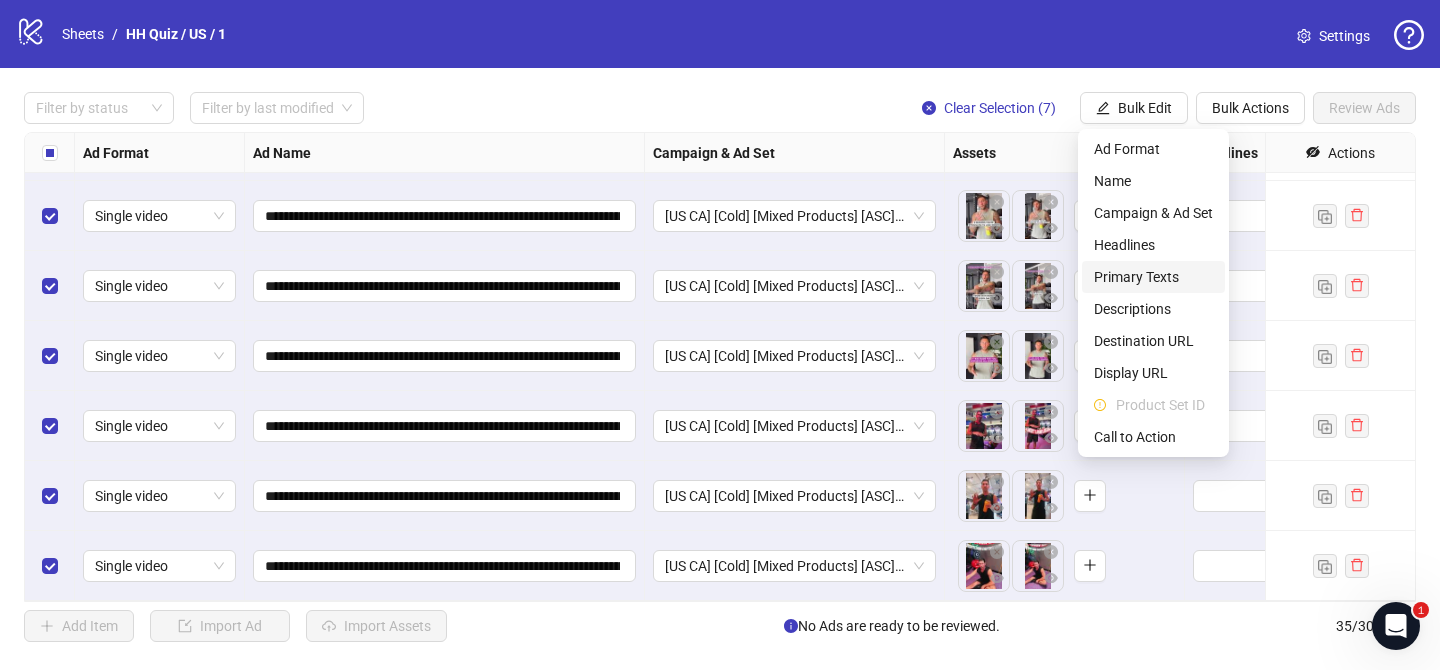 click on "Primary Texts" at bounding box center [1153, 277] 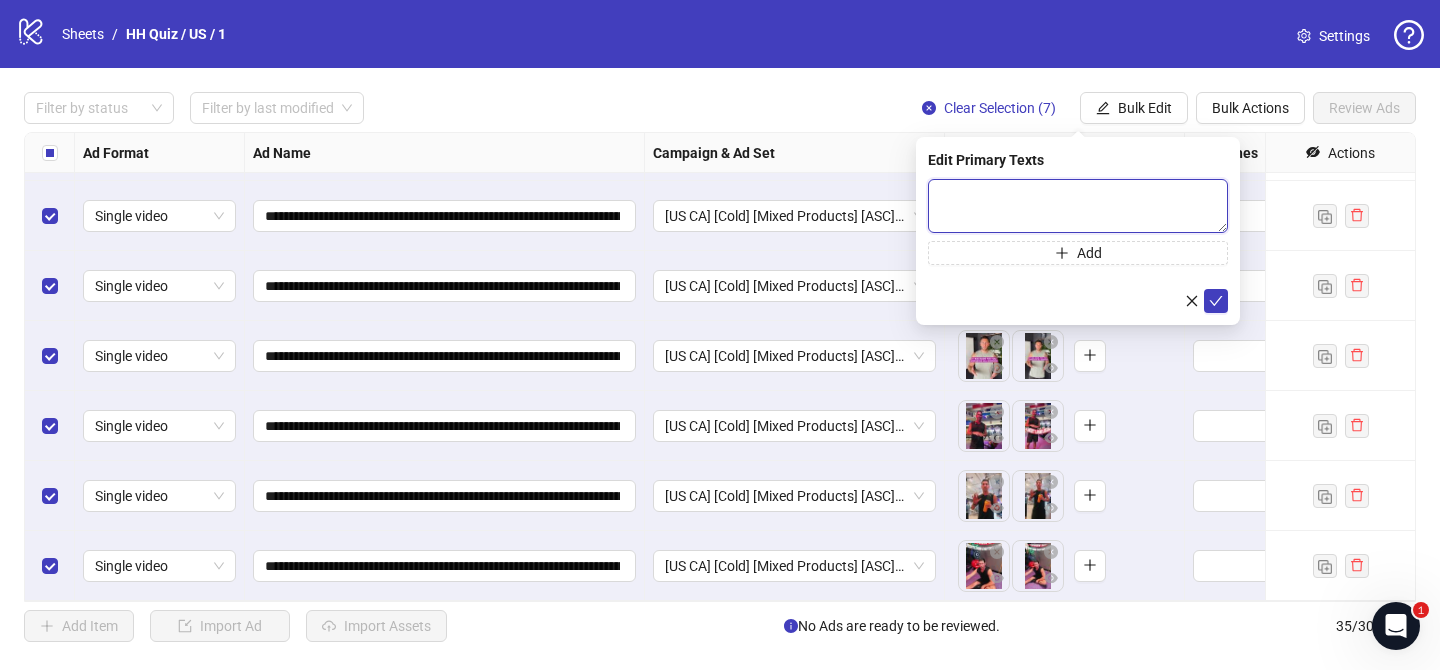 click at bounding box center [1078, 206] 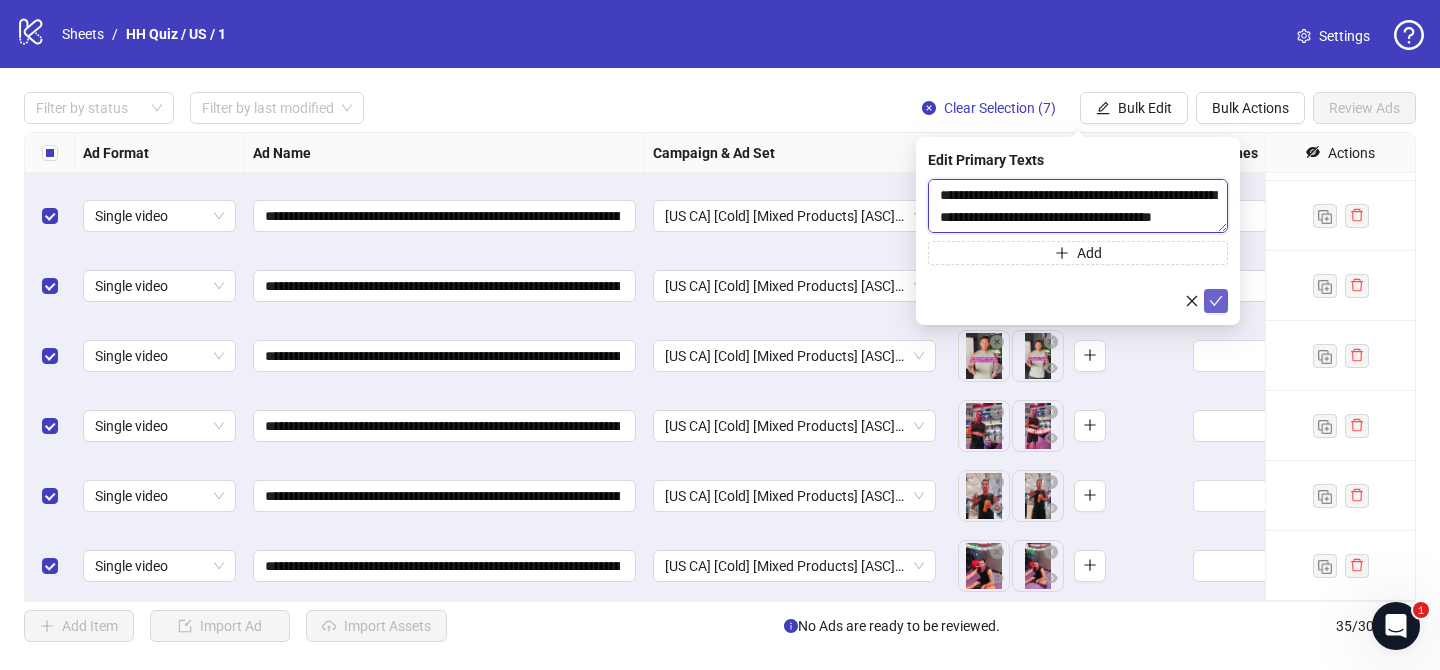 scroll, scrollTop: 477, scrollLeft: 0, axis: vertical 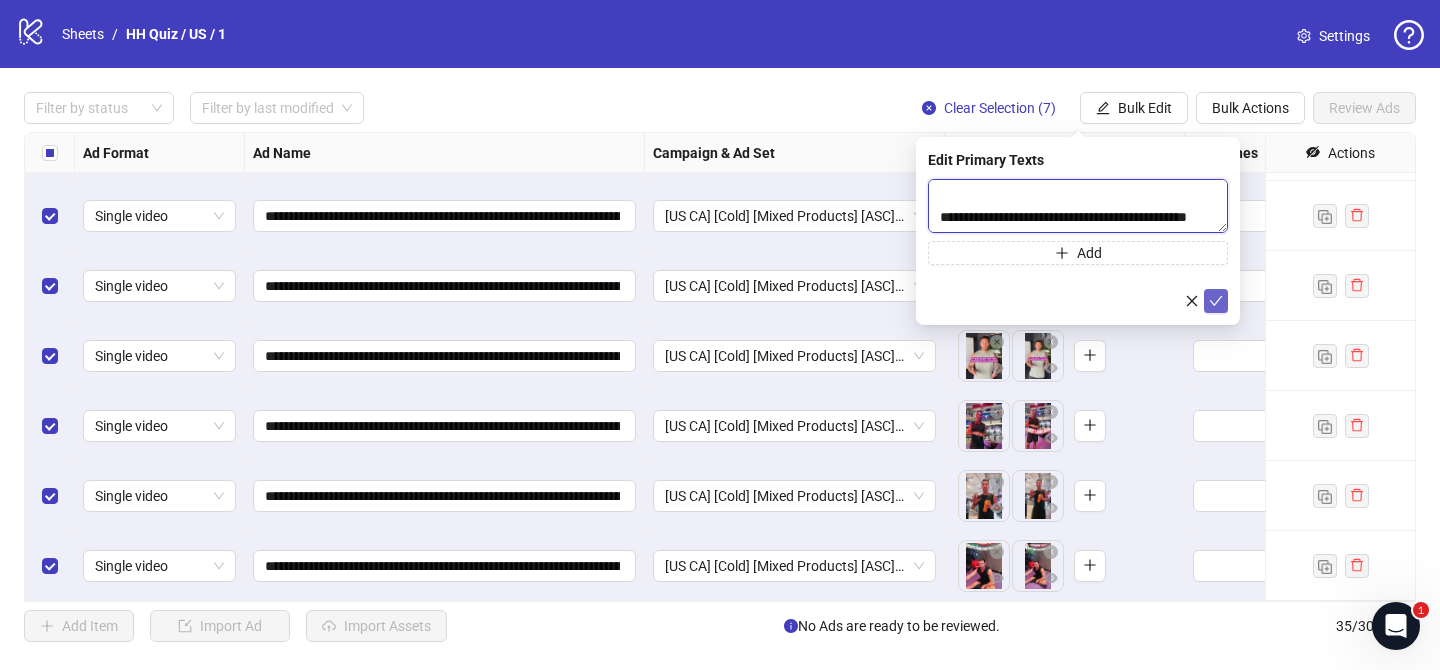 type on "**********" 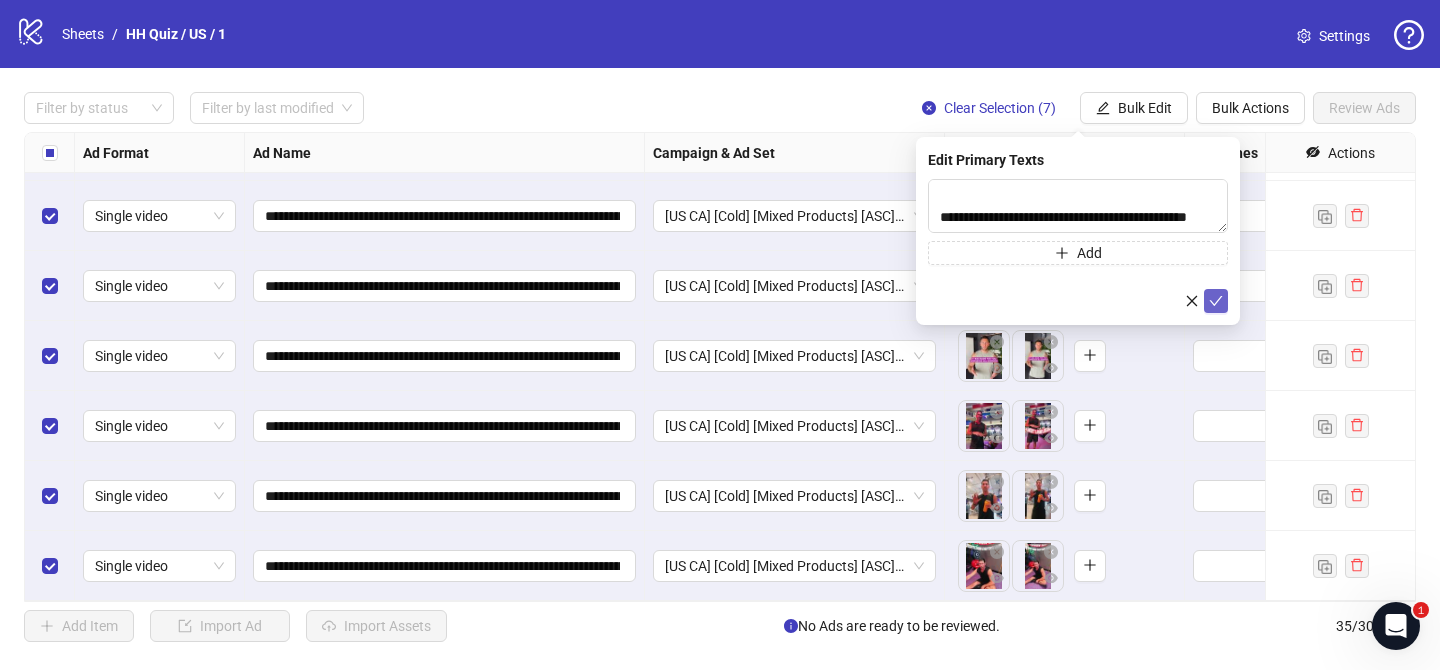 click 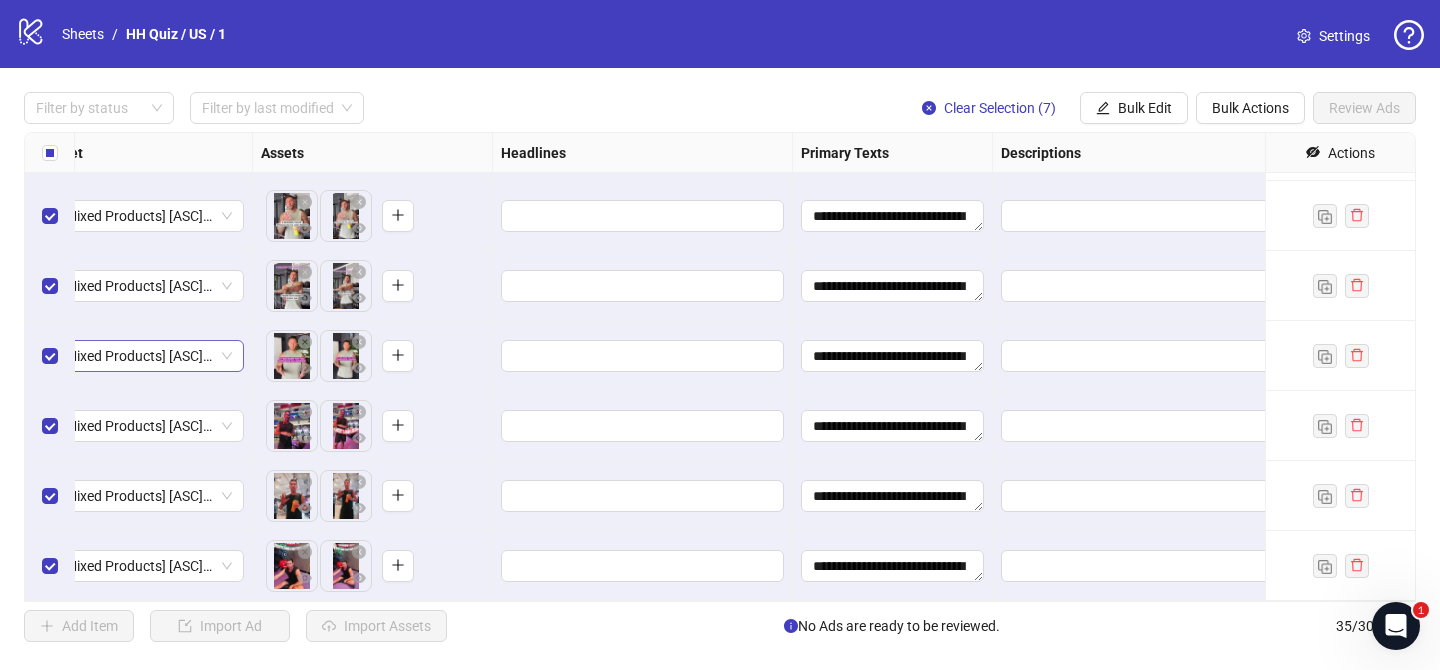 scroll, scrollTop: 2022, scrollLeft: 696, axis: both 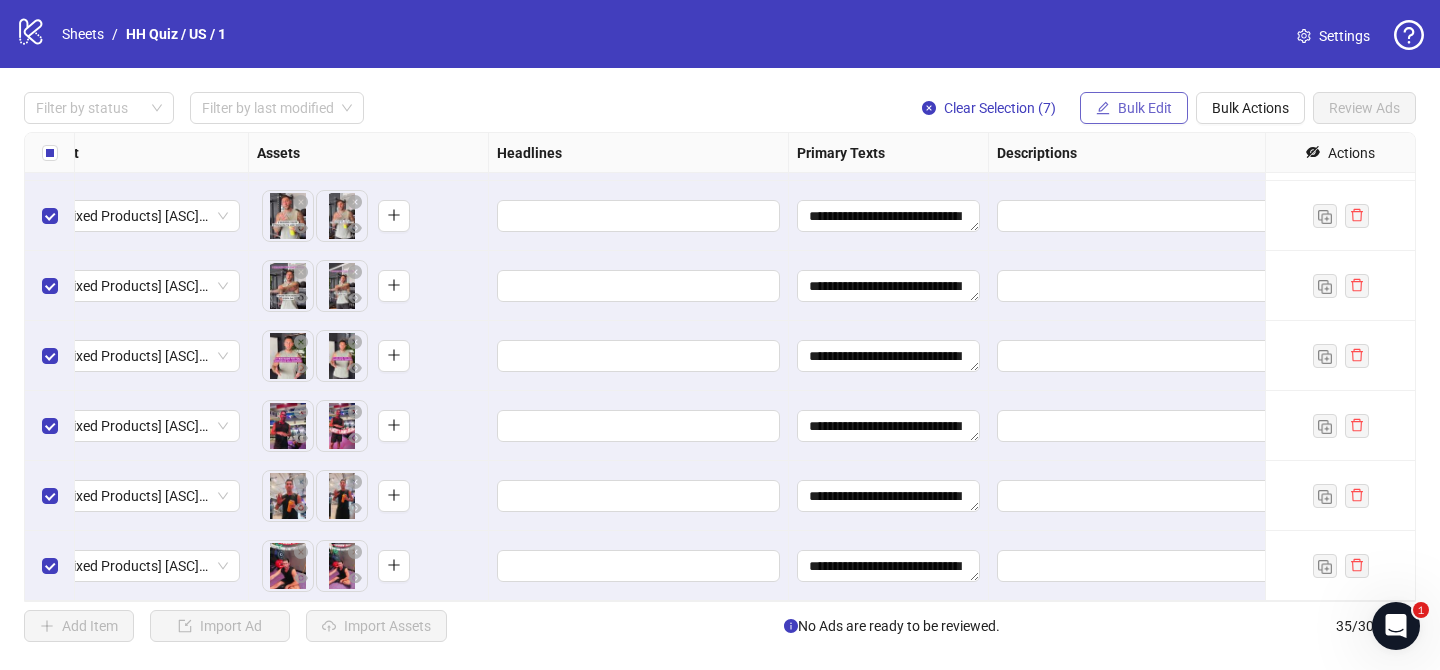 click on "Bulk Edit" at bounding box center [1145, 108] 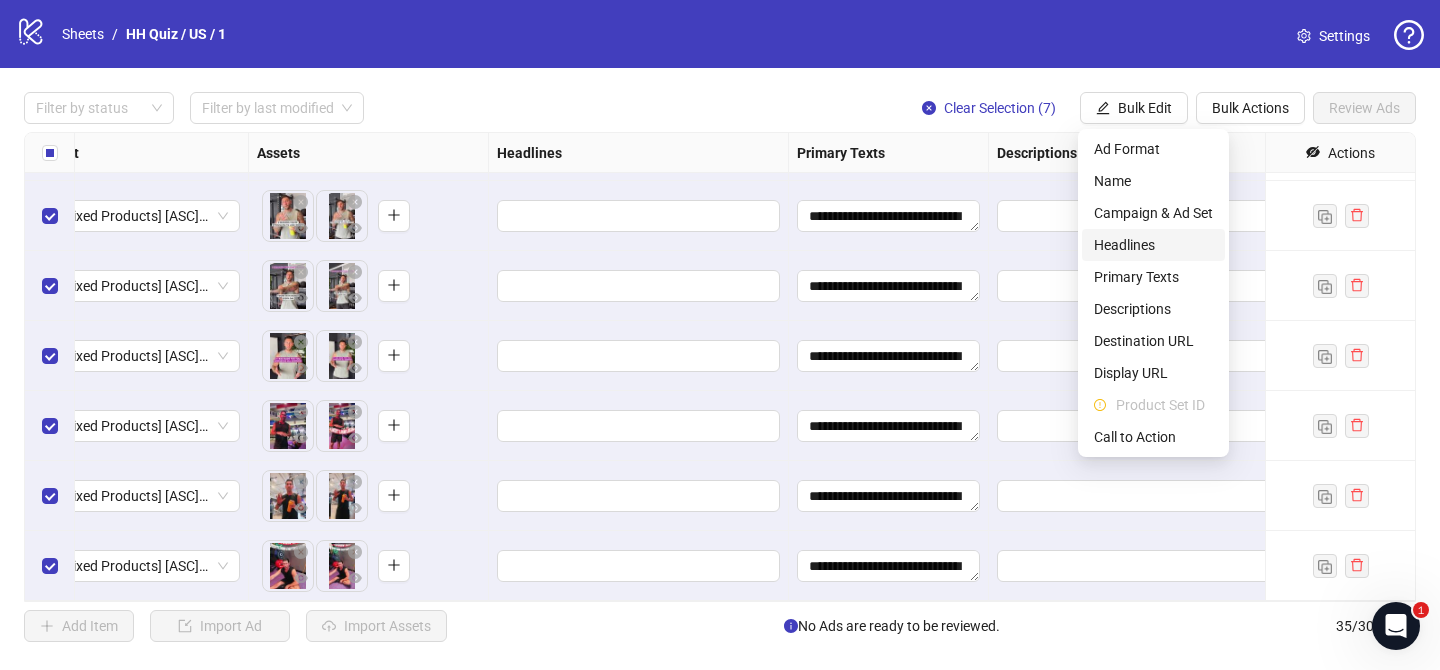 click on "Headlines" at bounding box center [1153, 245] 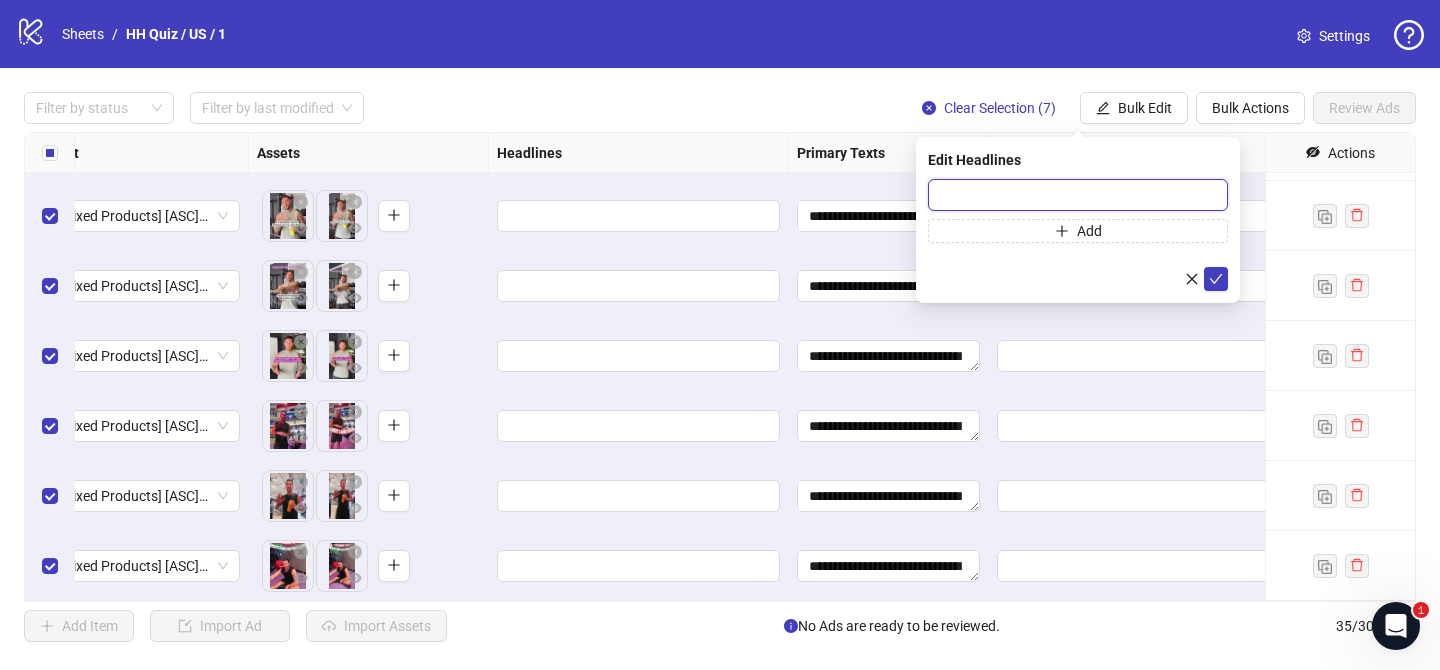 click at bounding box center (1078, 195) 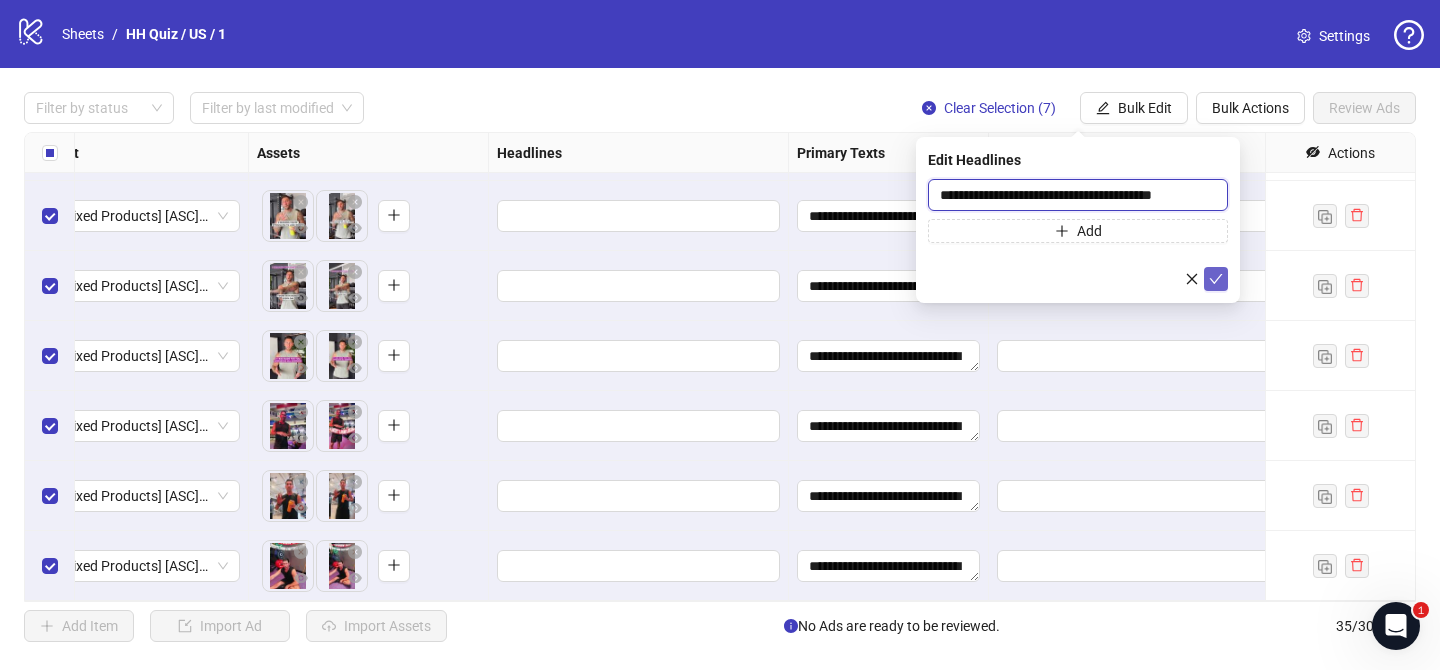type on "**********" 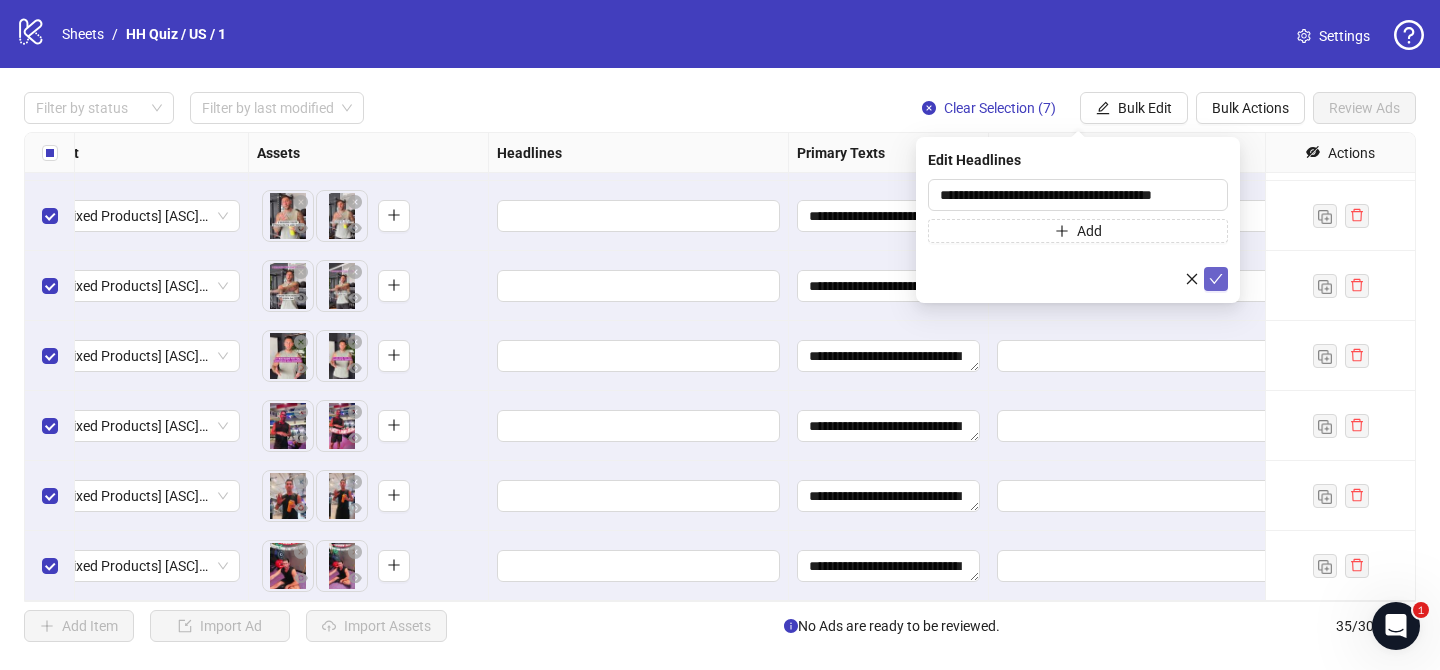 click 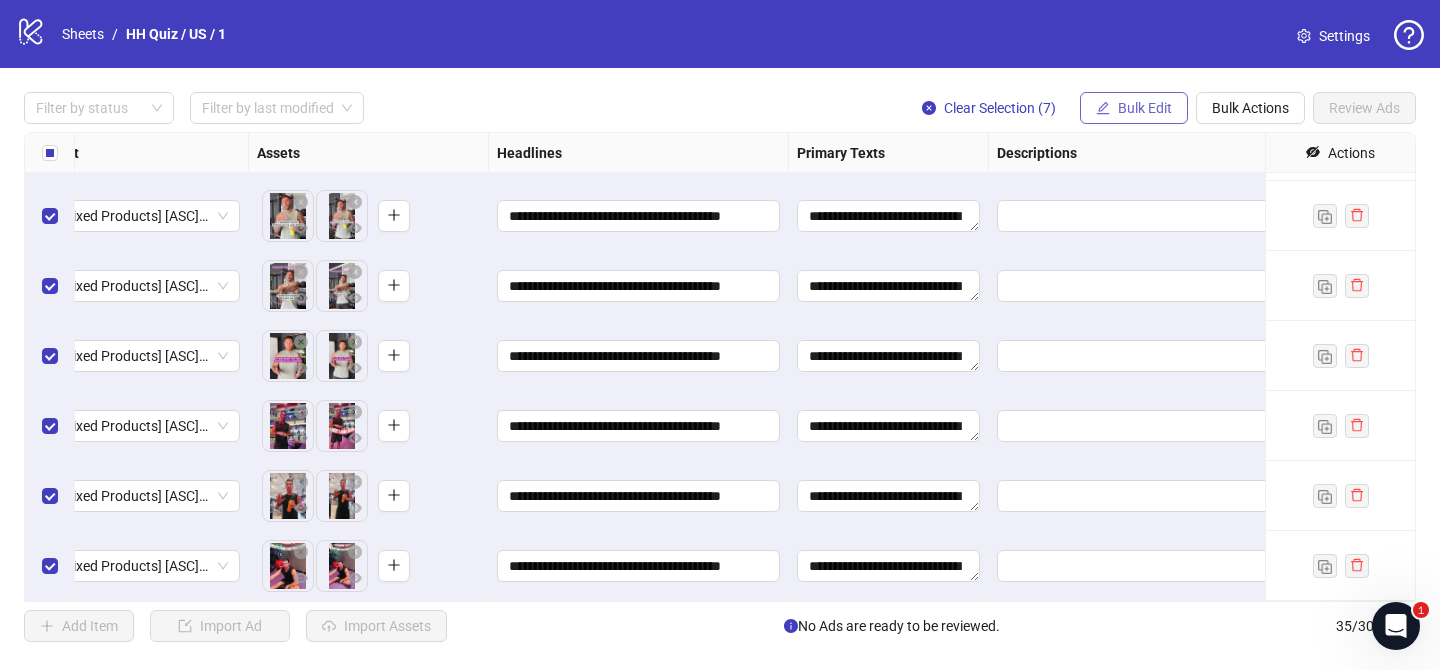 click on "Bulk Edit" at bounding box center [1145, 108] 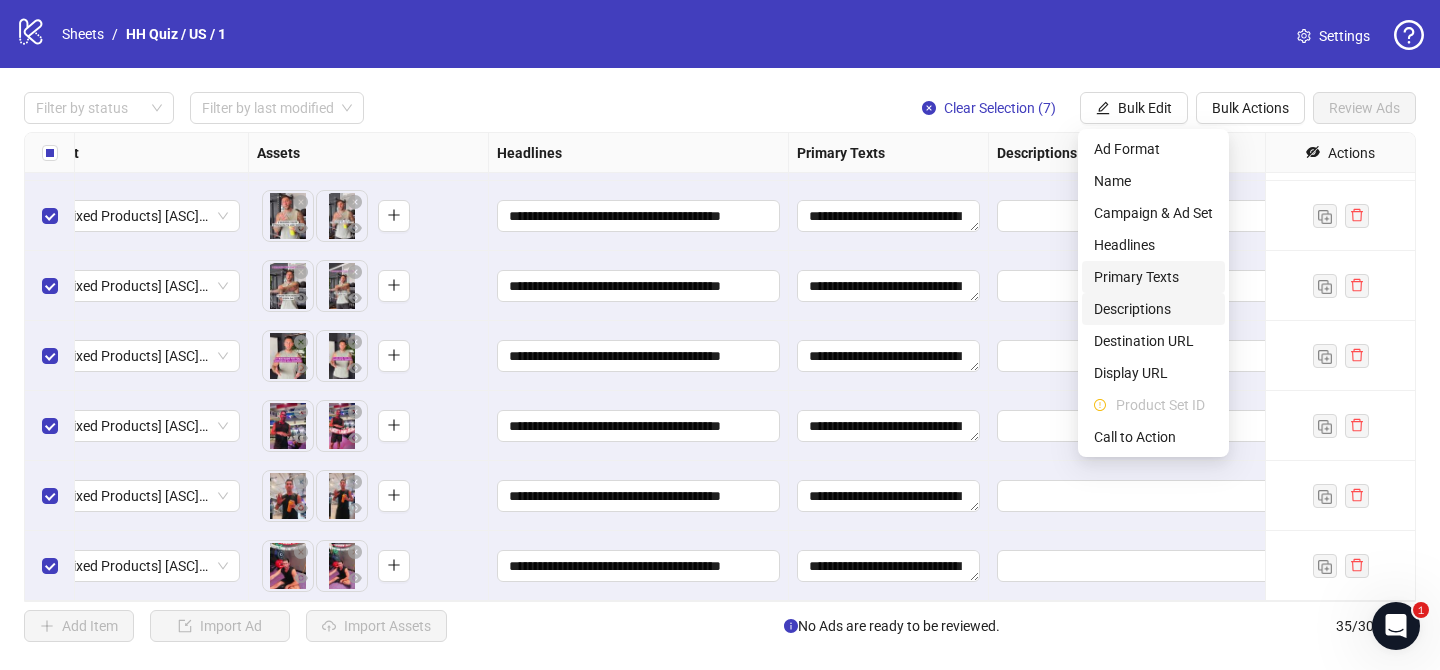 click on "Descriptions" at bounding box center (1153, 309) 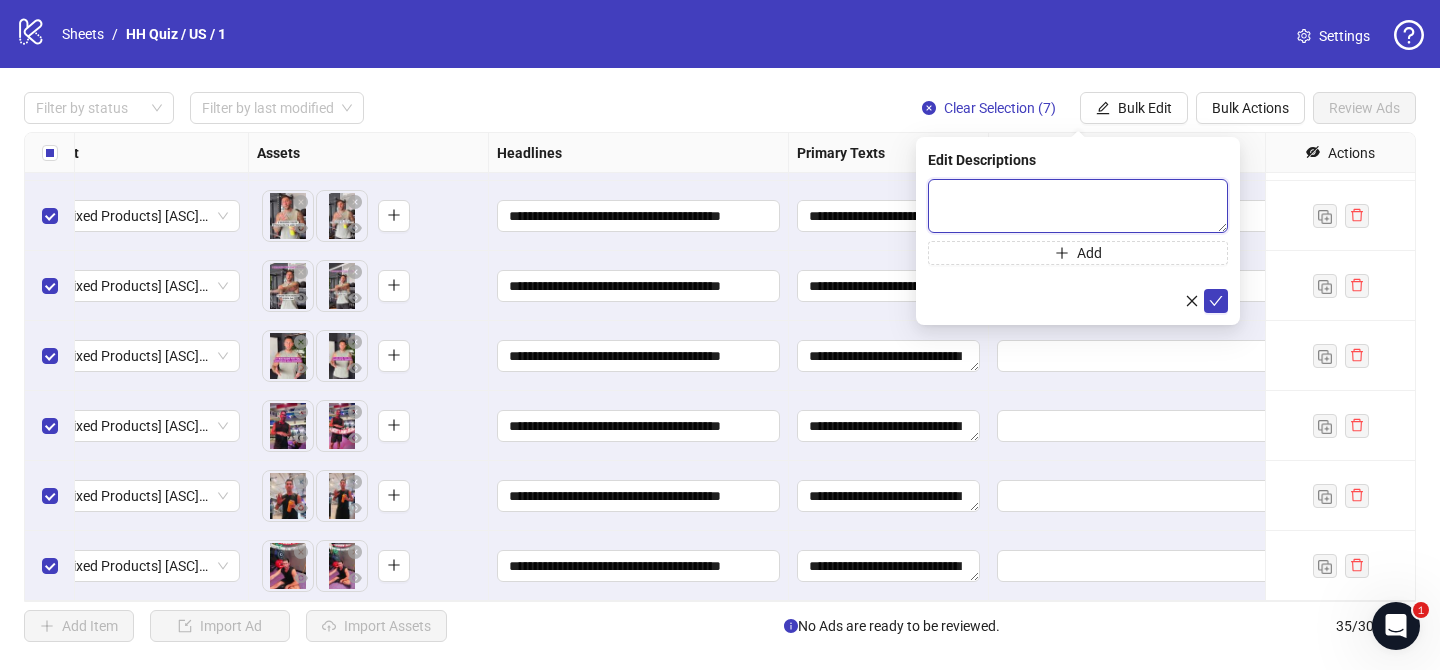 click at bounding box center (1078, 206) 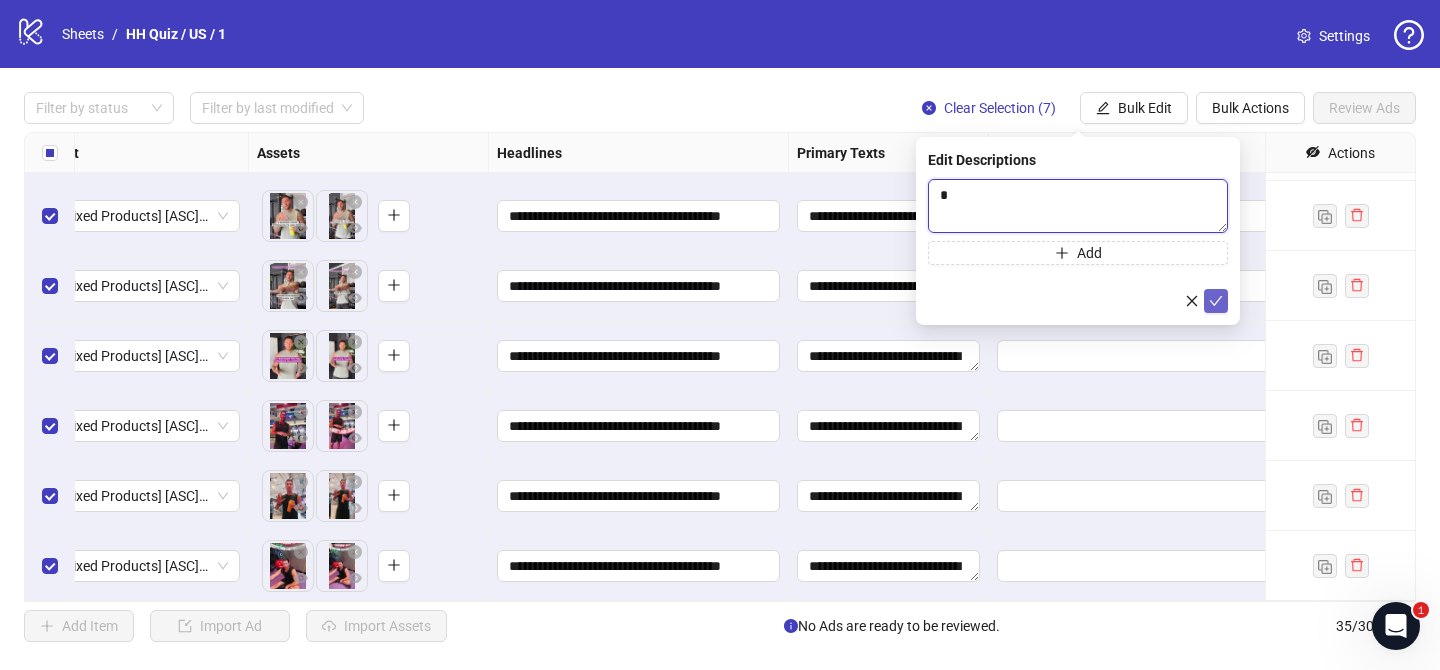 type 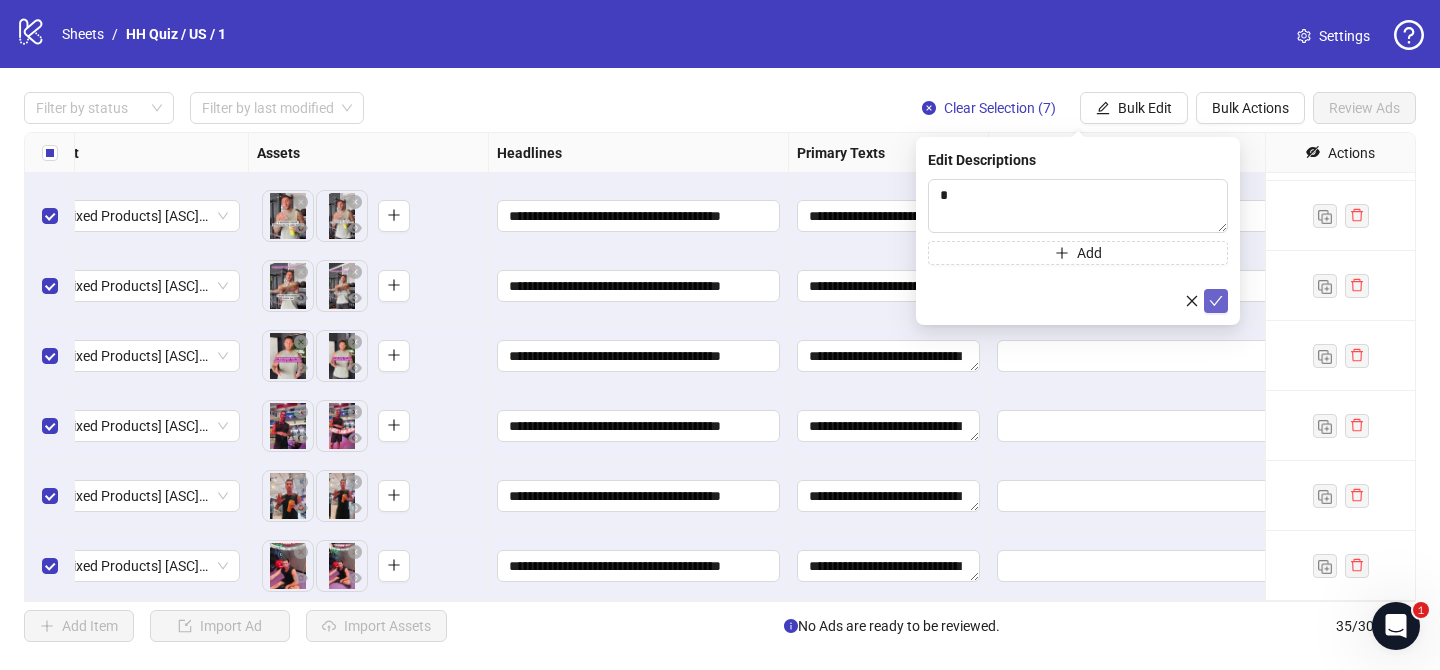 click 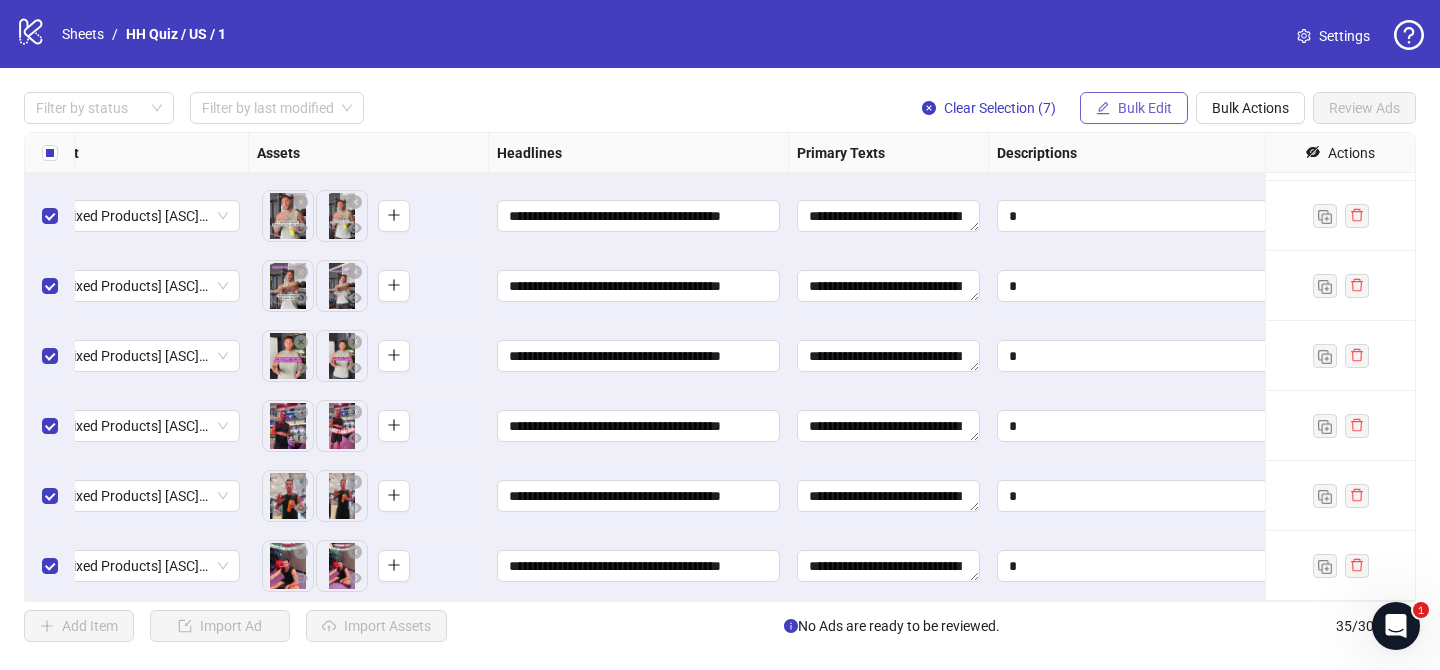 click on "Bulk Edit" at bounding box center (1145, 108) 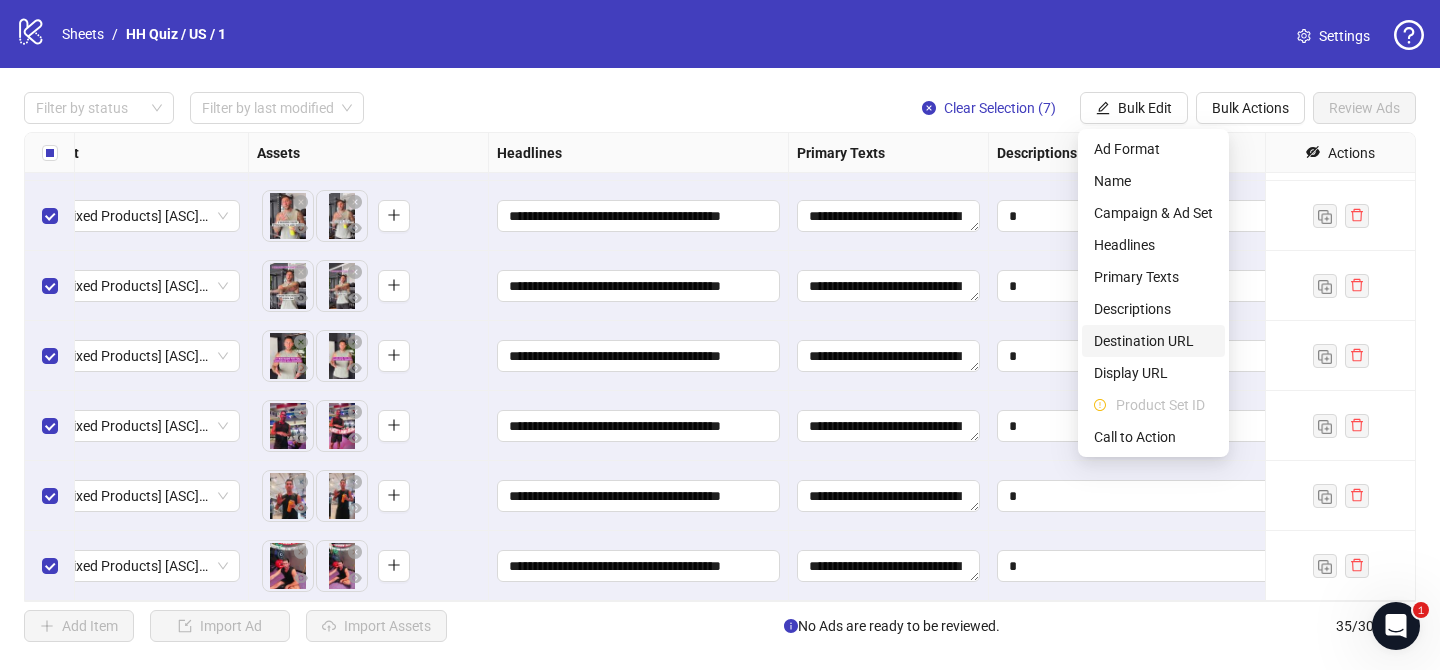 click on "Destination URL" at bounding box center (1153, 341) 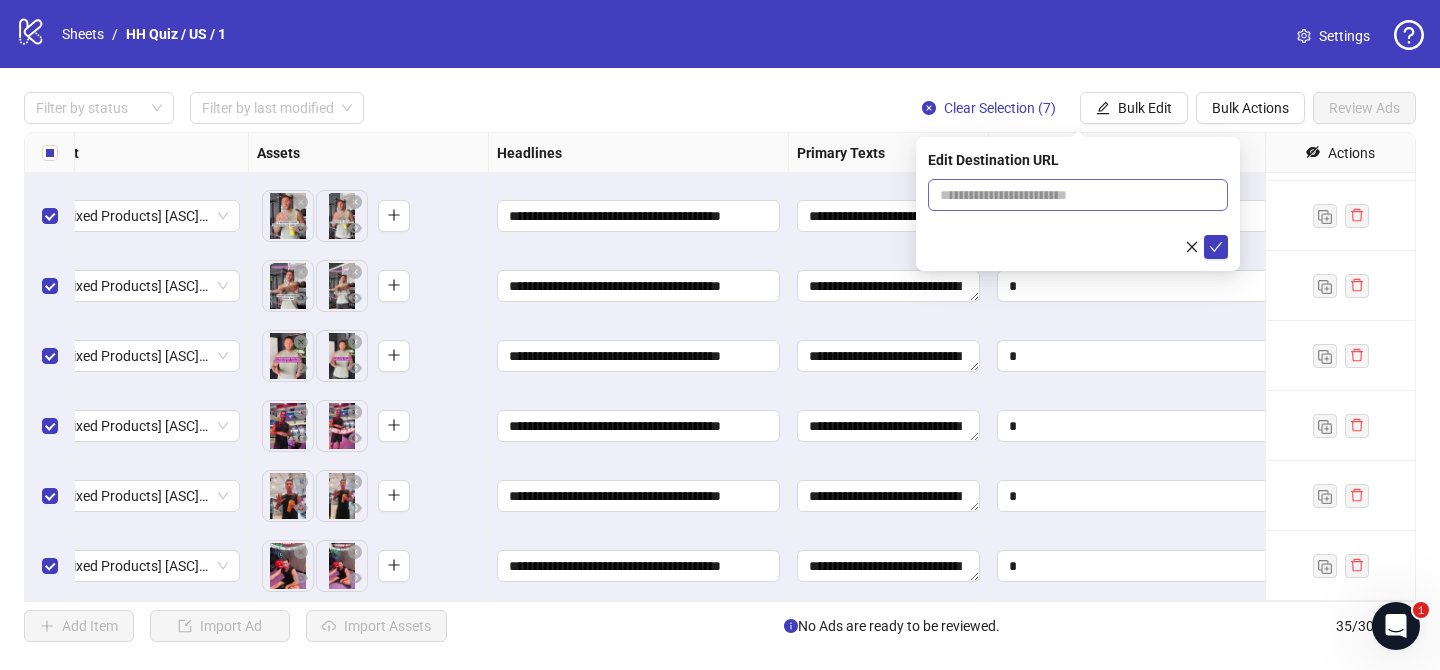 click at bounding box center (1210, 195) 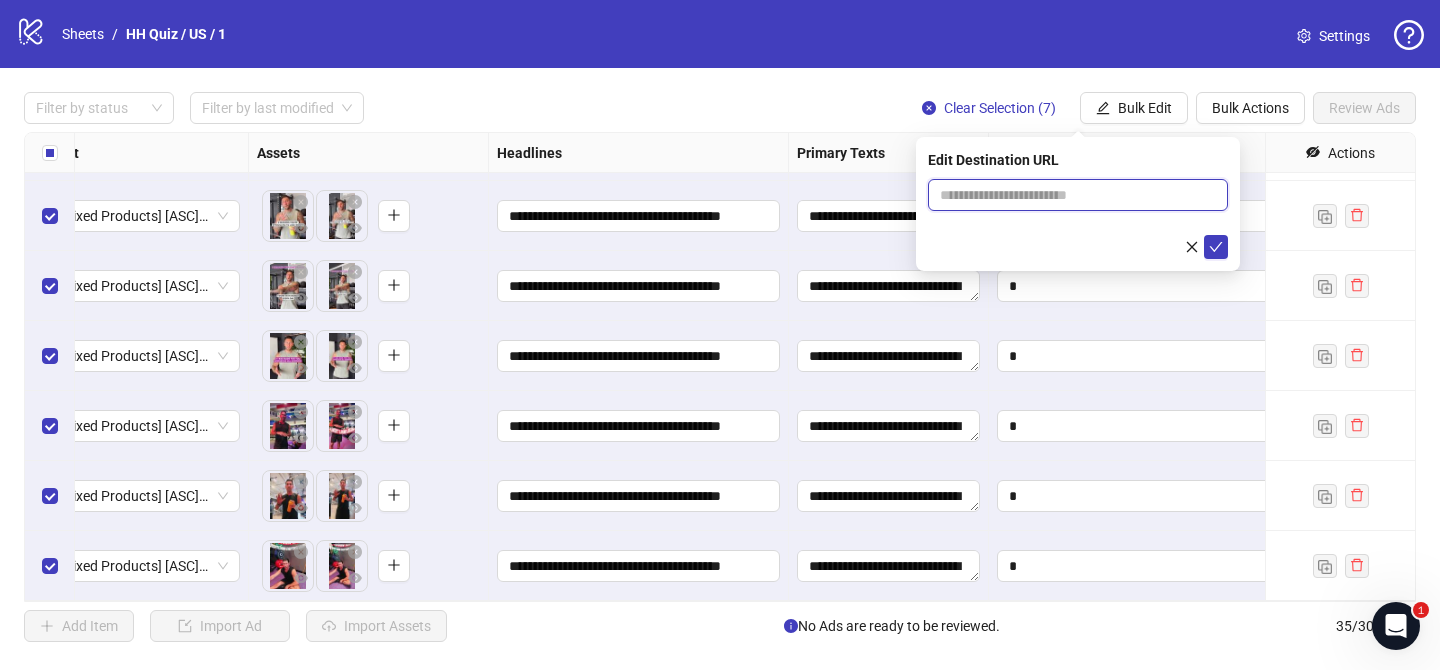 click at bounding box center (1070, 195) 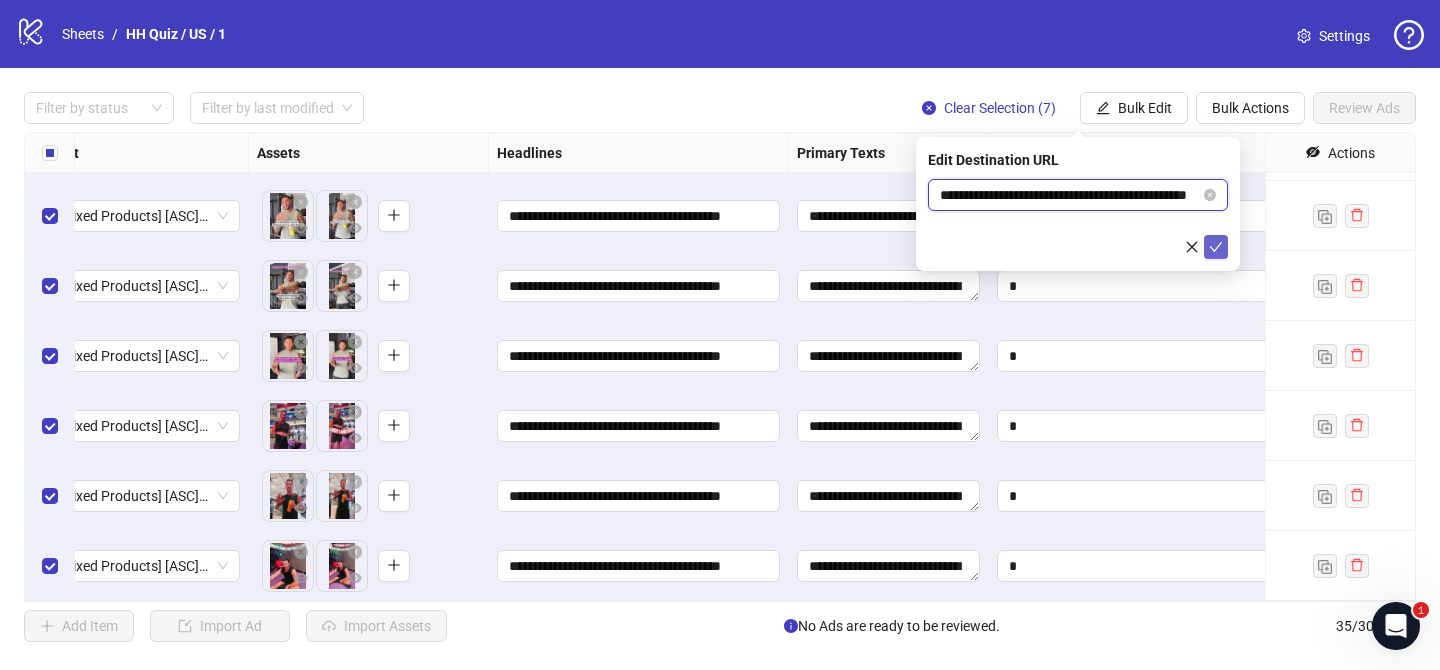 scroll, scrollTop: 0, scrollLeft: 77, axis: horizontal 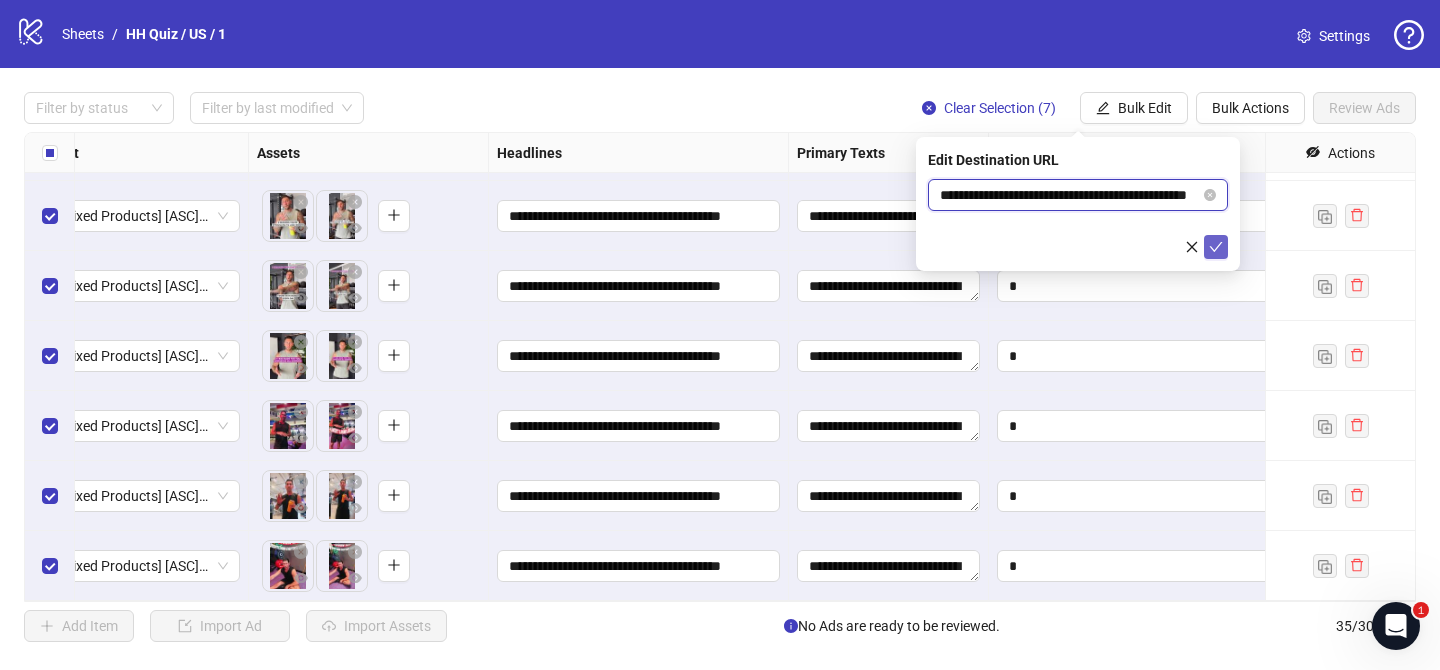 type on "**********" 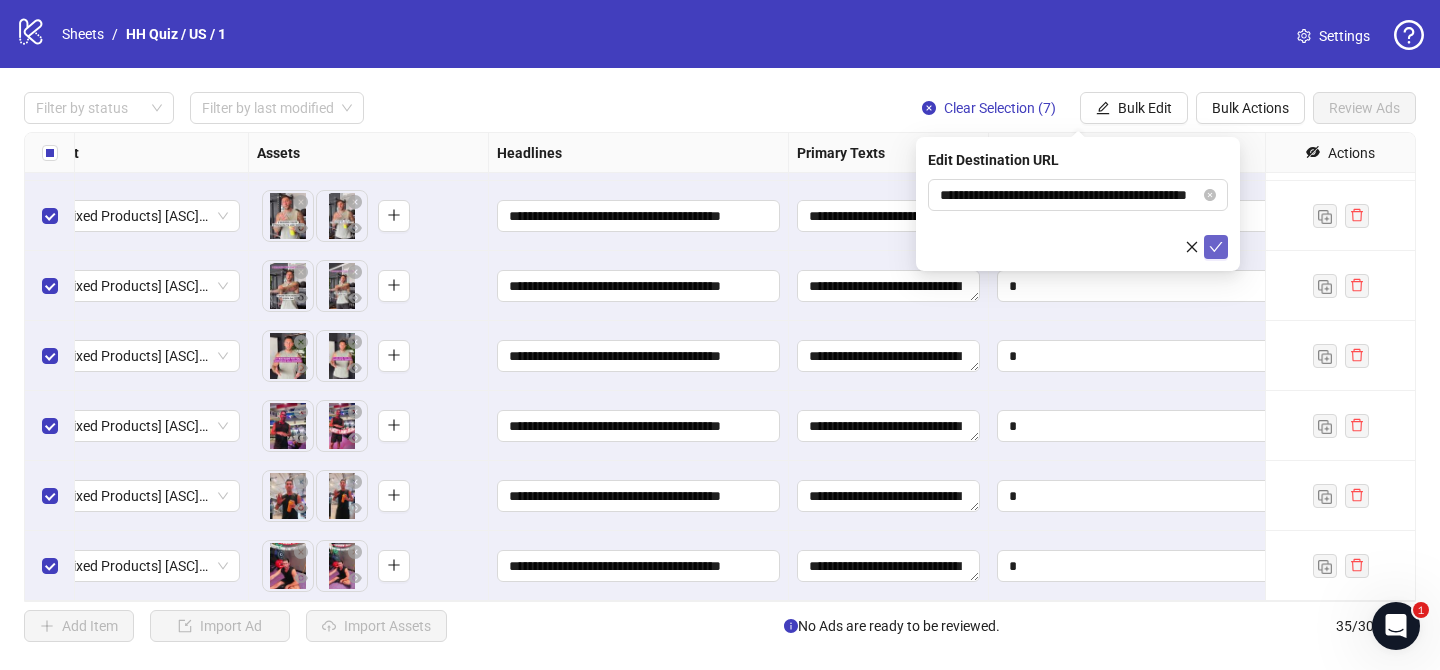 click 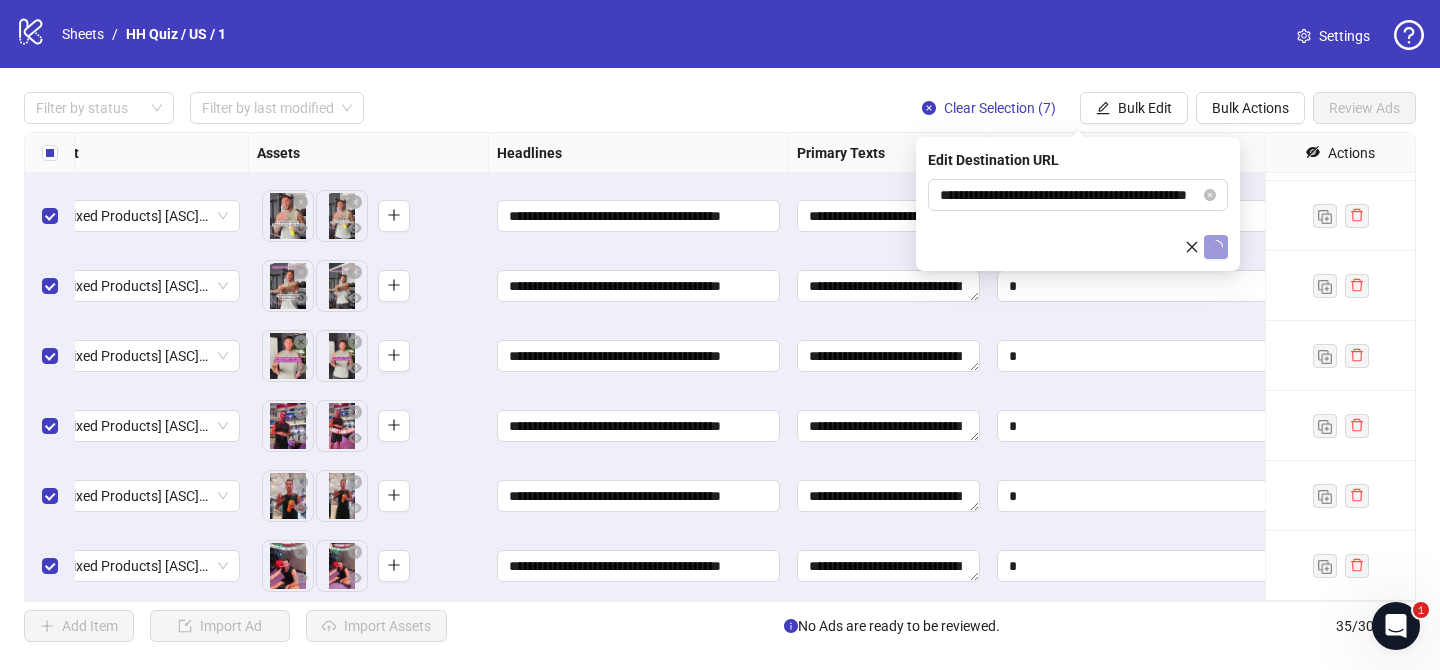 scroll, scrollTop: 0, scrollLeft: 0, axis: both 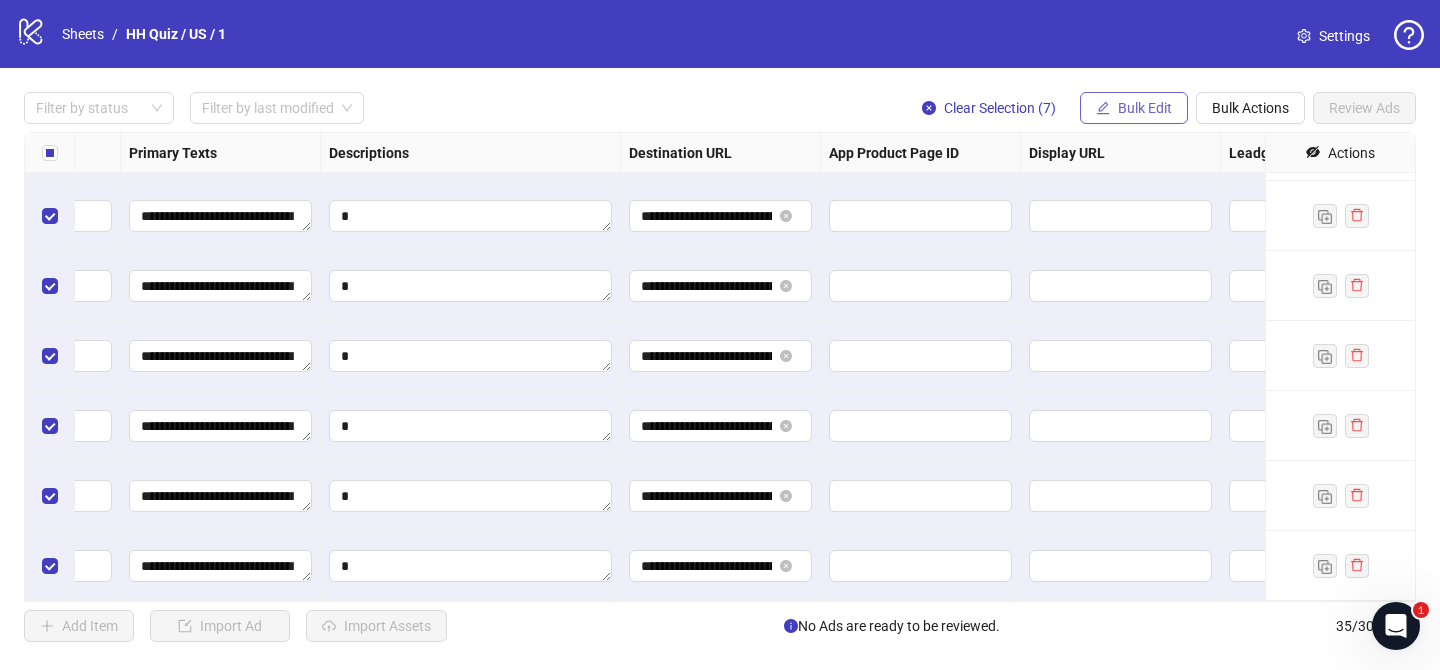 click on "Bulk Edit" at bounding box center [1134, 108] 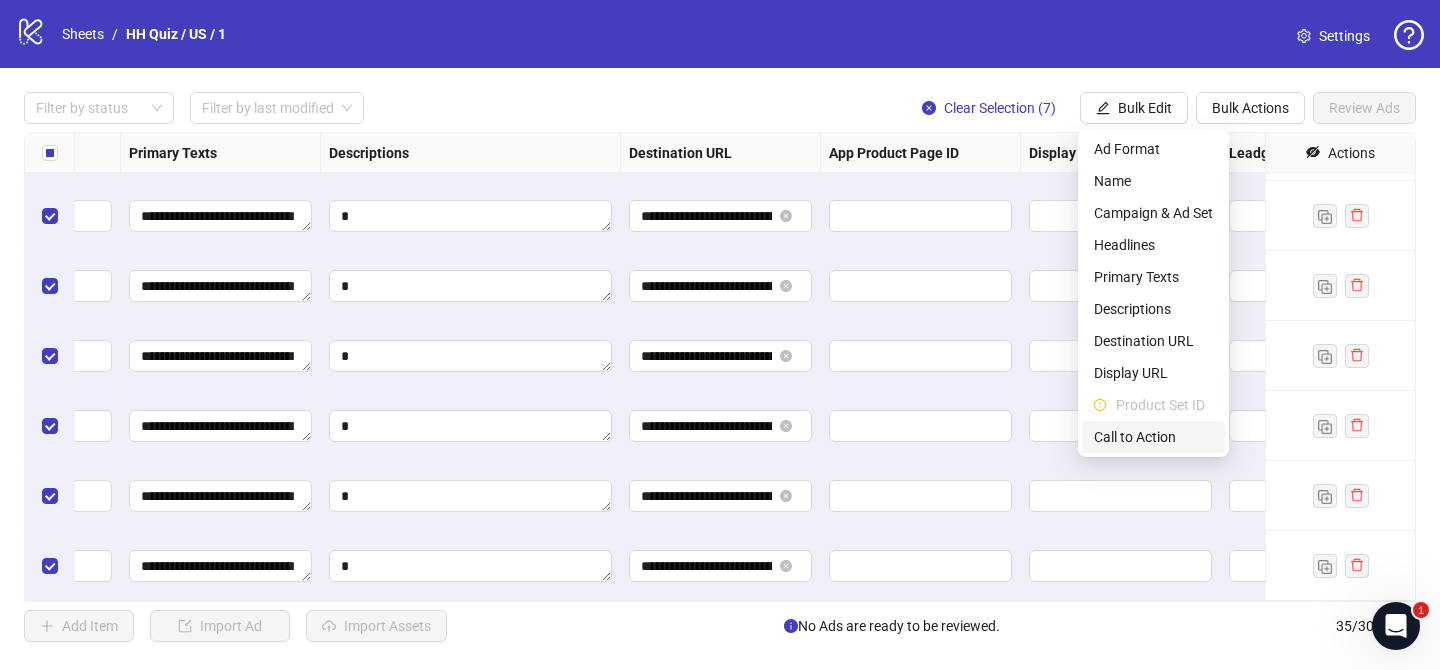 click on "Call to Action" at bounding box center (1153, 437) 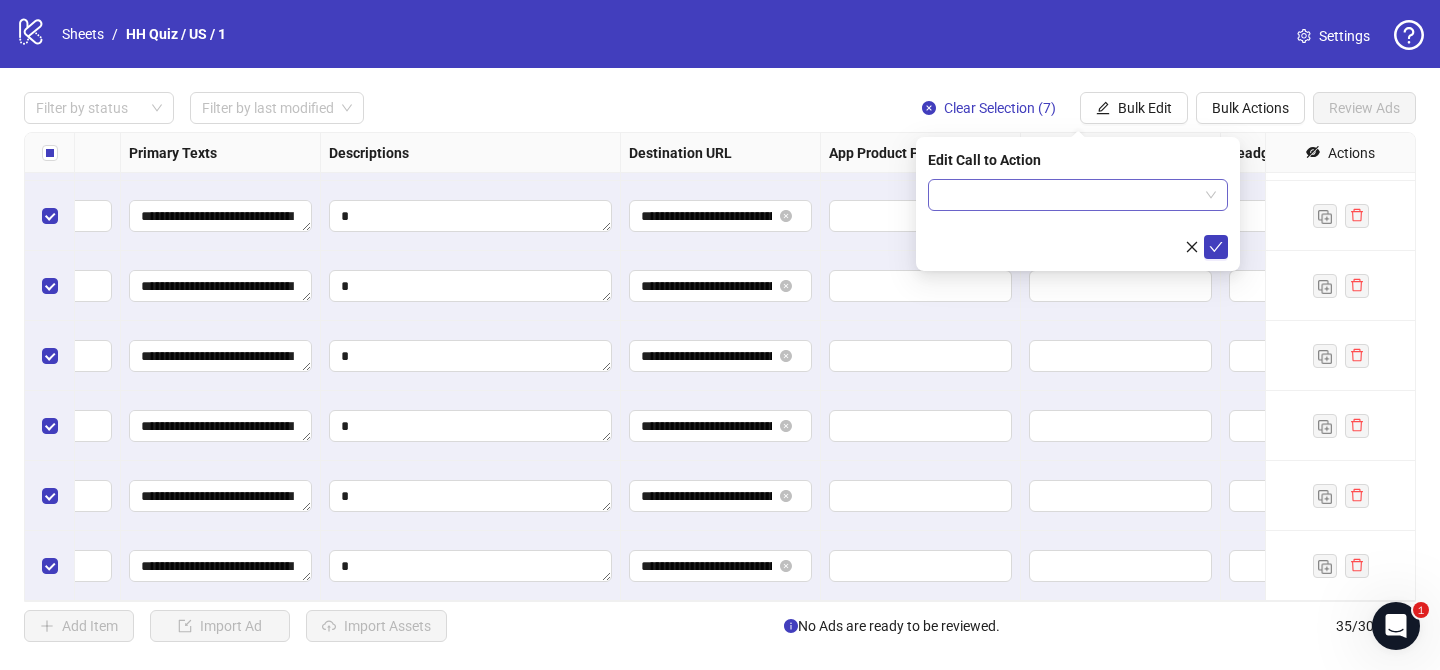 click at bounding box center [1078, 195] 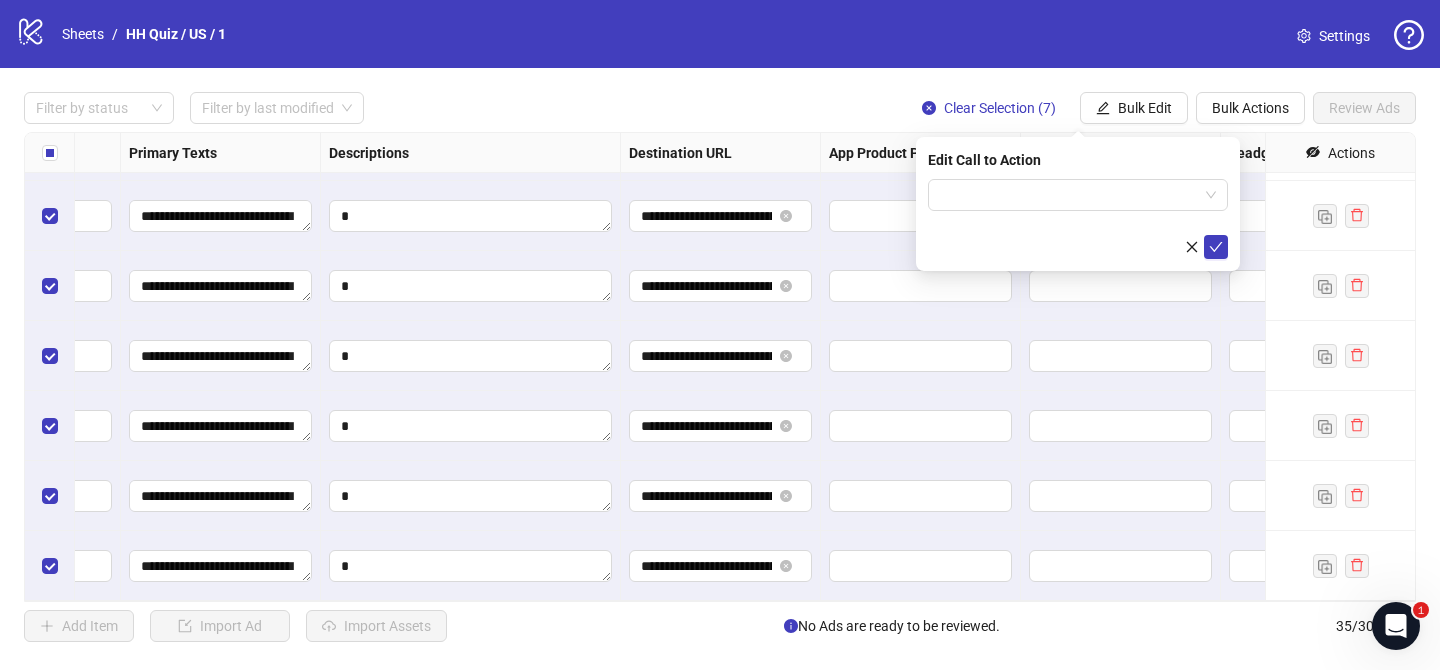 click on "Edit Call to Action" at bounding box center (1078, 204) 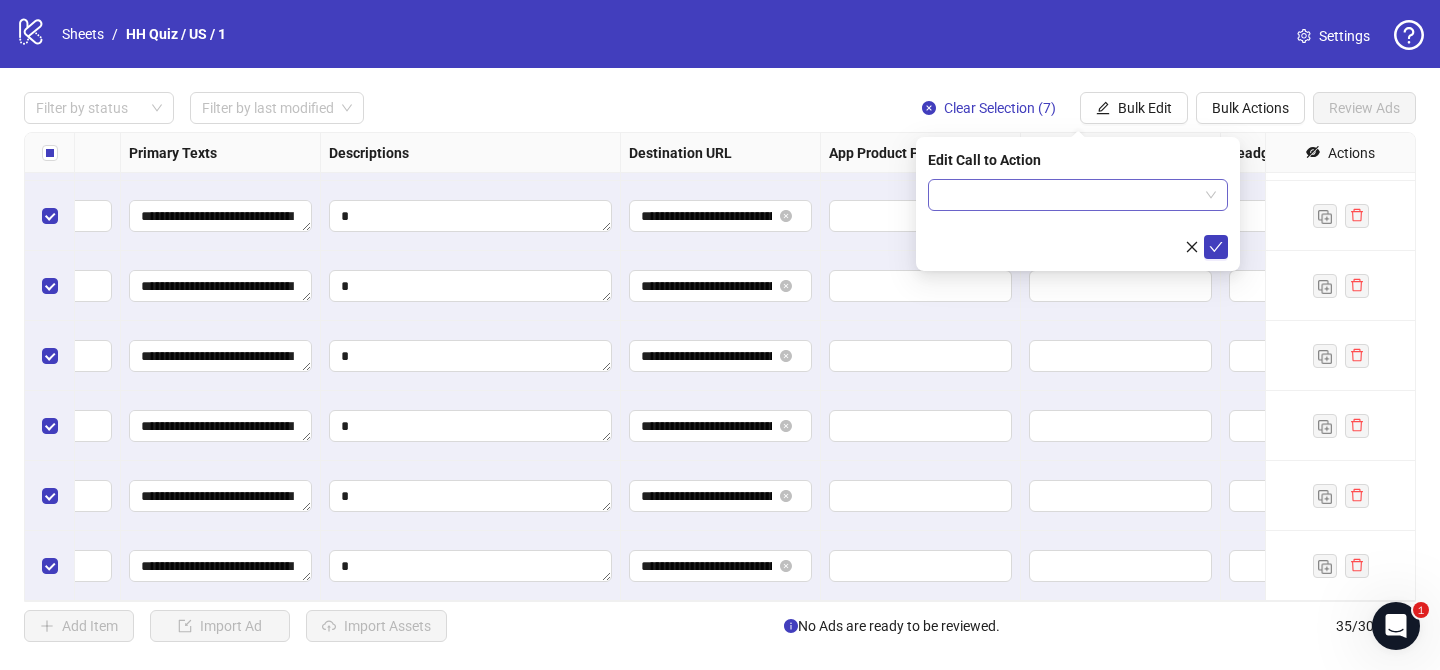 click at bounding box center (1069, 195) 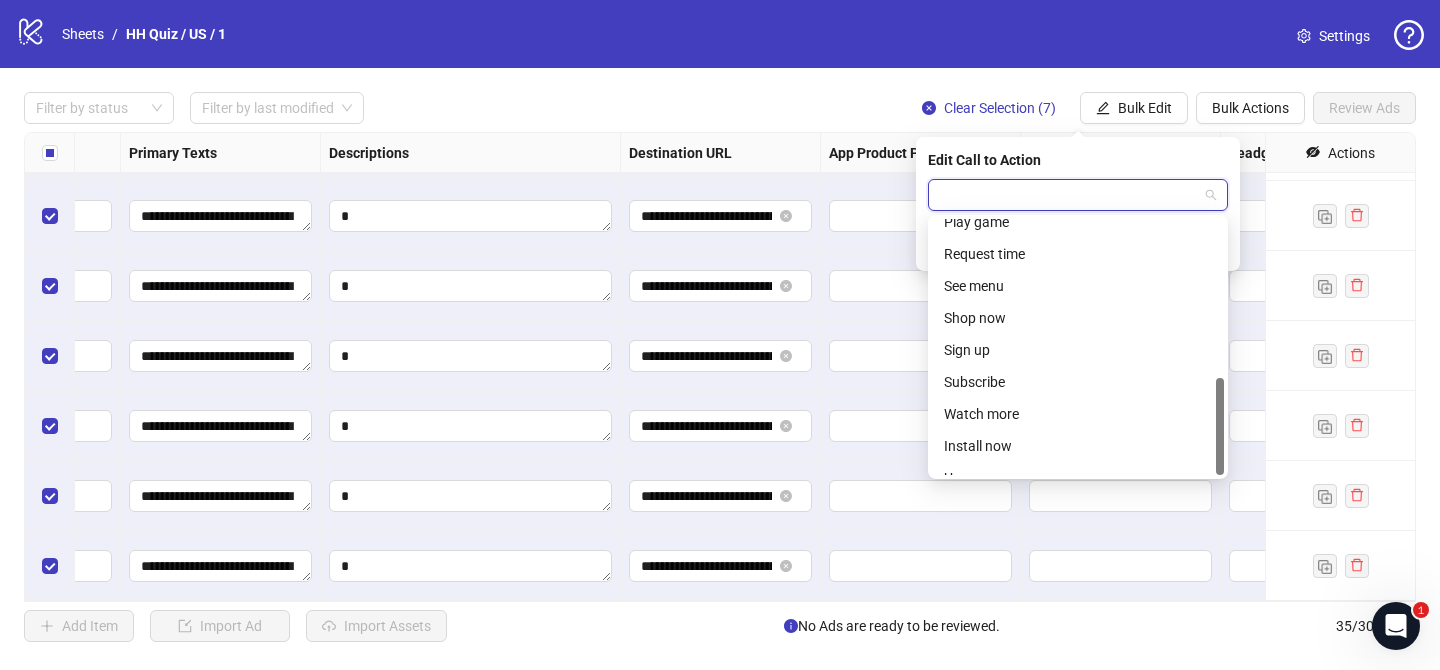 scroll, scrollTop: 416, scrollLeft: 0, axis: vertical 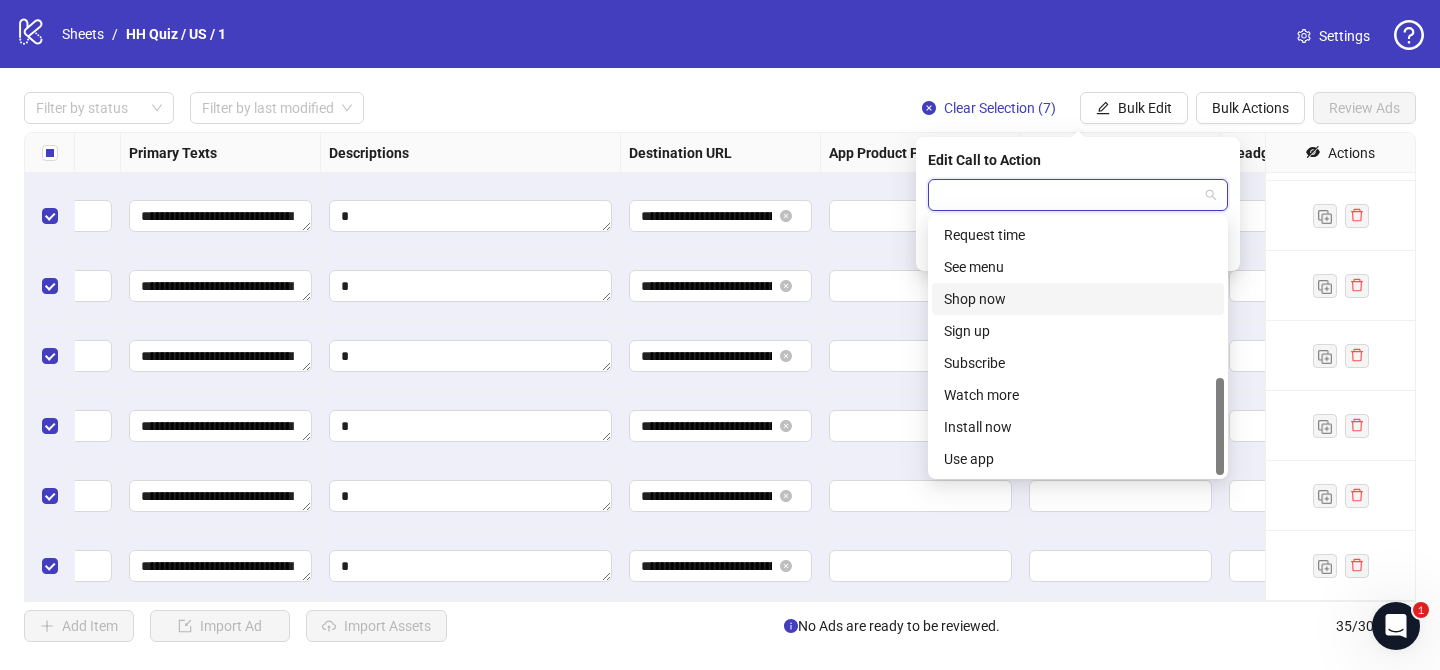 click on "Shop now" at bounding box center [1078, 299] 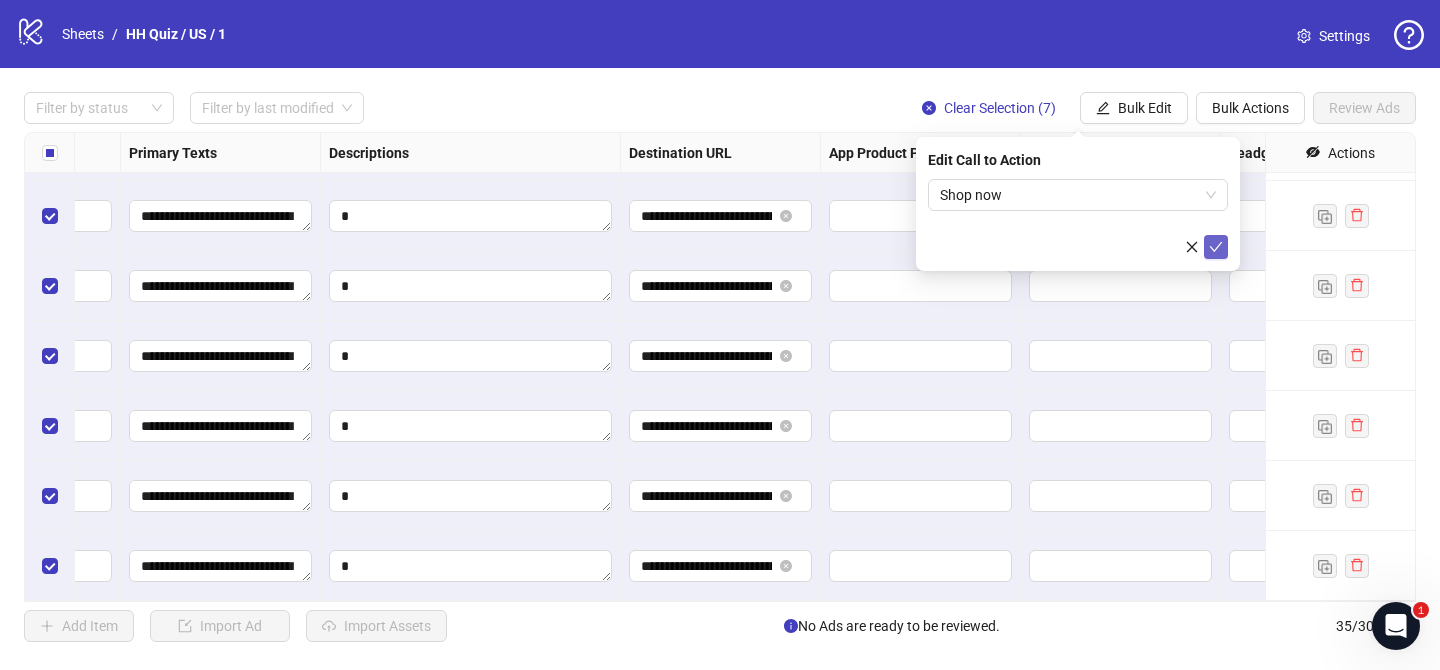 click 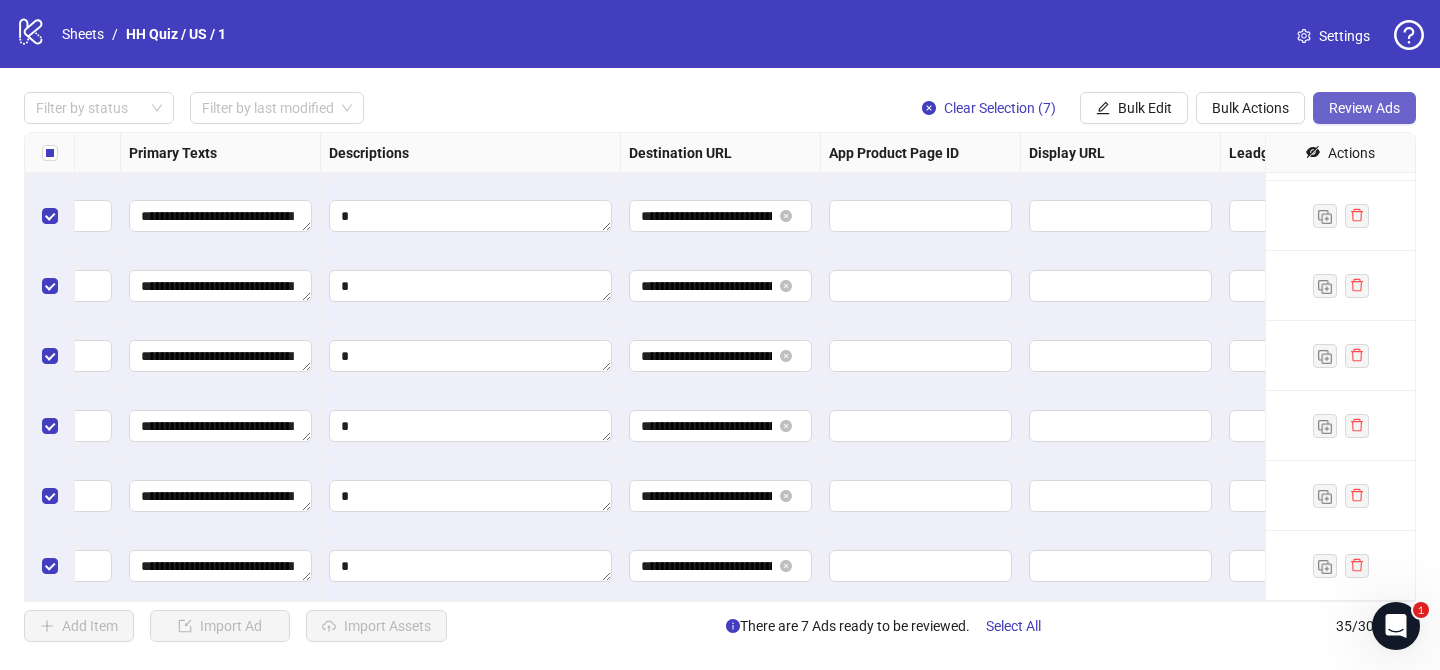 click on "Review Ads" at bounding box center [1364, 108] 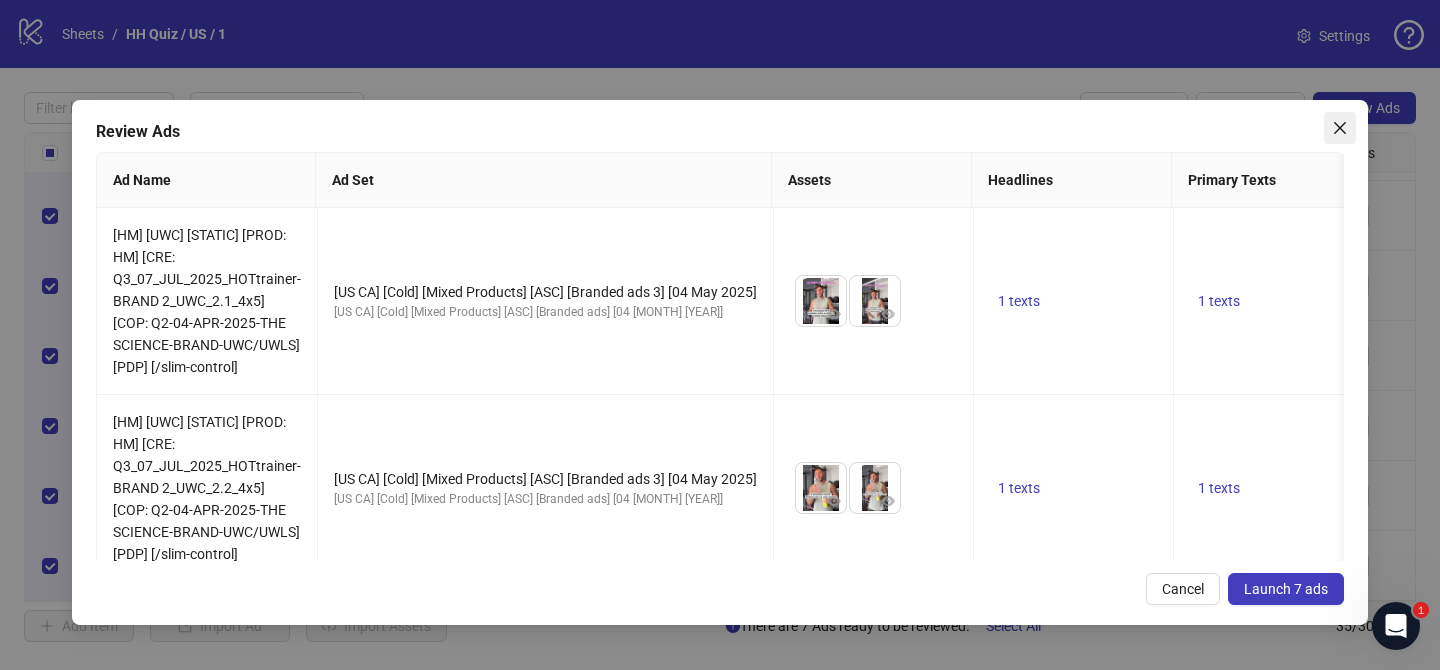 click 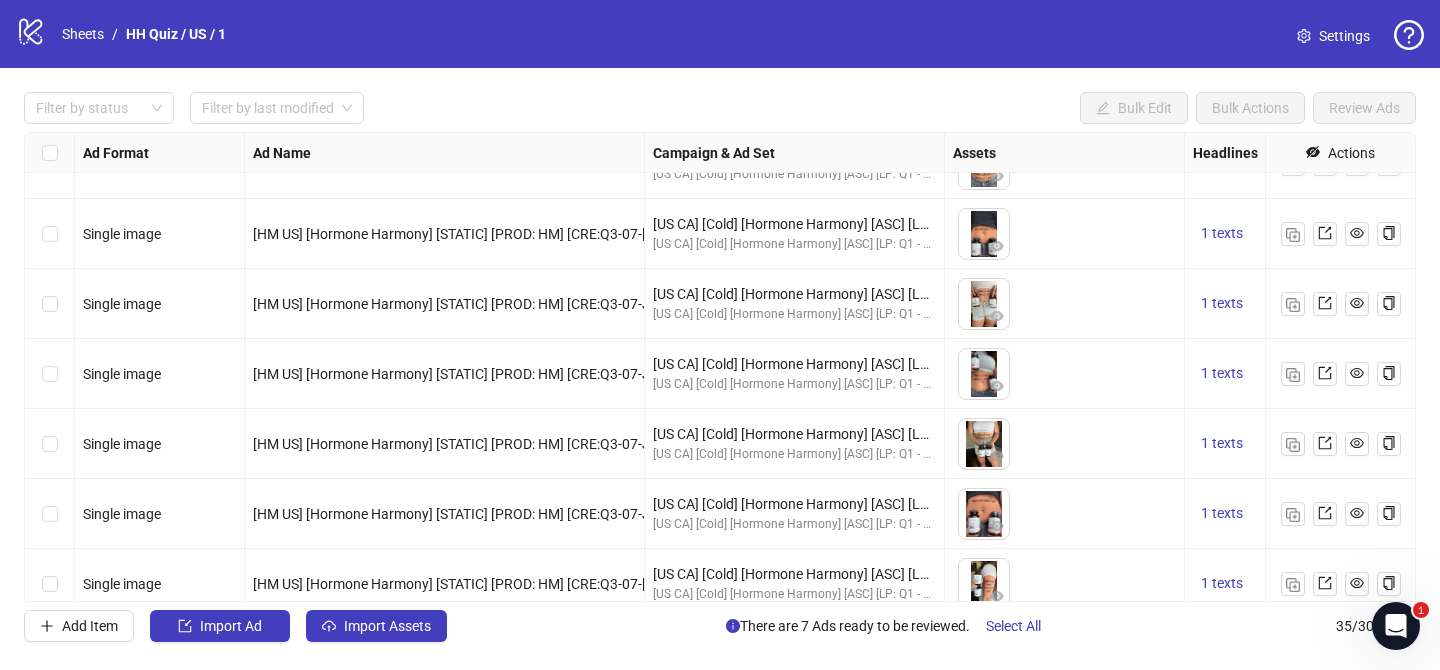 scroll, scrollTop: 2022, scrollLeft: 0, axis: vertical 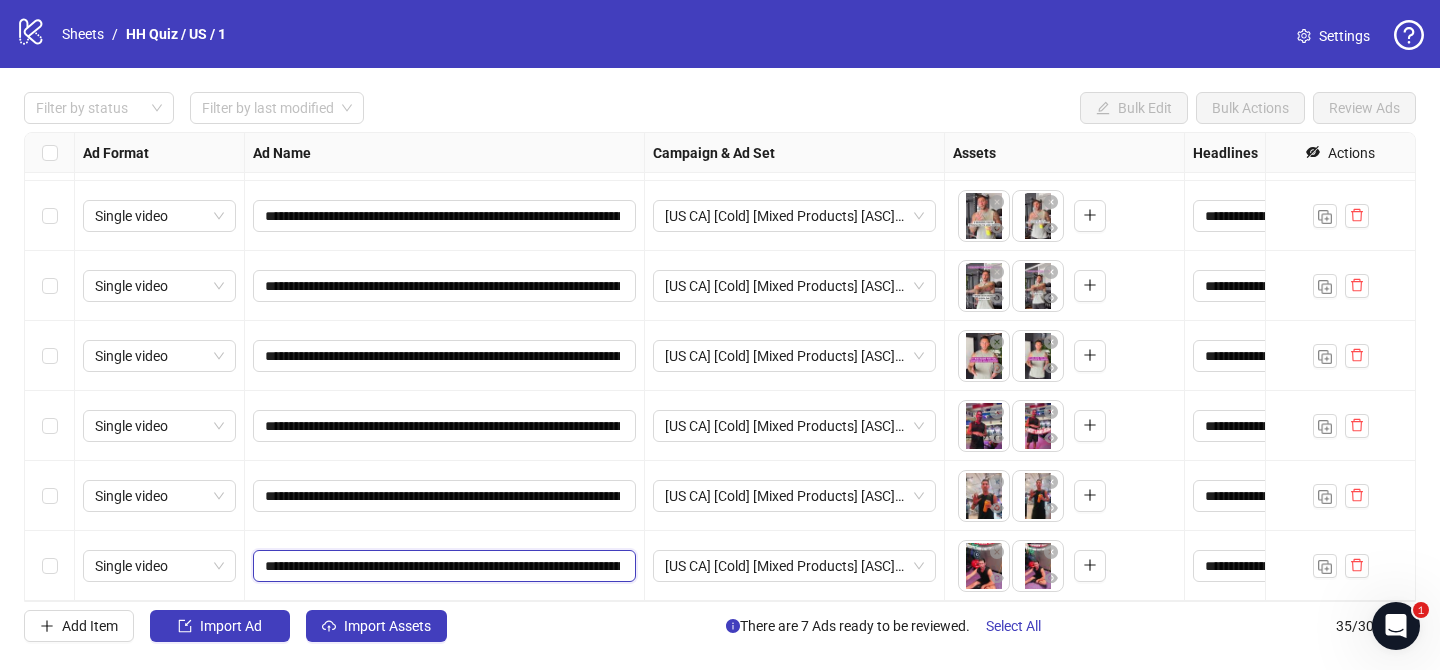 click on "**********" at bounding box center (442, 566) 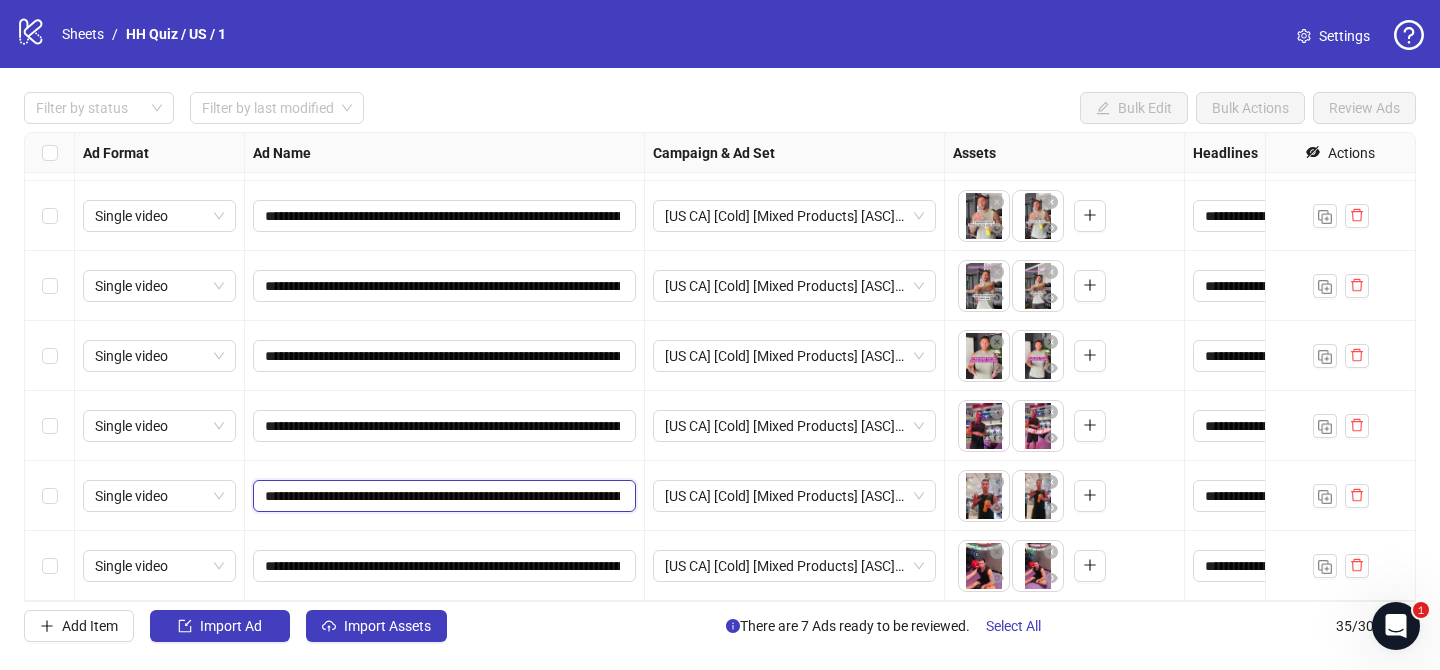click on "**********" at bounding box center [442, 496] 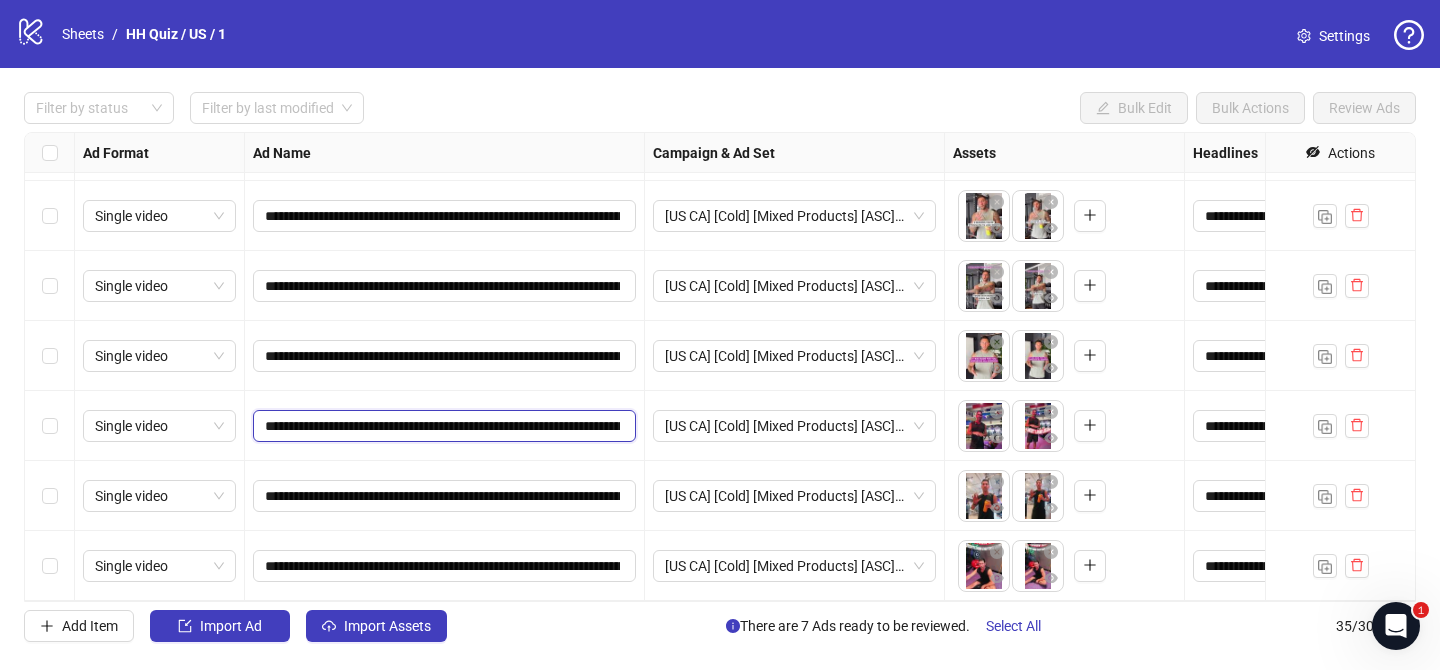 click on "**********" at bounding box center [442, 426] 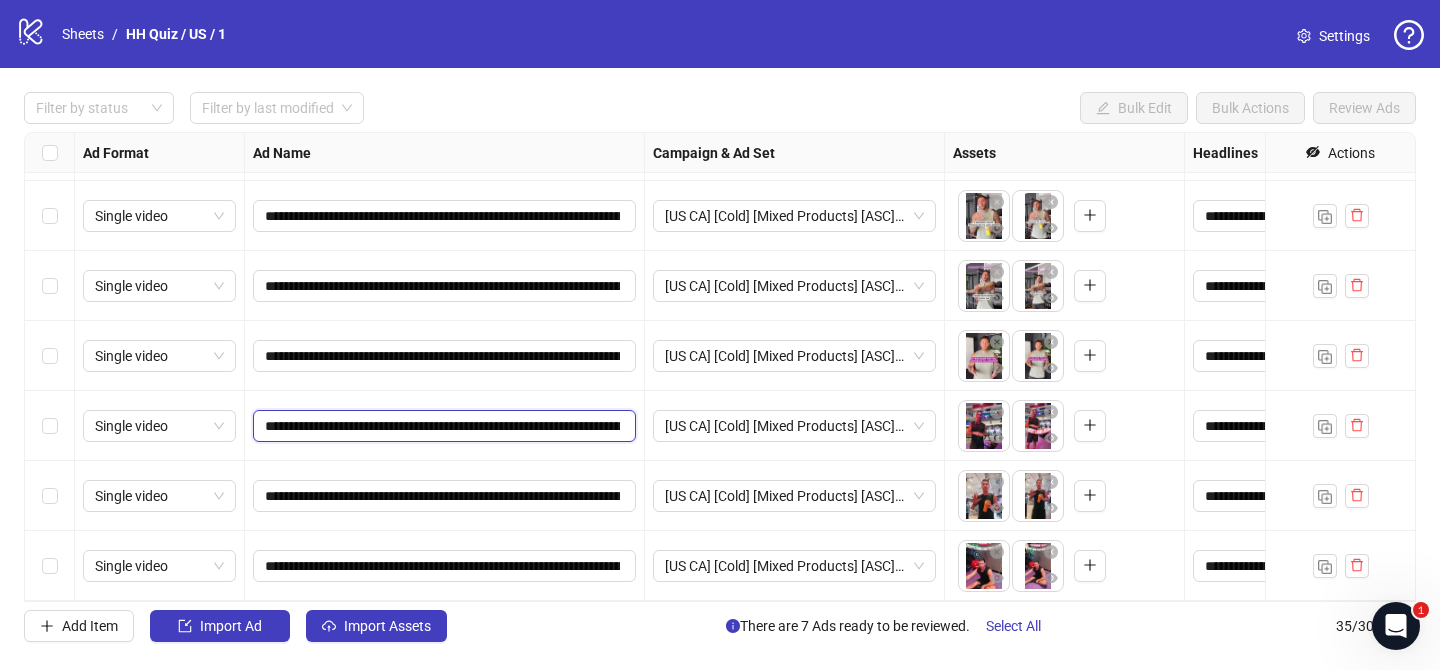 click on "**********" at bounding box center [442, 426] 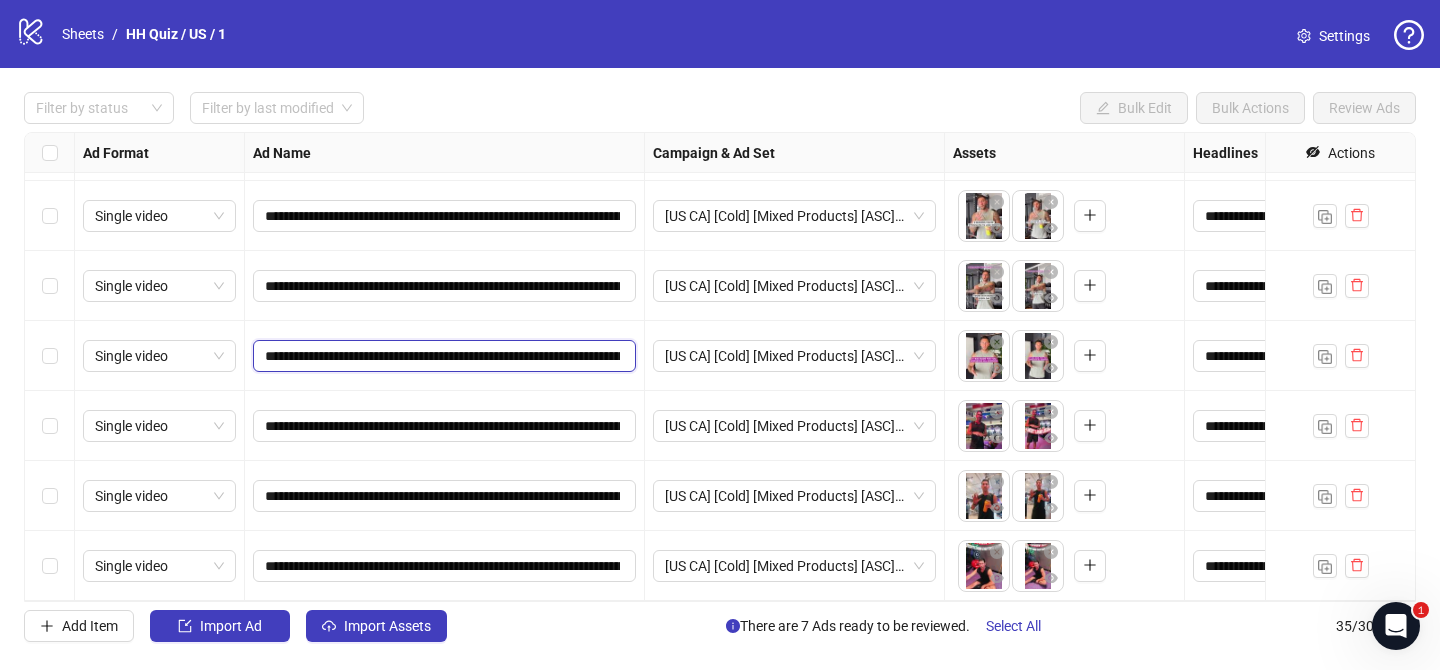 click on "**********" at bounding box center [442, 356] 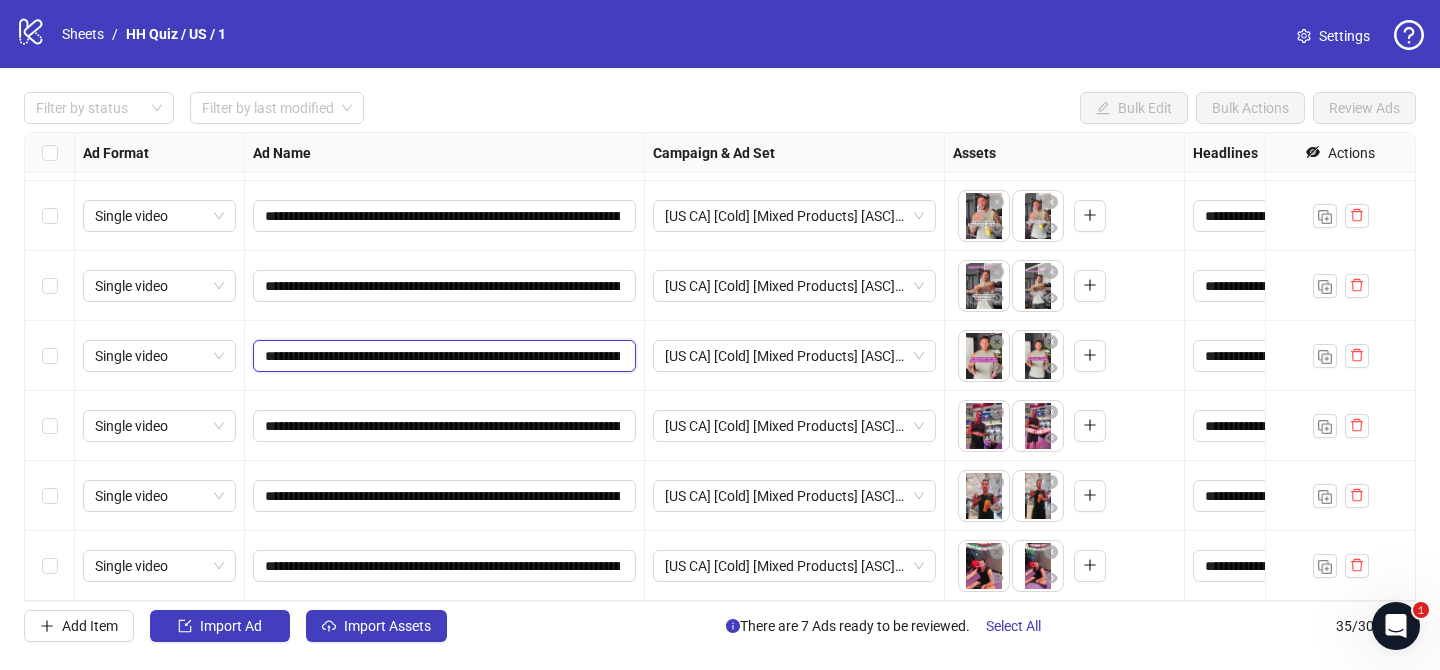click on "**********" at bounding box center [442, 356] 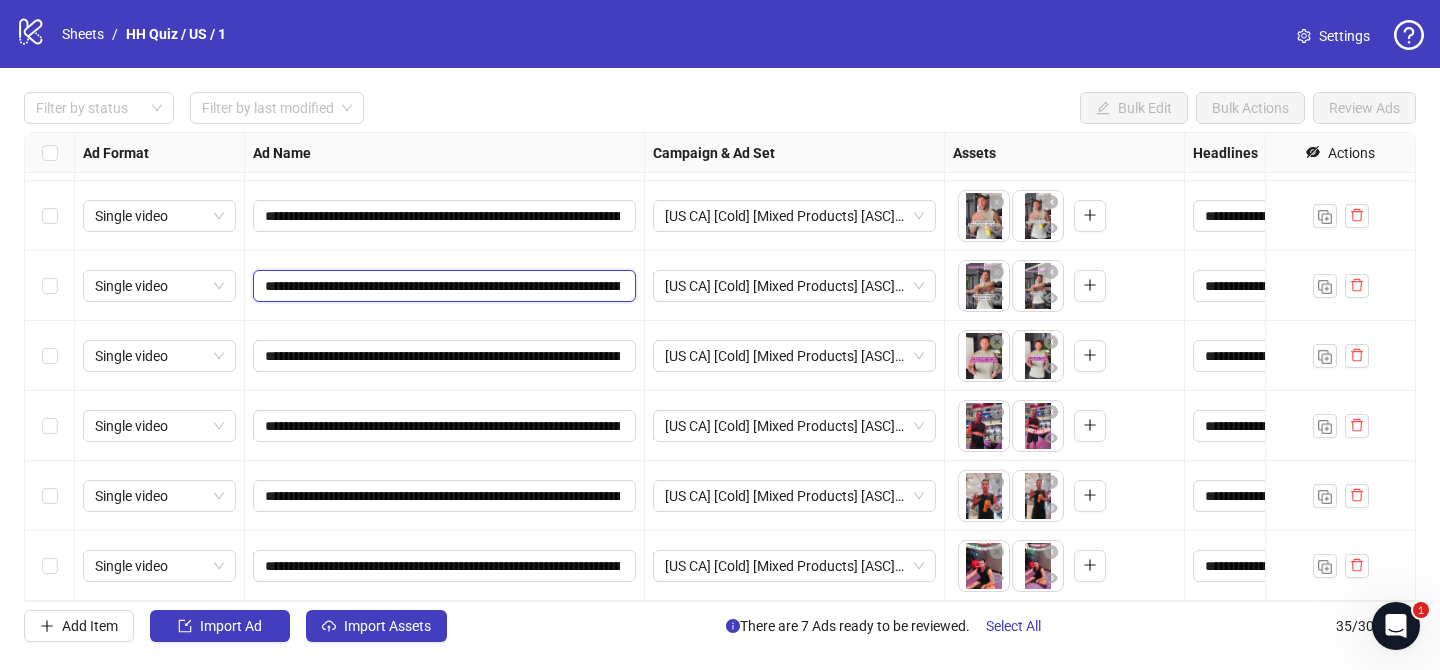 click on "**********" at bounding box center (442, 286) 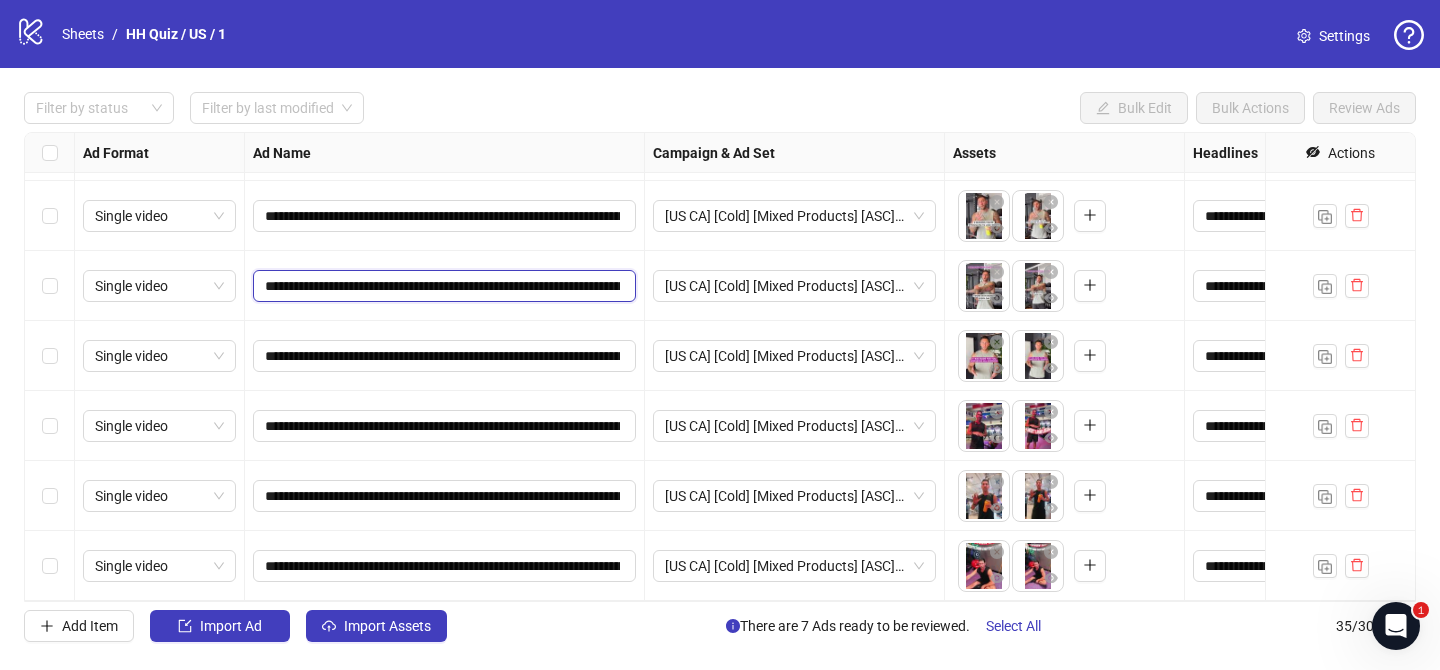 paste 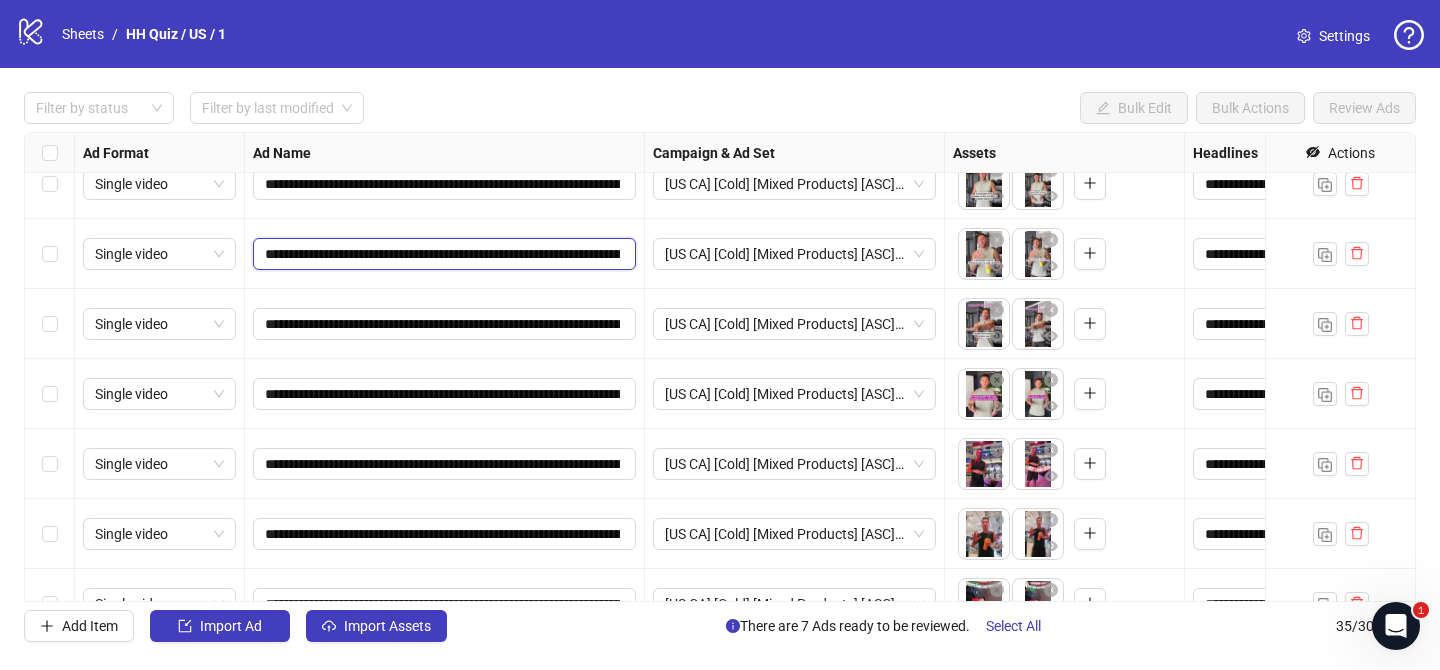 click on "**********" at bounding box center (442, 254) 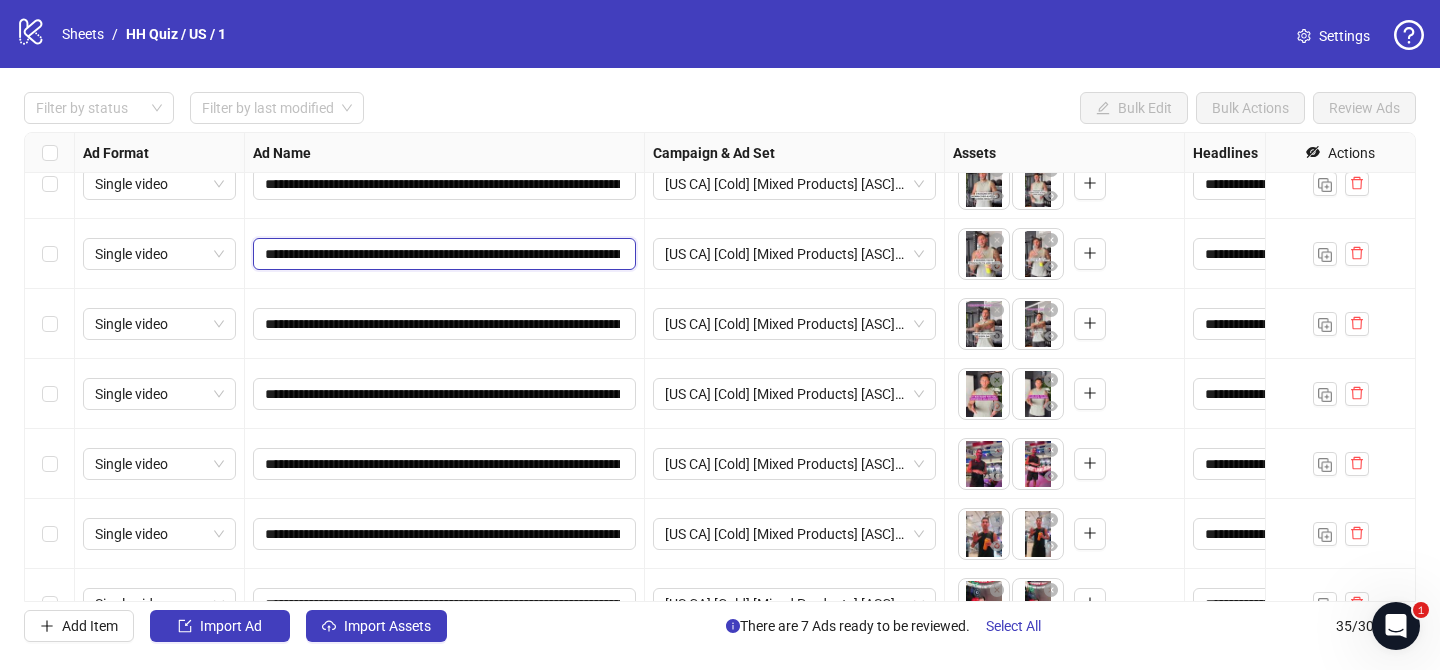 click on "**********" at bounding box center [442, 254] 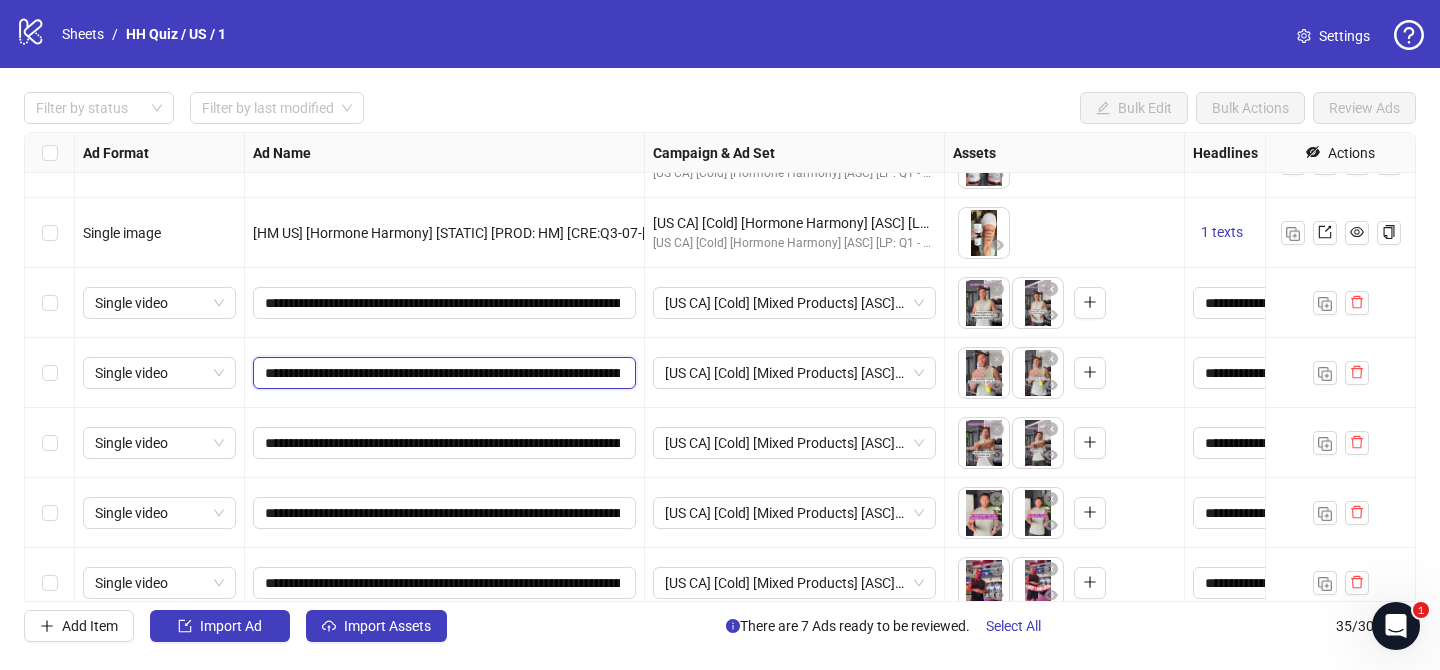 scroll, scrollTop: 1831, scrollLeft: 0, axis: vertical 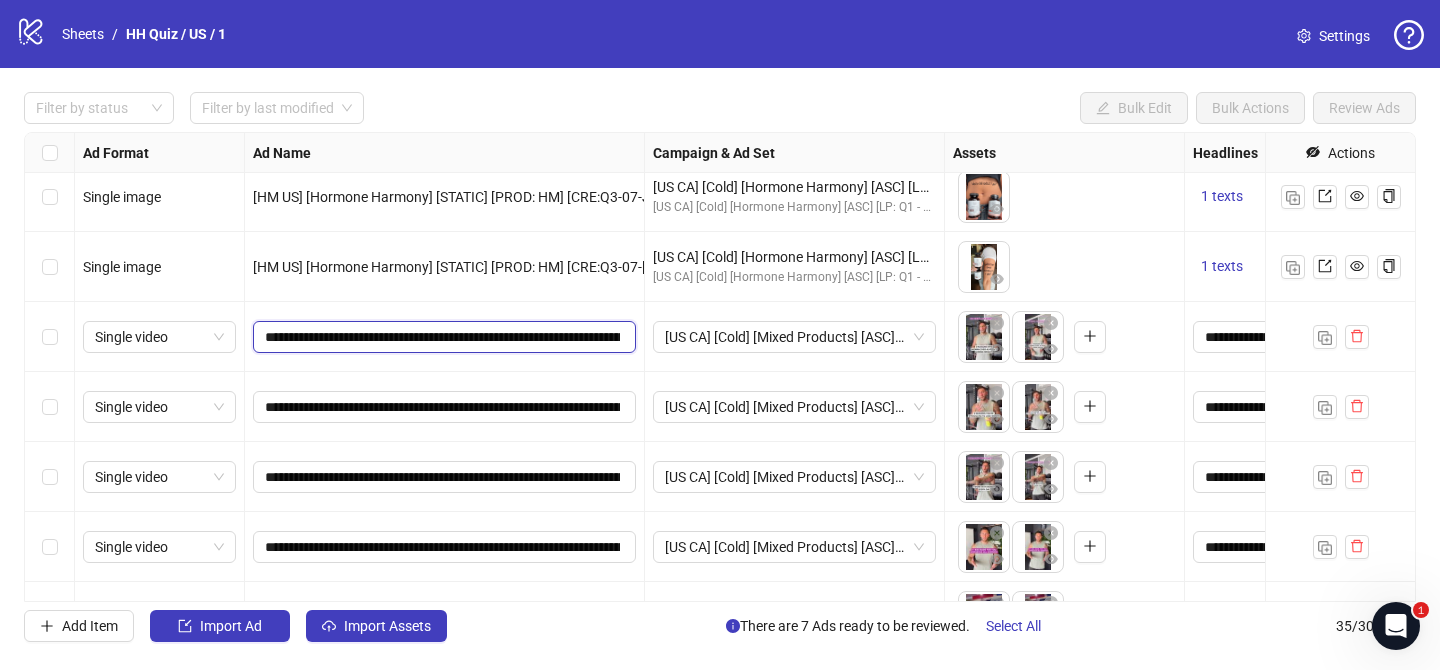 click on "**********" at bounding box center [442, 337] 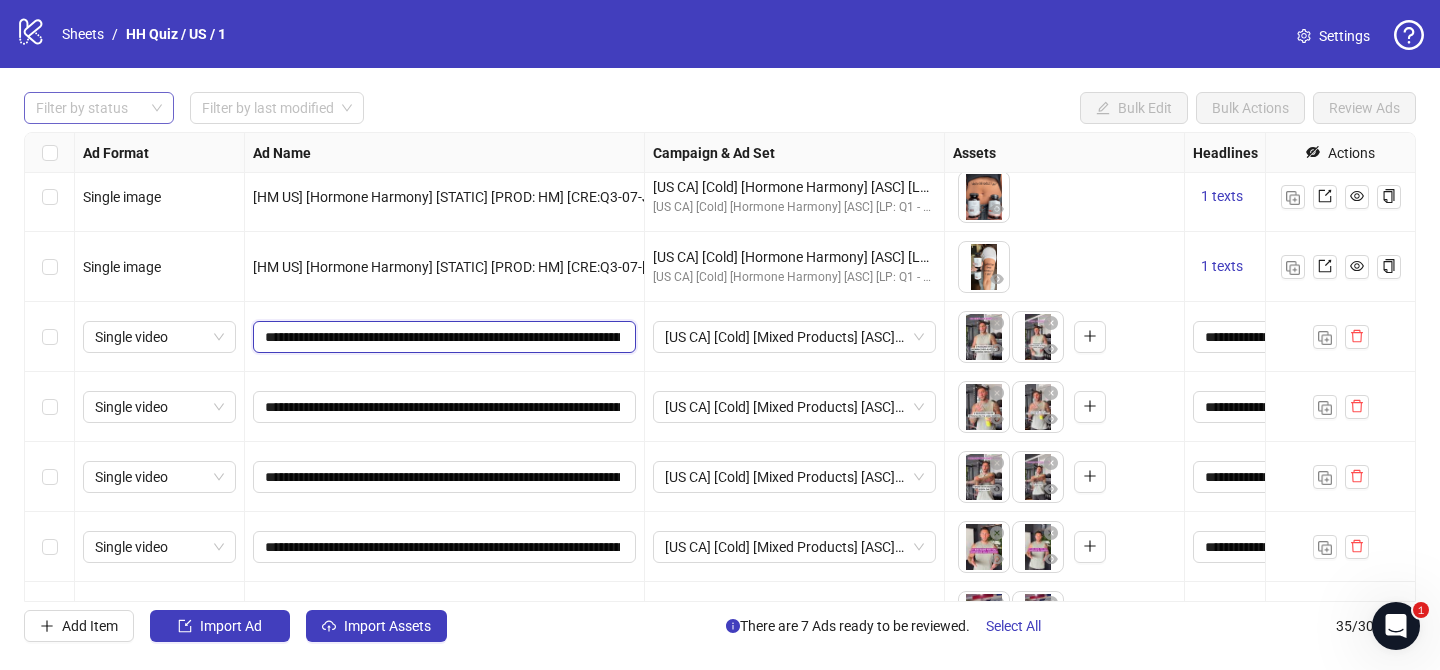 click at bounding box center [88, 108] 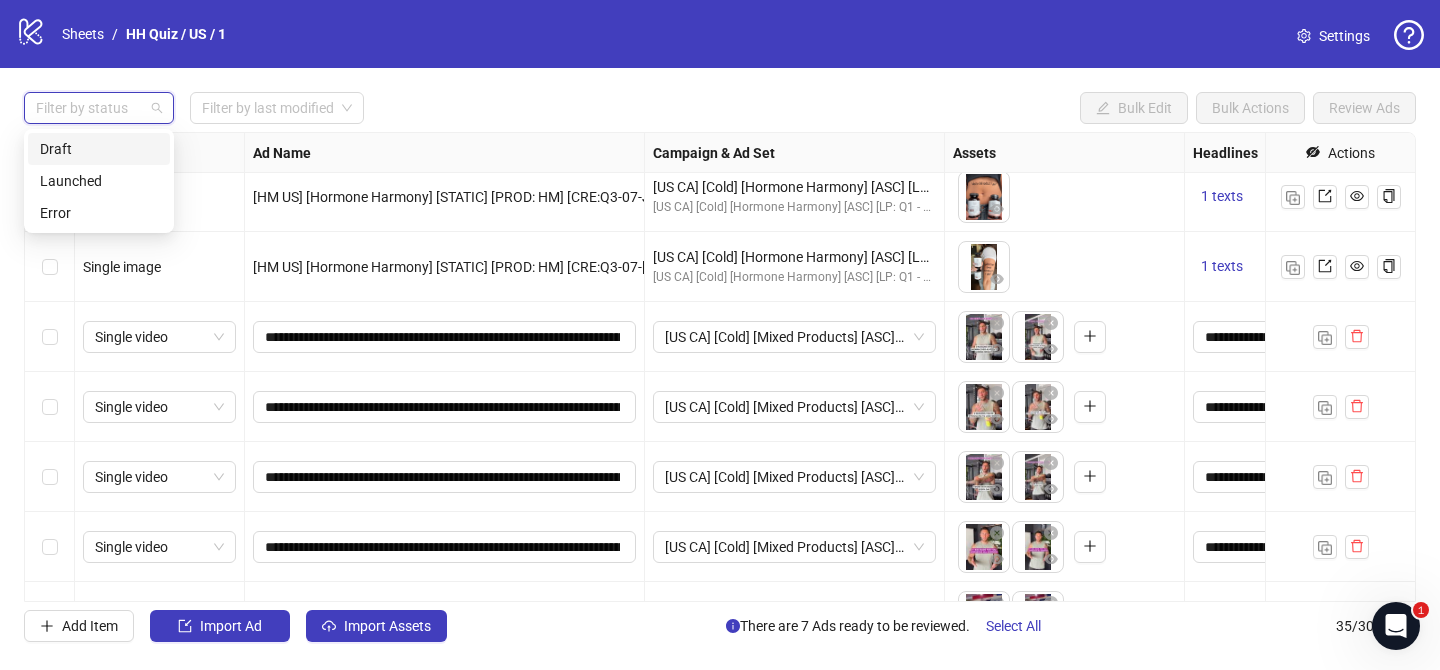 click on "Draft" at bounding box center (99, 149) 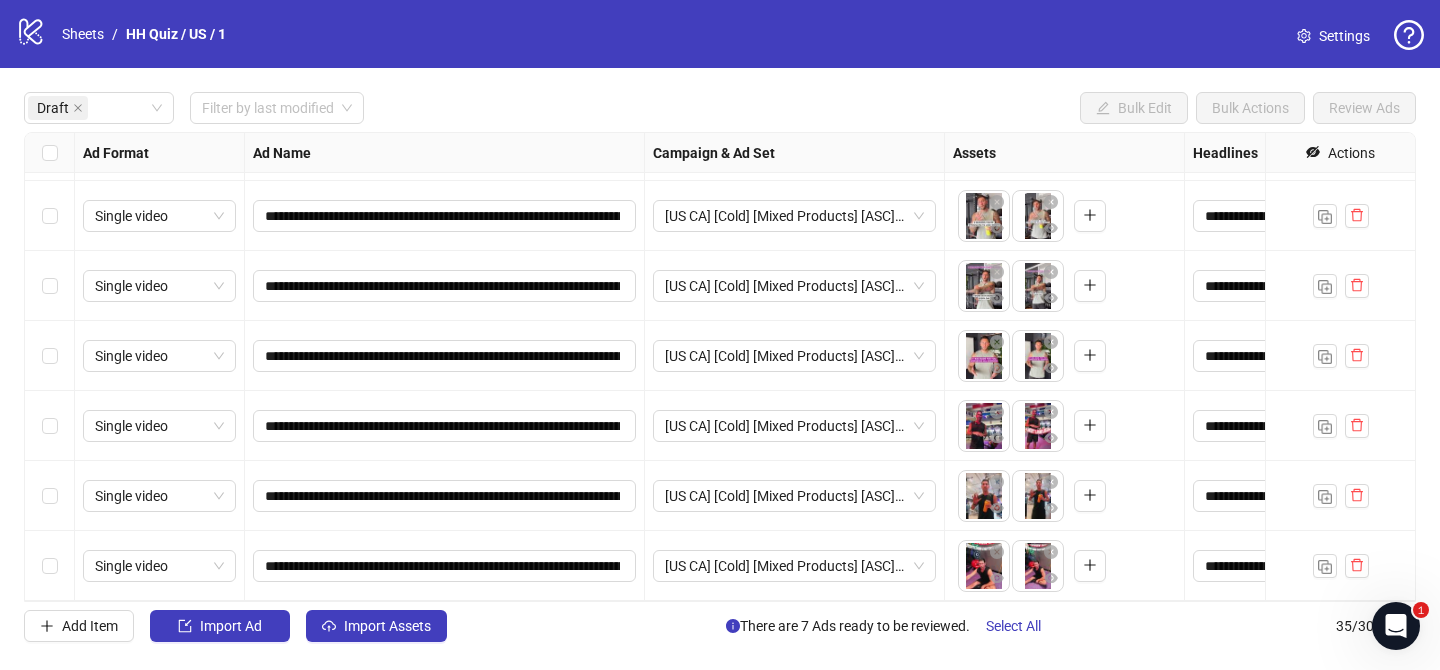click on "**********" at bounding box center (720, 367) 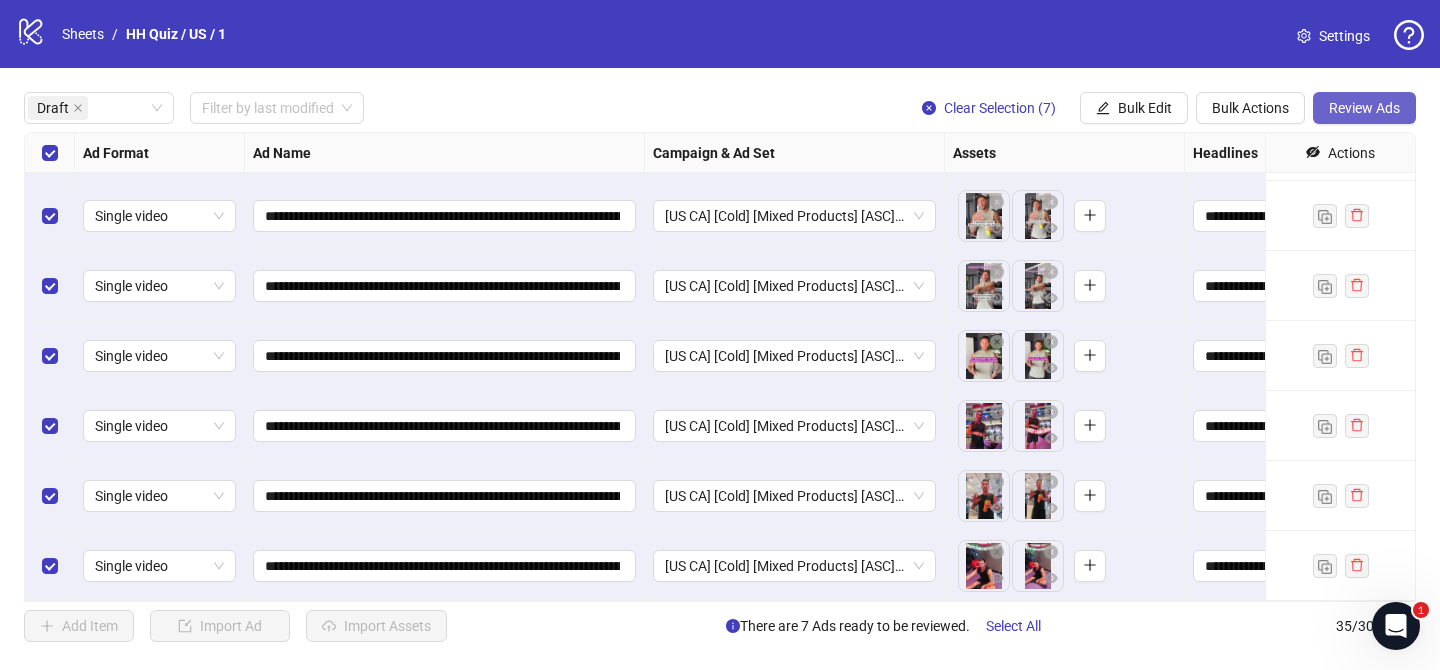 click on "Review Ads" at bounding box center [1364, 108] 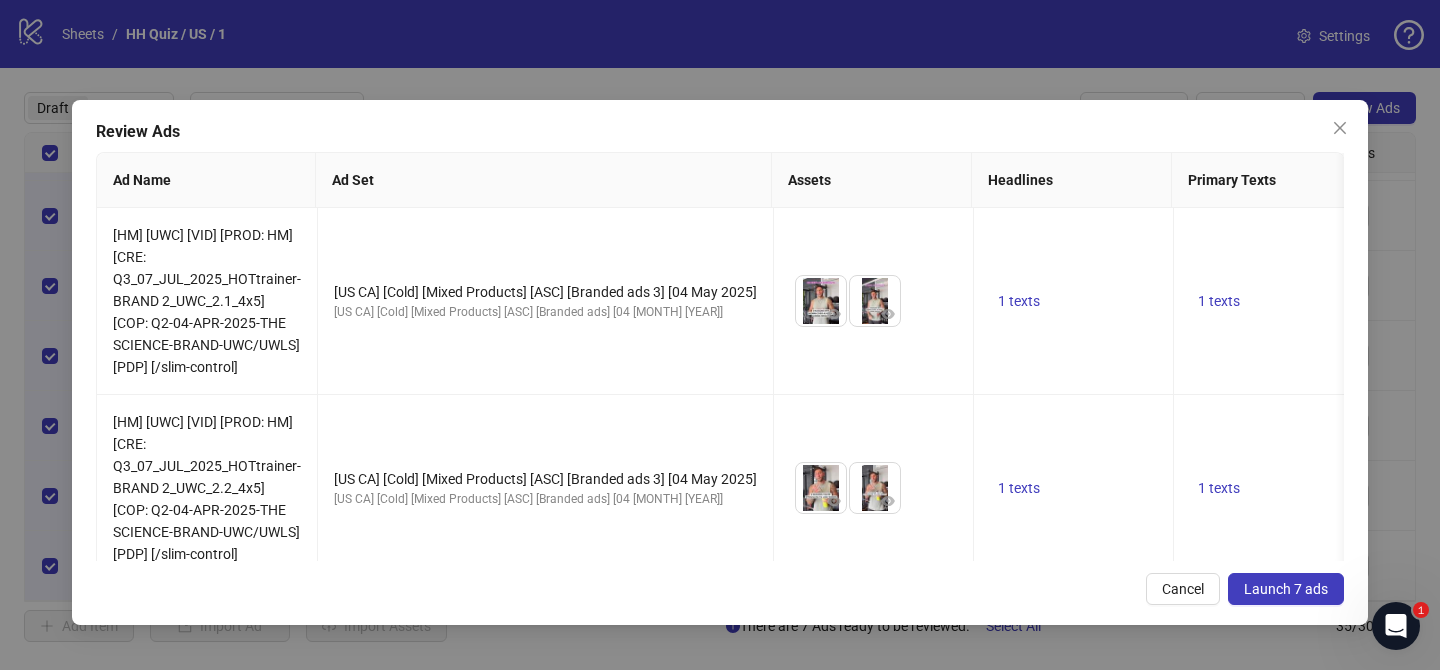 click on "Launch 7 ads" at bounding box center (1286, 589) 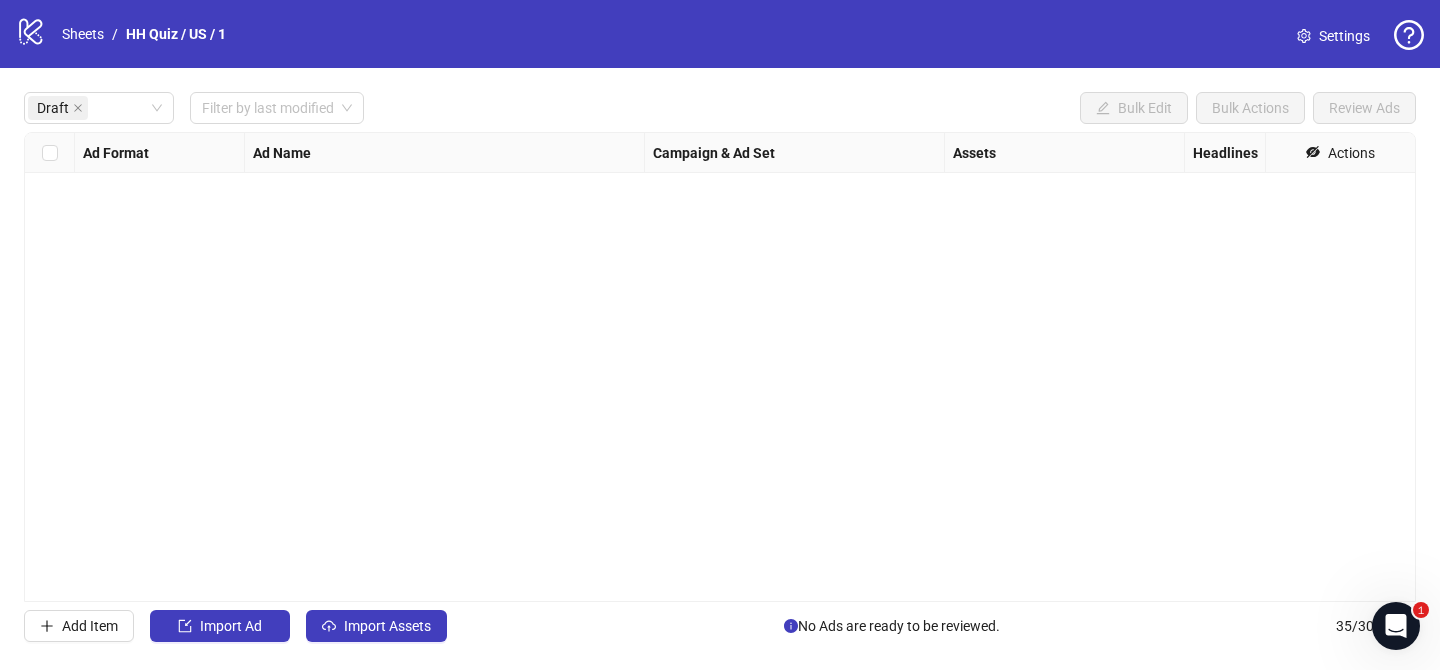scroll, scrollTop: 0, scrollLeft: 0, axis: both 